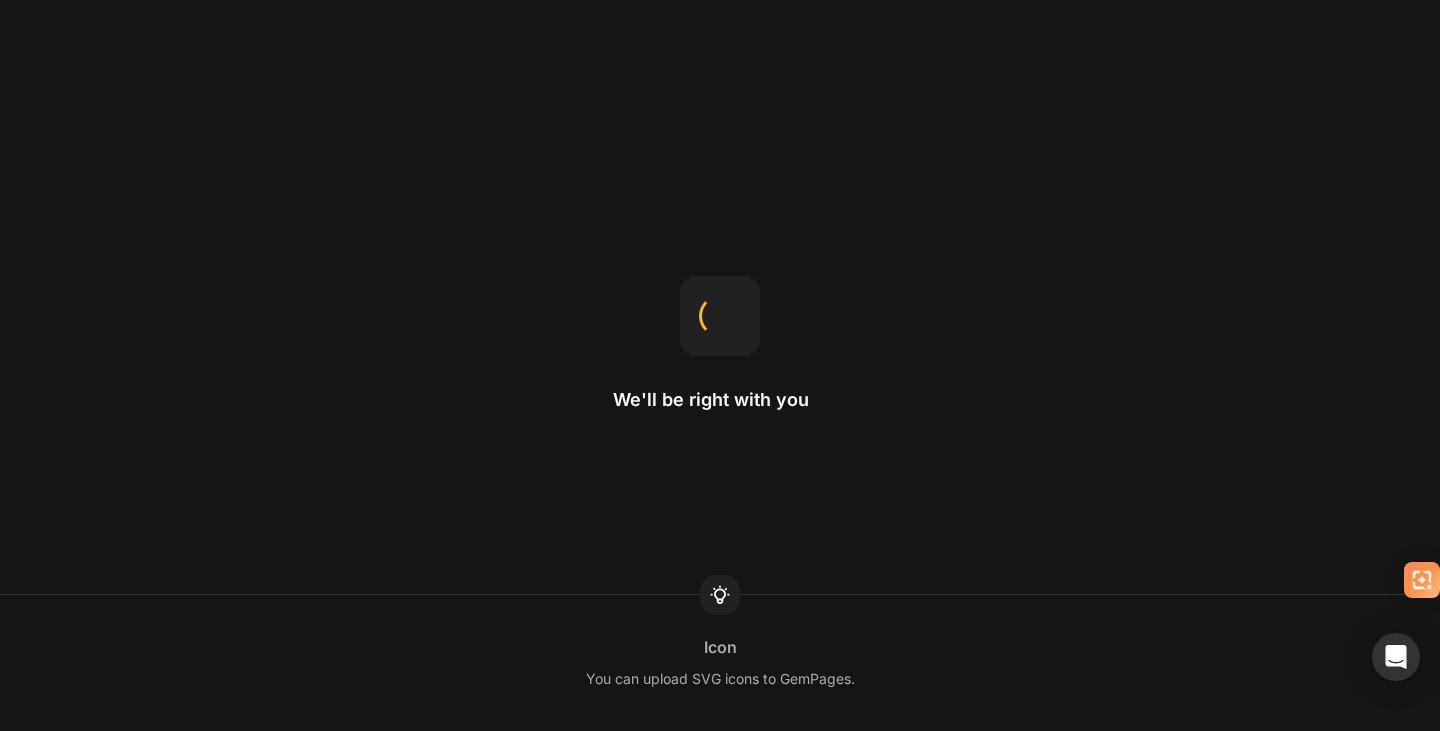 scroll, scrollTop: 0, scrollLeft: 0, axis: both 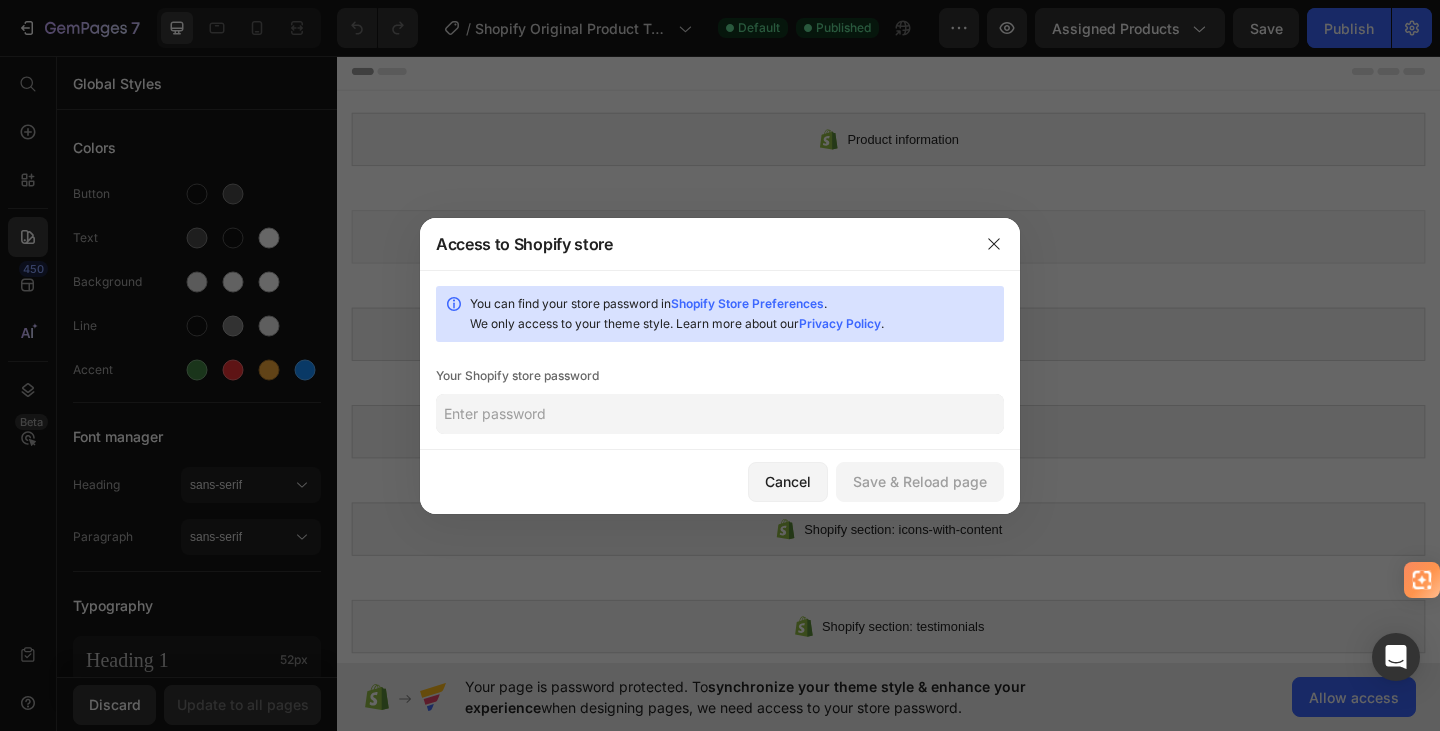 click 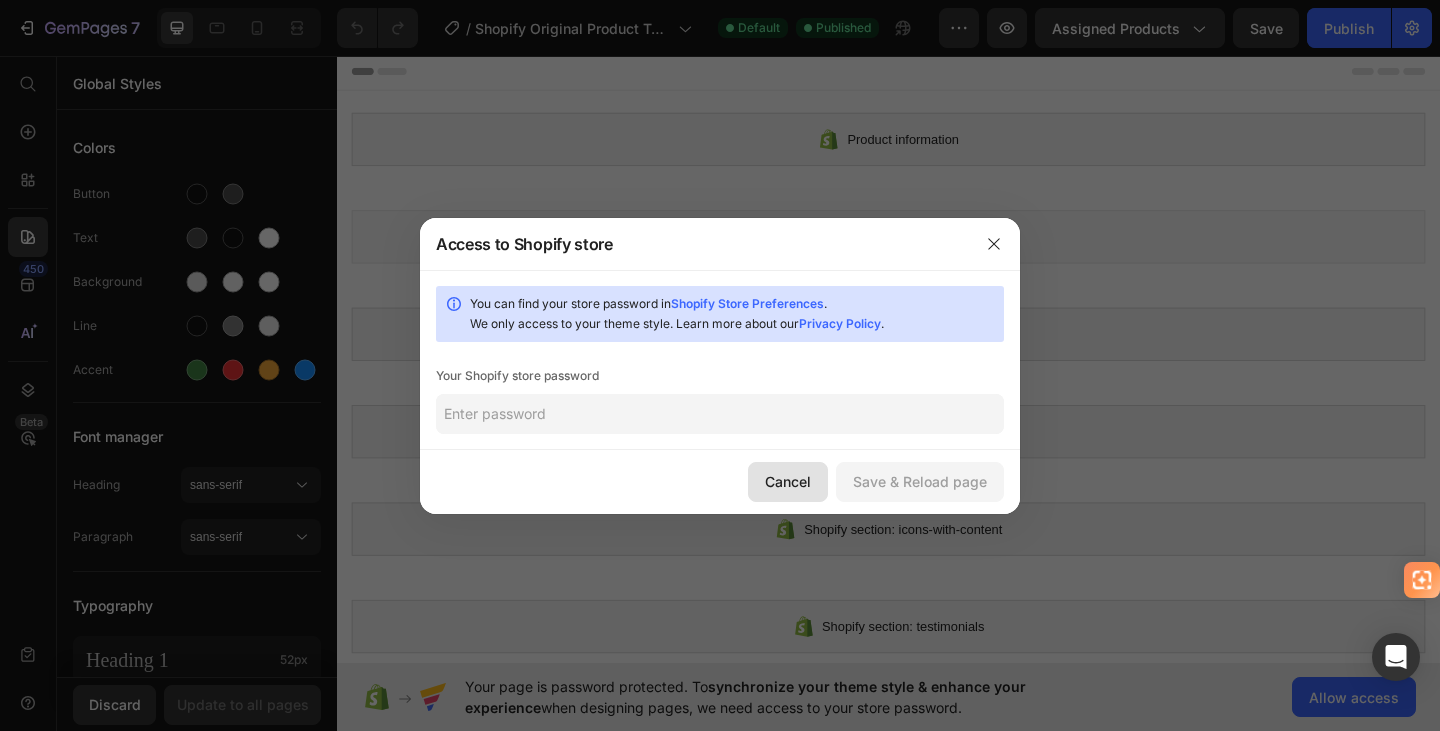 click on "Cancel" at bounding box center (788, 481) 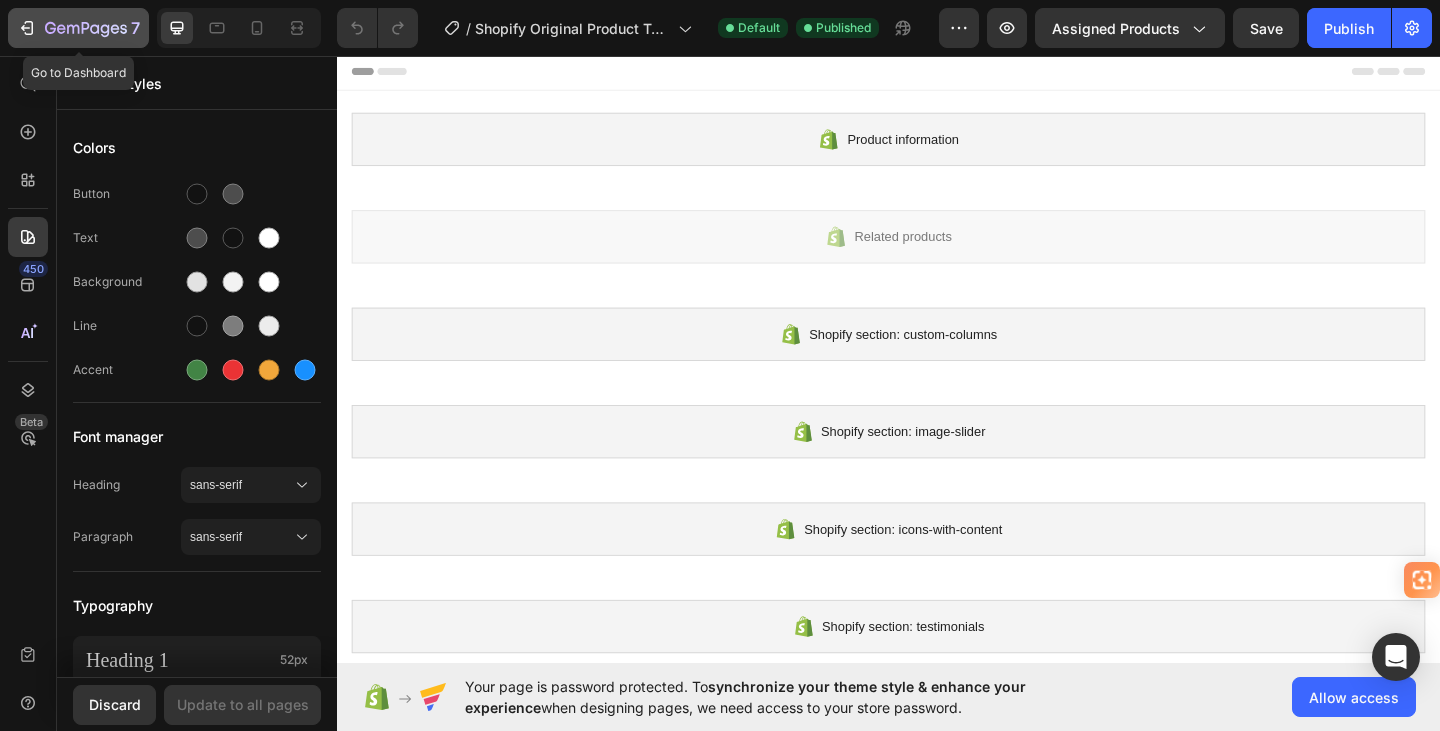 click 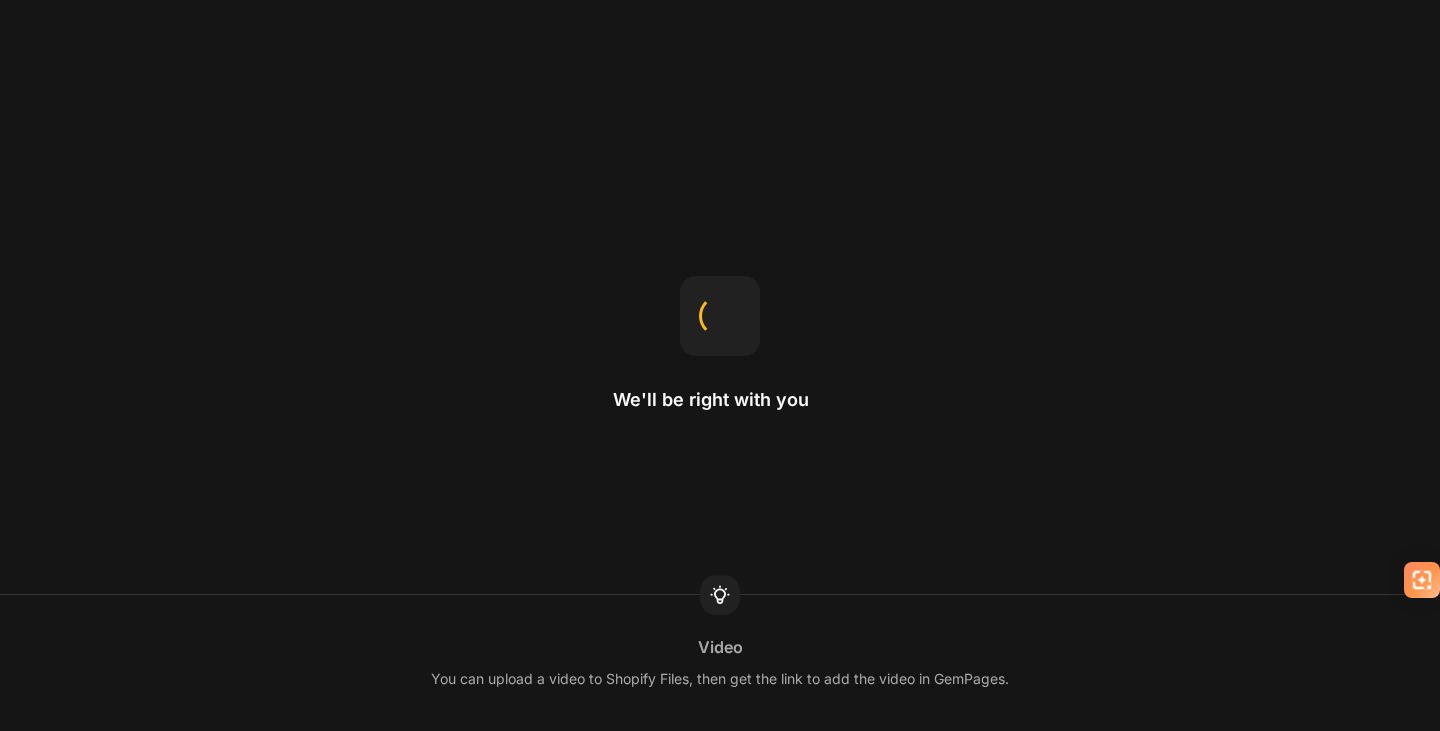 scroll, scrollTop: 0, scrollLeft: 0, axis: both 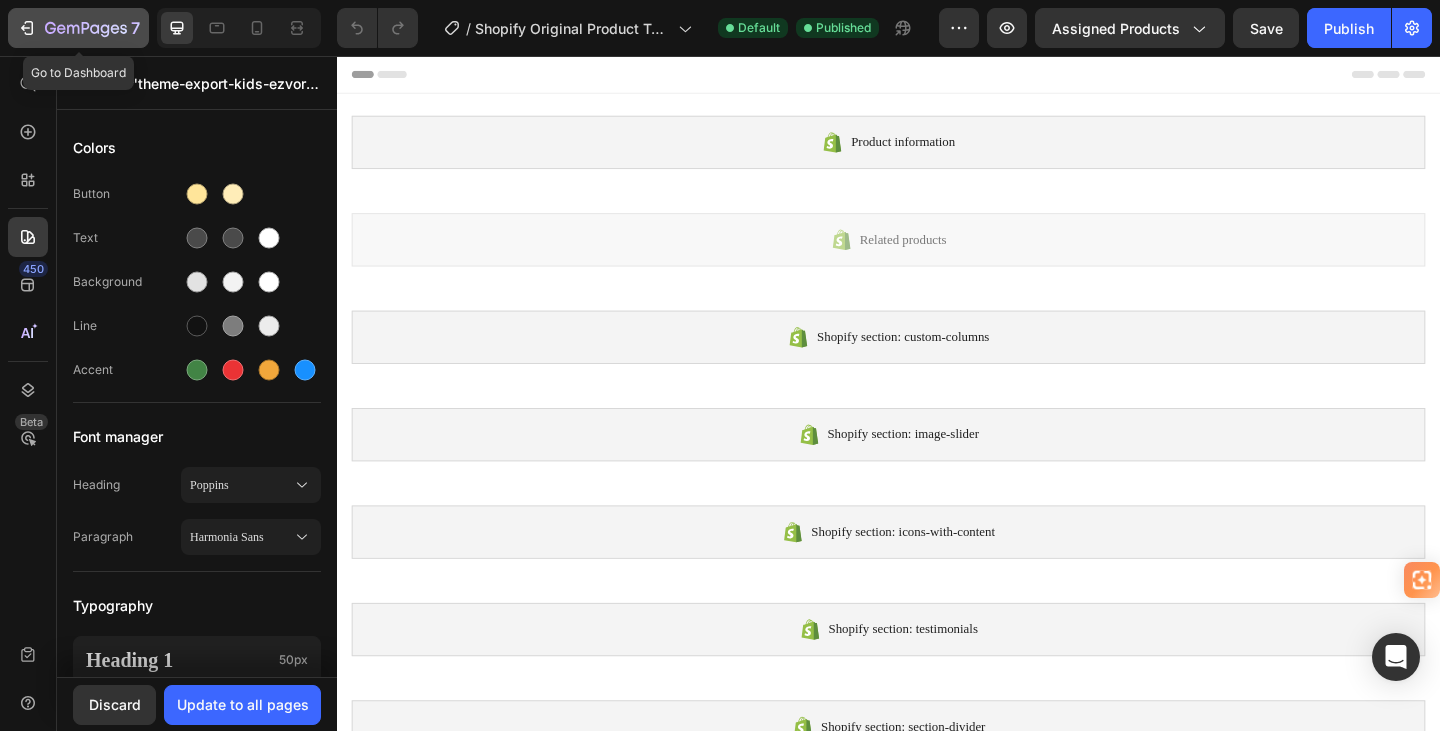 click 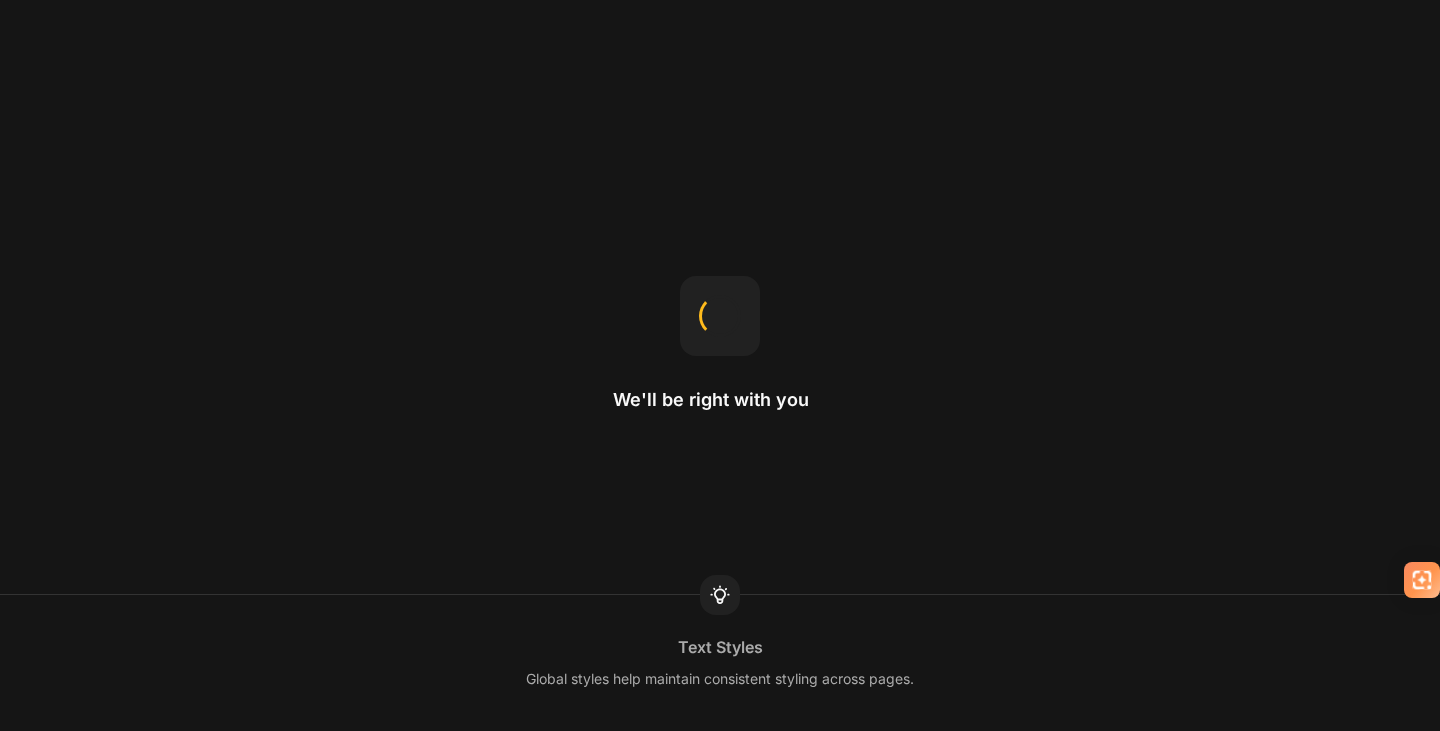 scroll, scrollTop: 0, scrollLeft: 0, axis: both 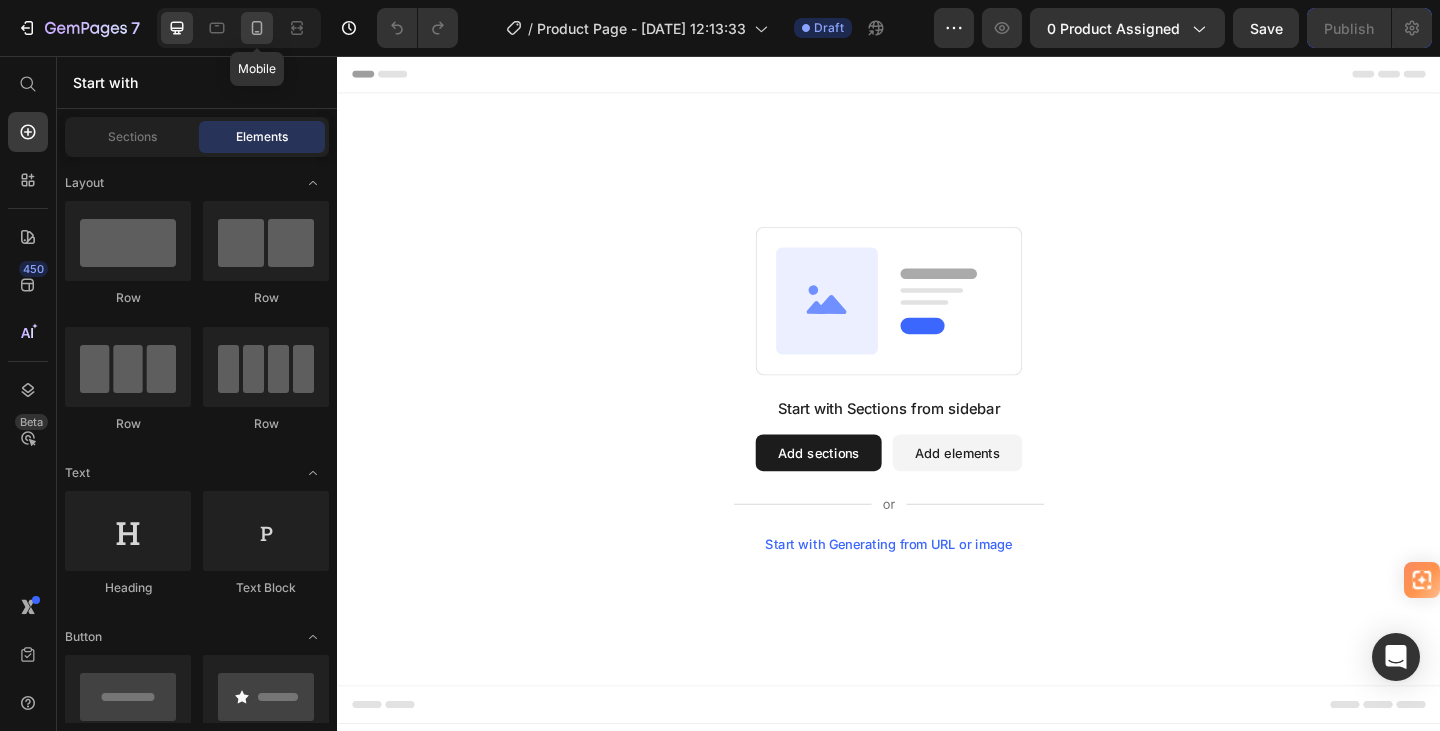 click 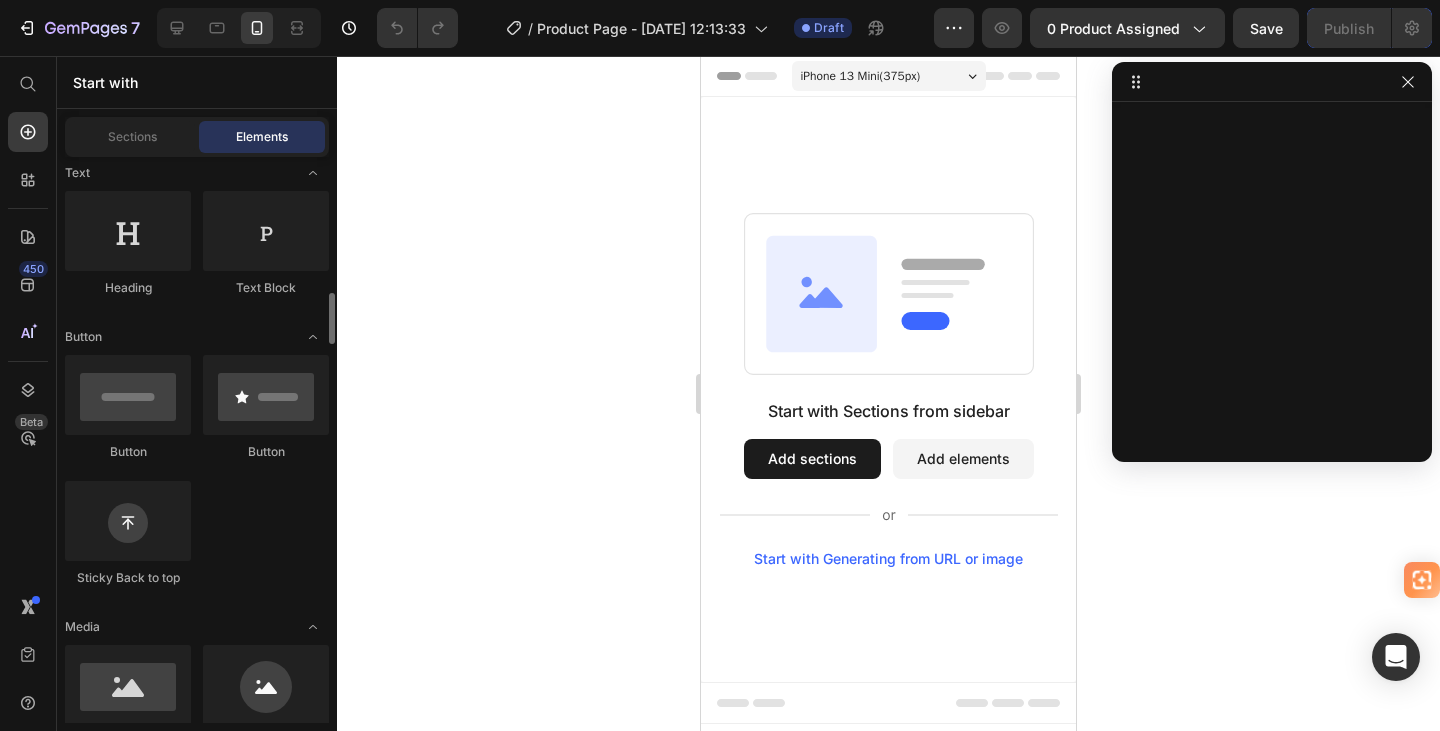 scroll, scrollTop: 600, scrollLeft: 0, axis: vertical 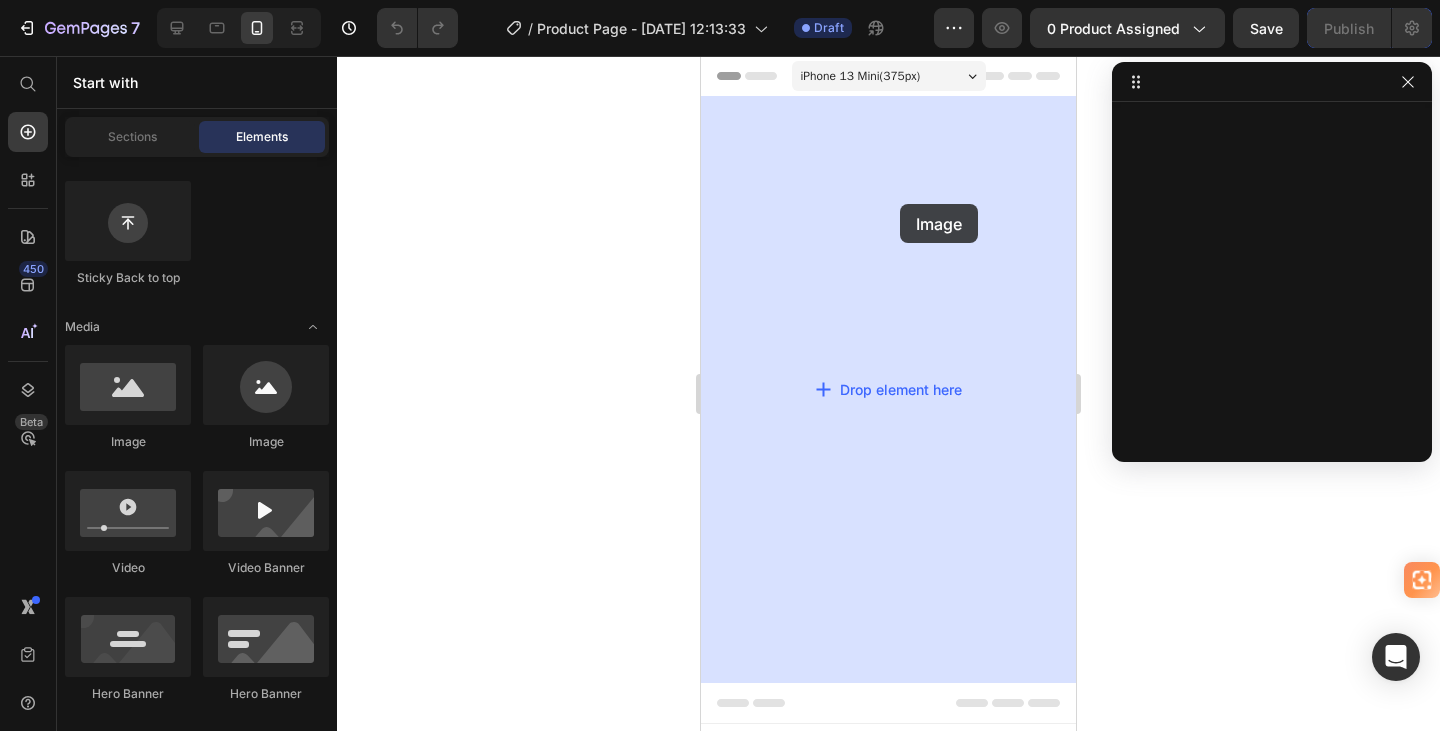 drag, startPoint x: 841, startPoint y: 440, endPoint x: 900, endPoint y: 204, distance: 243.26323 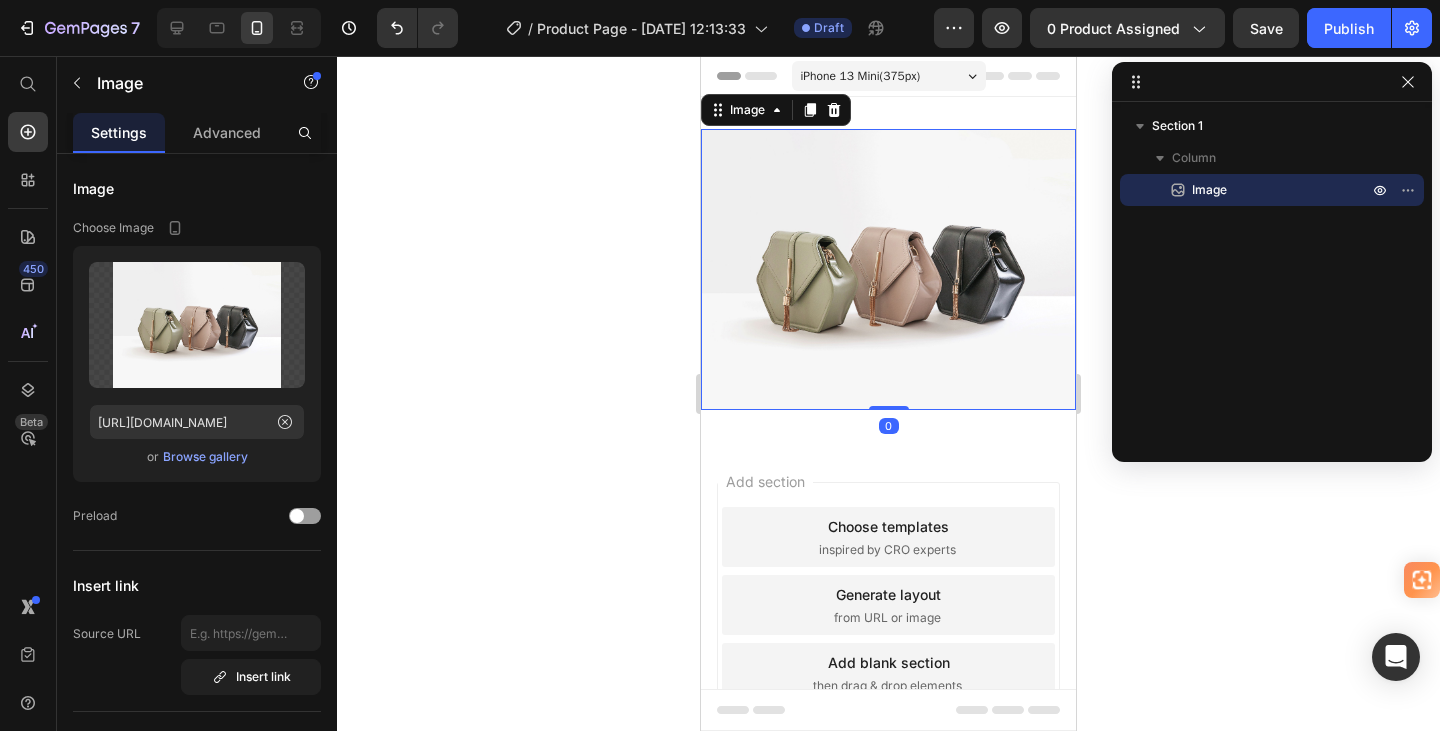 click 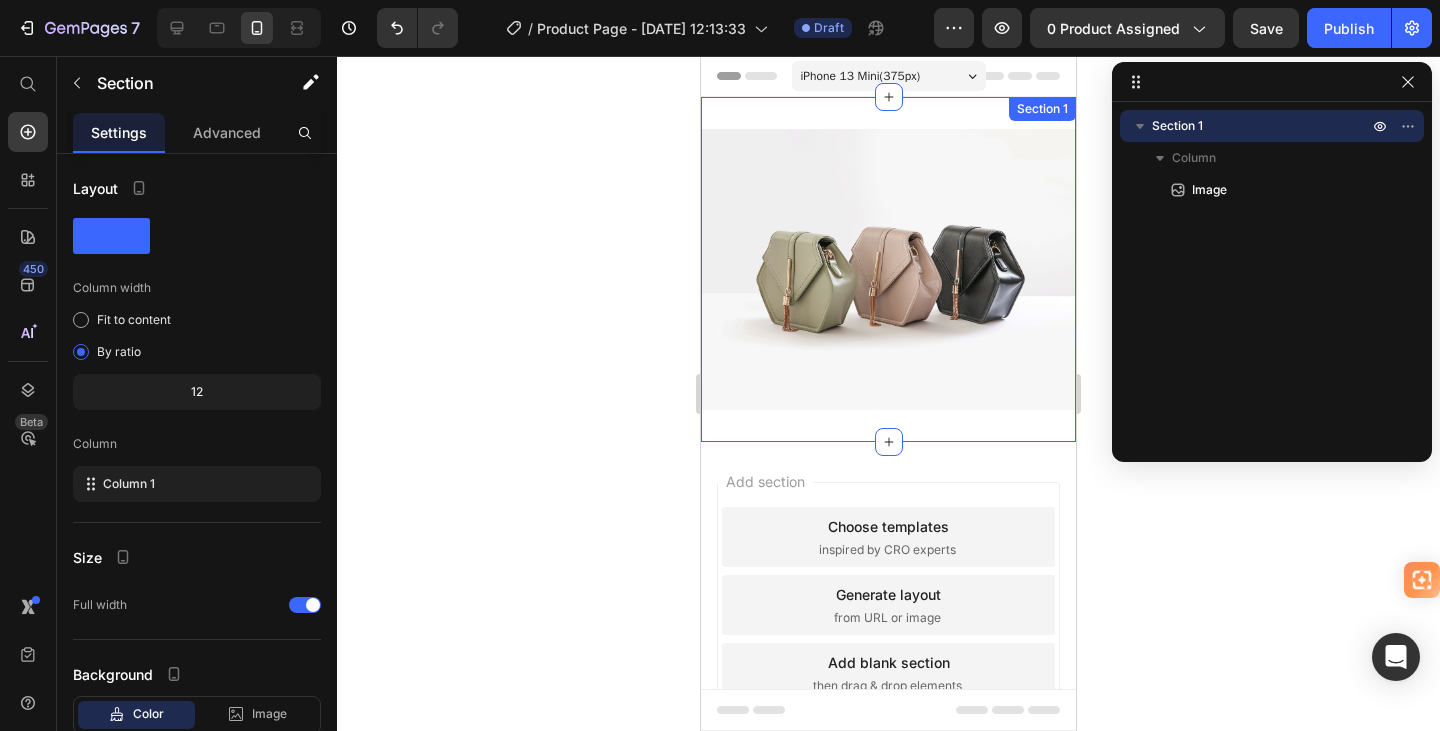 click on "Image Section 1" at bounding box center [888, 269] 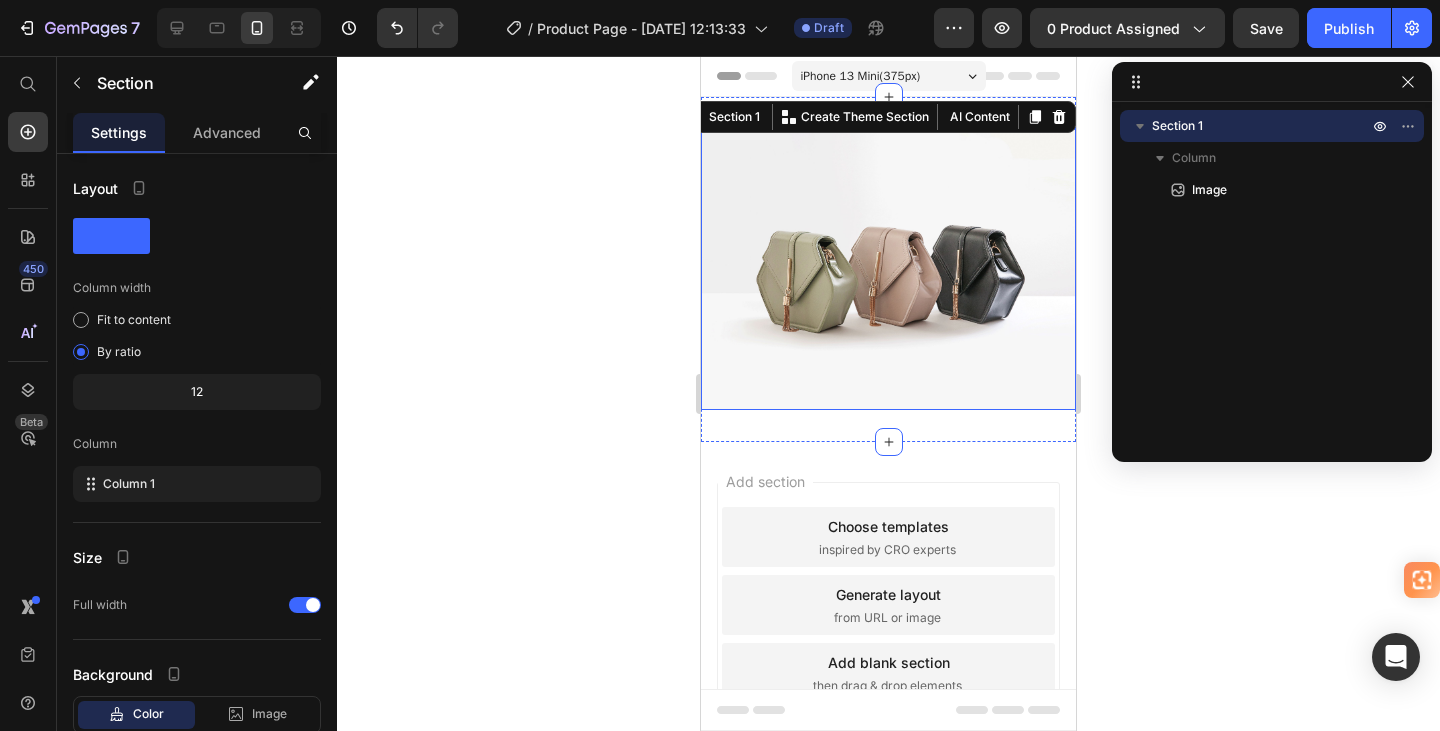 click at bounding box center (888, 269) 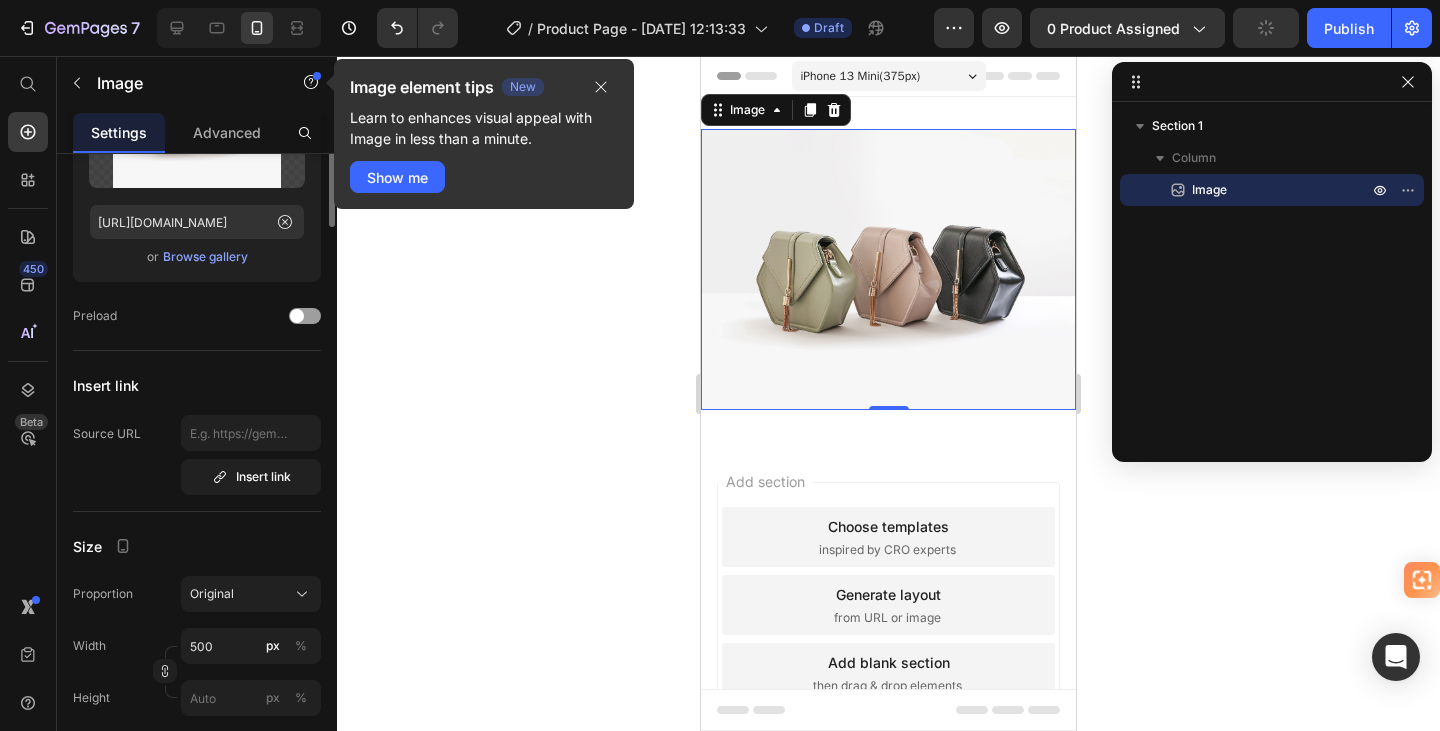 scroll, scrollTop: 0, scrollLeft: 0, axis: both 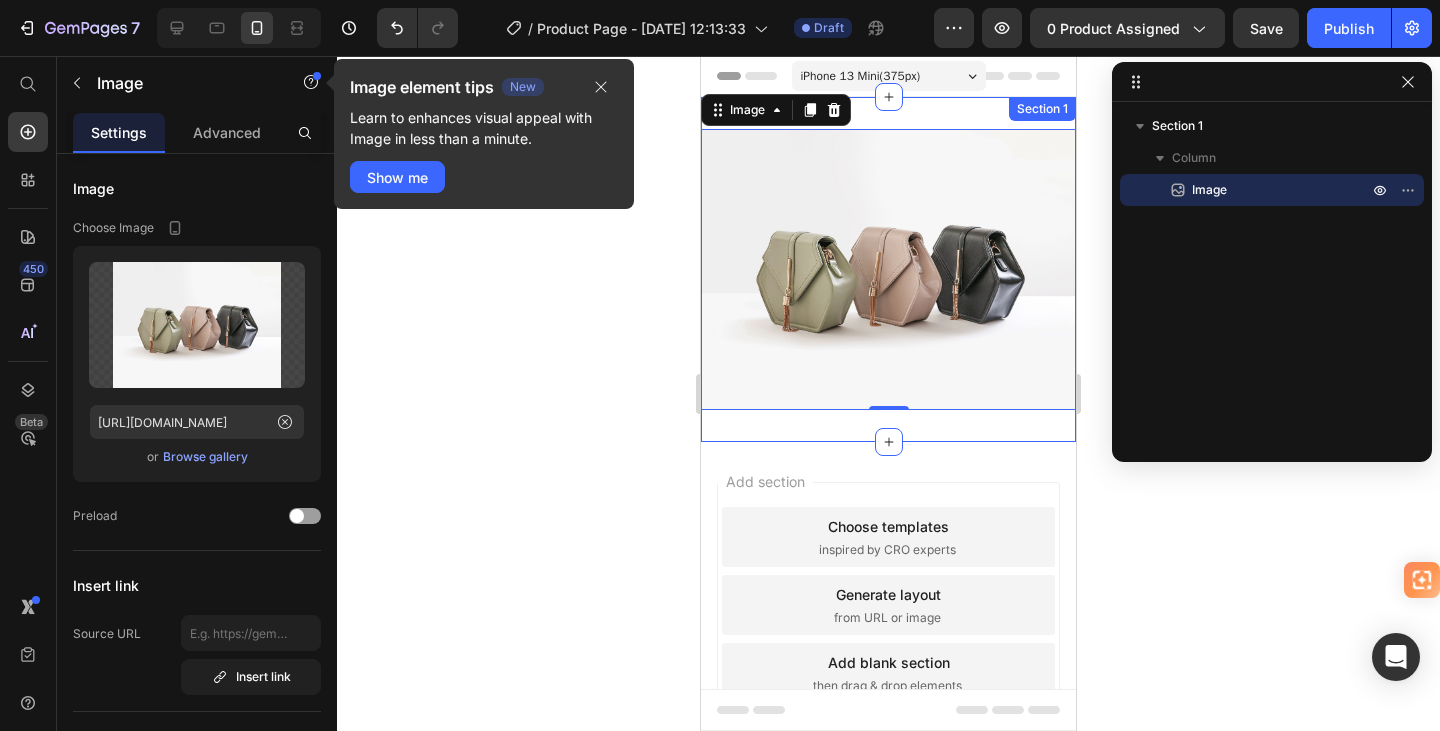 click on "Image   0 Section 1" at bounding box center (888, 269) 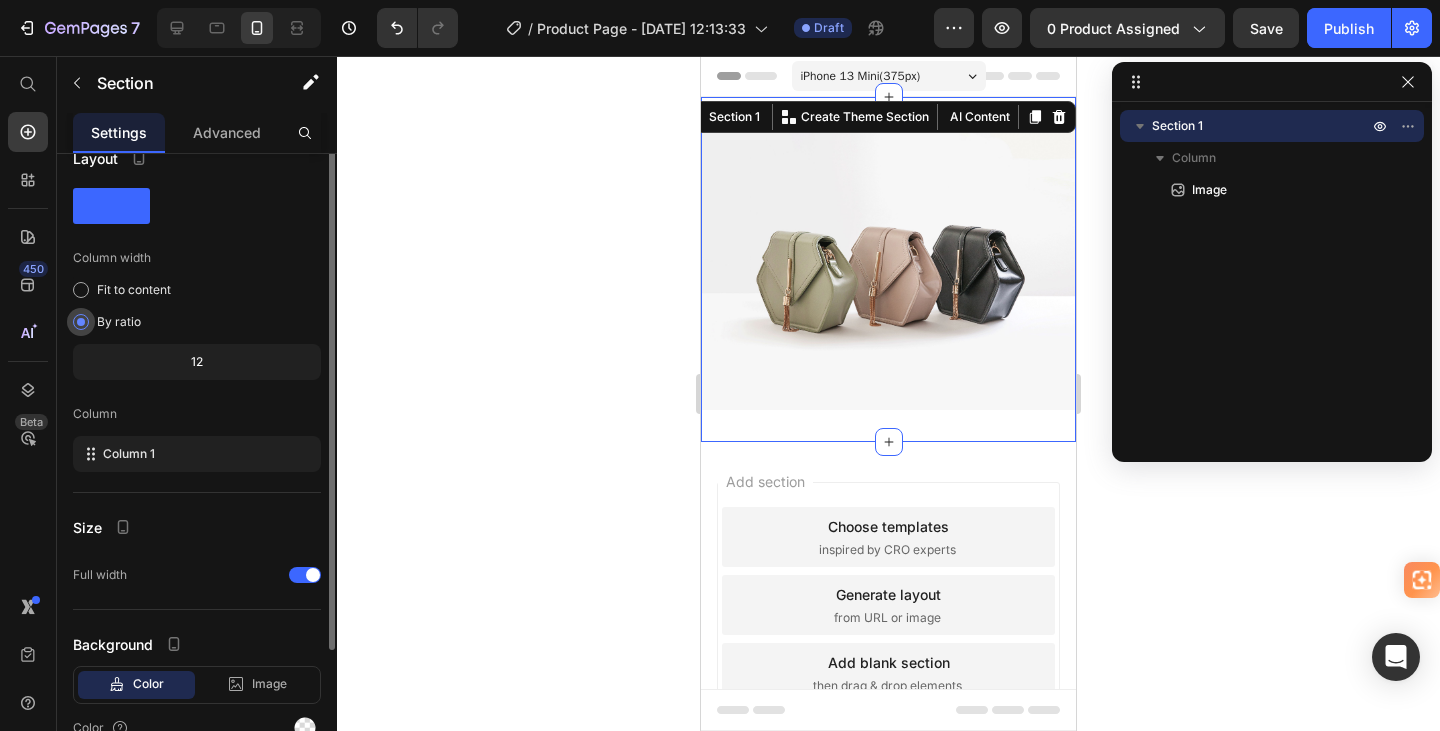 scroll, scrollTop: 0, scrollLeft: 0, axis: both 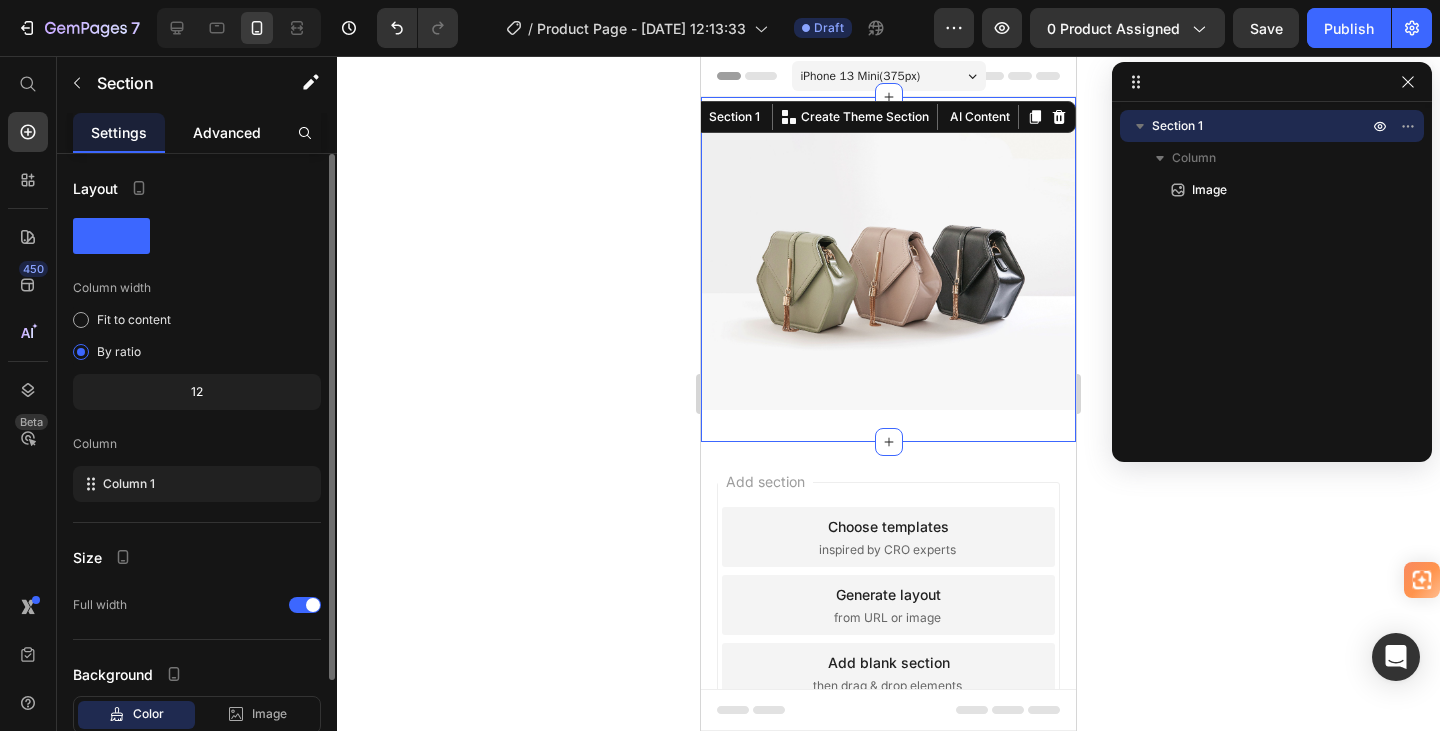click on "Advanced" at bounding box center (227, 132) 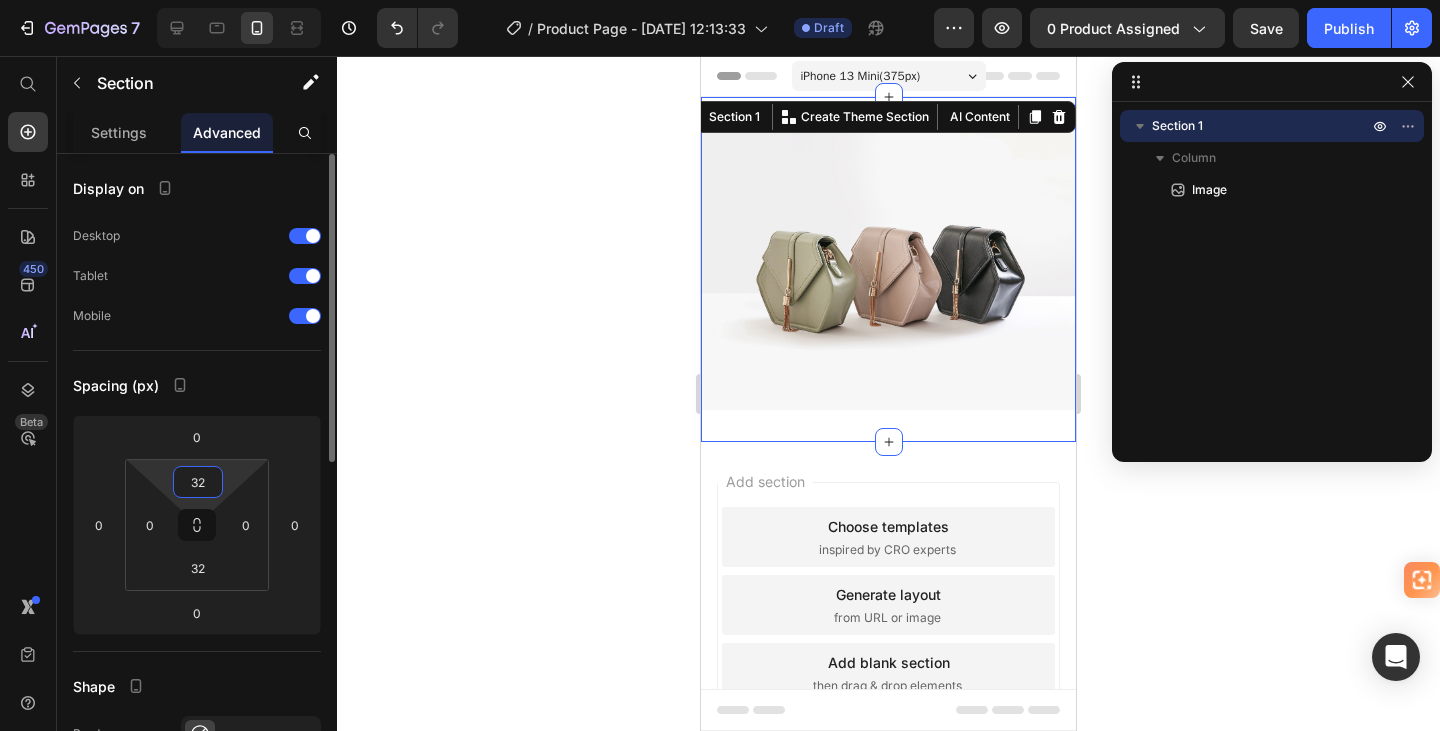 click on "32" at bounding box center (198, 482) 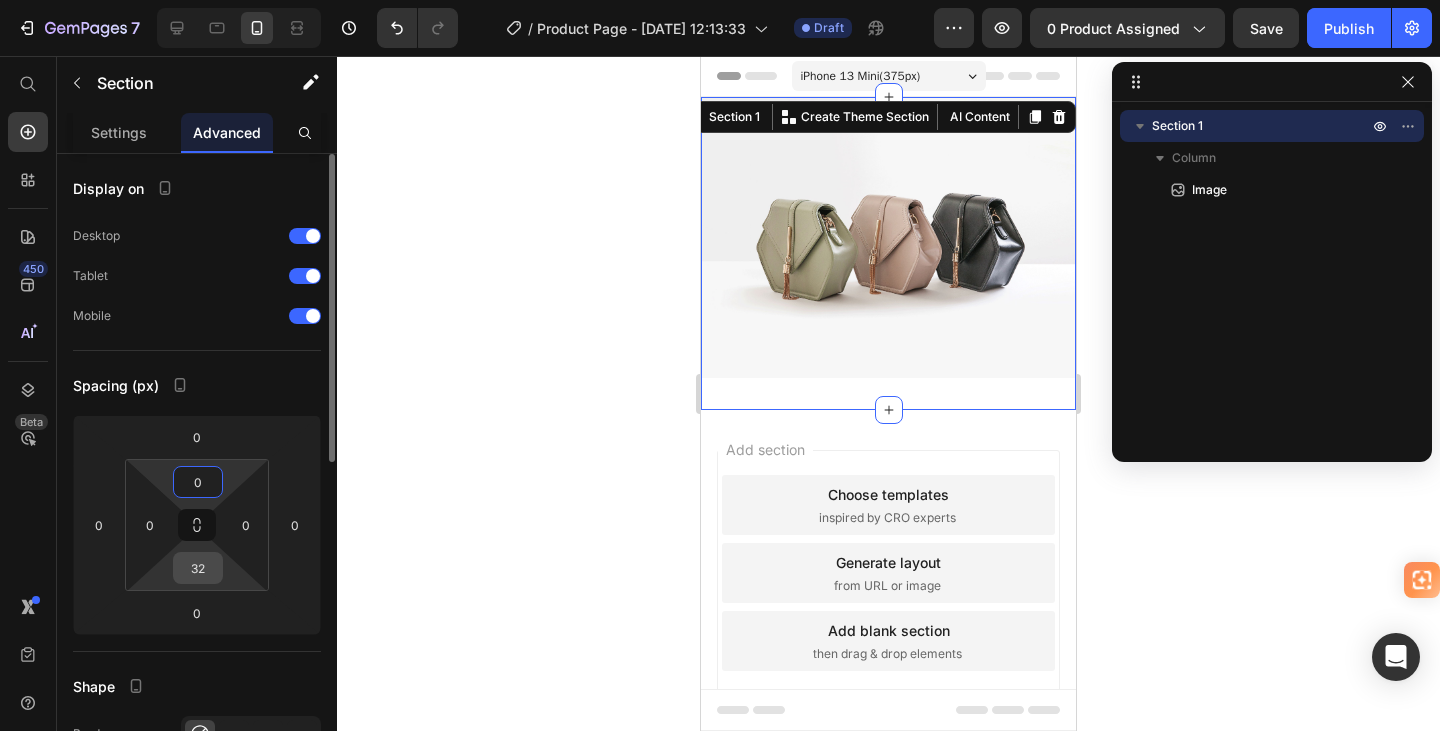 type on "0" 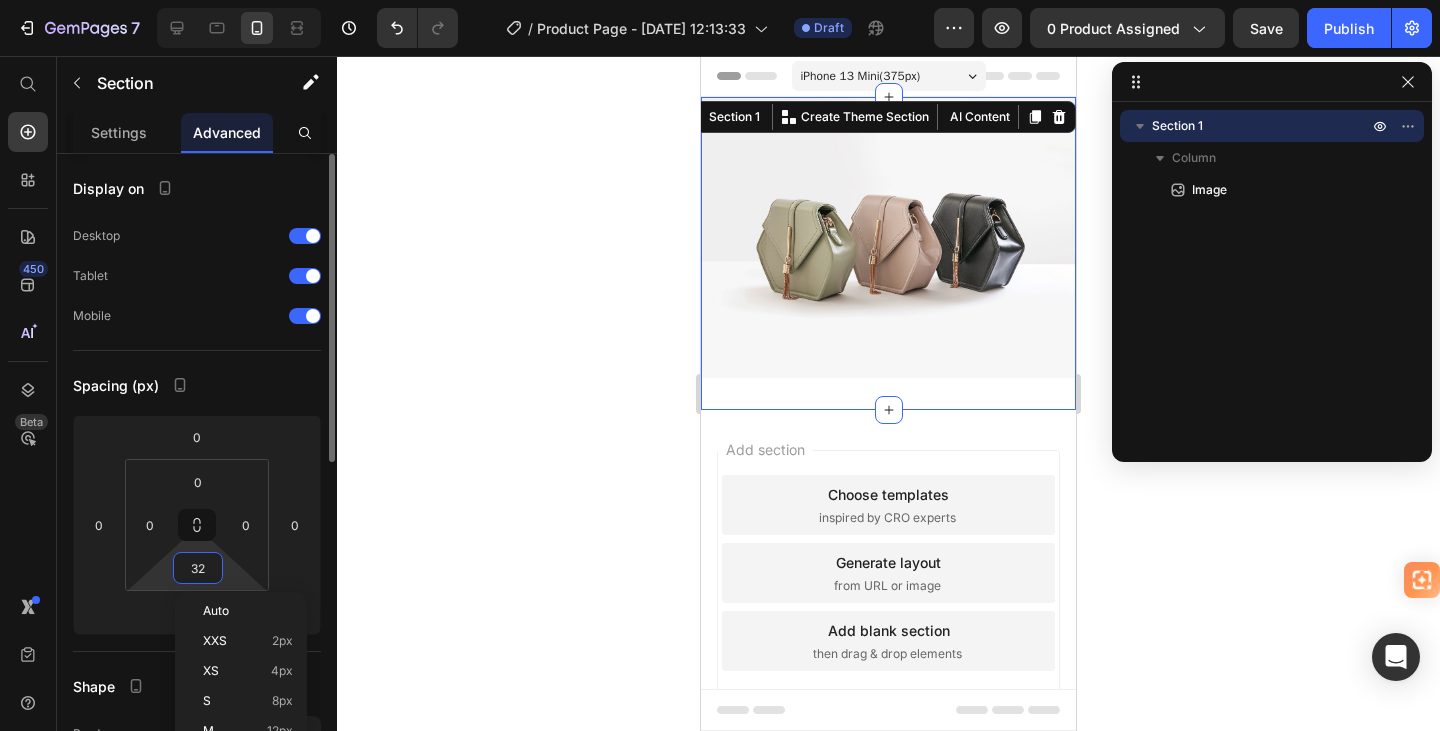 type on "0" 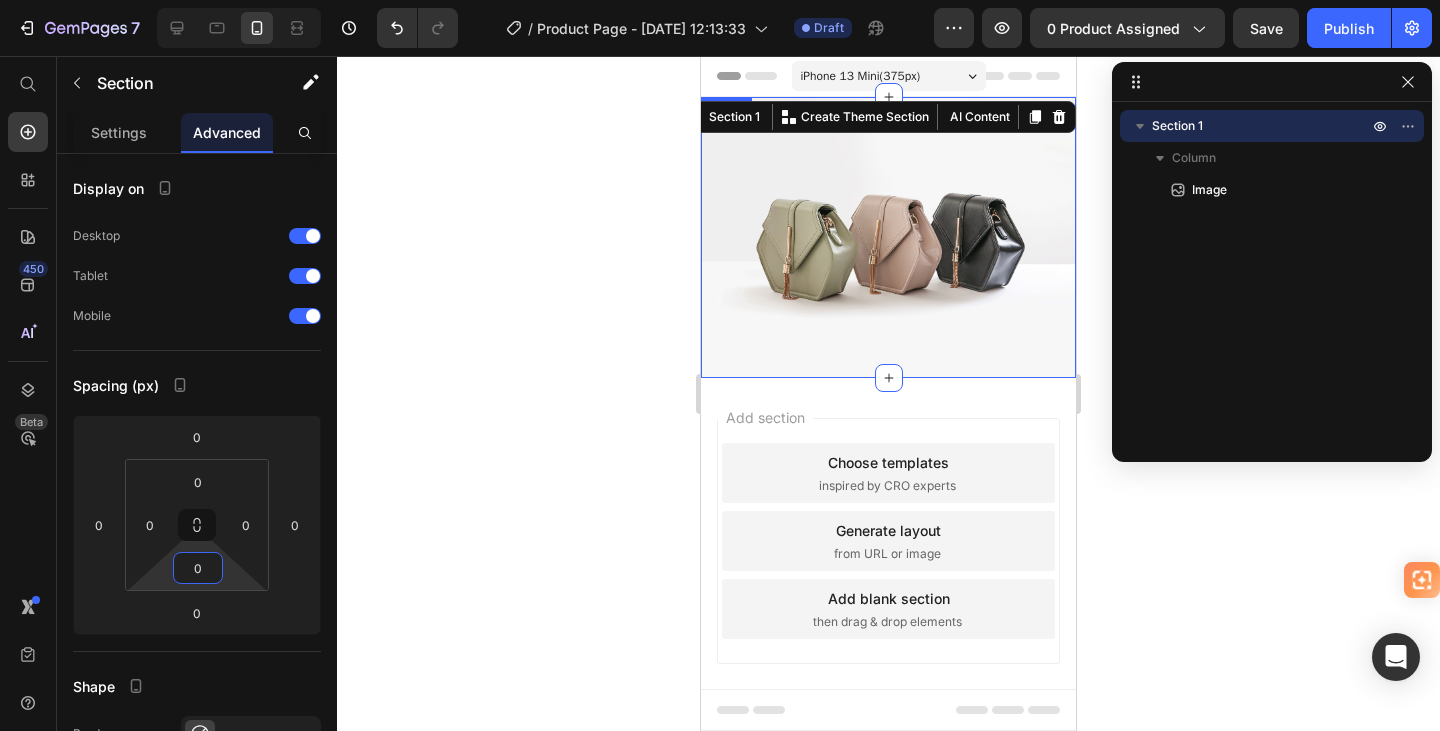 click at bounding box center [888, 237] 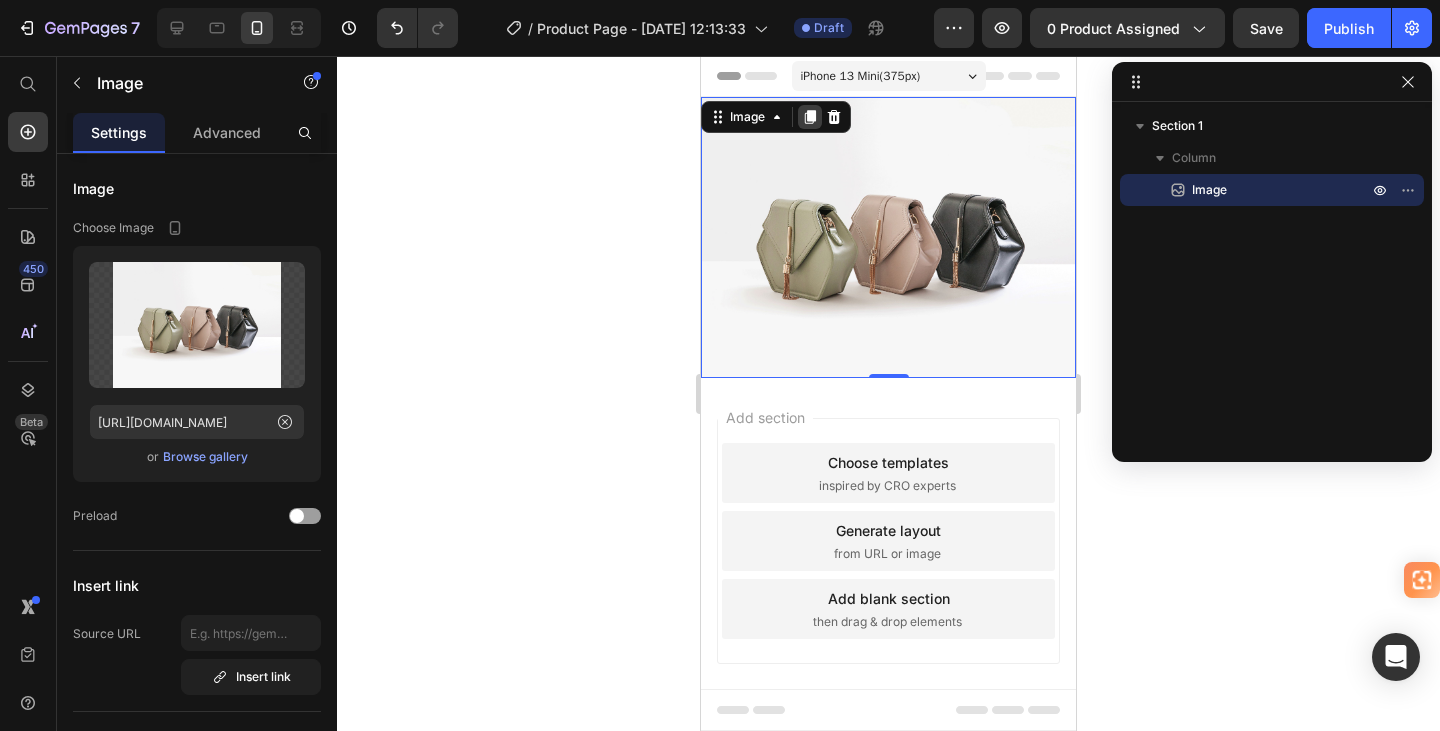 click 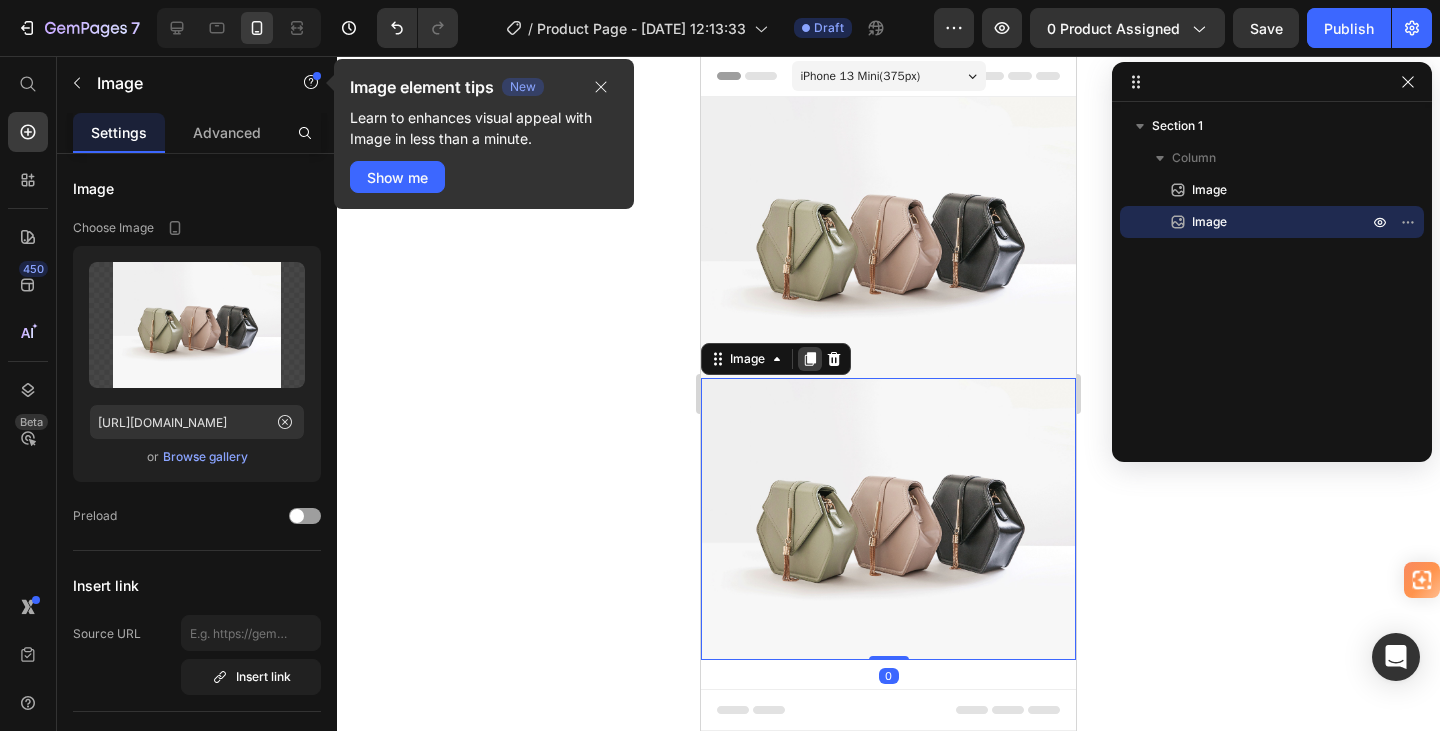 click 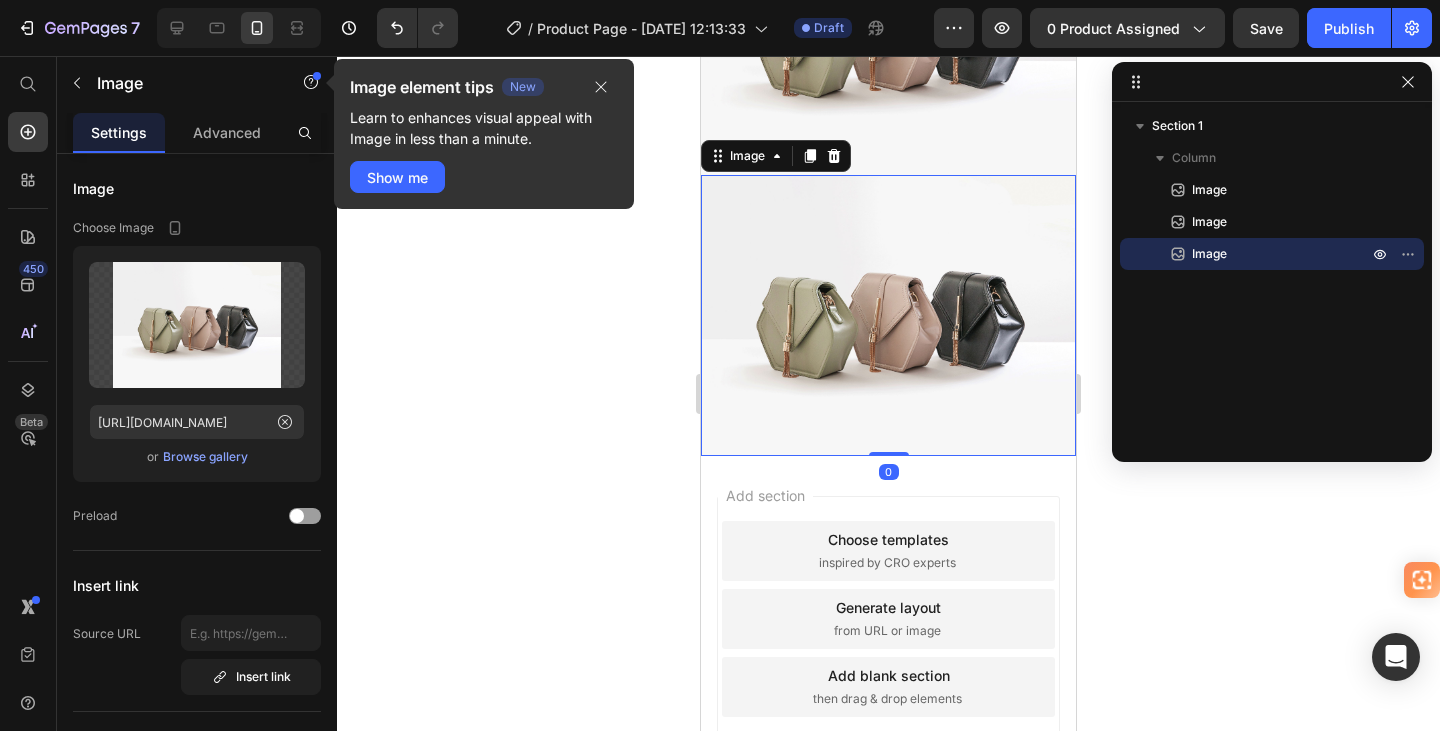 scroll, scrollTop: 511, scrollLeft: 0, axis: vertical 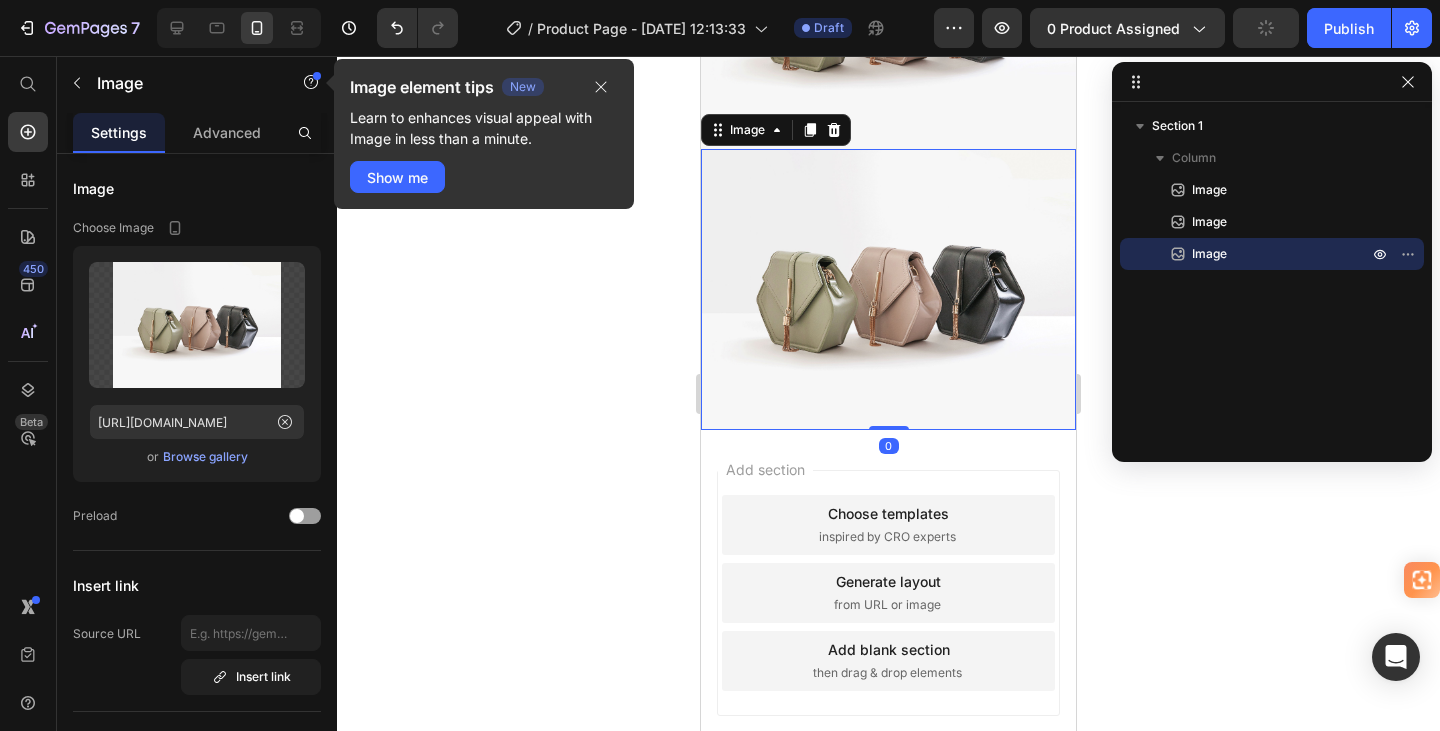 click 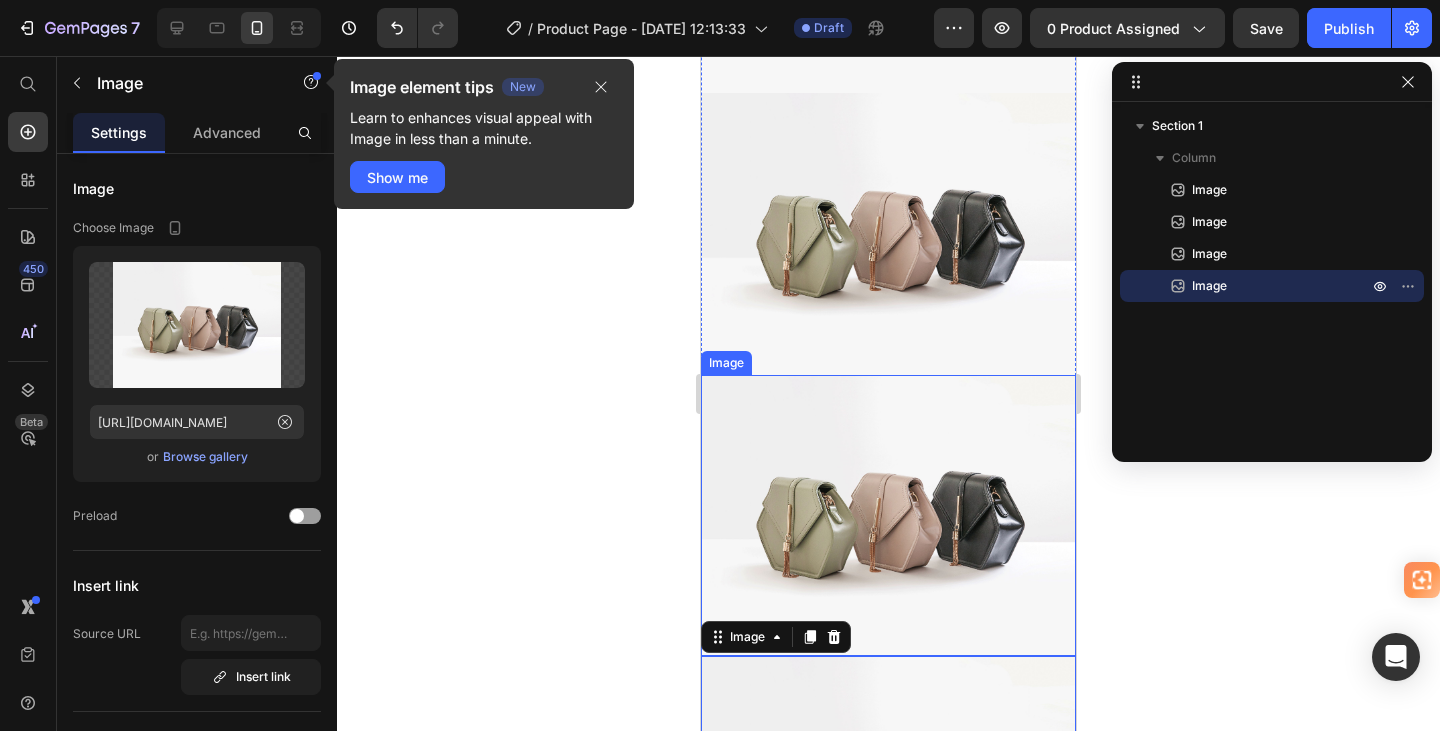 scroll, scrollTop: 400, scrollLeft: 0, axis: vertical 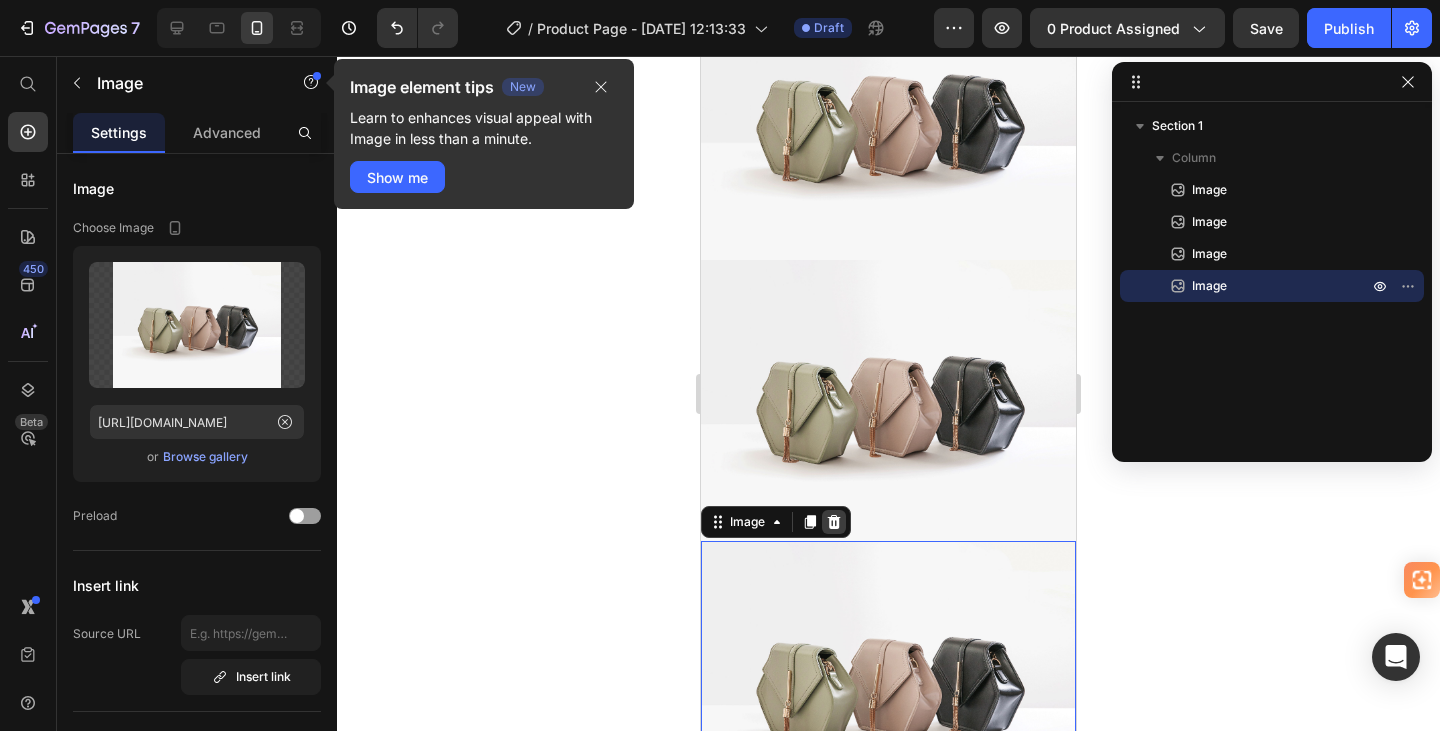 click 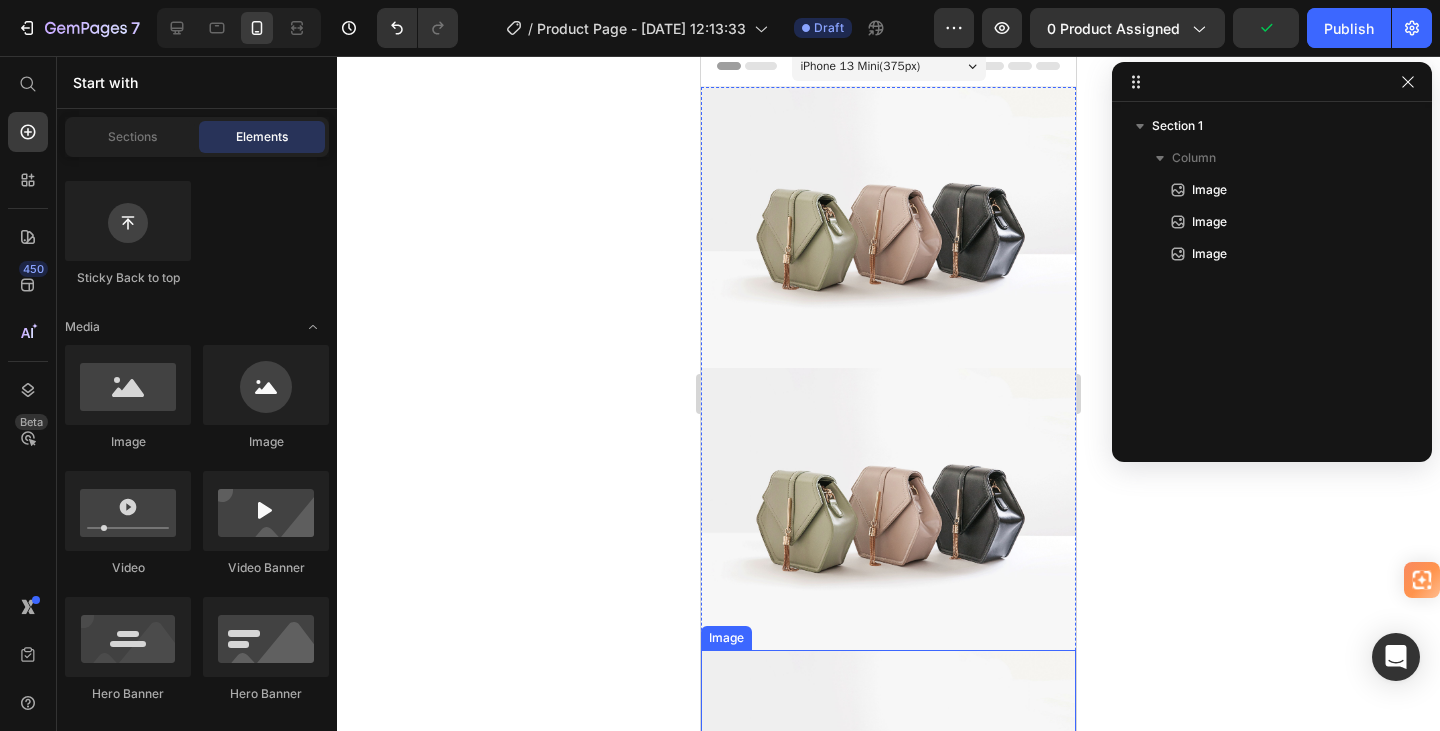 scroll, scrollTop: 0, scrollLeft: 0, axis: both 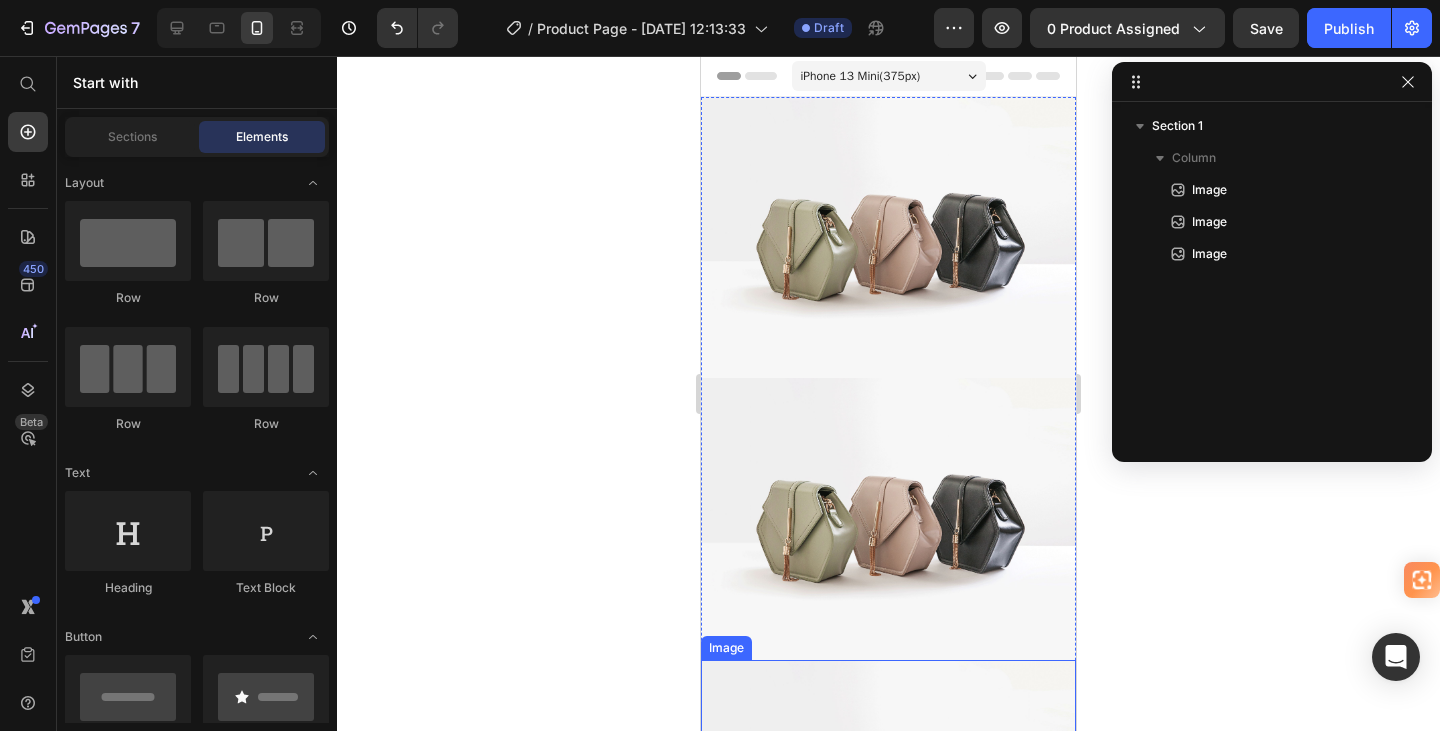 drag, startPoint x: 815, startPoint y: 661, endPoint x: 800, endPoint y: 633, distance: 31.764761 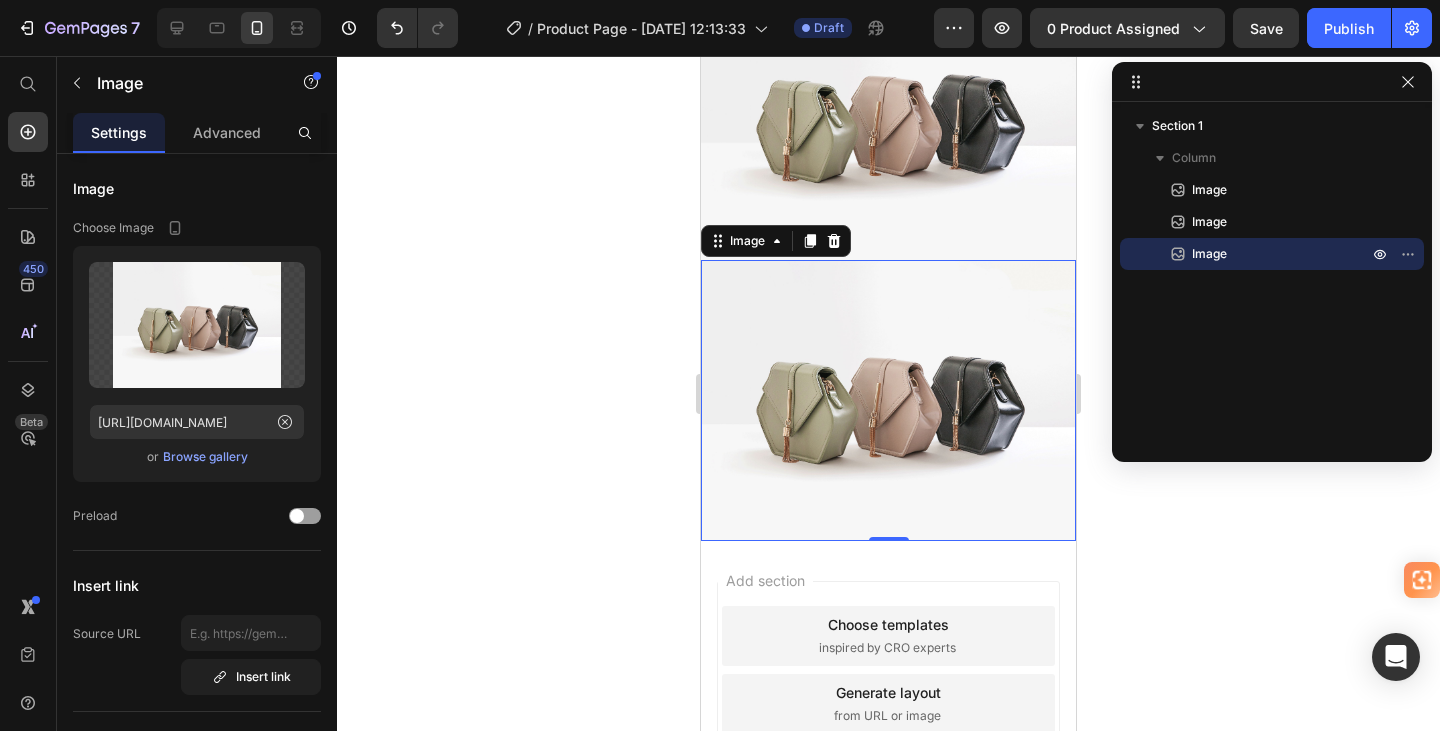 scroll, scrollTop: 500, scrollLeft: 0, axis: vertical 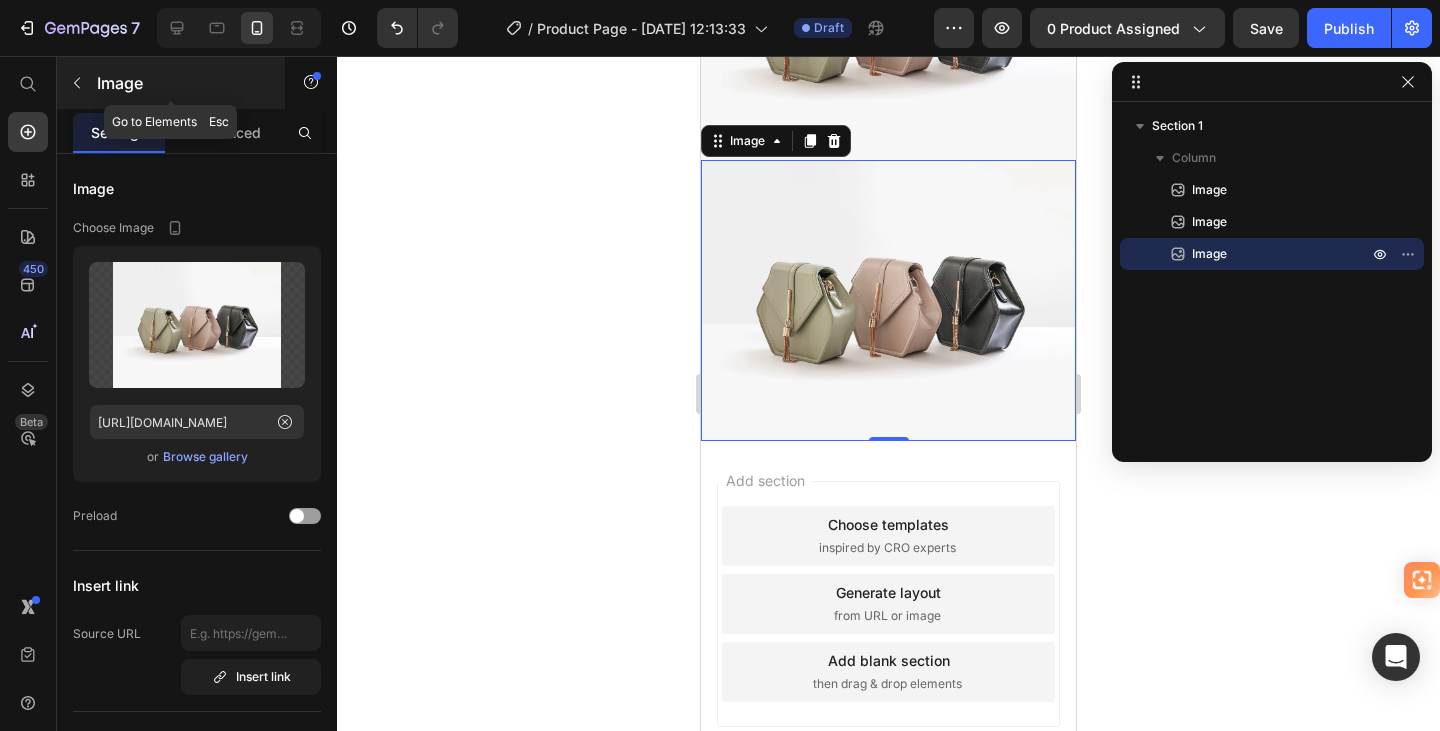 click at bounding box center [77, 83] 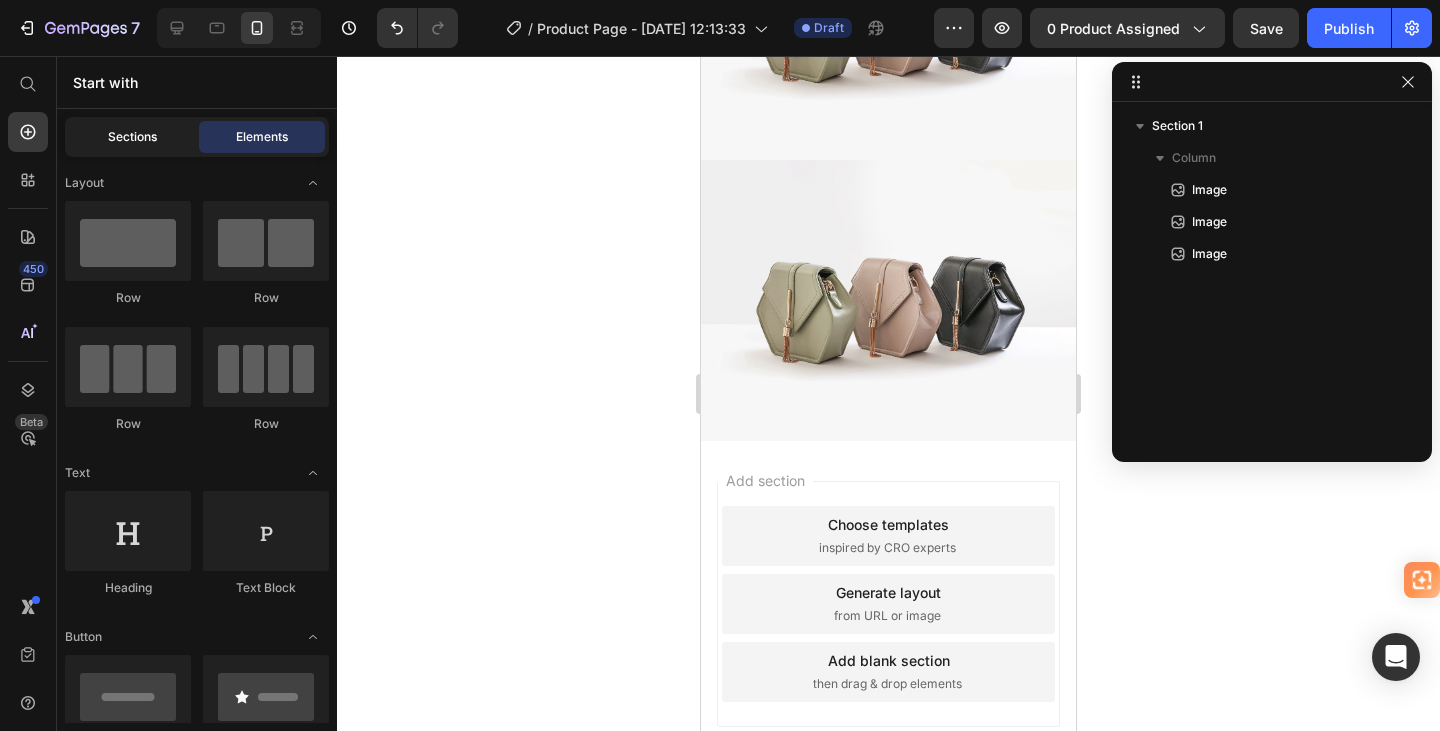 click on "Sections" at bounding box center (132, 137) 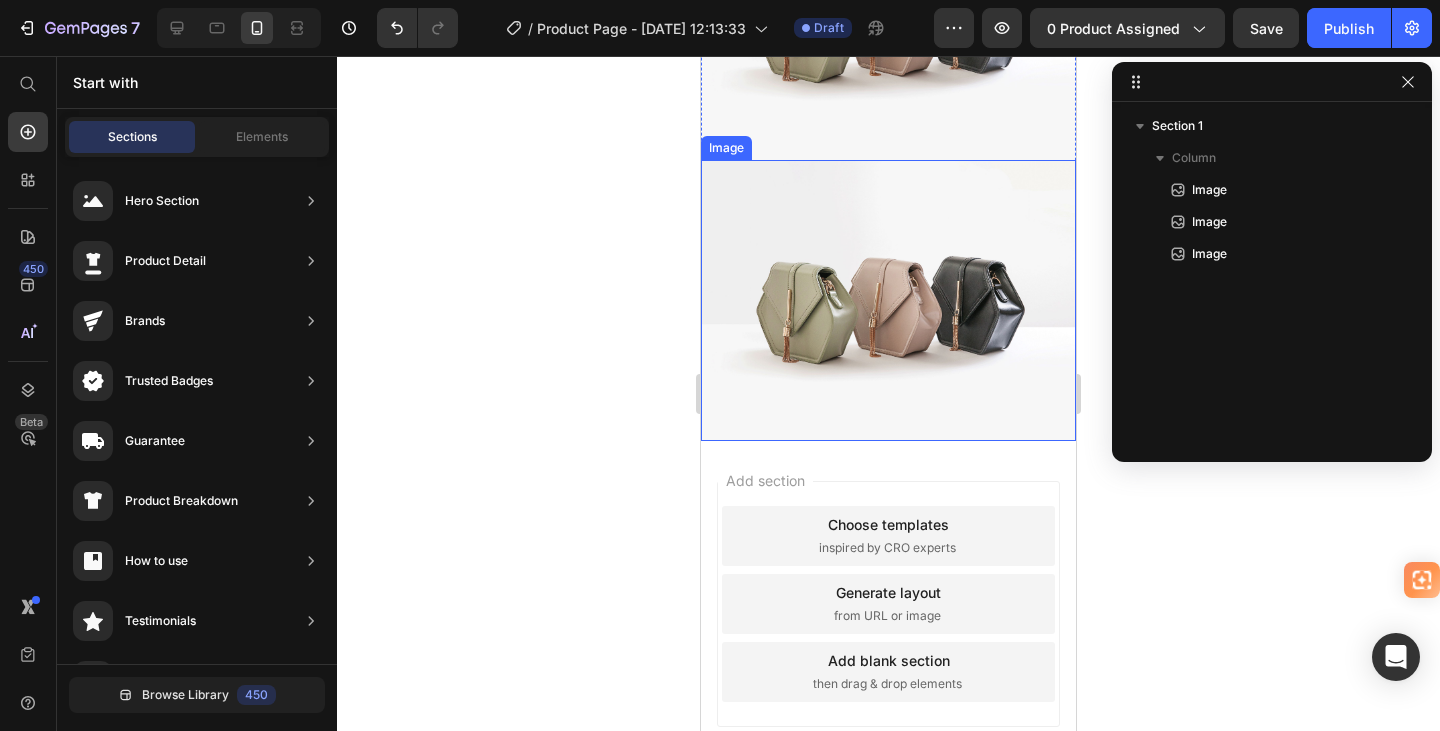 scroll, scrollTop: 600, scrollLeft: 0, axis: vertical 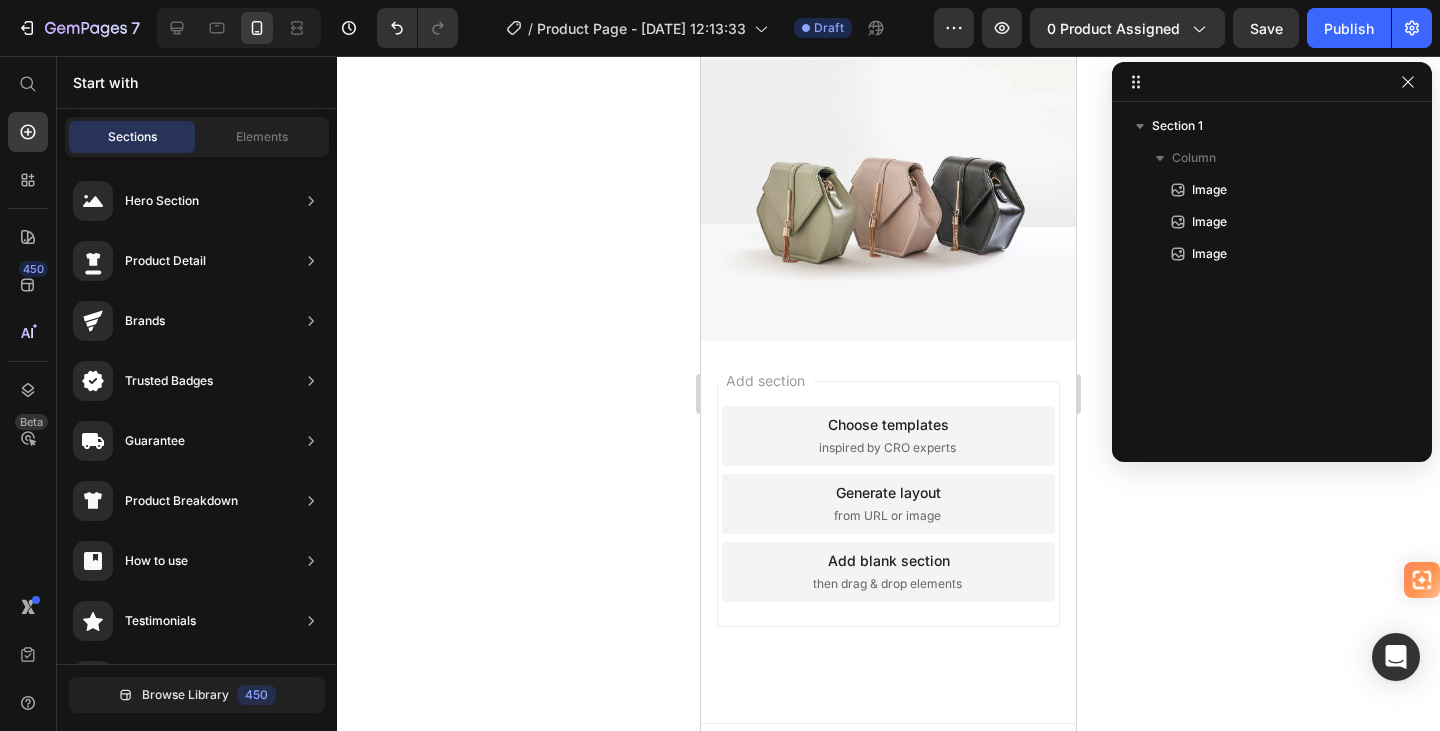 drag, startPoint x: 849, startPoint y: 318, endPoint x: 709, endPoint y: 320, distance: 140.01428 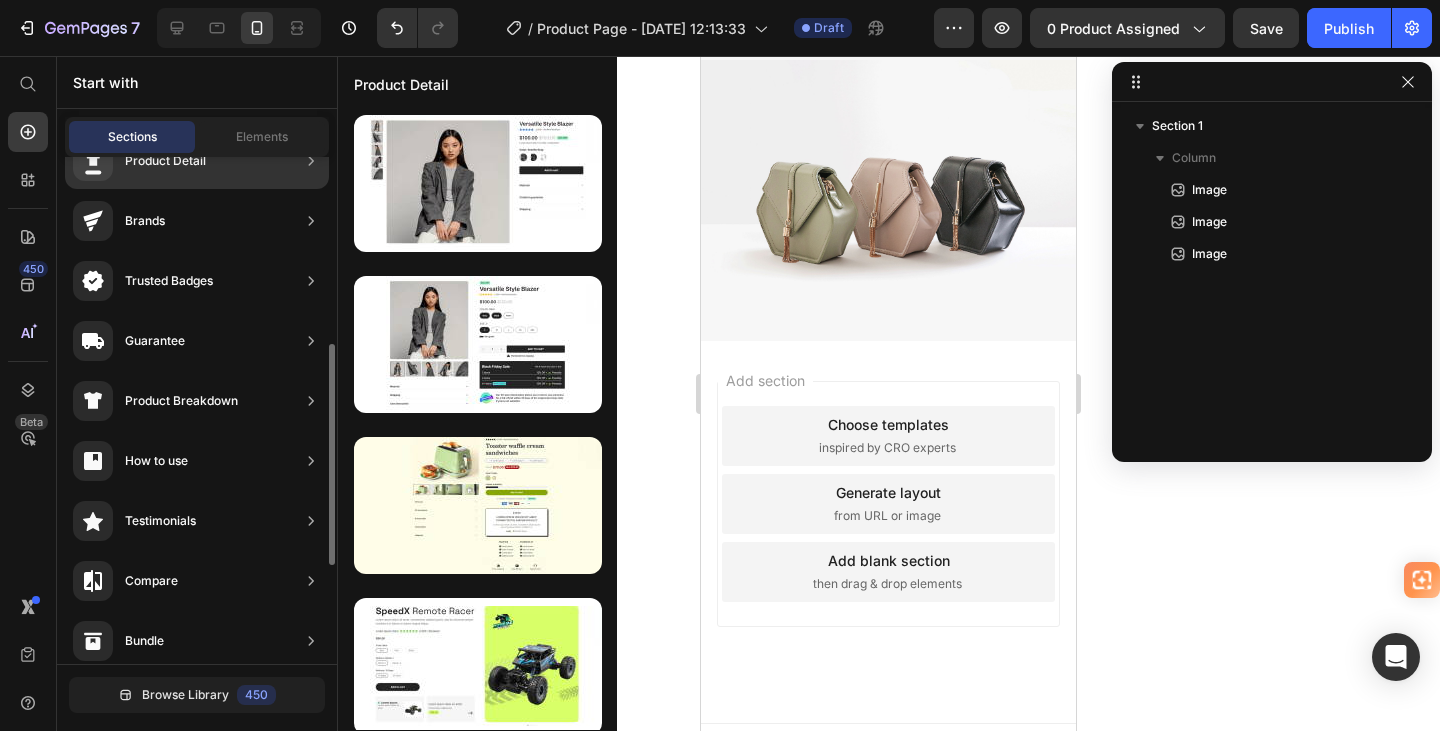 scroll, scrollTop: 200, scrollLeft: 0, axis: vertical 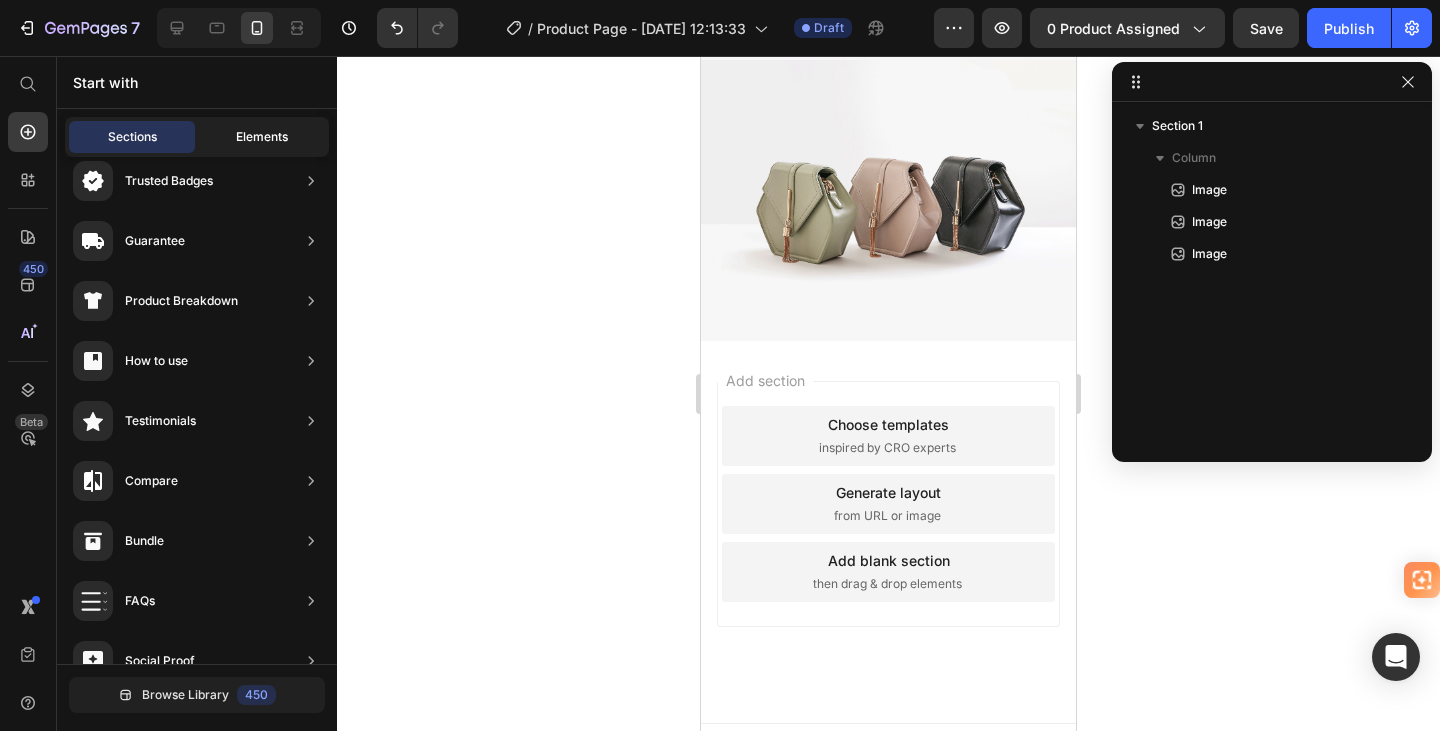 click on "Elements" at bounding box center (262, 137) 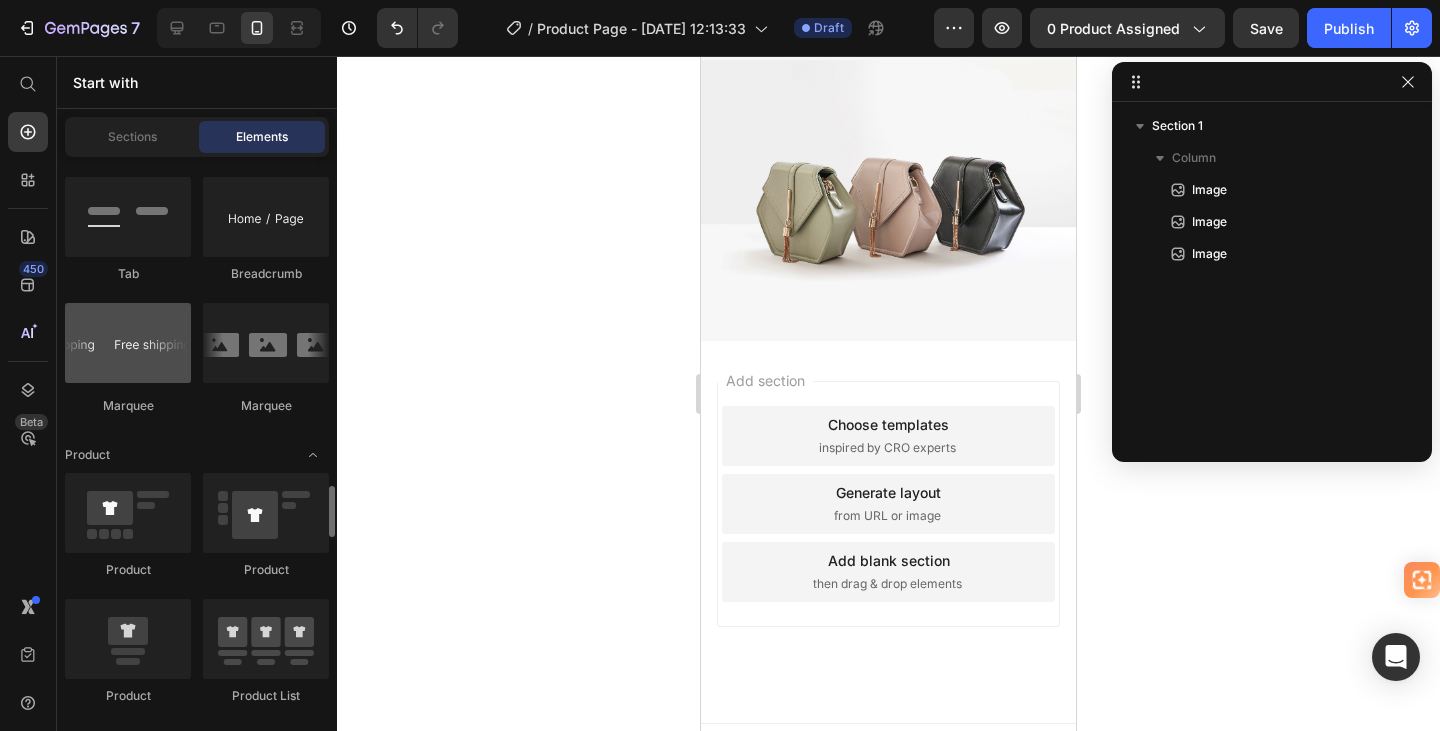 scroll, scrollTop: 2500, scrollLeft: 0, axis: vertical 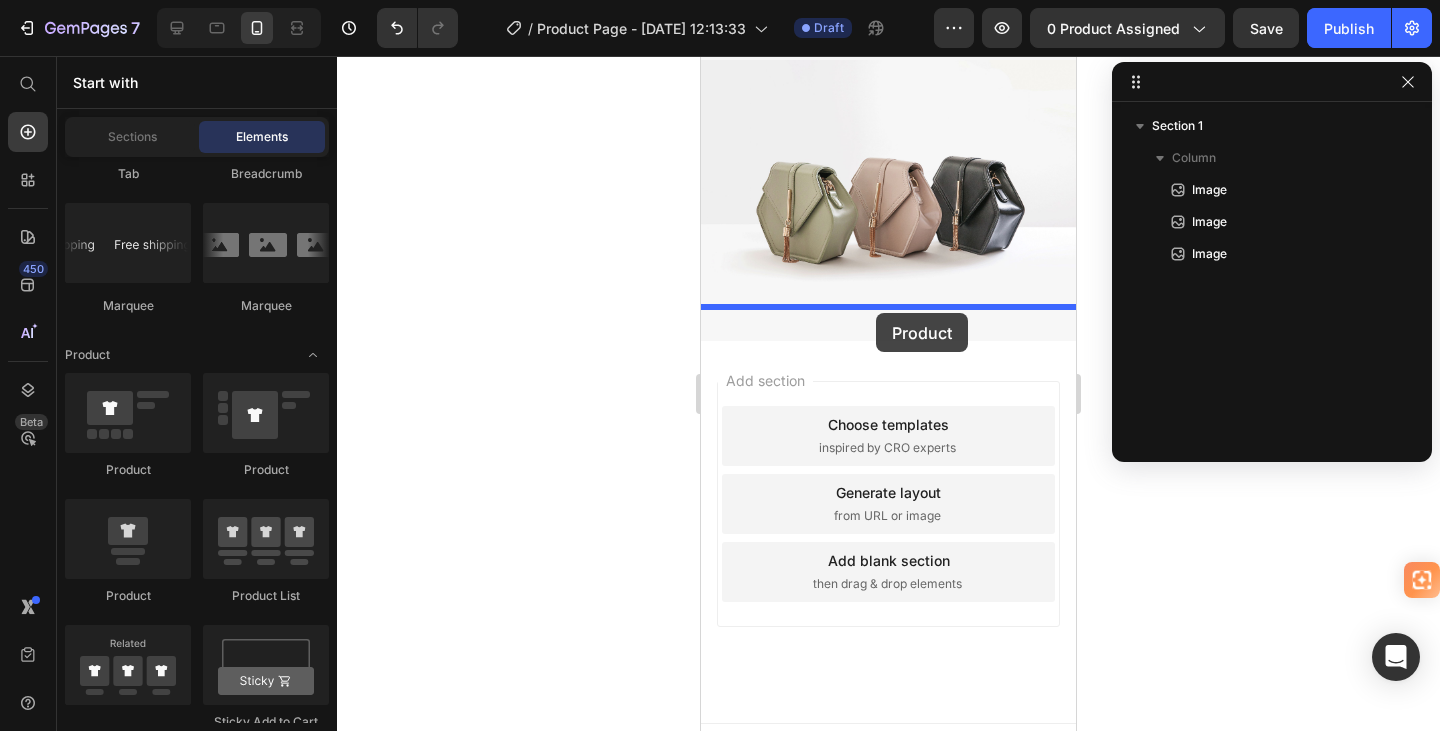 drag, startPoint x: 850, startPoint y: 484, endPoint x: 876, endPoint y: 313, distance: 172.96532 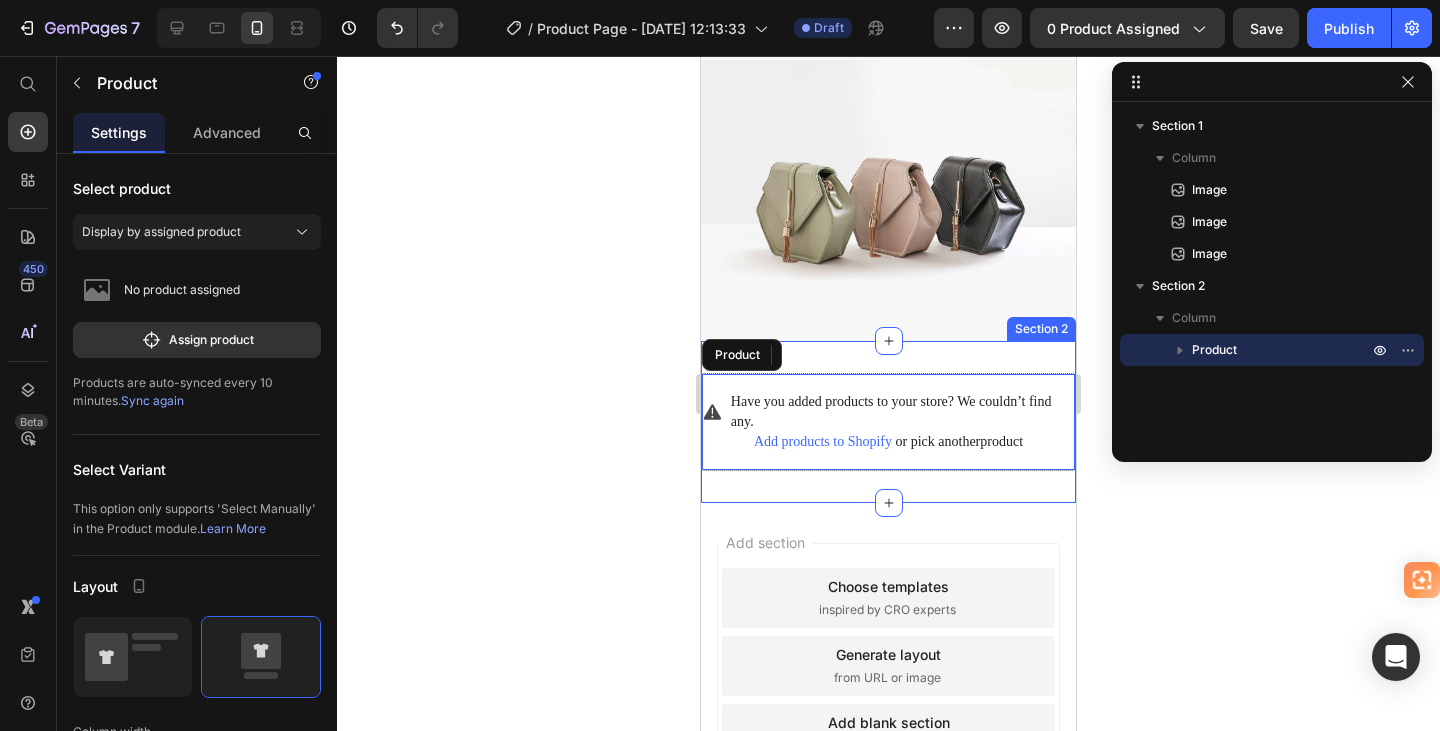 click on "Have you added products to your store? We couldn’t find any. Add products to Shopify   or pick another  product Product Section 2" at bounding box center (888, 422) 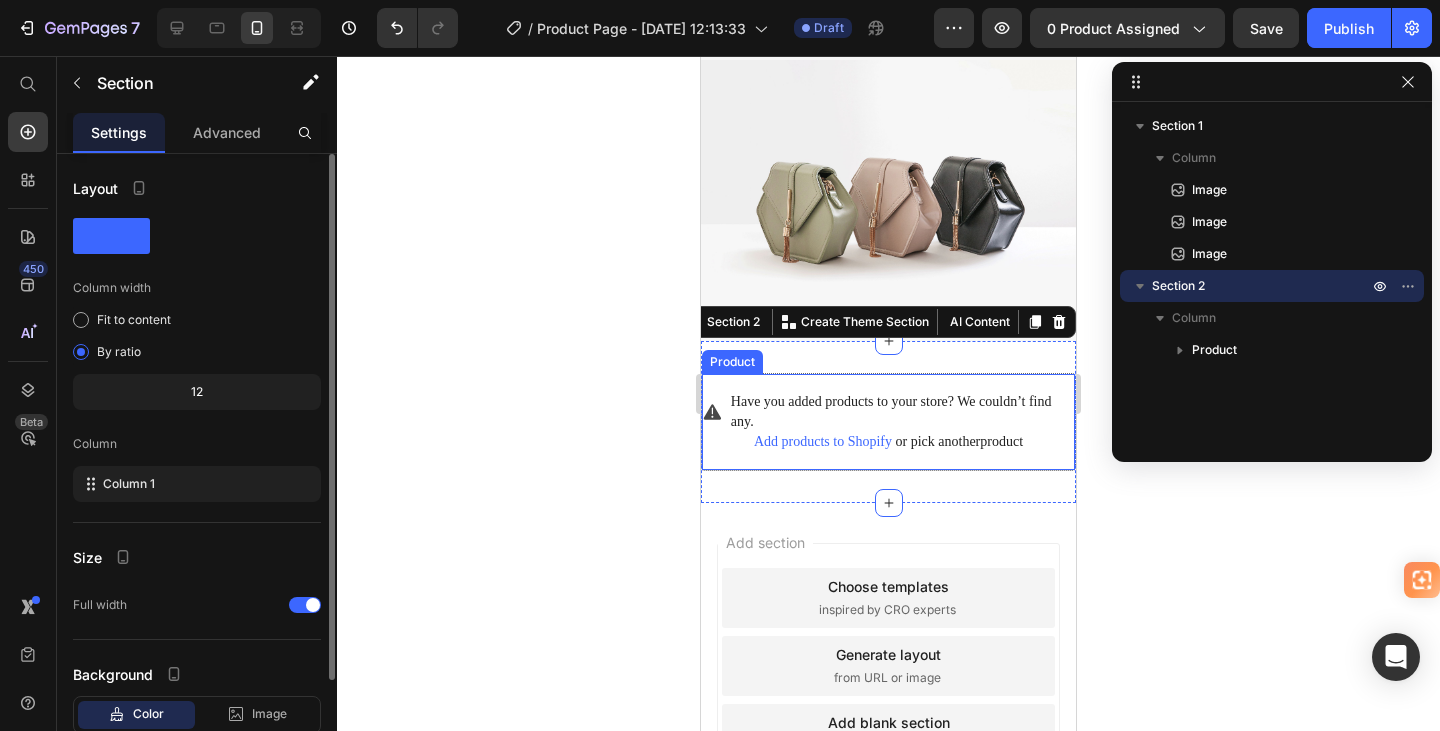 drag, startPoint x: 218, startPoint y: 137, endPoint x: 201, endPoint y: 169, distance: 36.23534 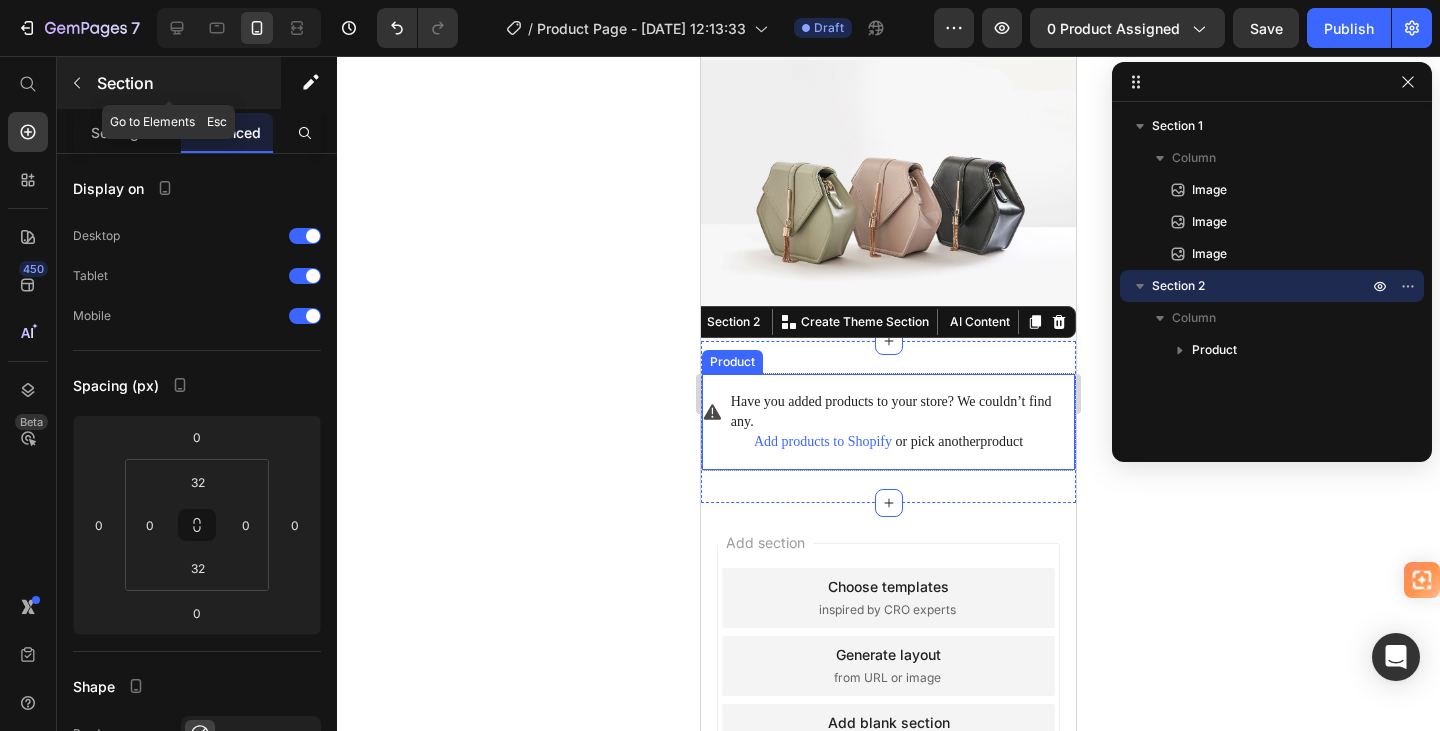 click 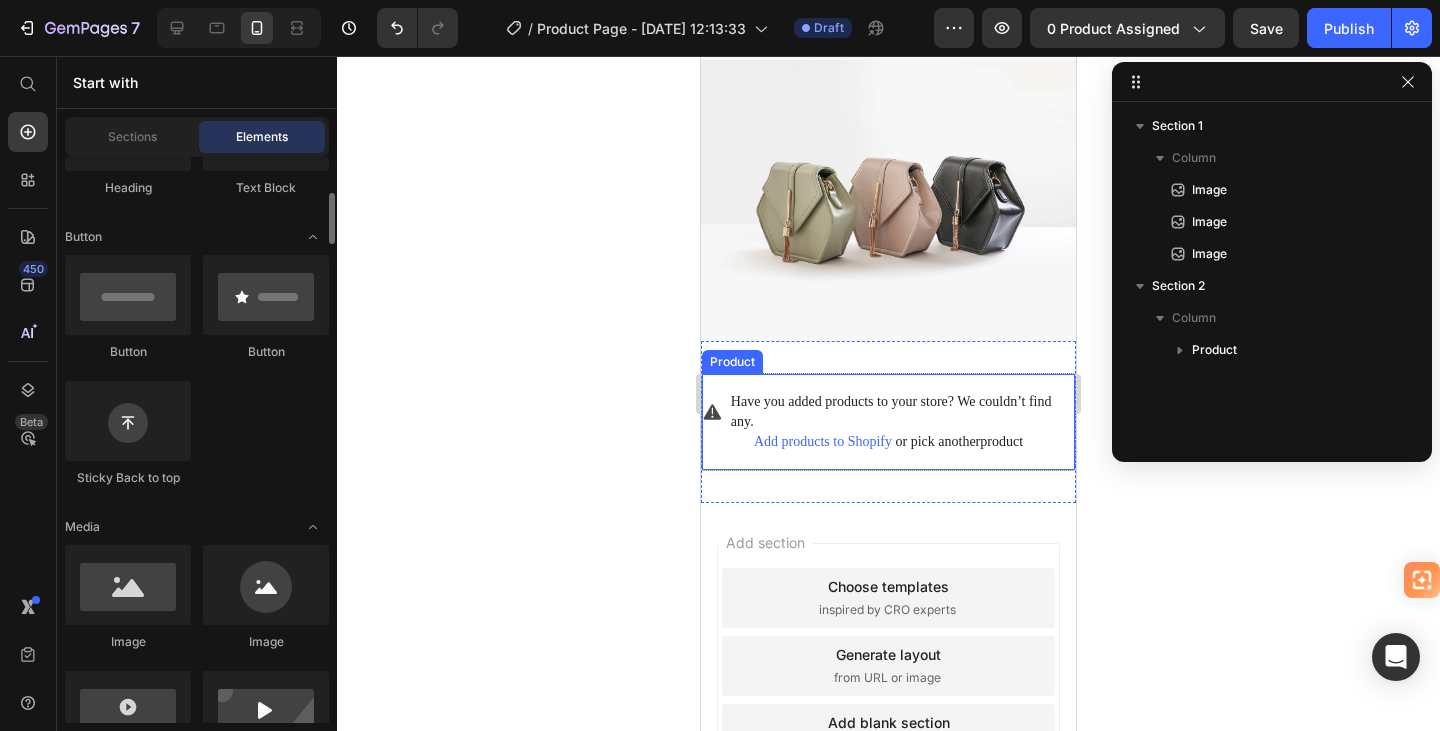 scroll, scrollTop: 0, scrollLeft: 0, axis: both 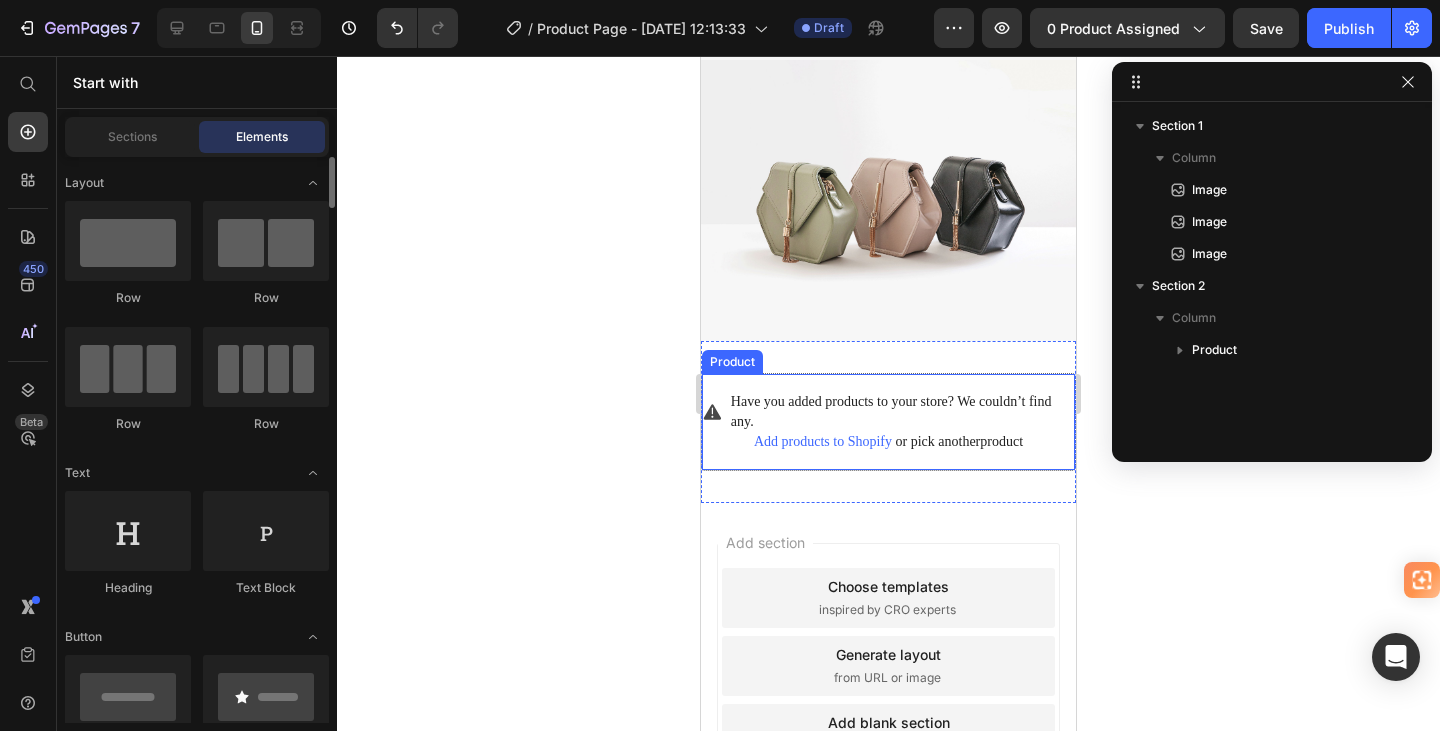 click on "Elements" 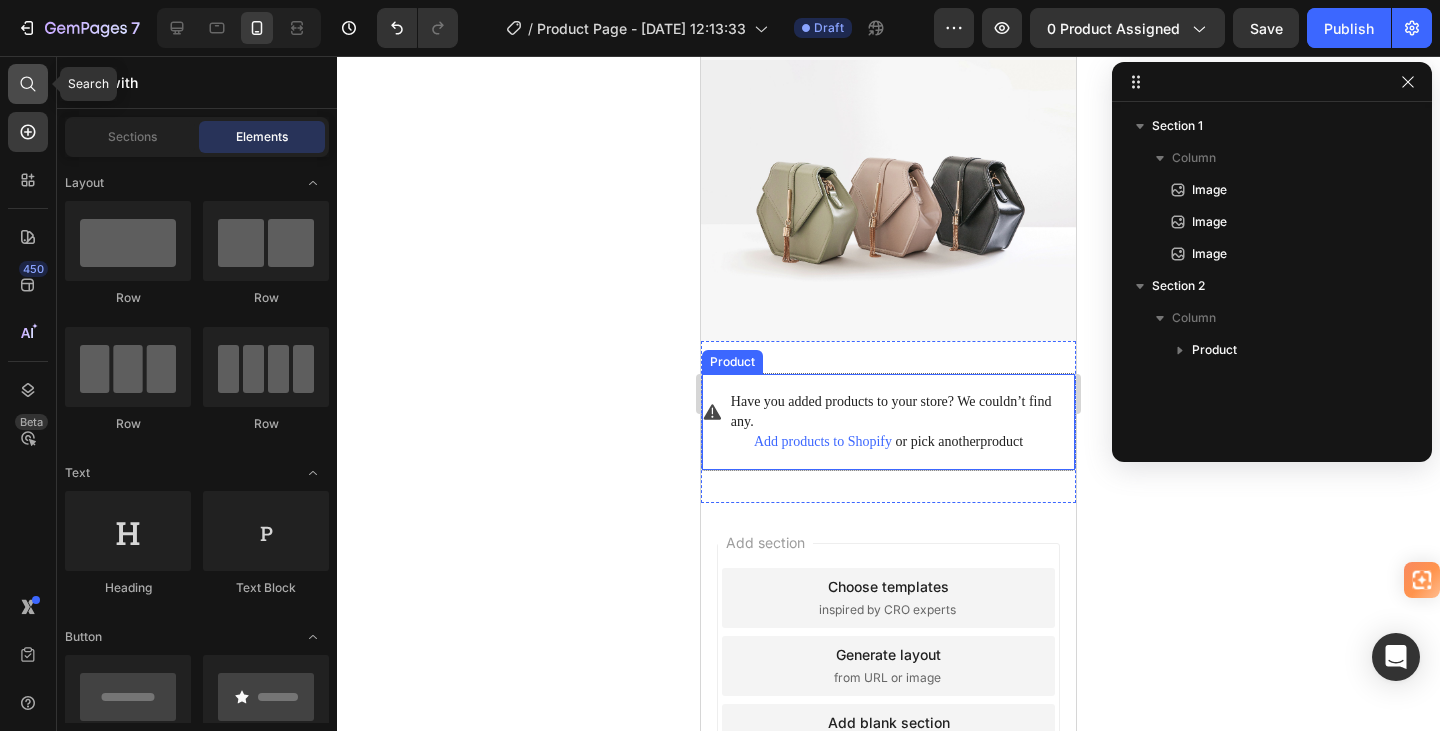 click 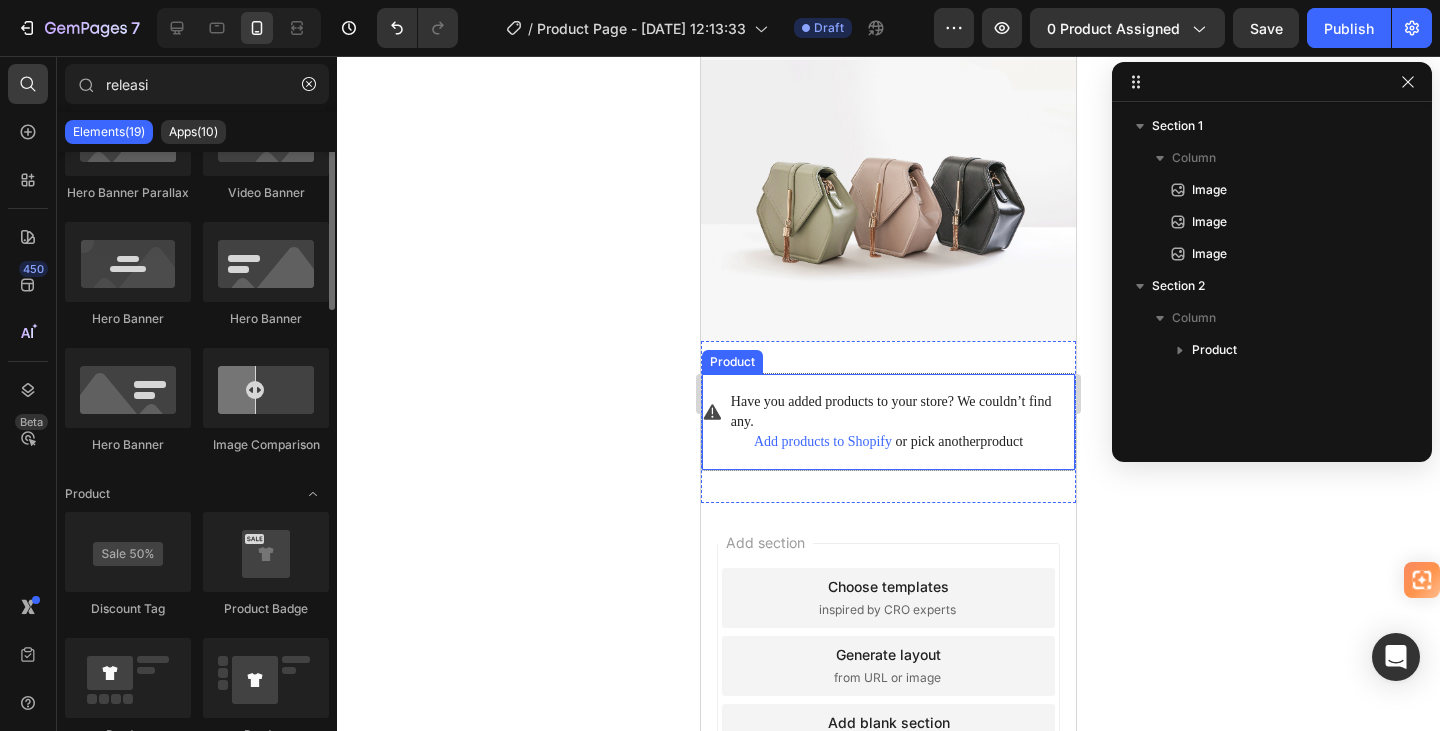 scroll, scrollTop: 0, scrollLeft: 0, axis: both 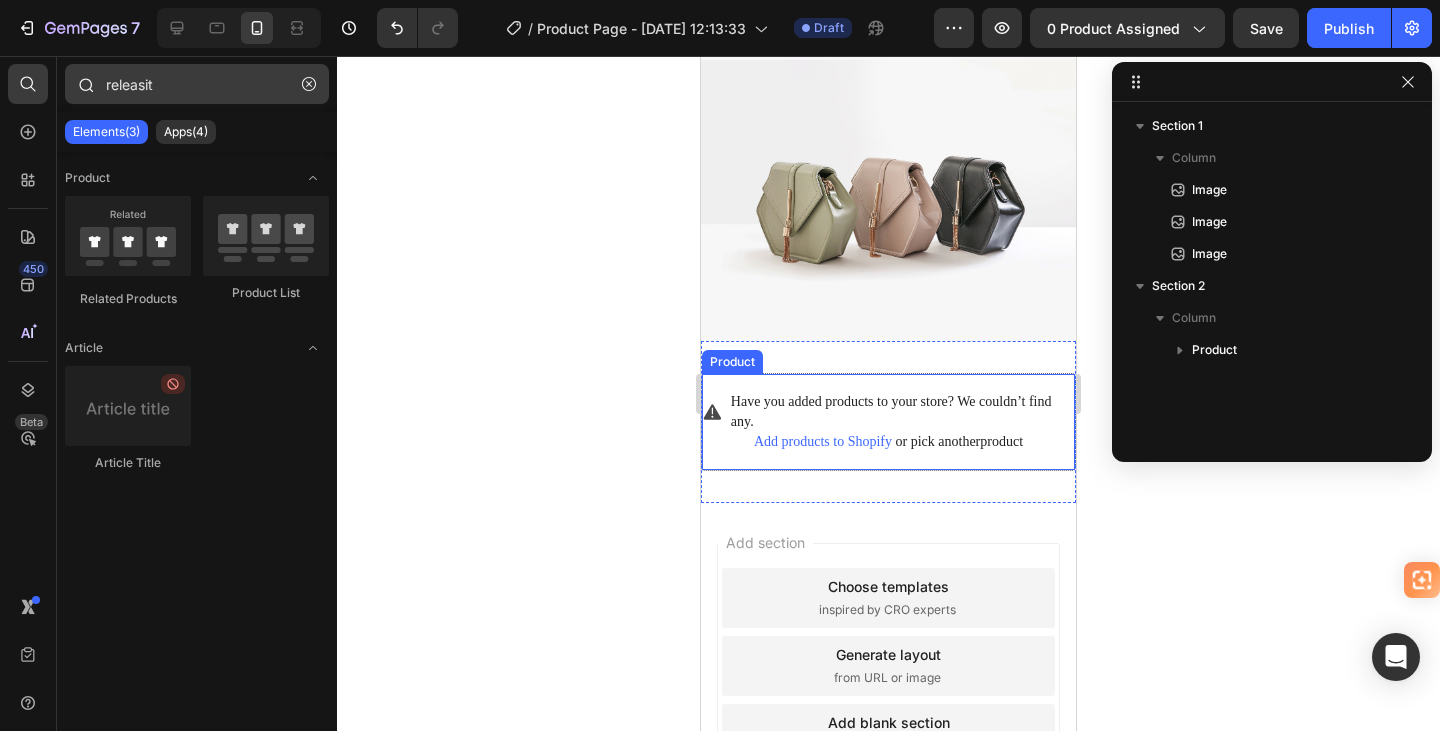 click on "releasit" at bounding box center (197, 84) 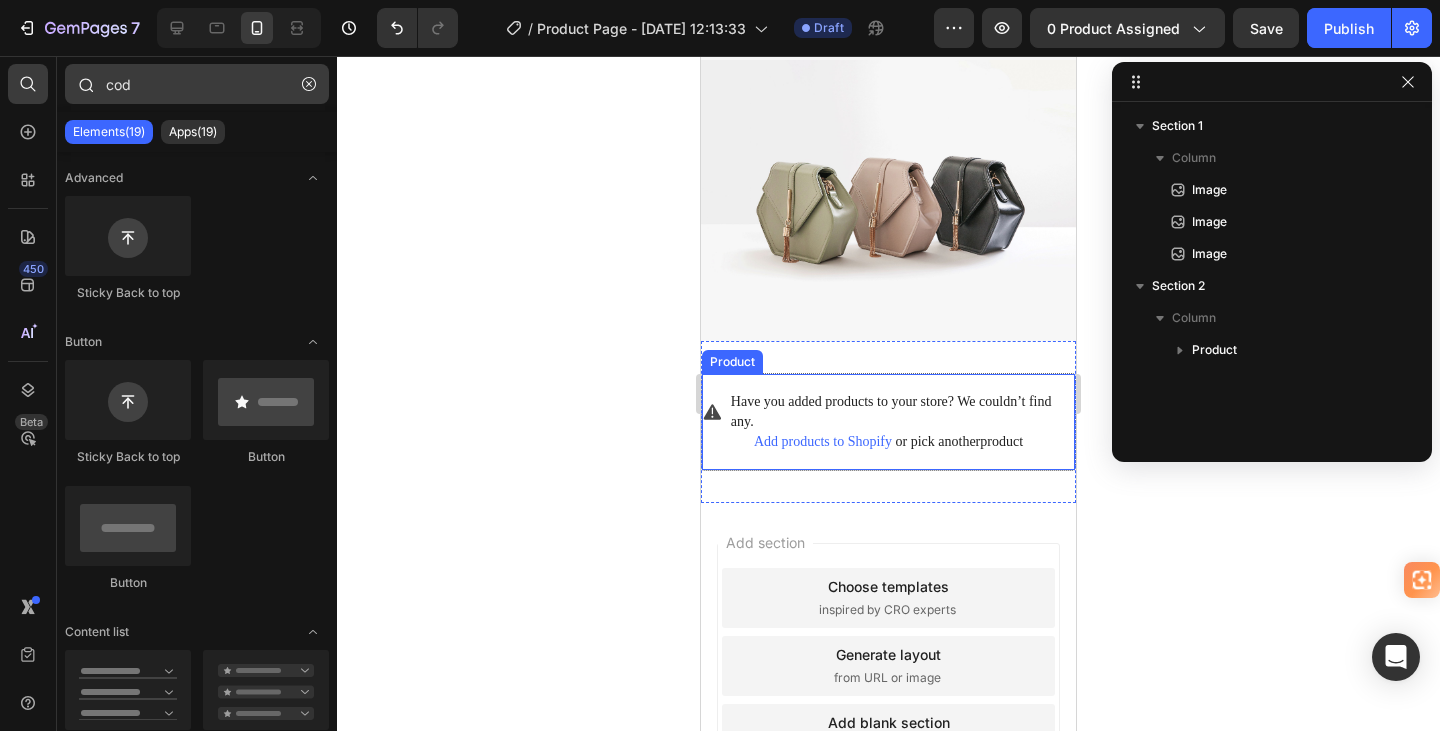 type on "code" 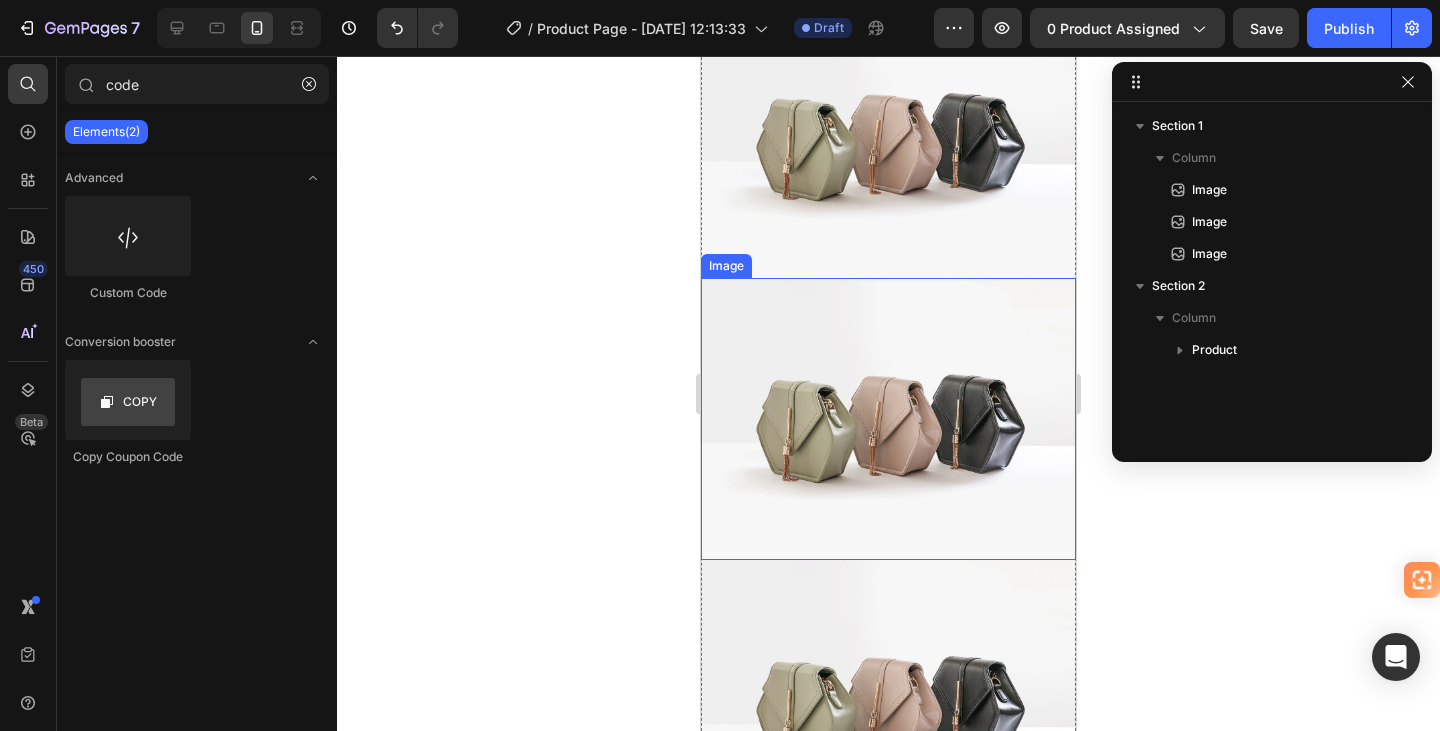 scroll, scrollTop: 0, scrollLeft: 0, axis: both 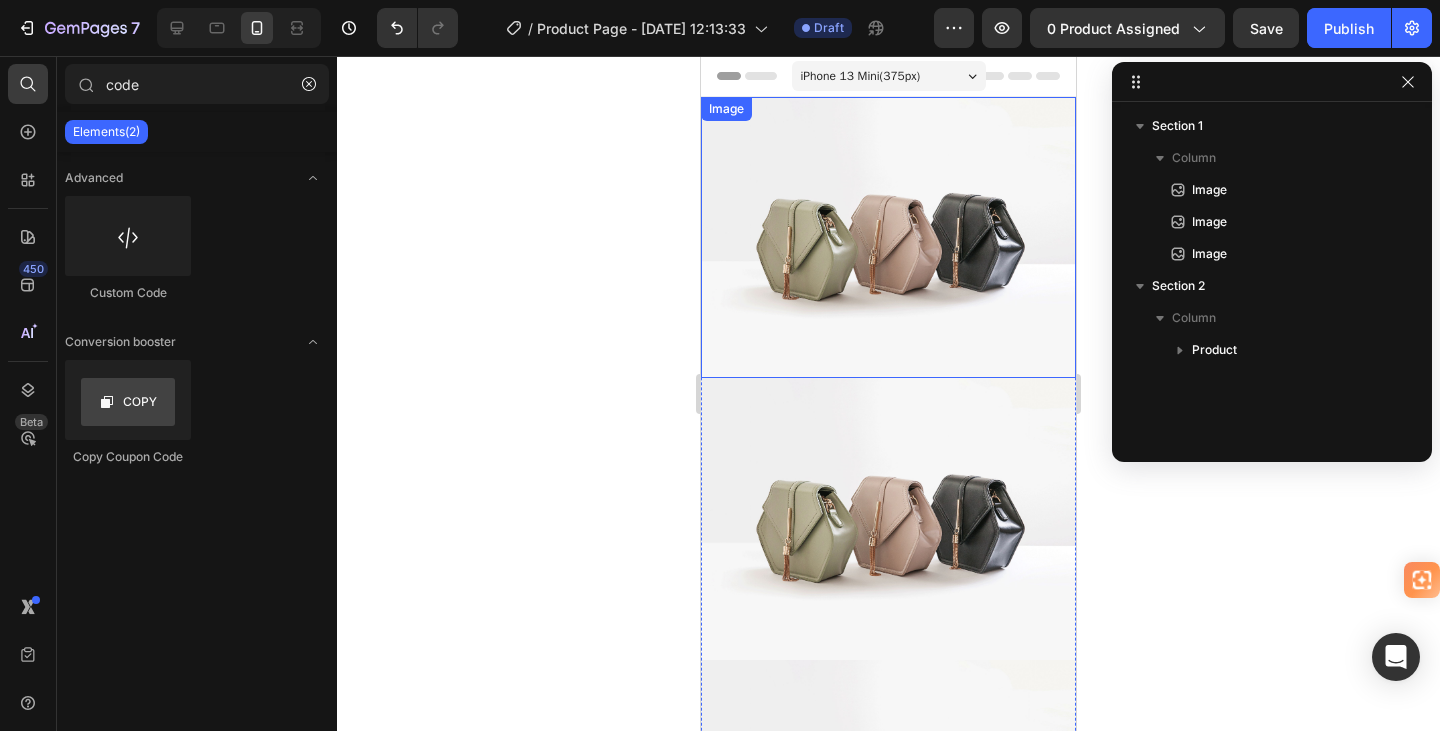 click at bounding box center (888, 237) 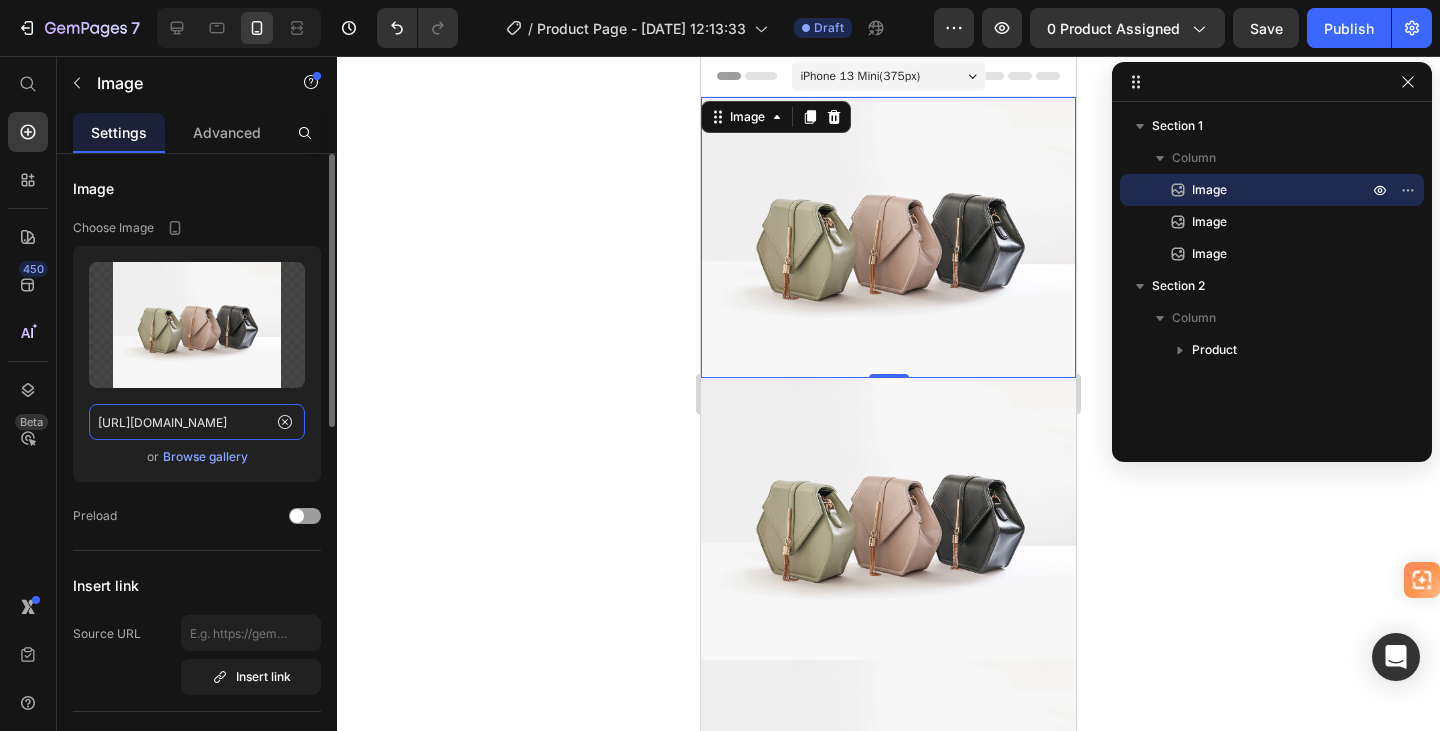 click on "https://ucarecdn.com/ee6d5074-1640-4cc7-8933-47c8589c3dee/-/format/auto/" 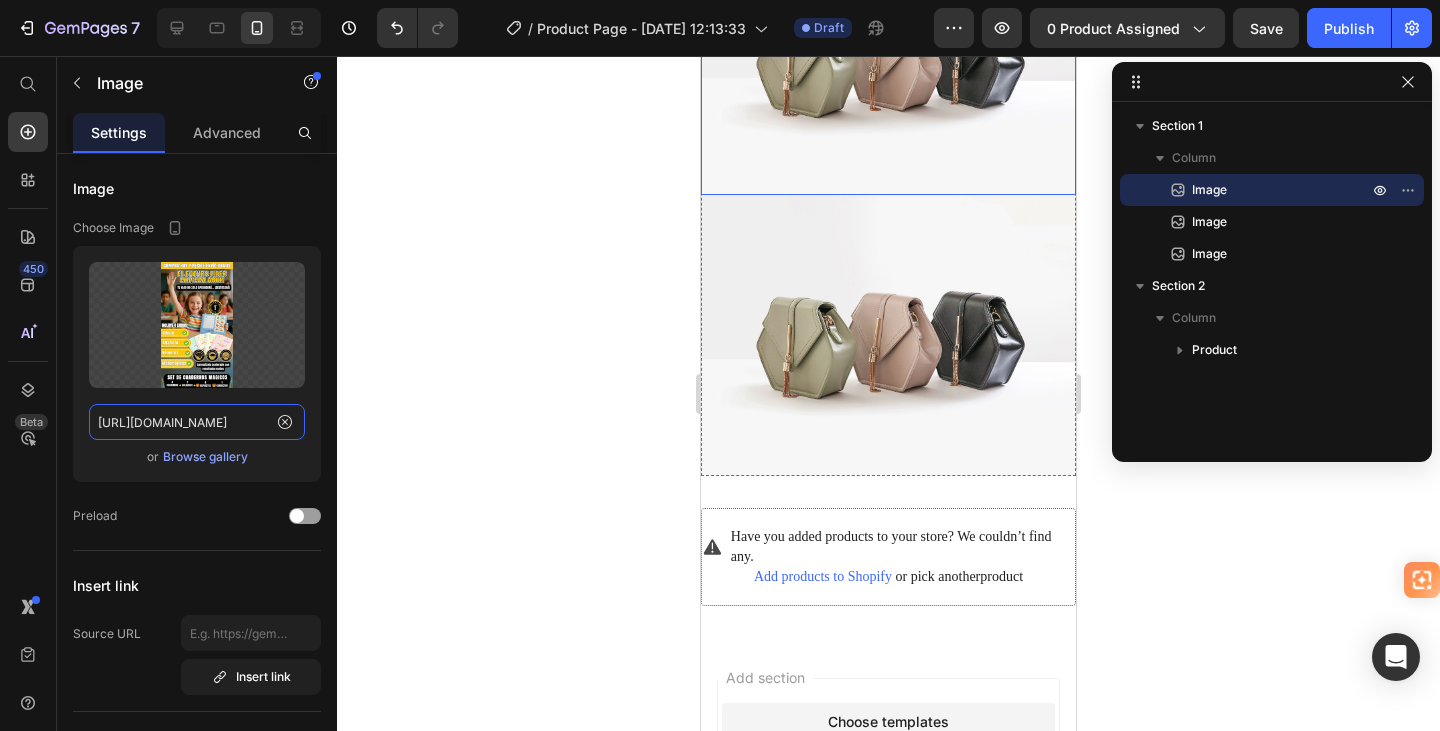 scroll, scrollTop: 500, scrollLeft: 0, axis: vertical 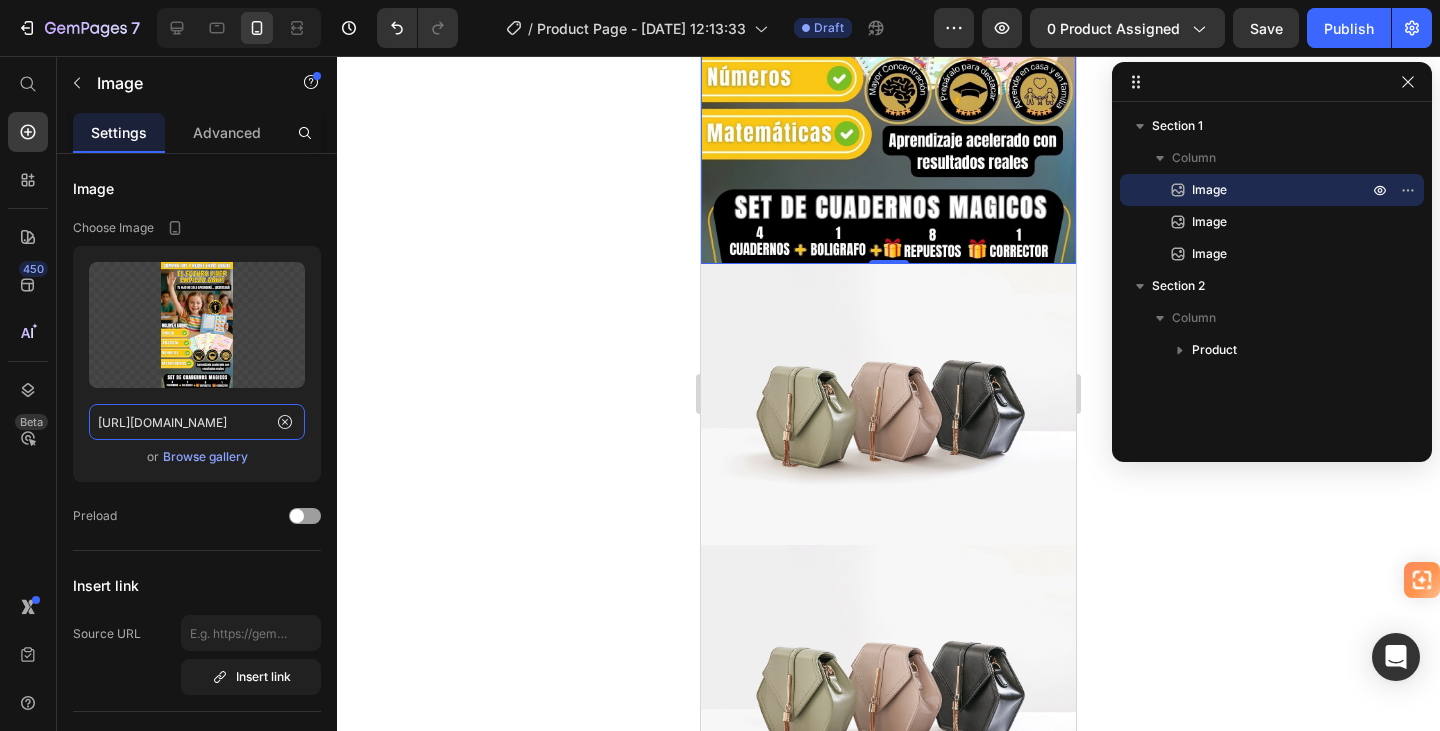 type on "https://cdn.shopify.com/s/files/1/0944/5474/3359/files/gempages_572006483395347608-af1b3ceb-6806-4344-b5d9-c9307ab3cdae.webp" 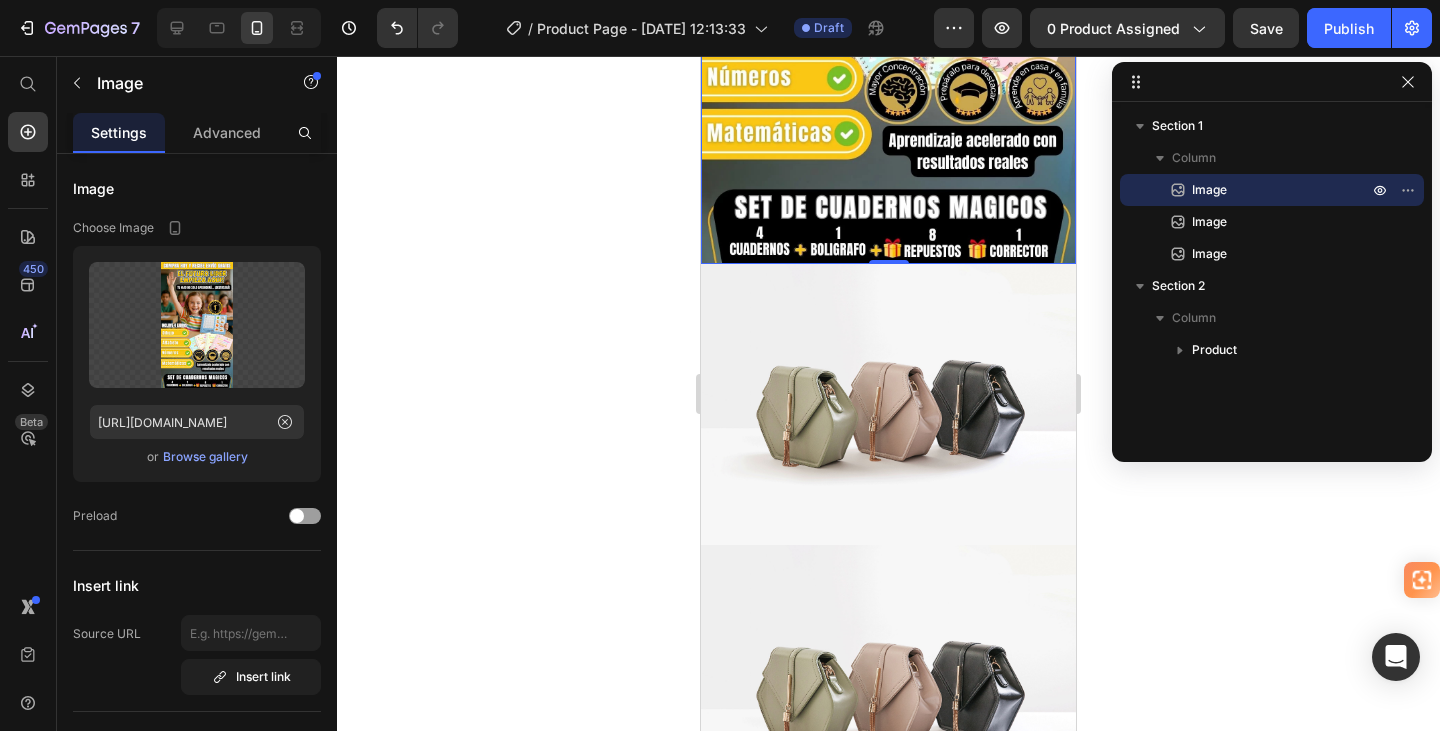 scroll, scrollTop: 0, scrollLeft: 0, axis: both 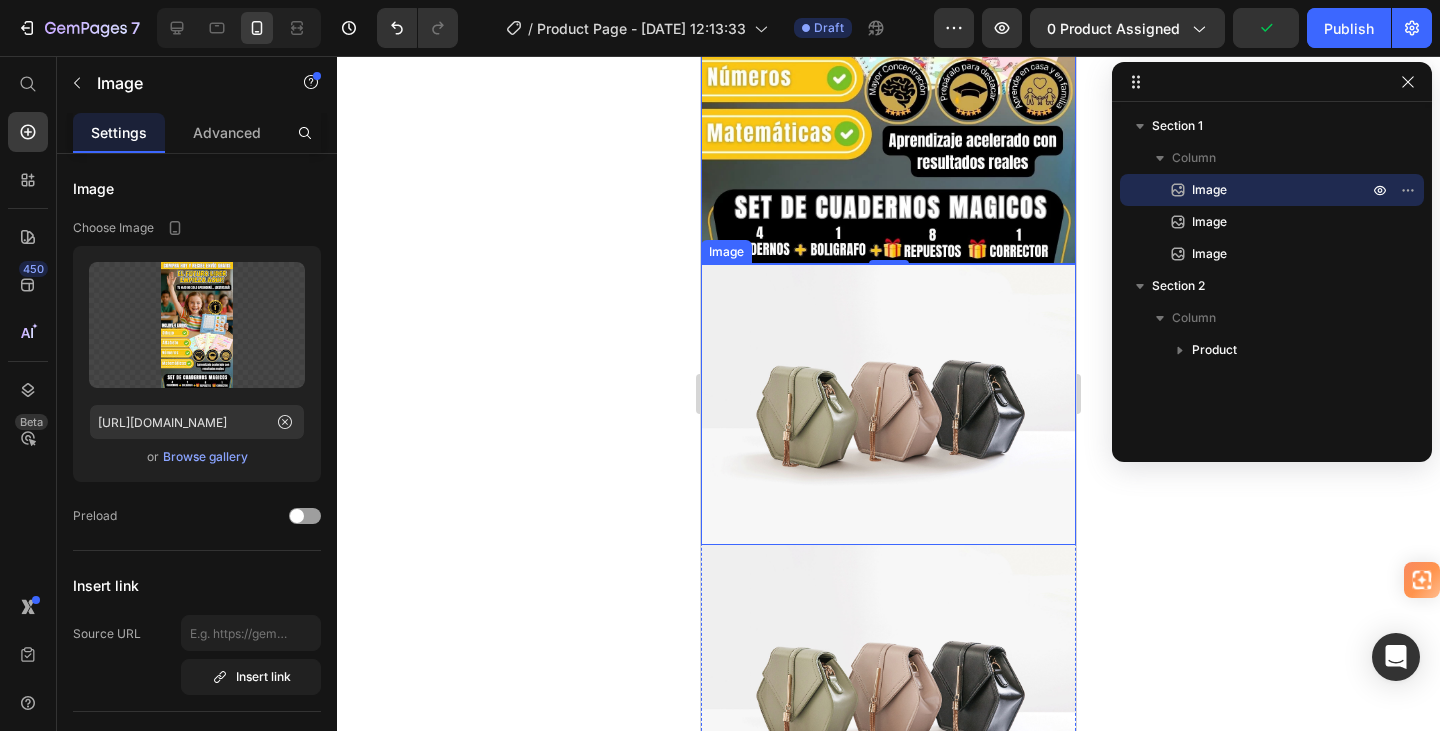 click at bounding box center [888, 404] 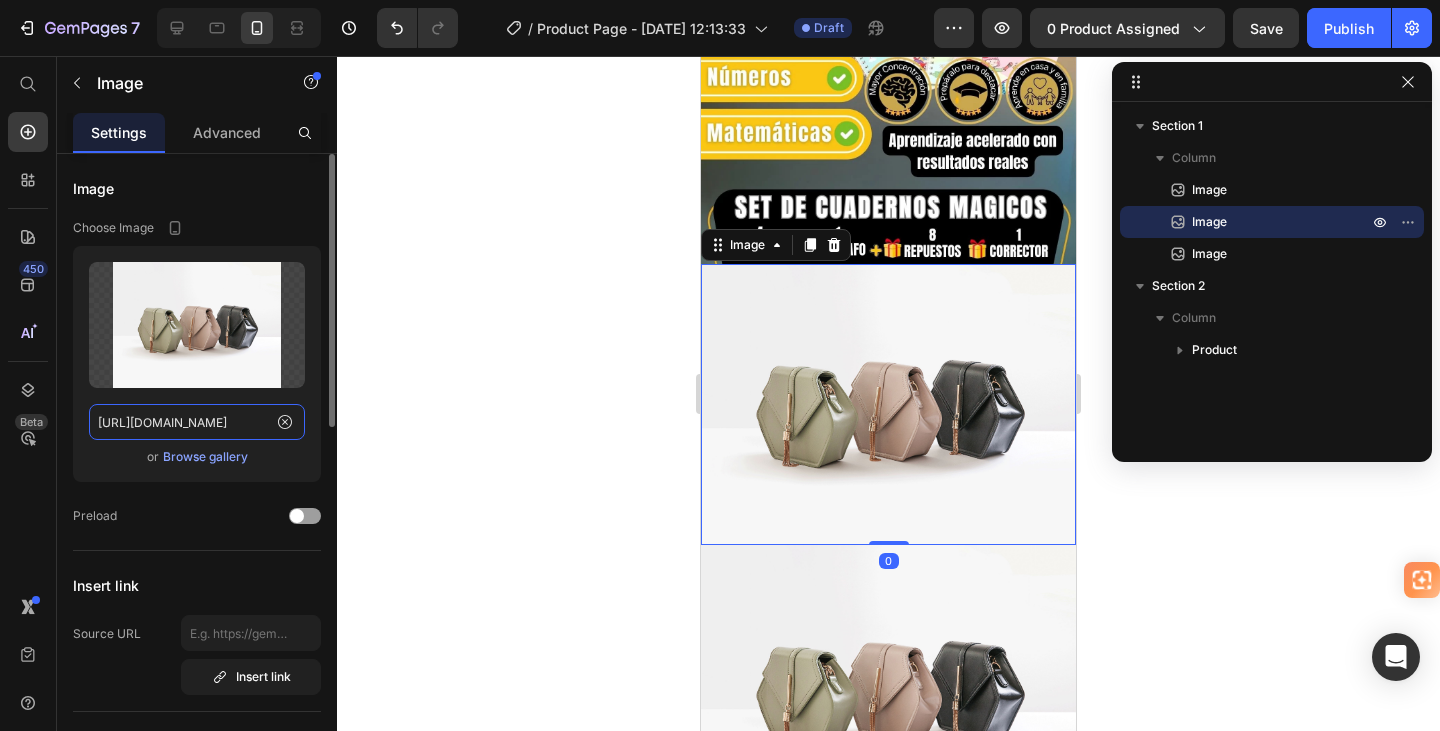 click on "https://ucarecdn.com/ee6d5074-1640-4cc7-8933-47c8589c3dee/-/format/auto/" 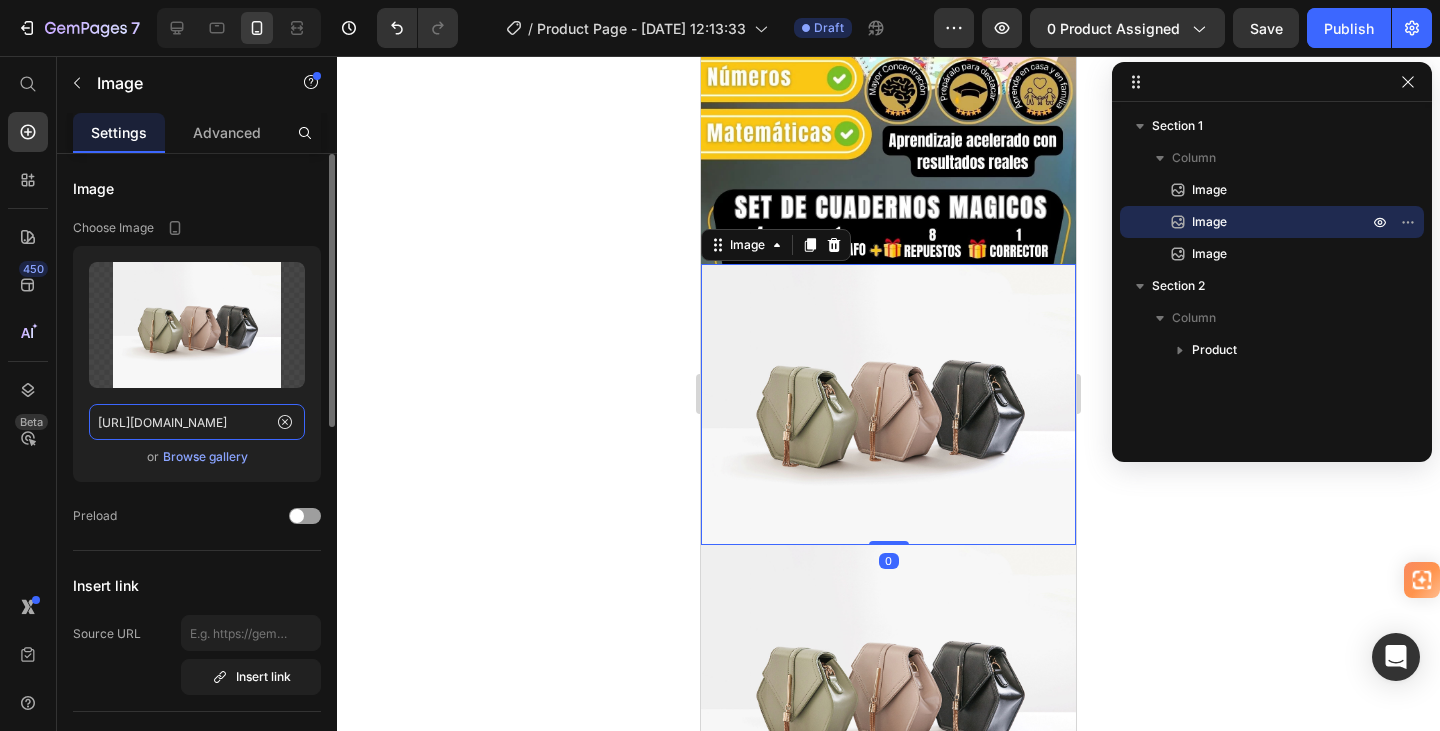 scroll, scrollTop: 0, scrollLeft: 613, axis: horizontal 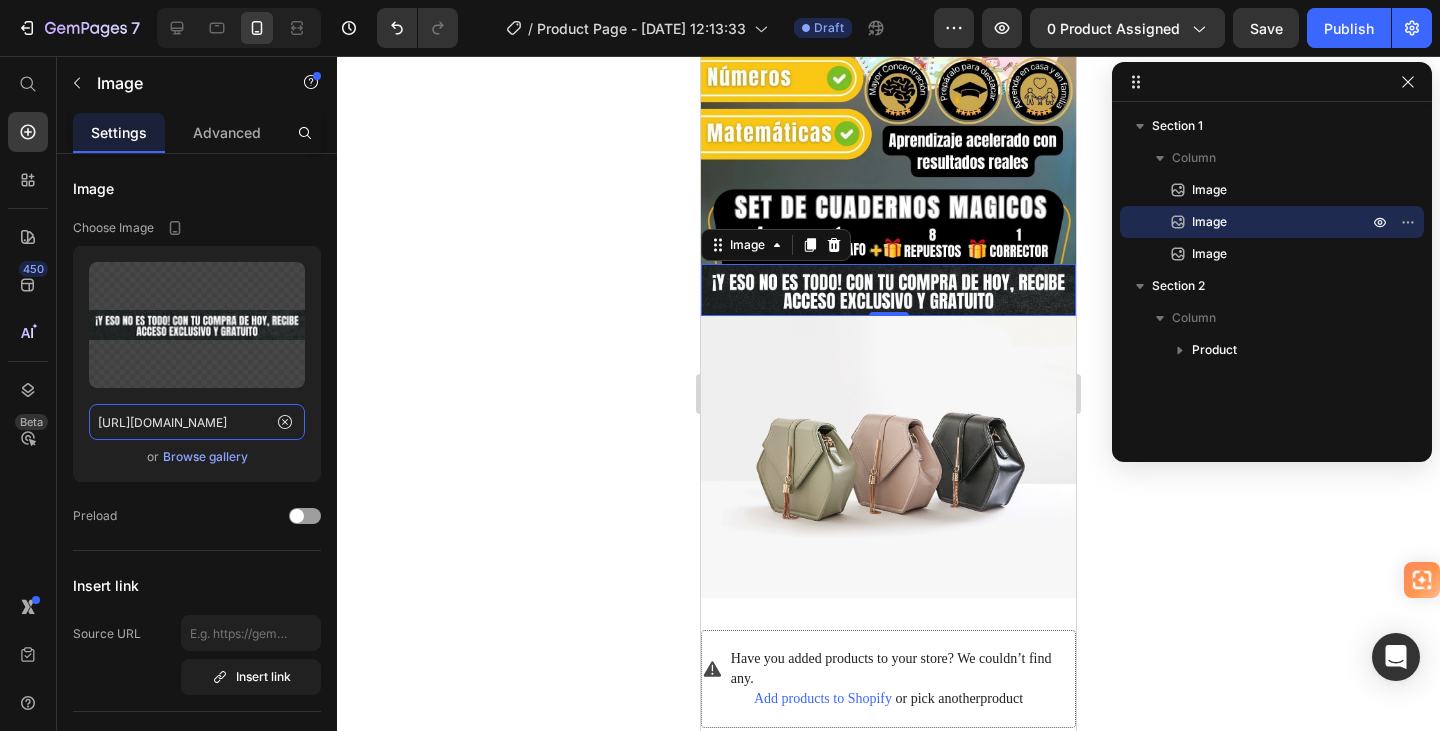 type on "https://cdn.shopify.com/s/files/1/0944/5474/3359/files/gempages_572006483395347608-ac91a52c-de78-4762-8569-04228fbaa6ce.jpg" 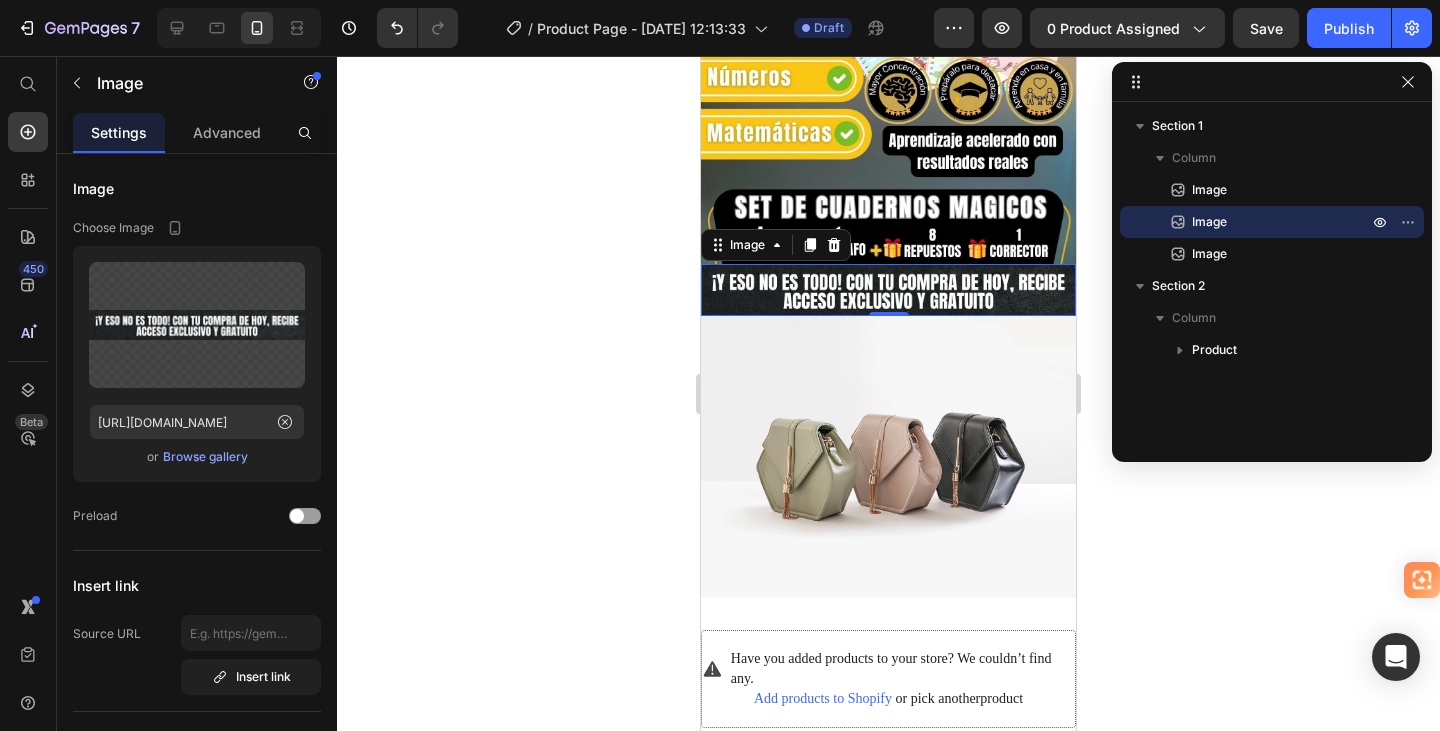 scroll, scrollTop: 0, scrollLeft: 0, axis: both 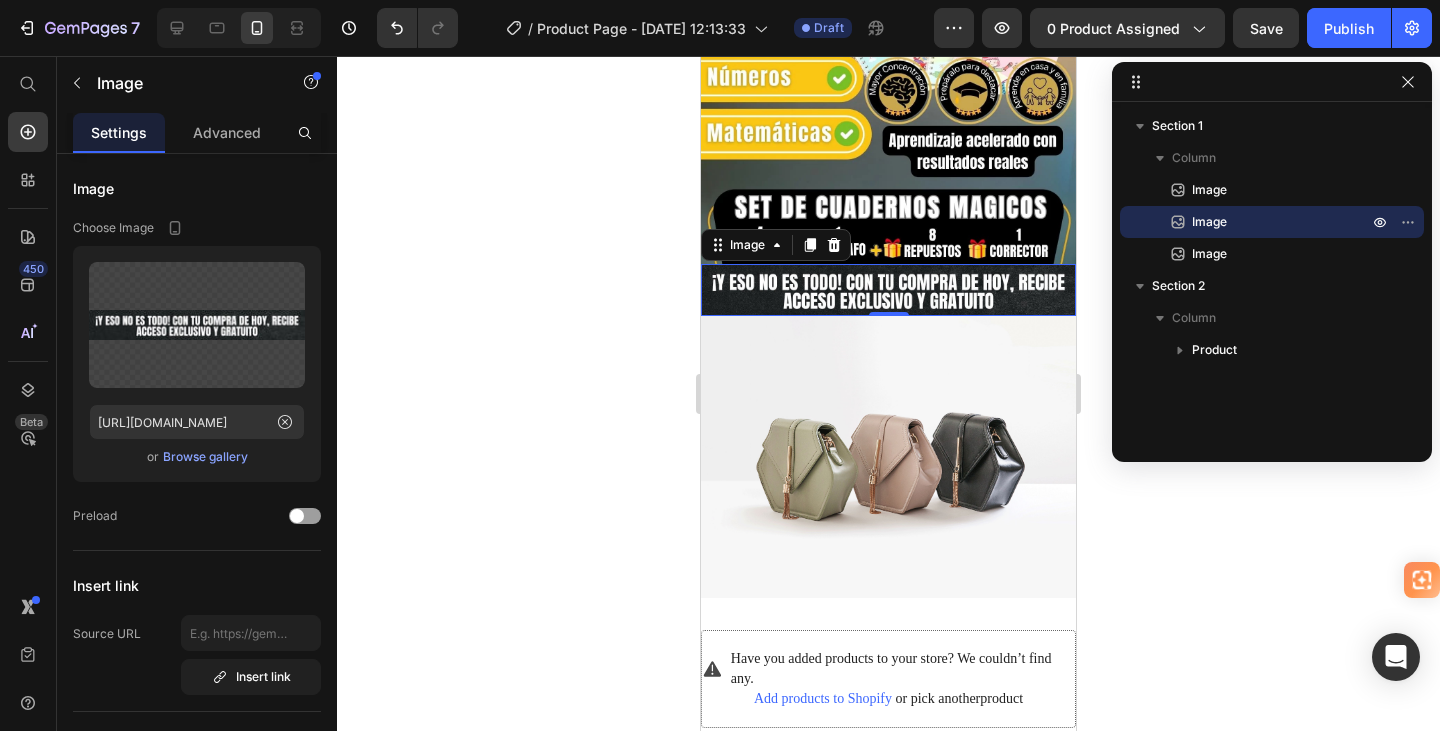 click at bounding box center (888, 456) 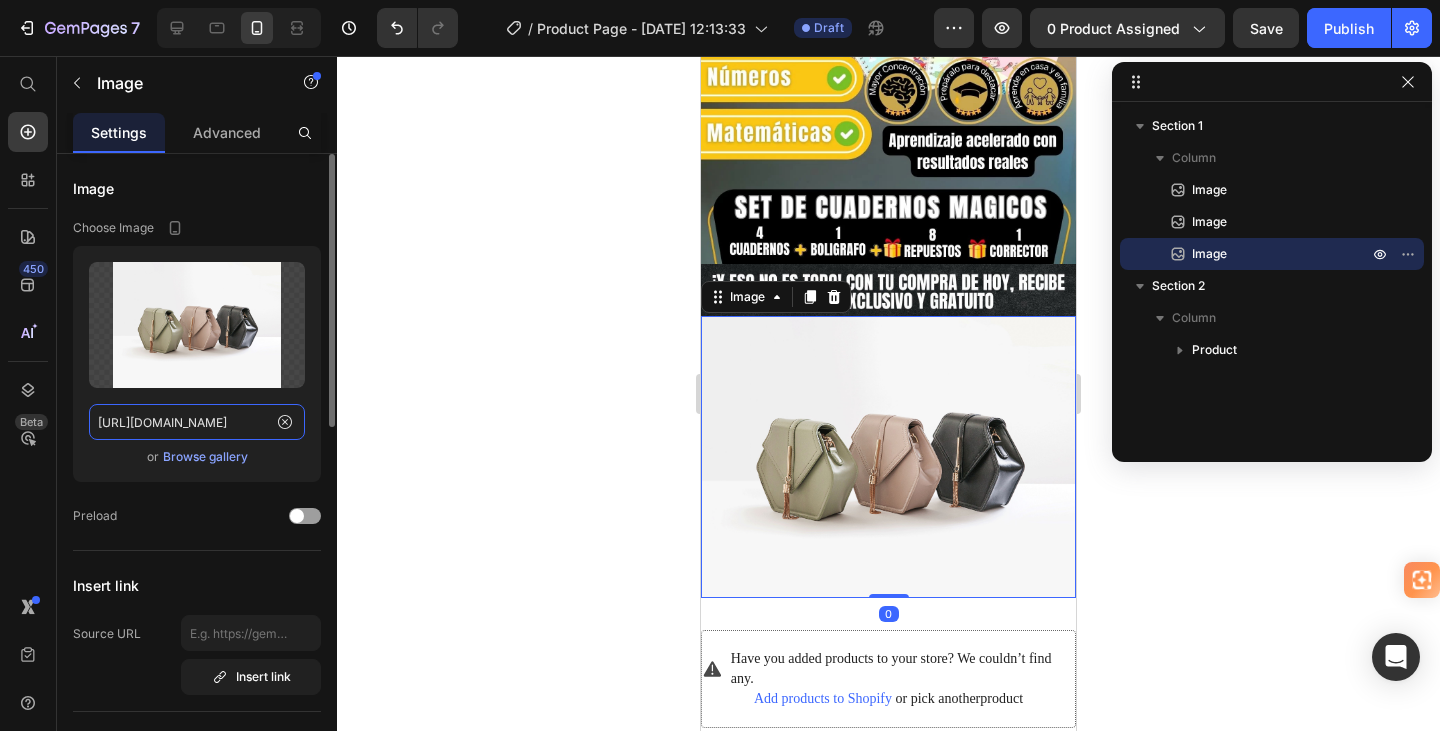 click on "https://ucarecdn.com/ee6d5074-1640-4cc7-8933-47c8589c3dee/-/format/auto/" 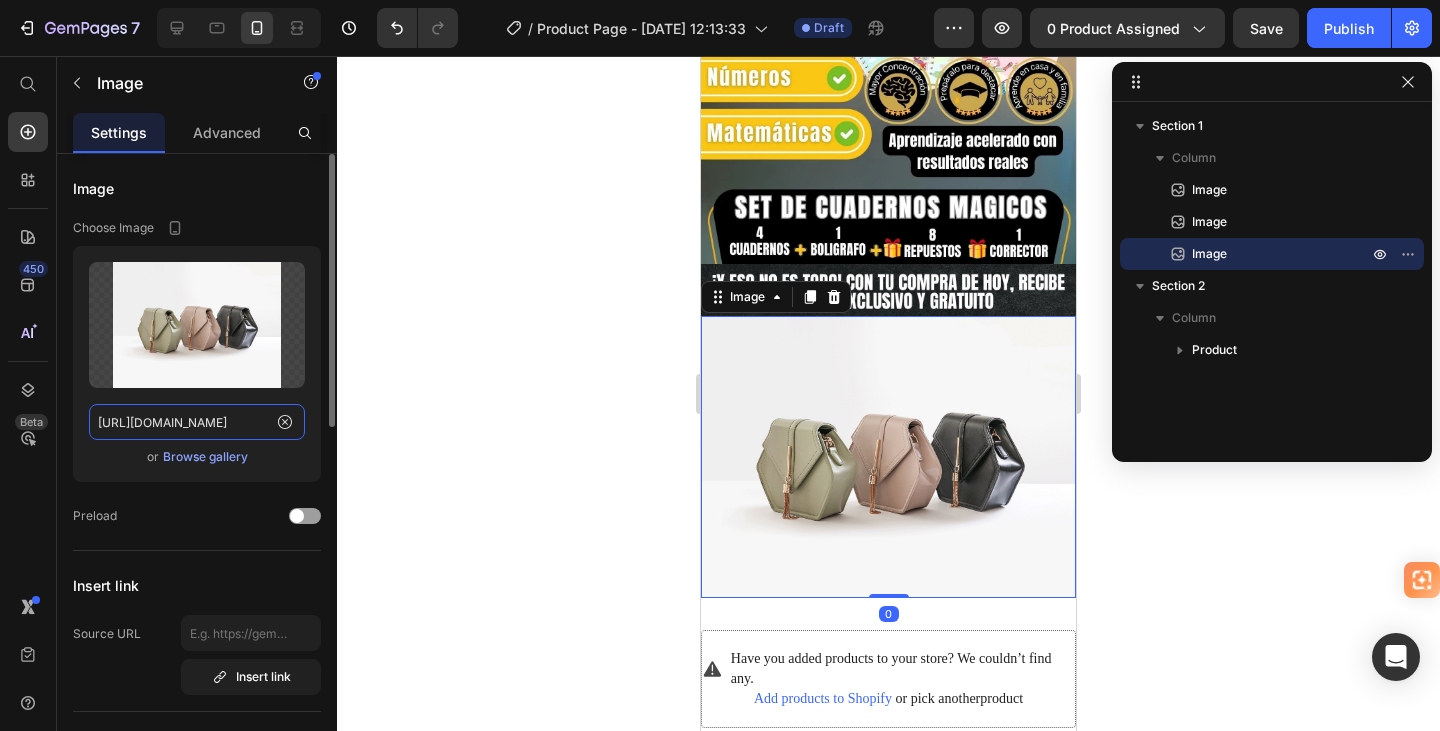 scroll, scrollTop: 0, scrollLeft: 614, axis: horizontal 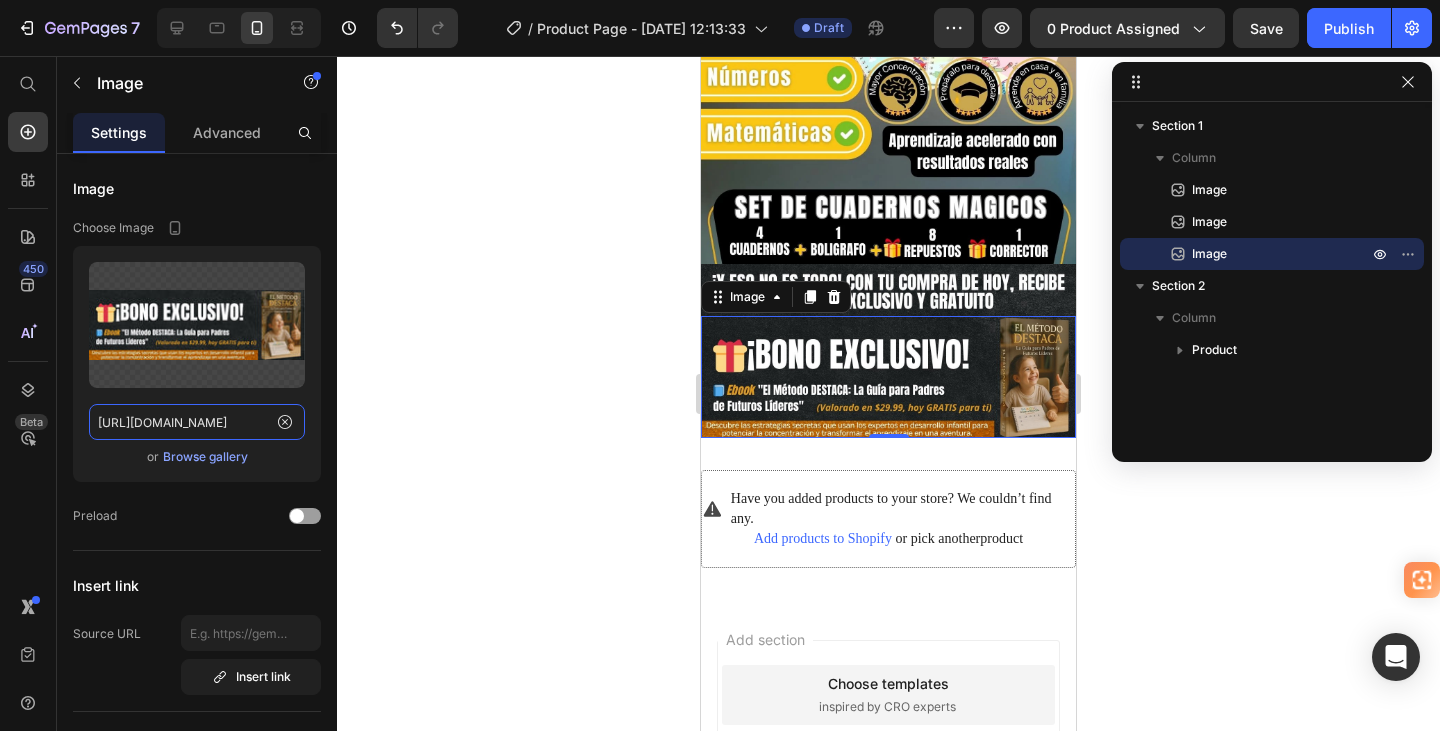 type on "[URL][DOMAIN_NAME]" 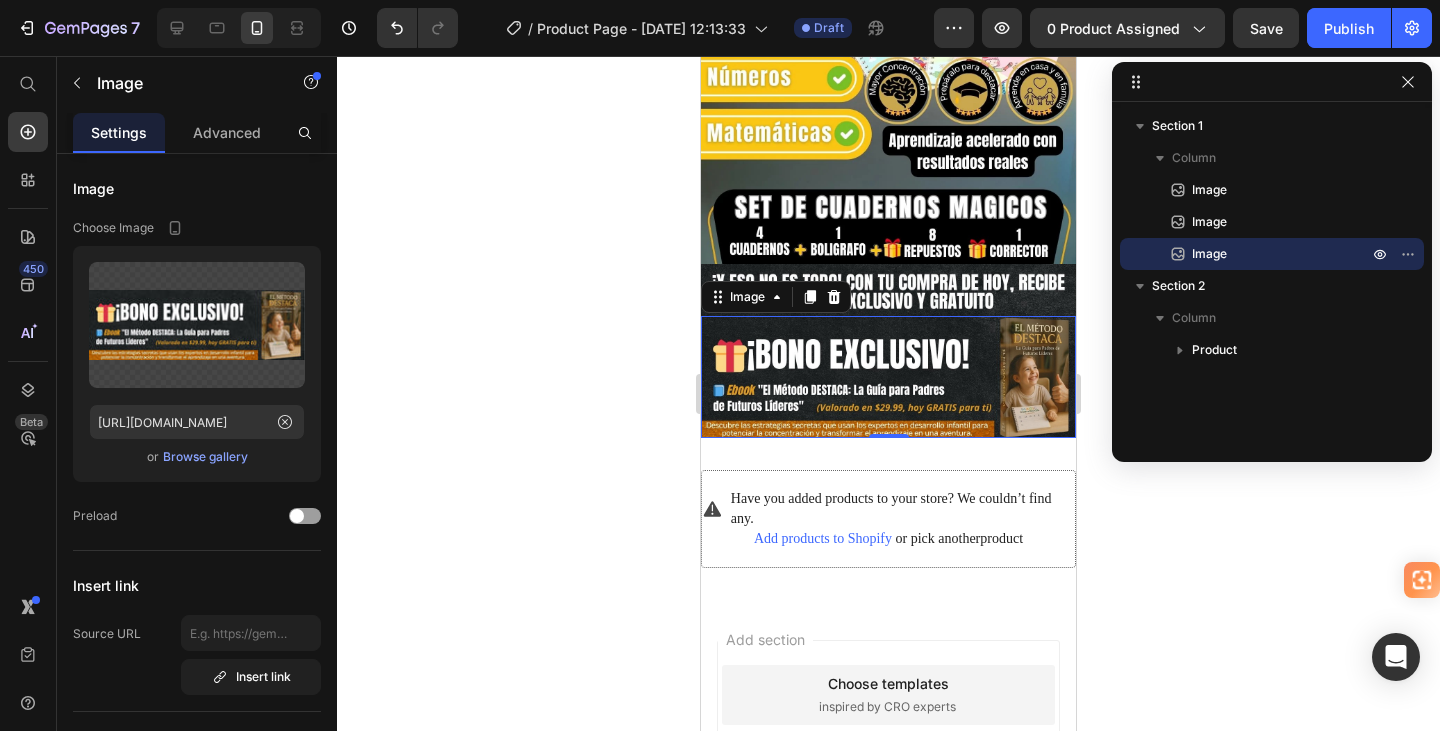 click at bounding box center (888, 377) 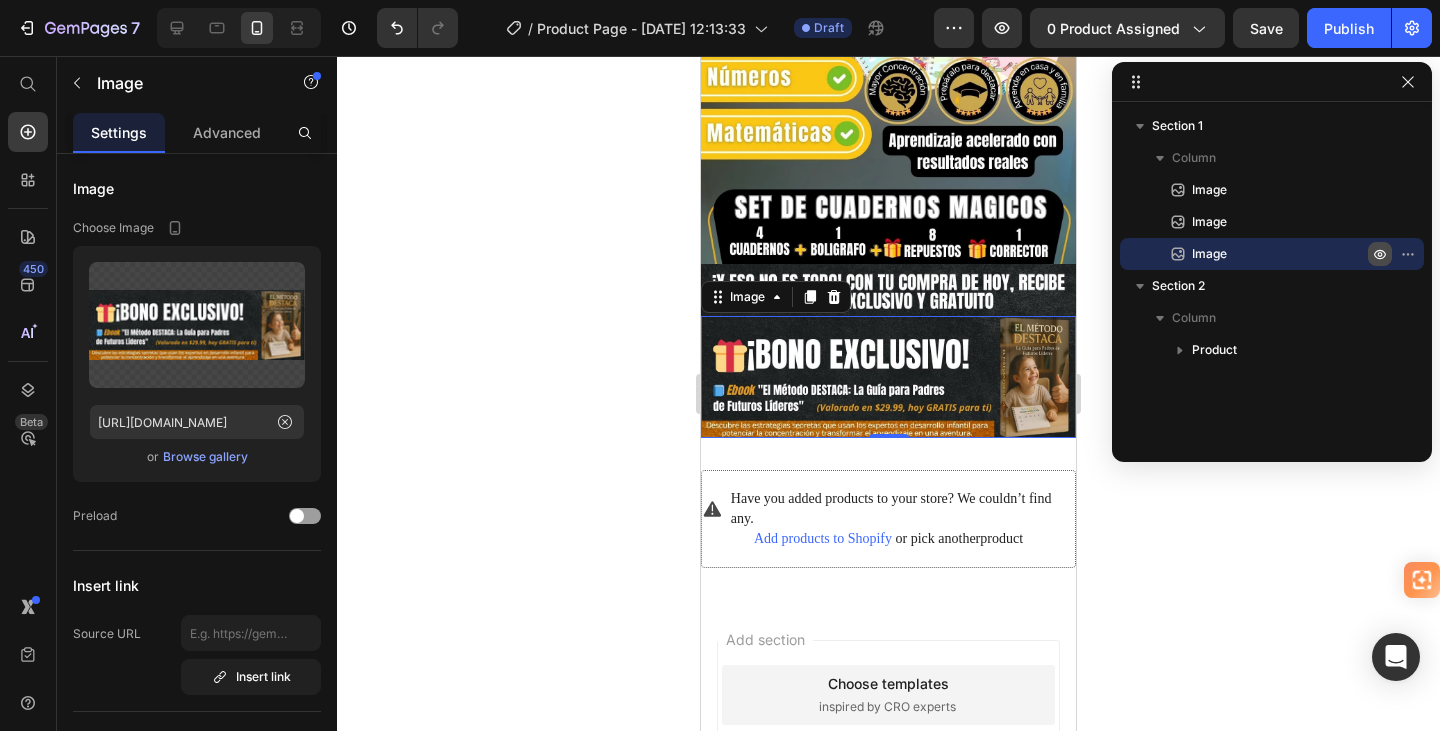 drag, startPoint x: 1219, startPoint y: 252, endPoint x: 1383, endPoint y: 264, distance: 164.43843 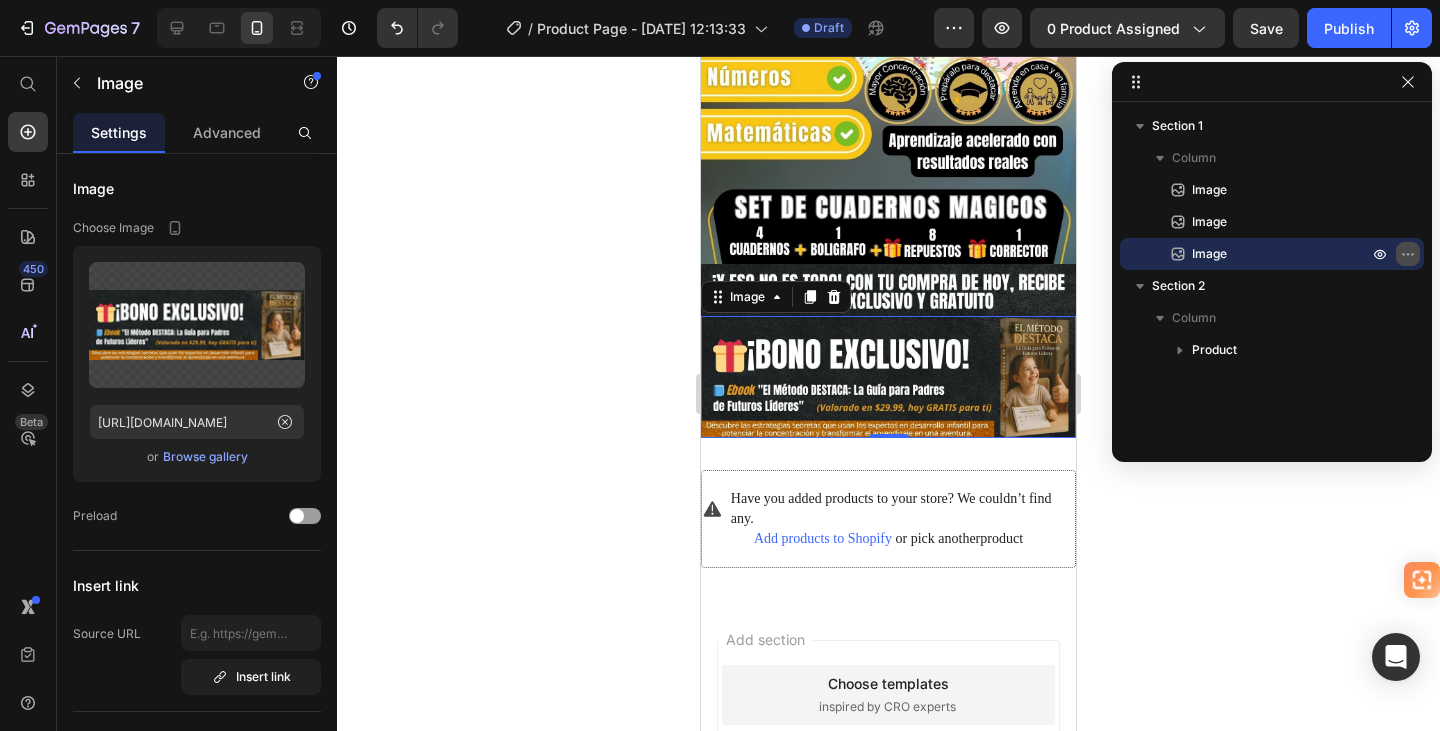 click 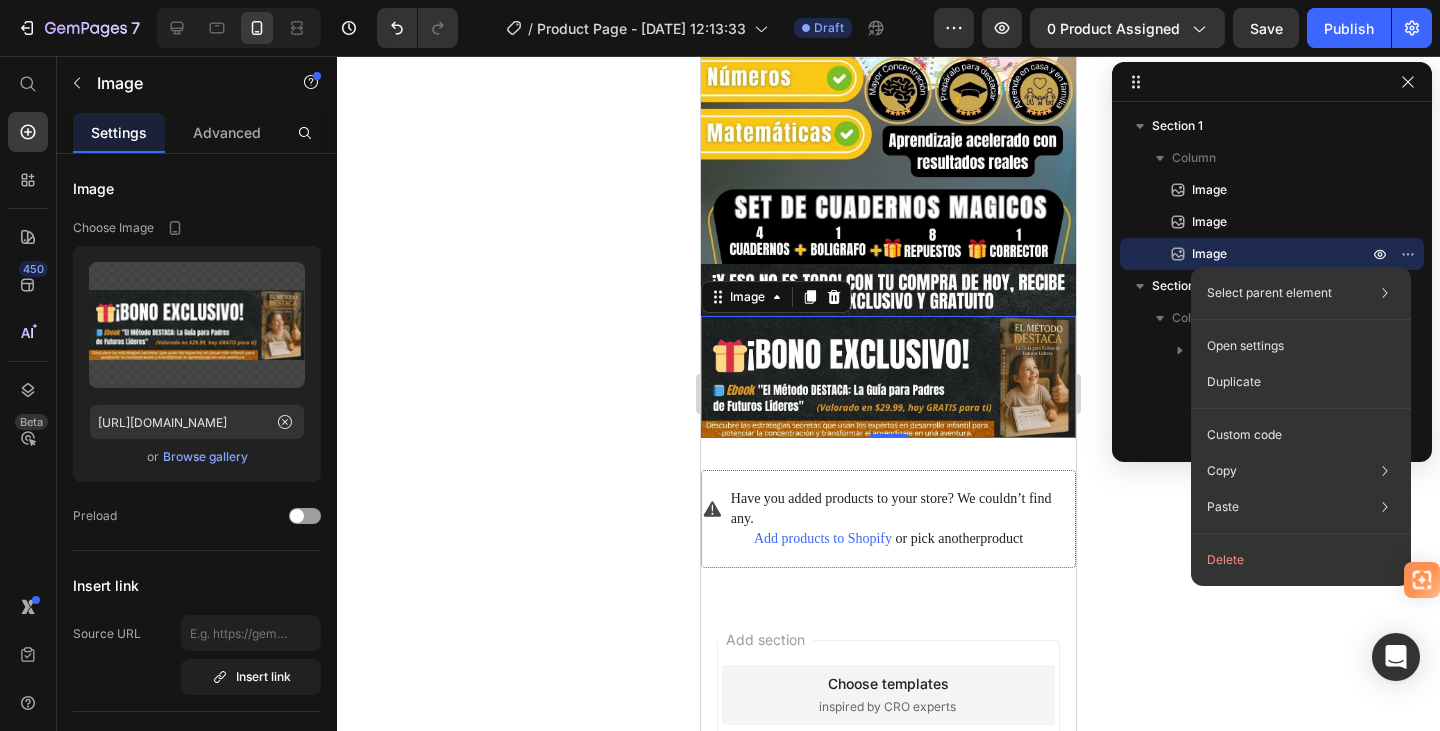 drag, startPoint x: 1203, startPoint y: 257, endPoint x: 1114, endPoint y: 473, distance: 233.6172 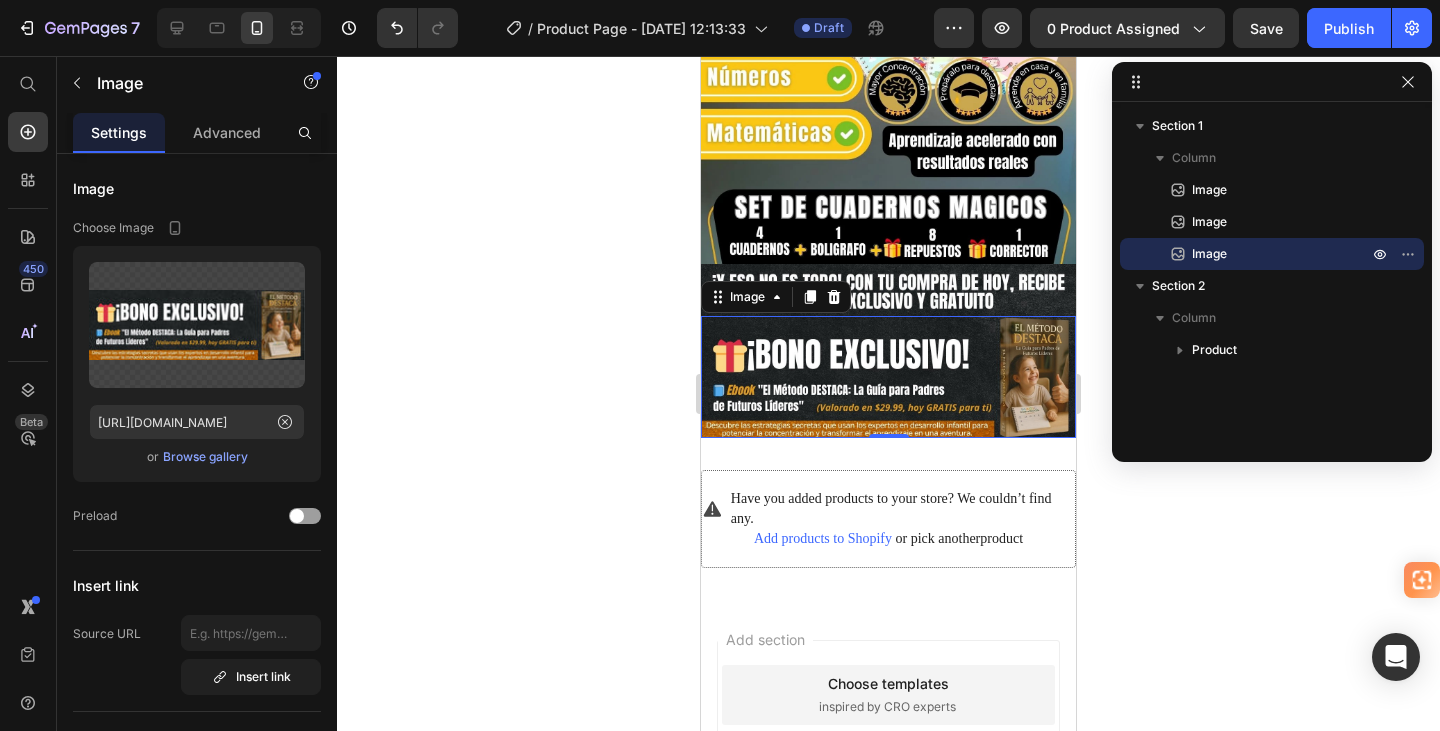 drag, startPoint x: 1128, startPoint y: 527, endPoint x: 54, endPoint y: 366, distance: 1086.0005 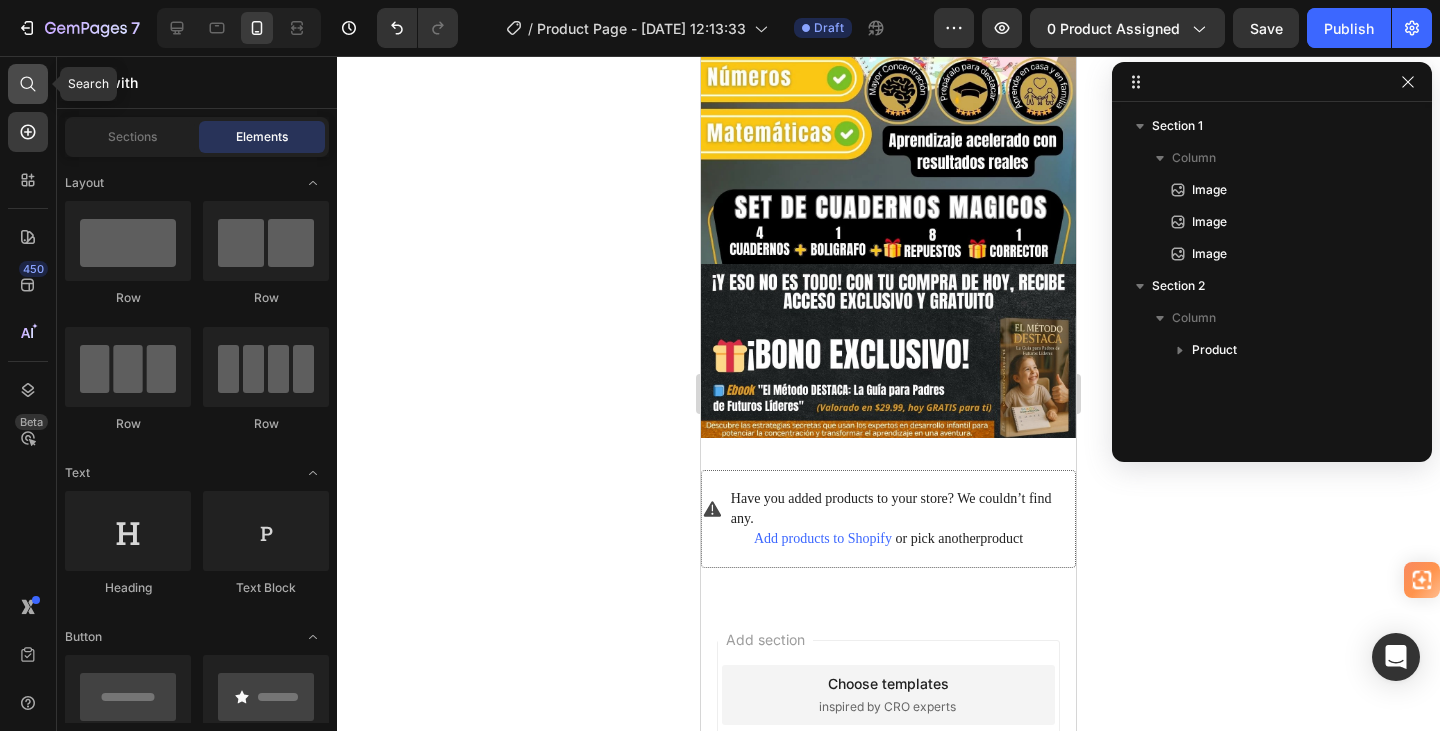 click 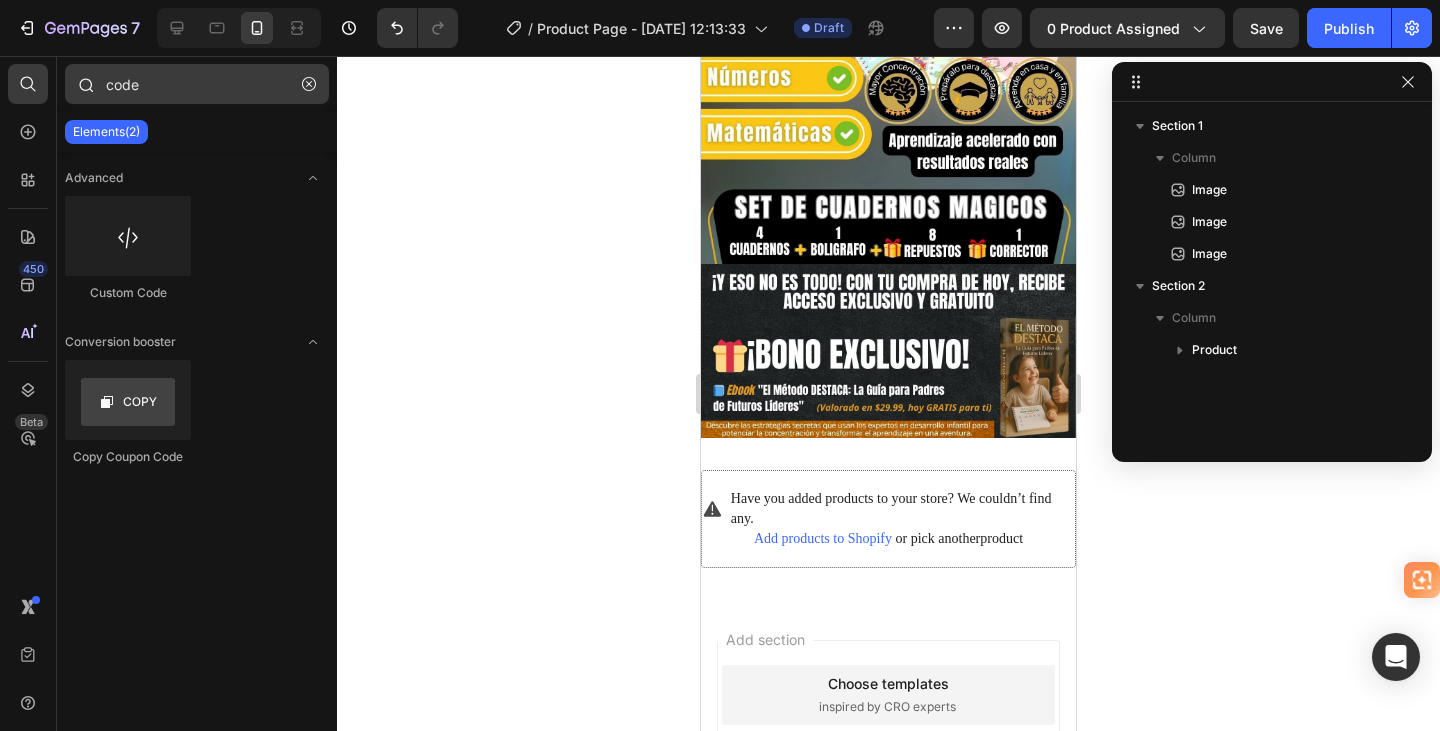 click on "code" at bounding box center (197, 84) 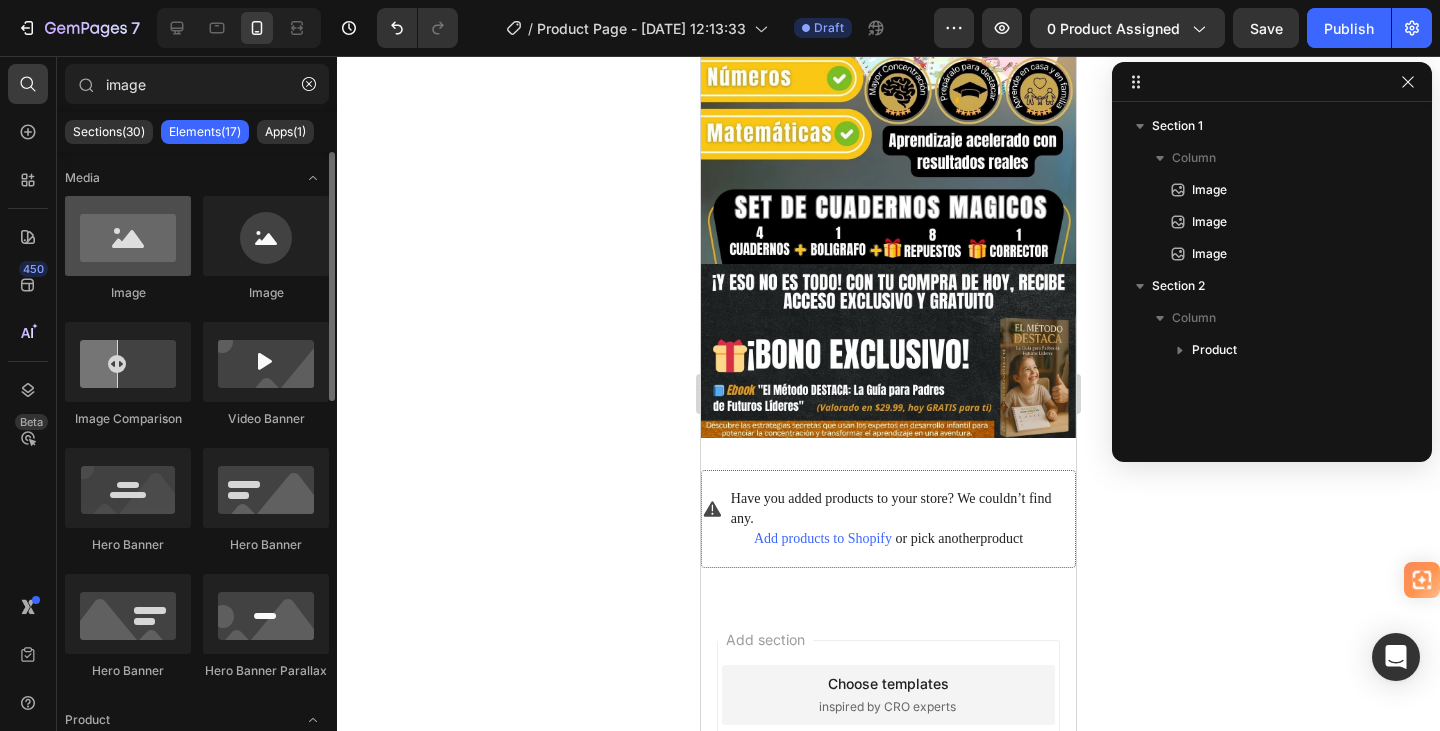 type on "image" 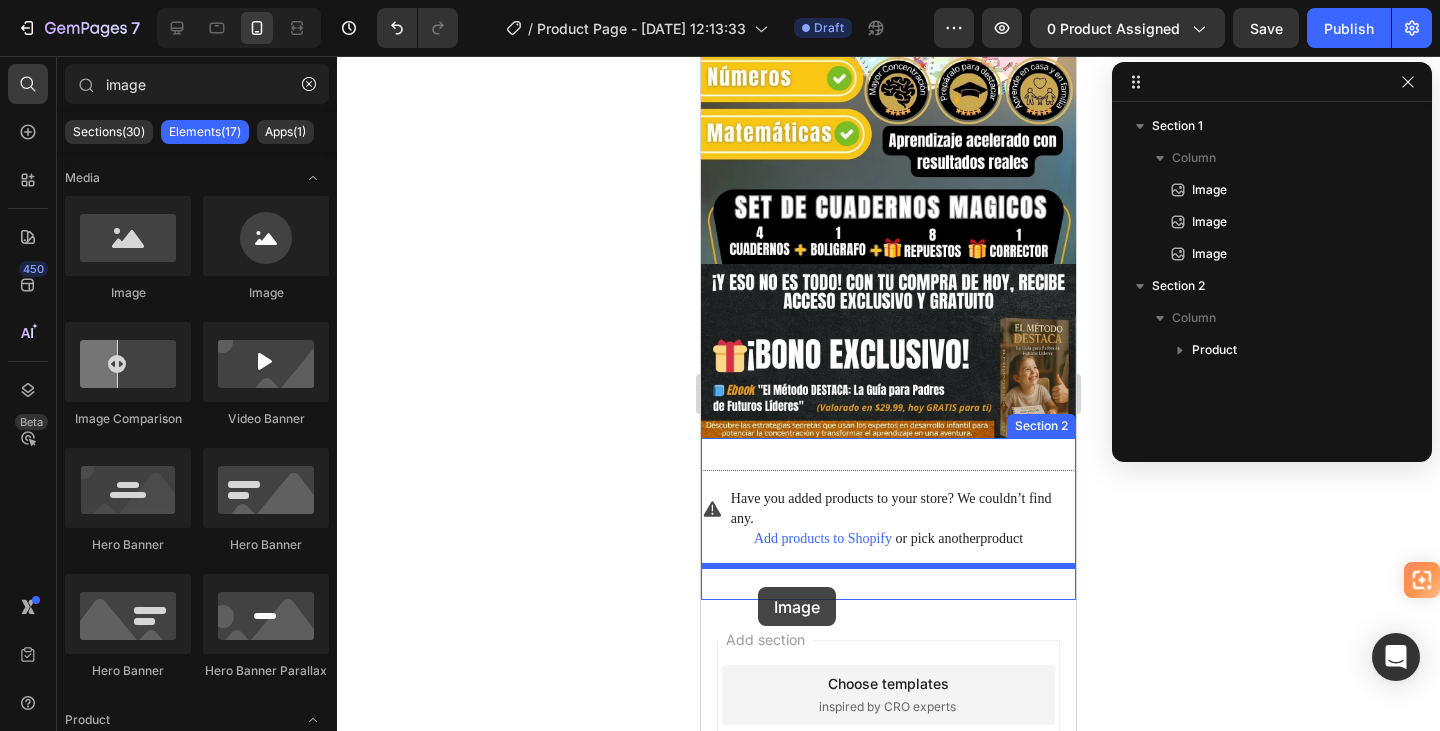 drag, startPoint x: 837, startPoint y: 279, endPoint x: 758, endPoint y: 587, distance: 317.97012 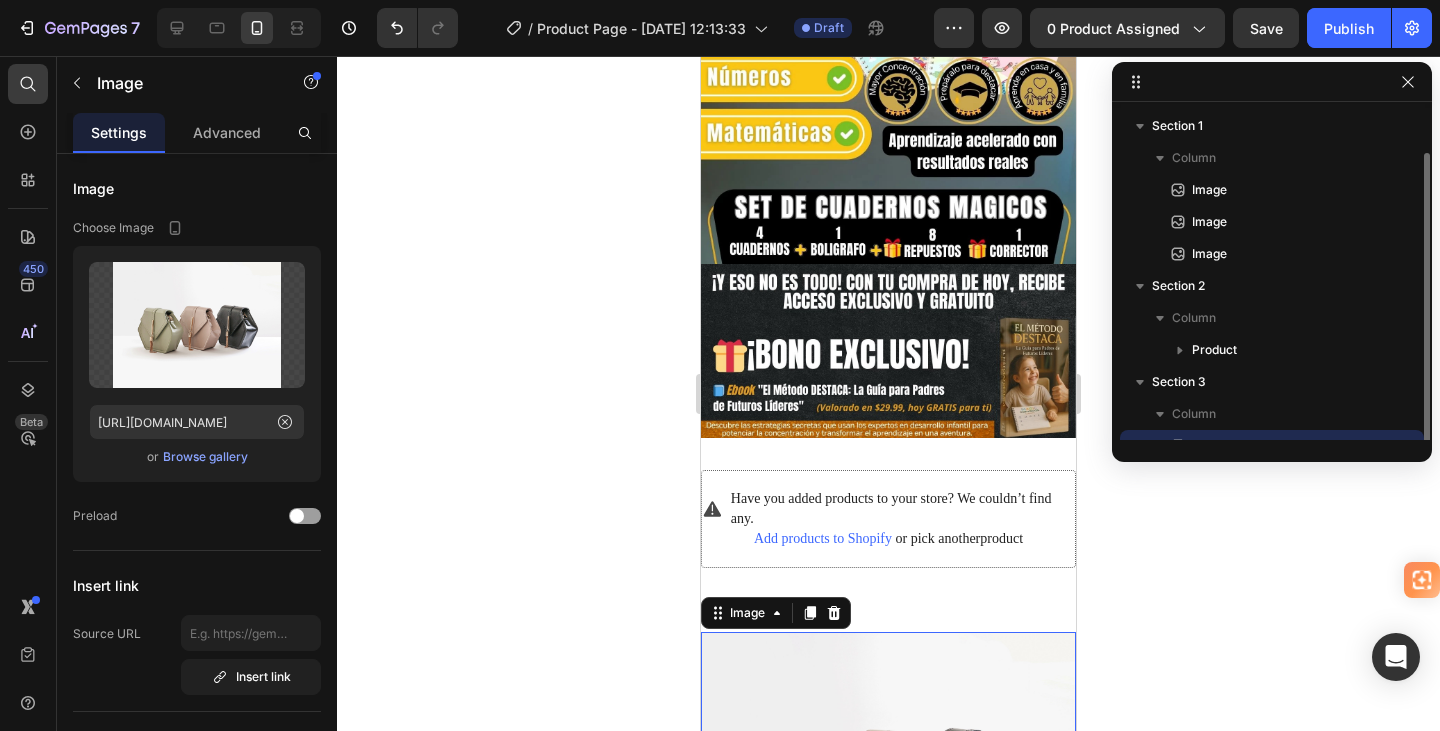 scroll, scrollTop: 22, scrollLeft: 0, axis: vertical 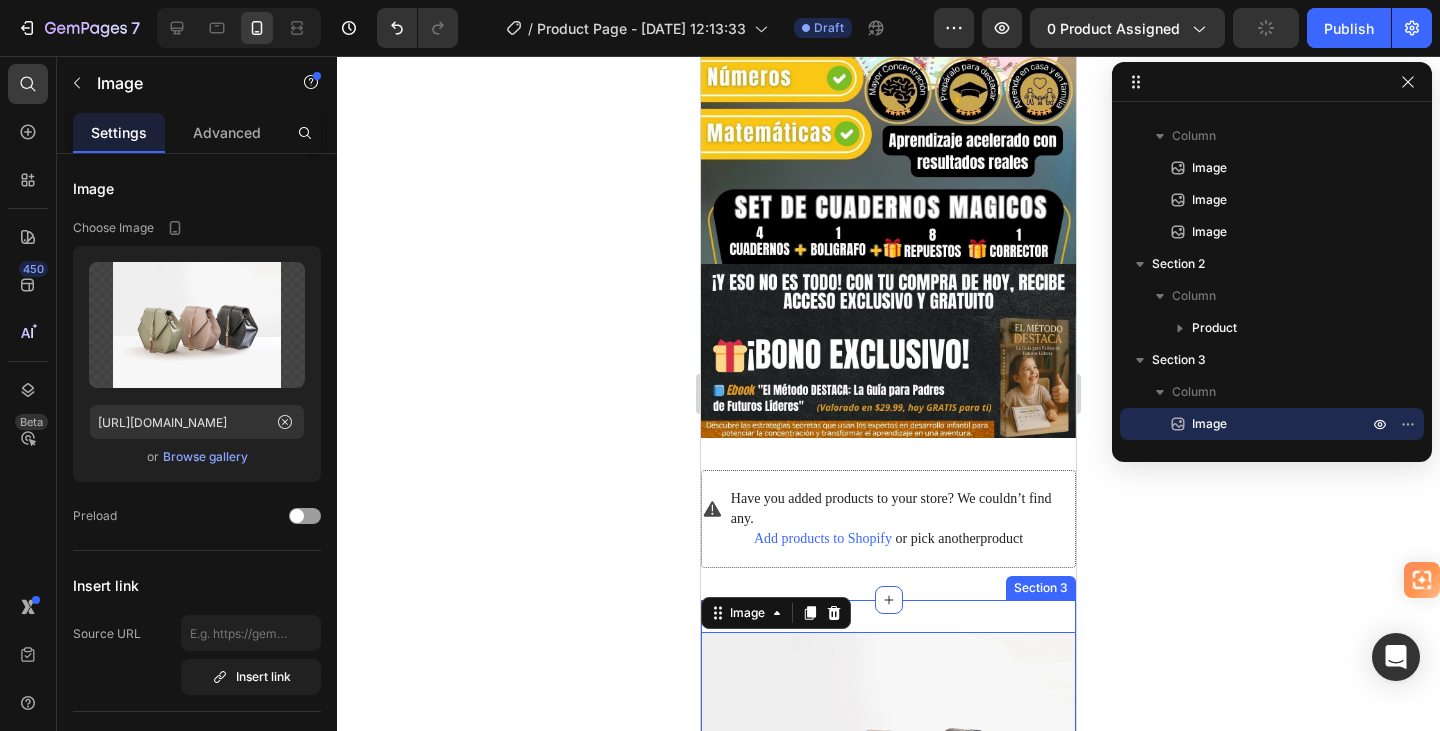 click on "Image   0 Section 3" at bounding box center [888, 772] 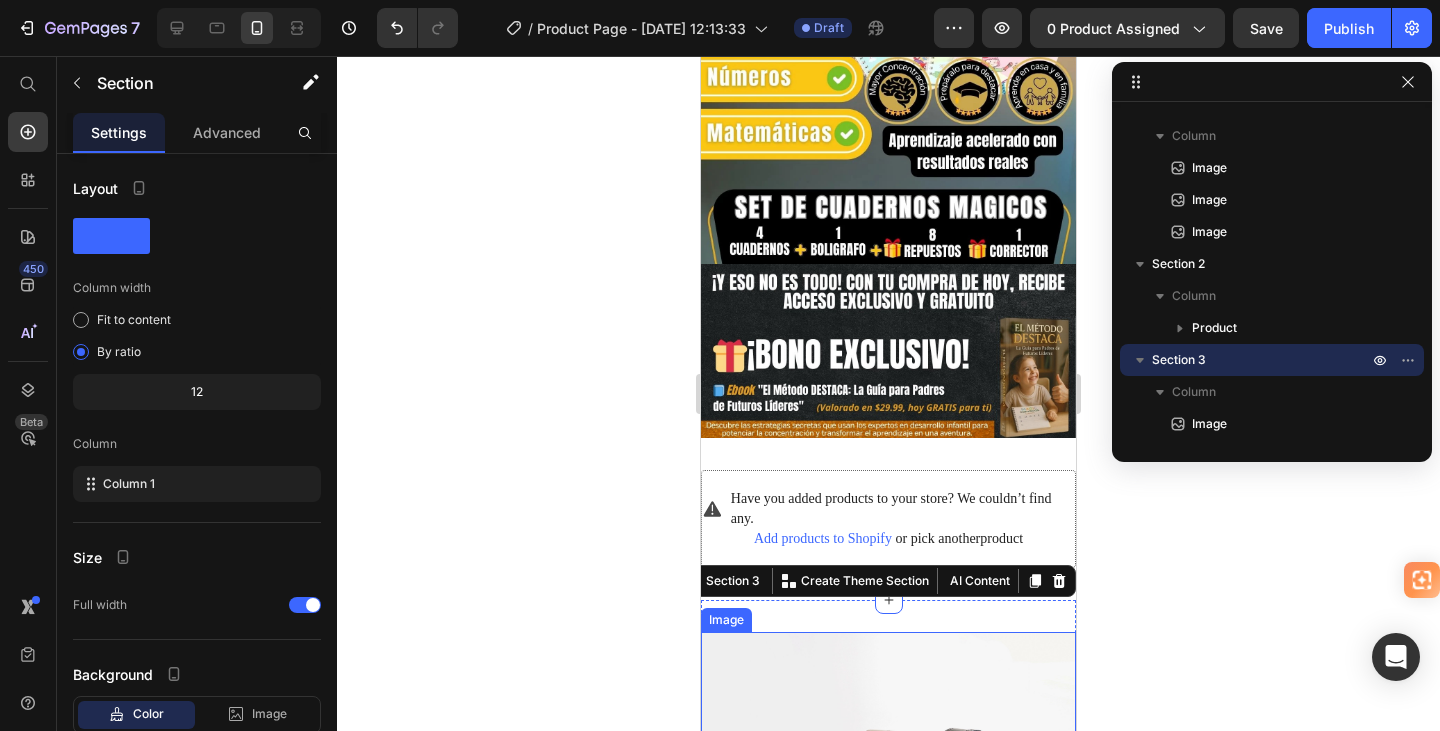 click at bounding box center (888, 772) 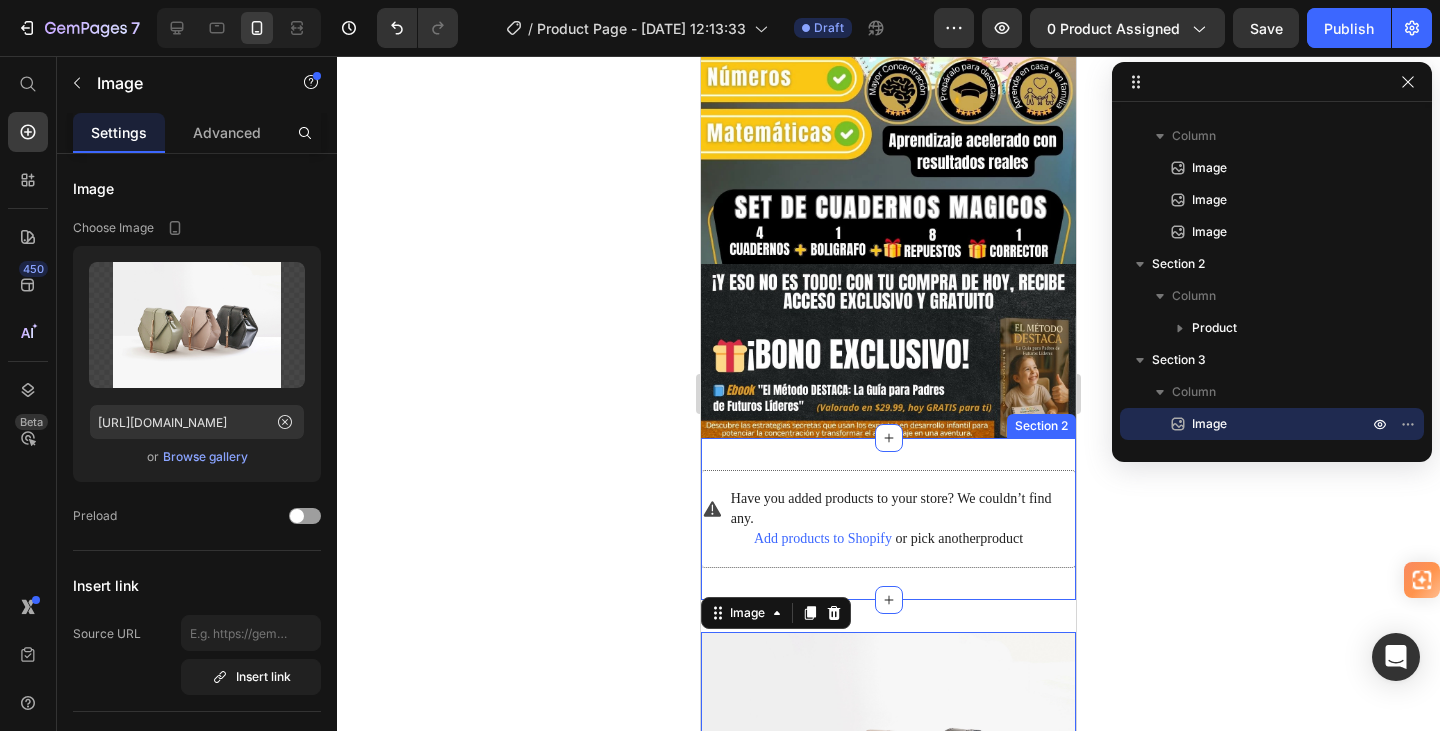 click on "Have you added products to your store? We couldn’t find any. Add products to Shopify   or pick another  product Product Section 2" at bounding box center [888, 519] 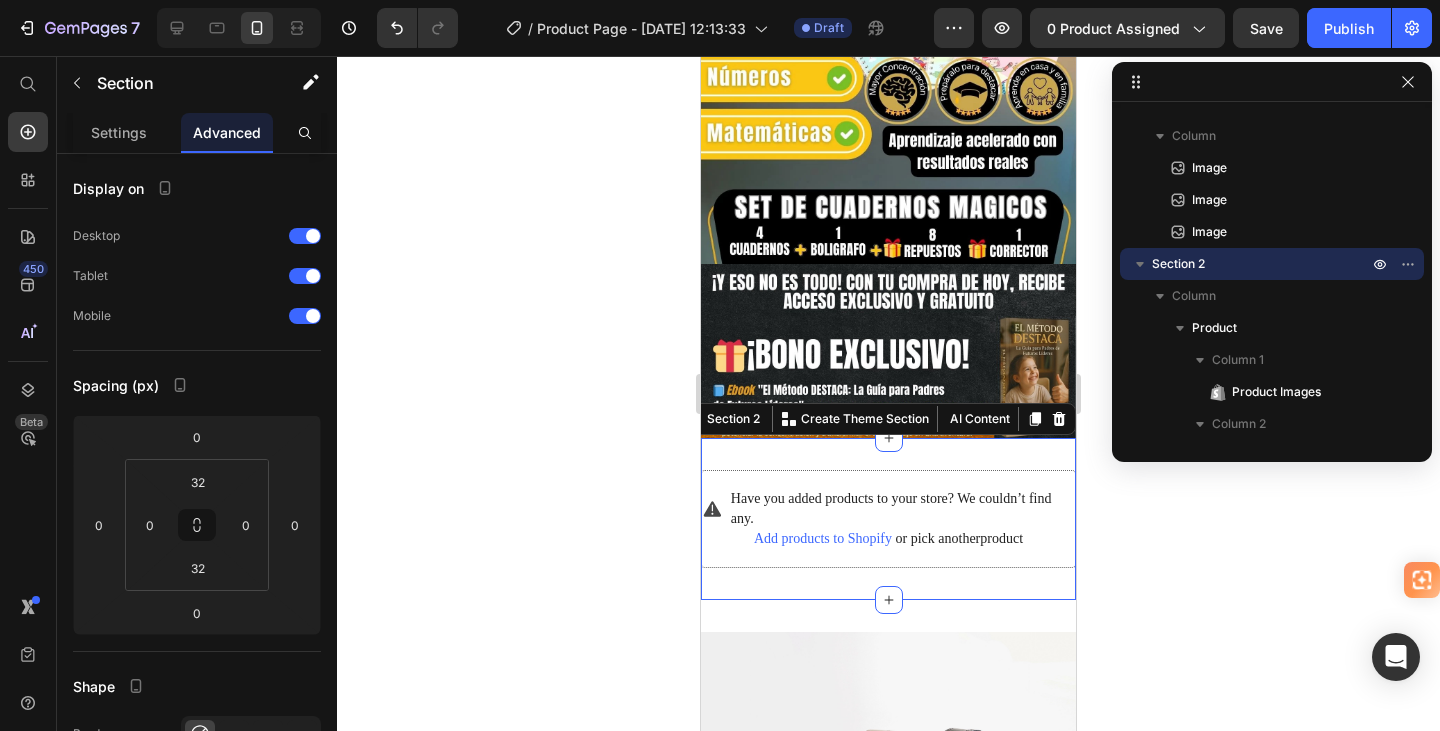 click on "Image Section 3" at bounding box center (888, 772) 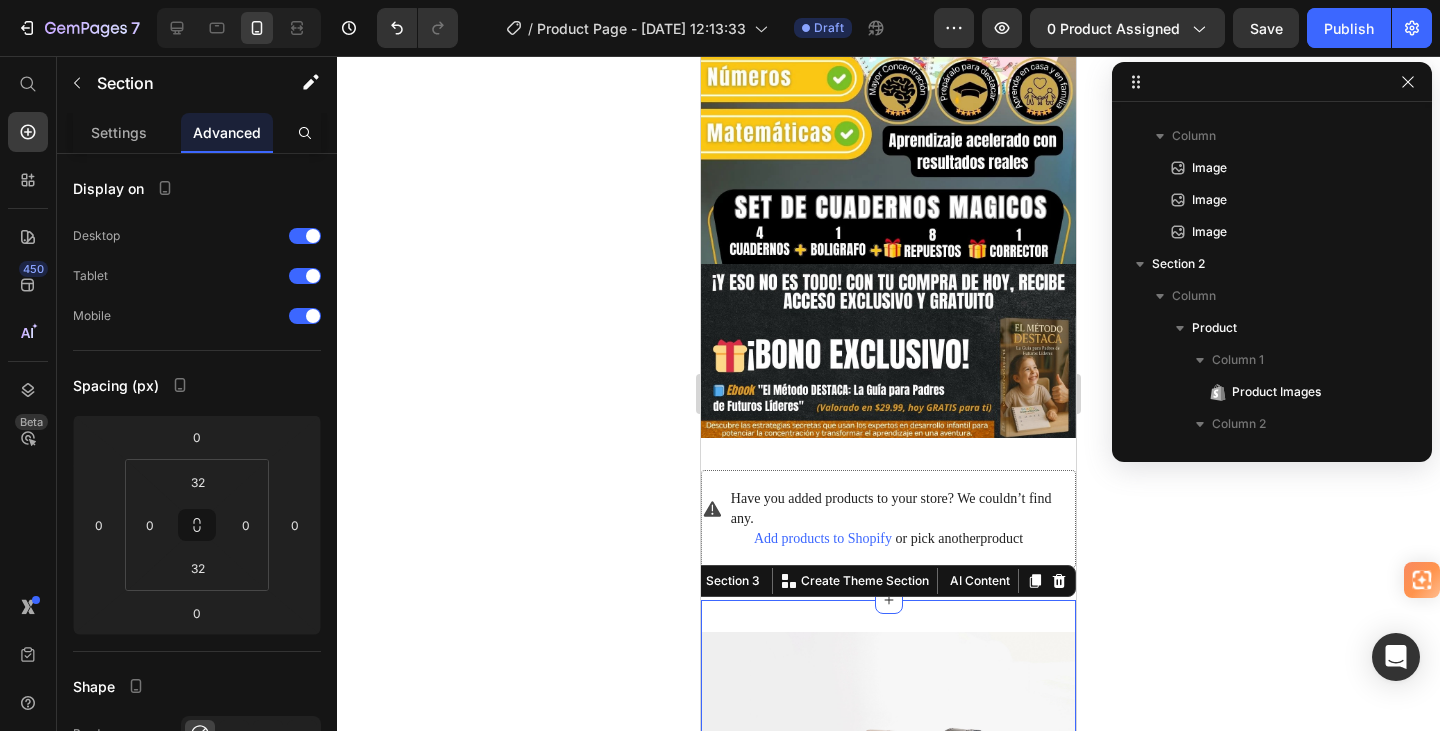 scroll, scrollTop: 374, scrollLeft: 0, axis: vertical 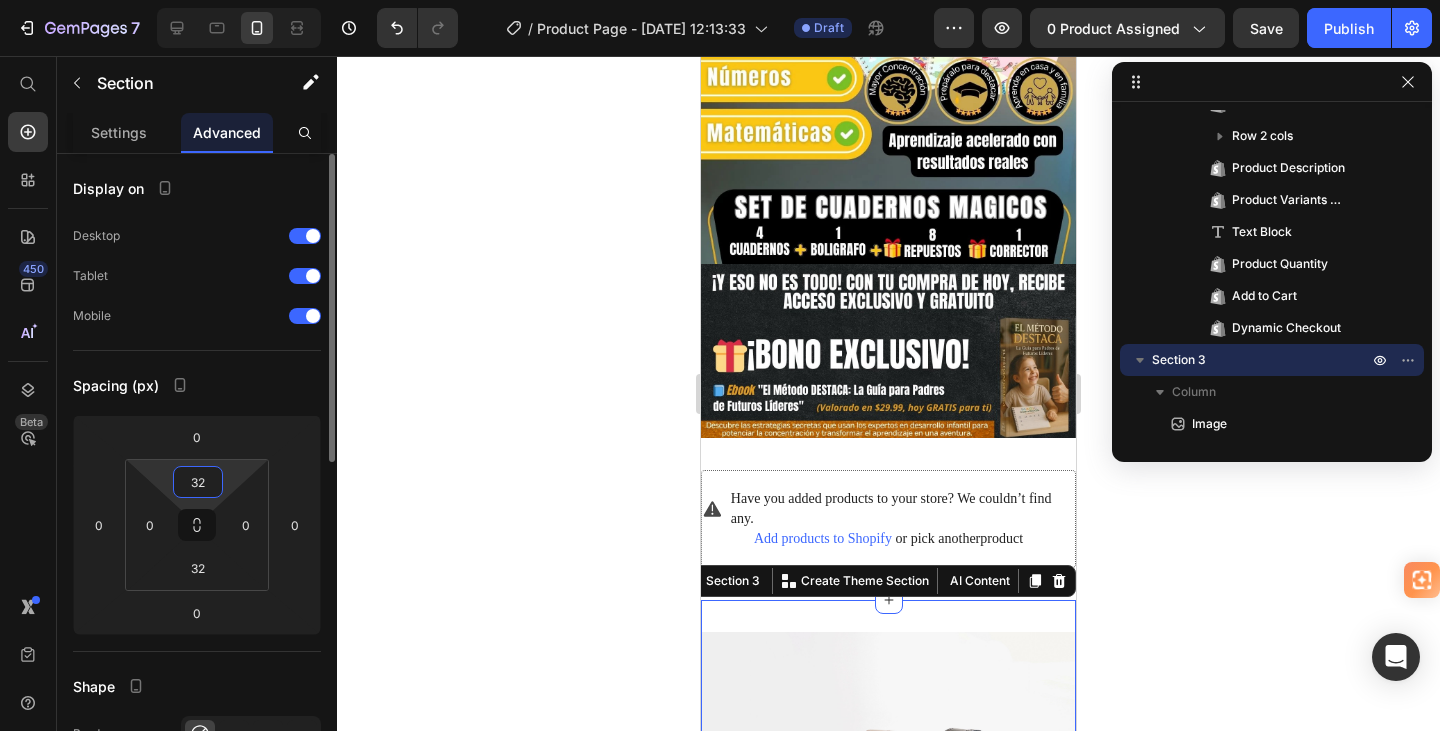 click on "32" at bounding box center [198, 482] 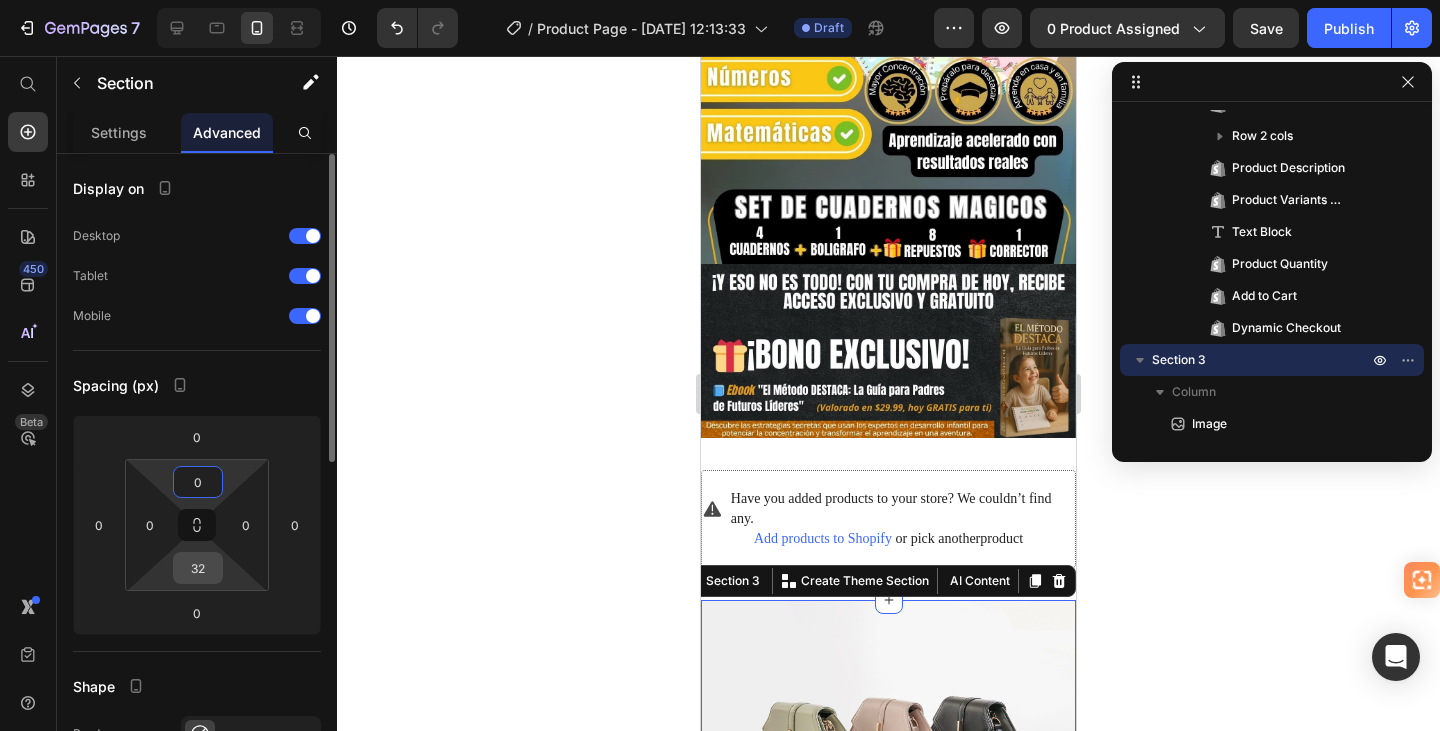 type on "0" 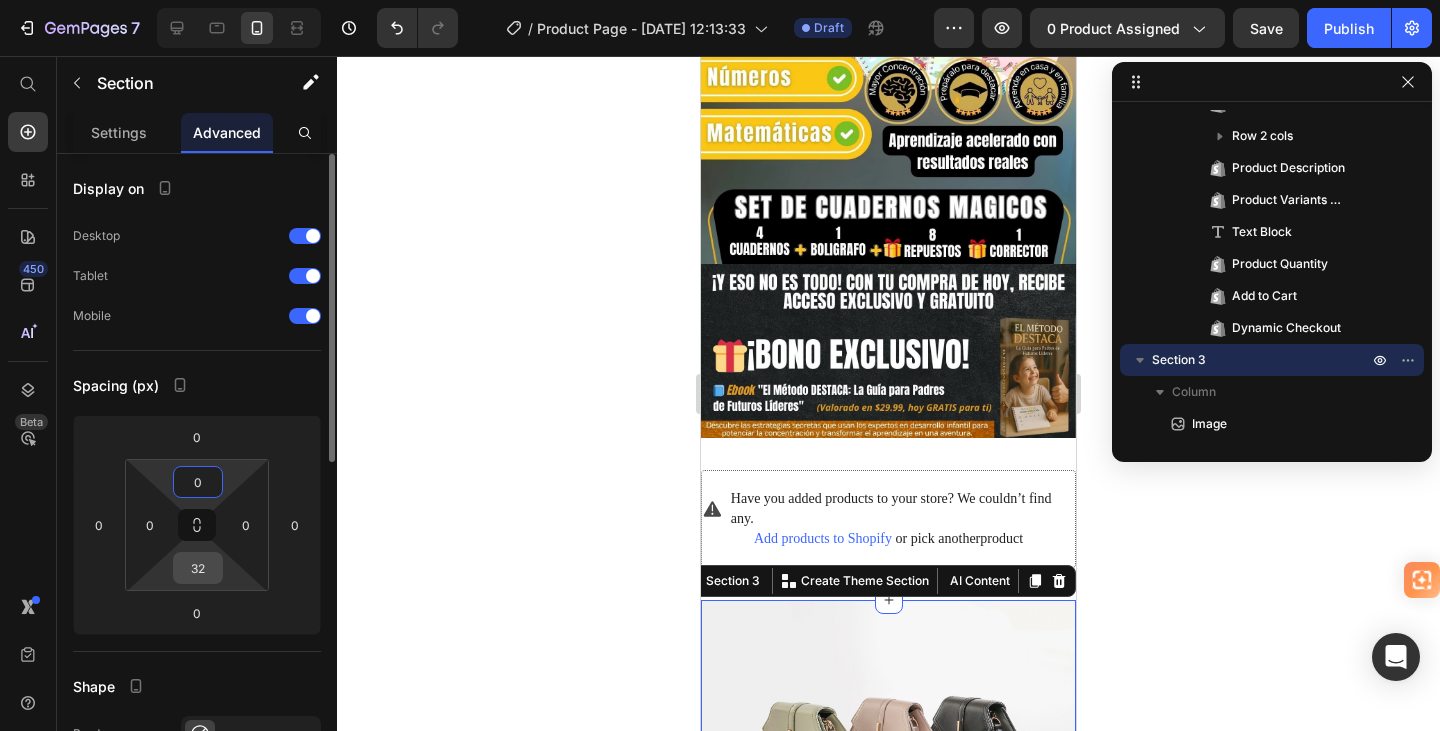 click on "32" at bounding box center [198, 568] 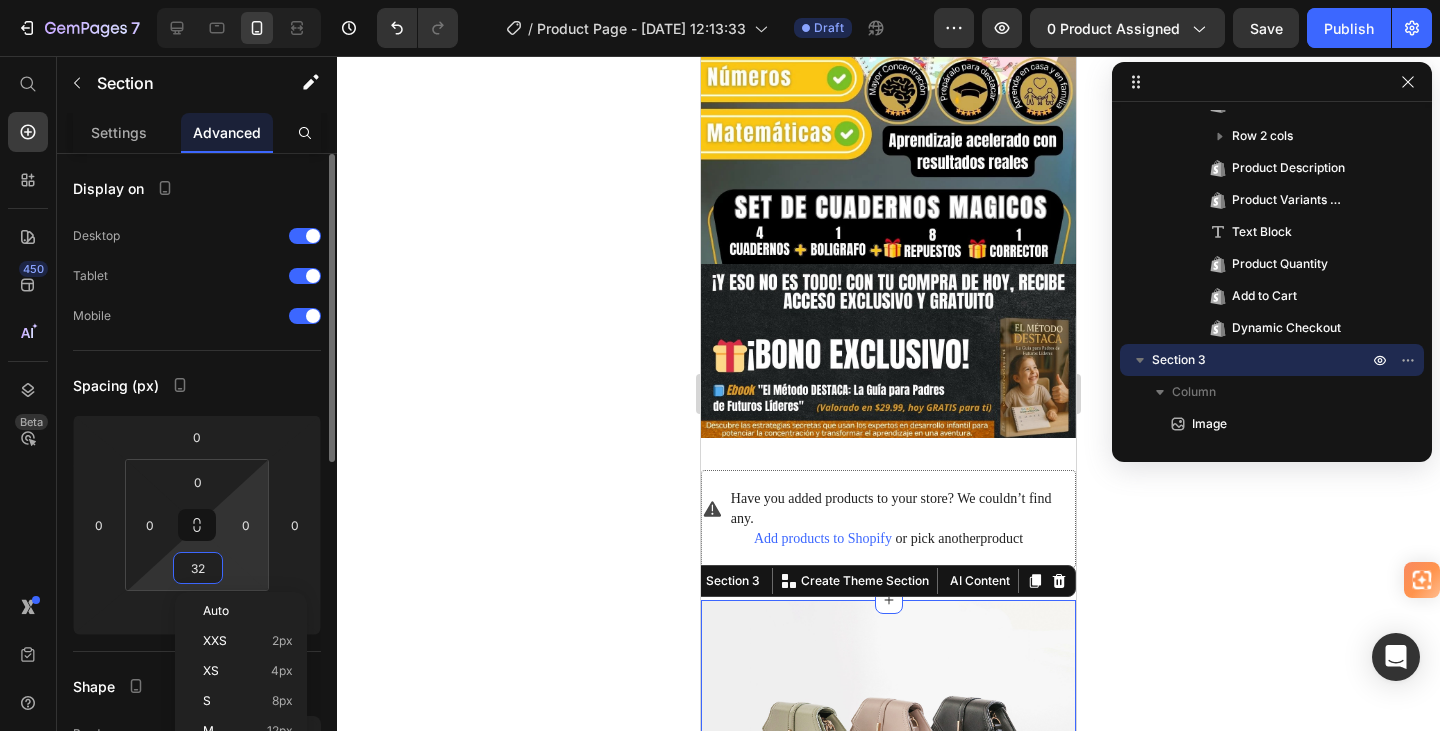 type on "0" 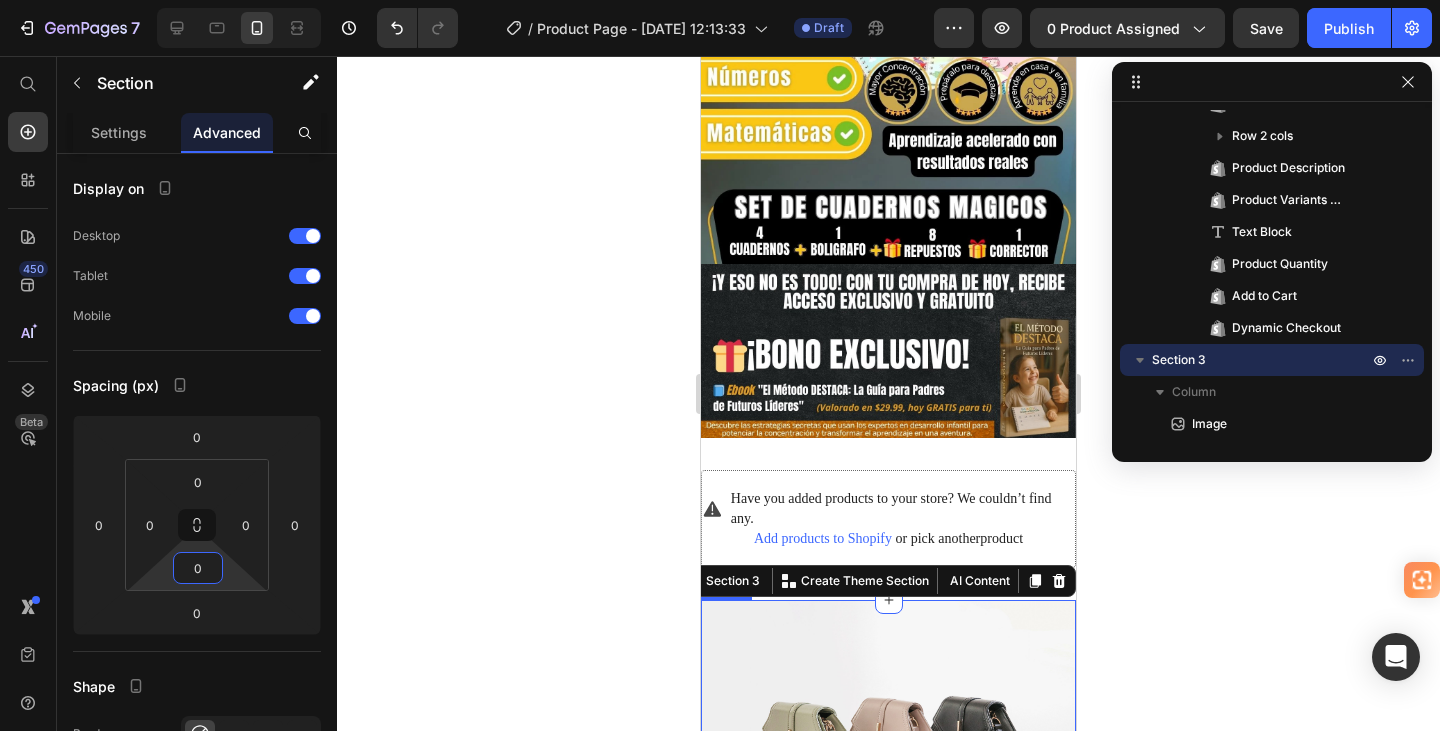 click at bounding box center (888, 740) 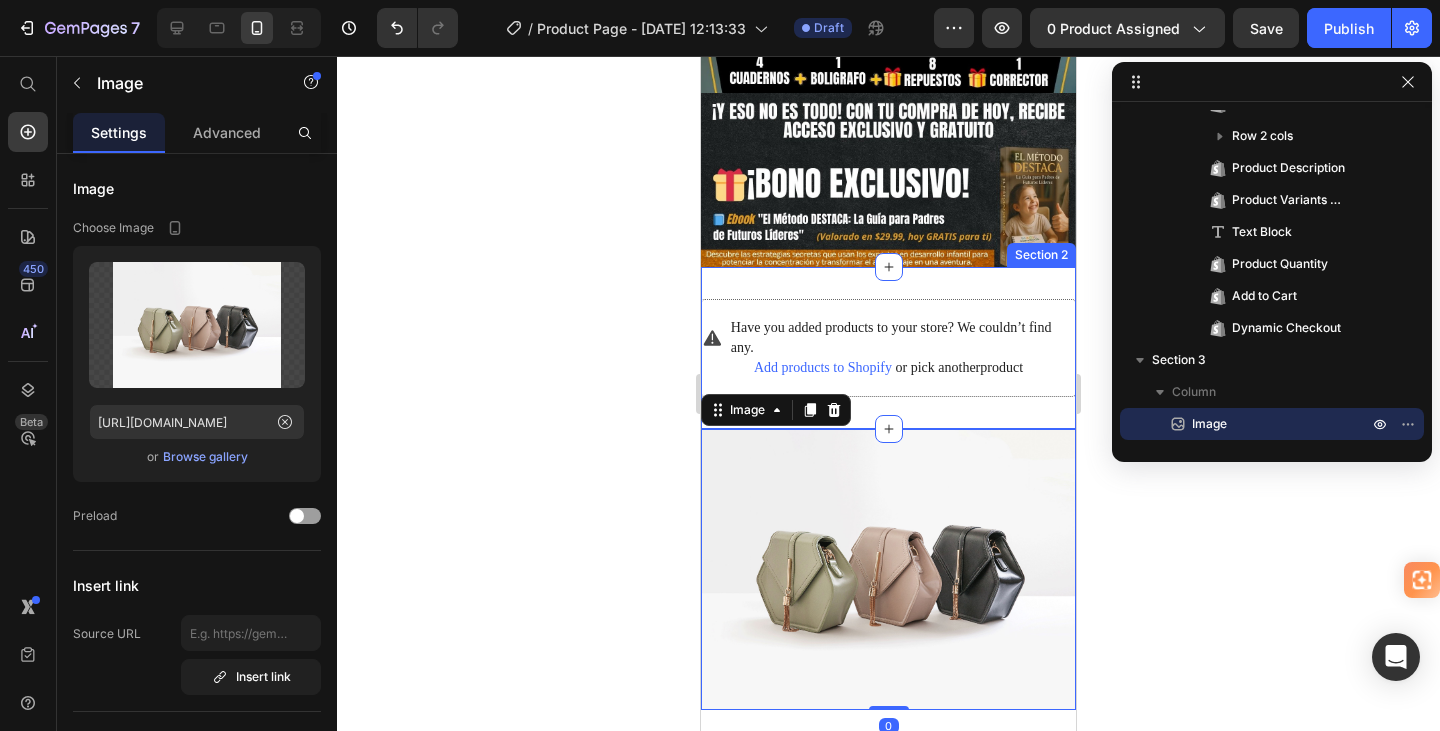 scroll, scrollTop: 700, scrollLeft: 0, axis: vertical 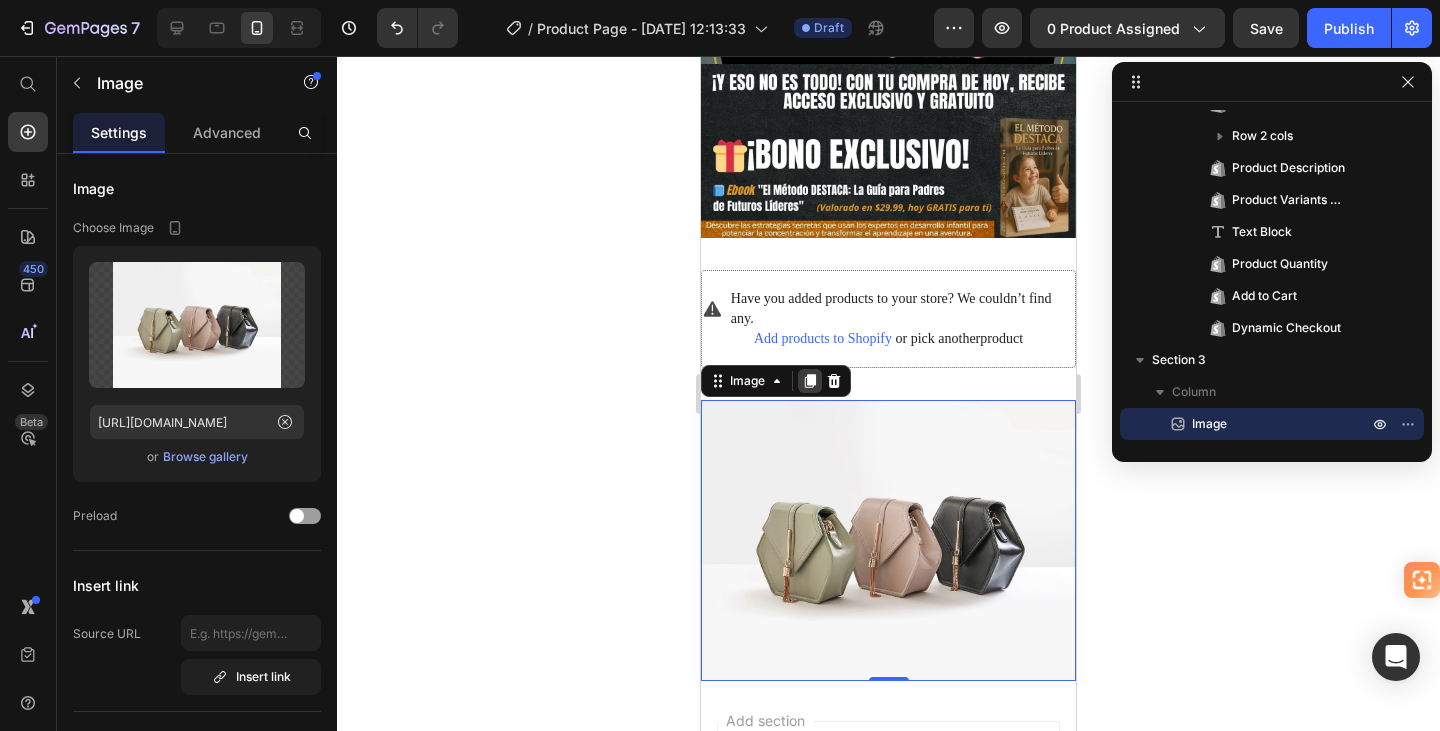 click 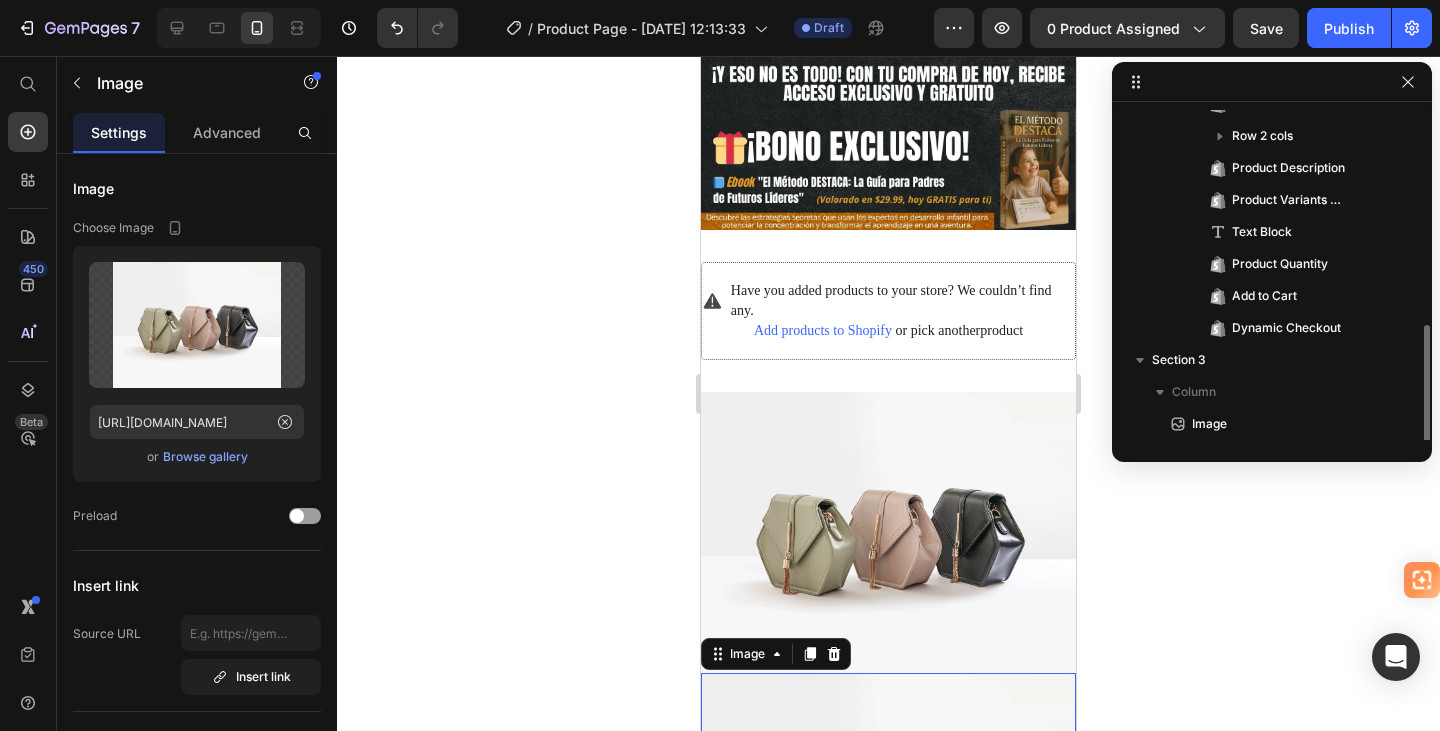 scroll, scrollTop: 406, scrollLeft: 0, axis: vertical 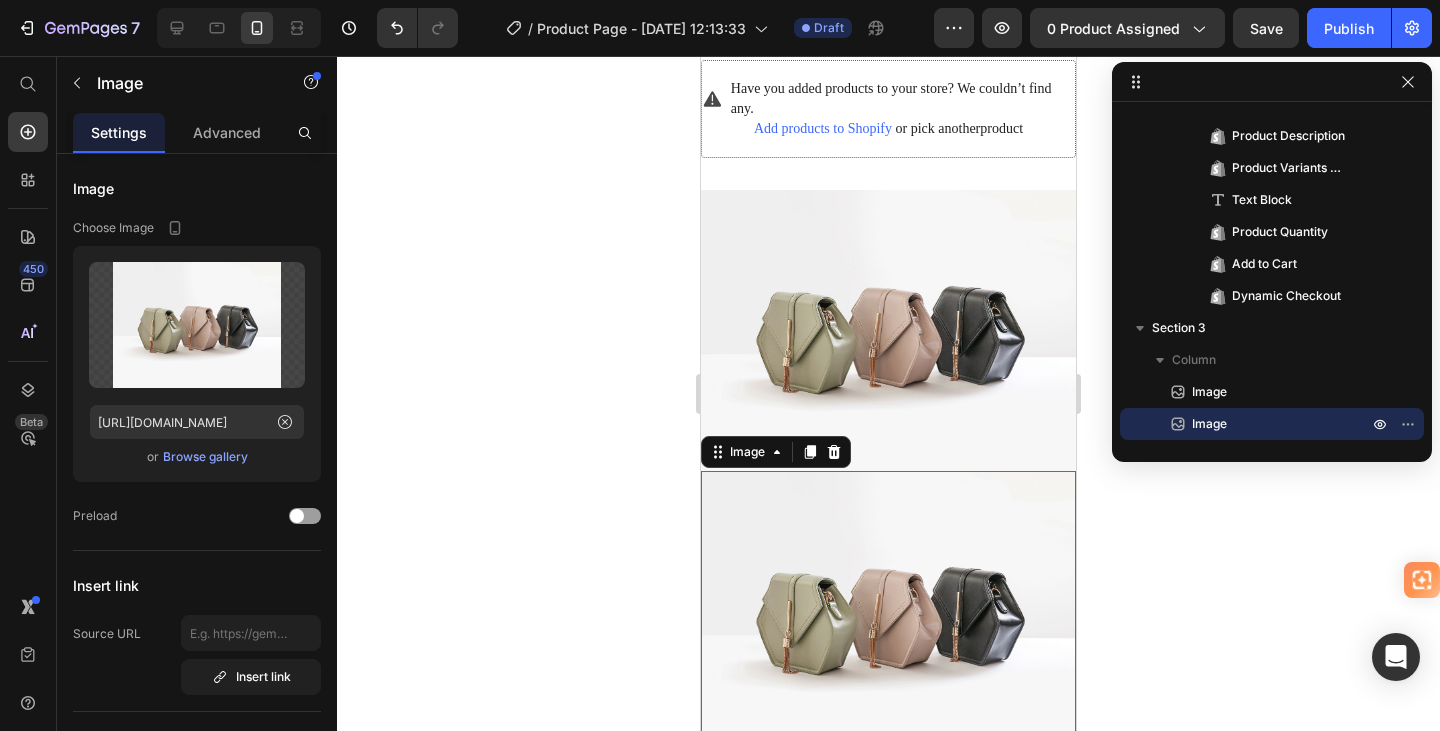 click 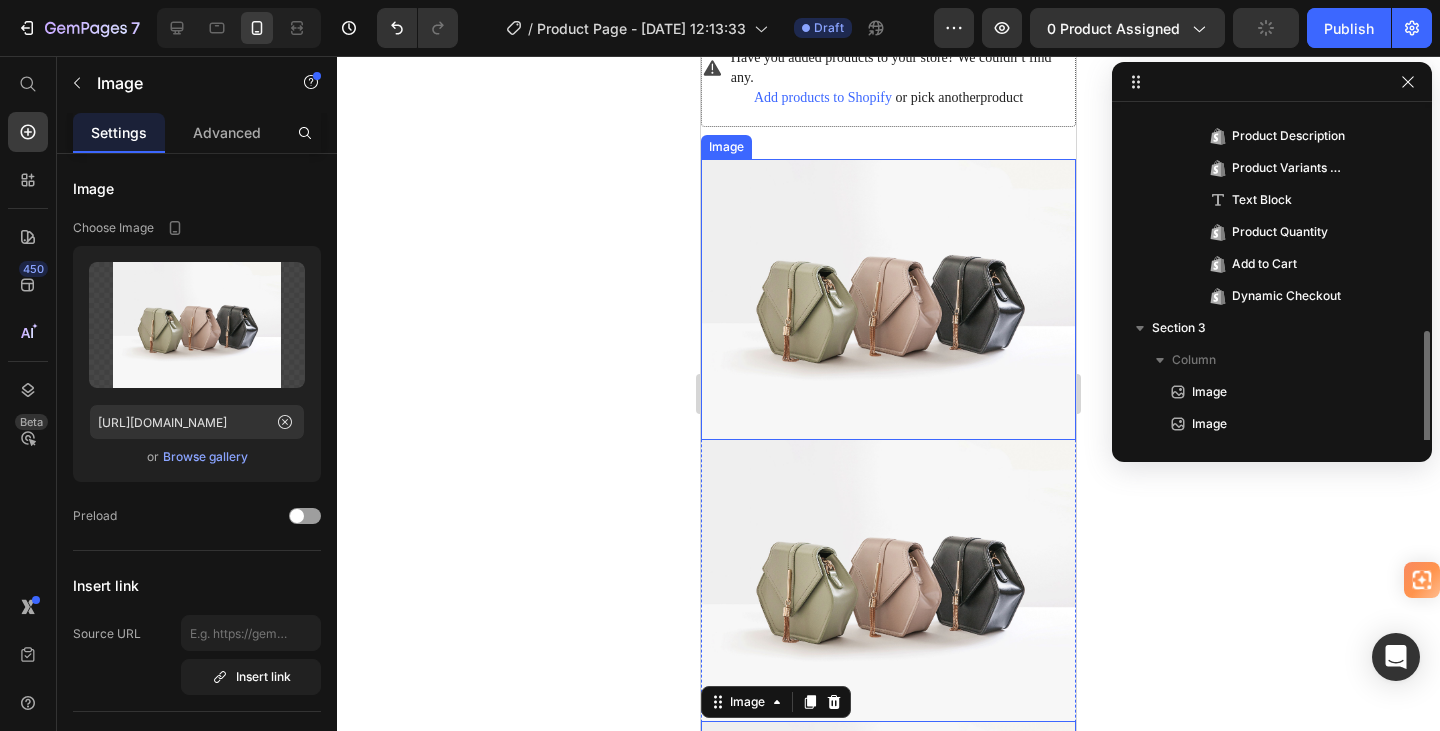 scroll, scrollTop: 438, scrollLeft: 0, axis: vertical 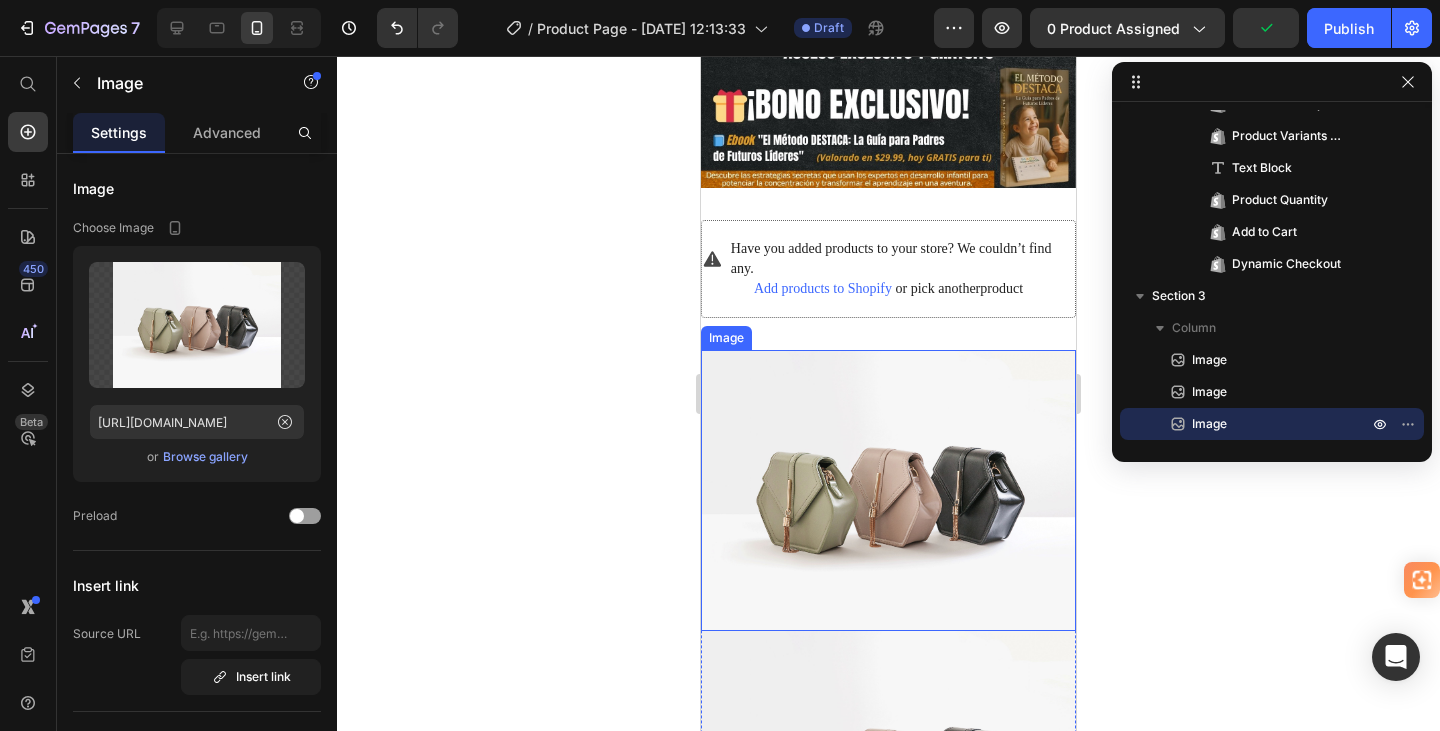 click at bounding box center (888, 490) 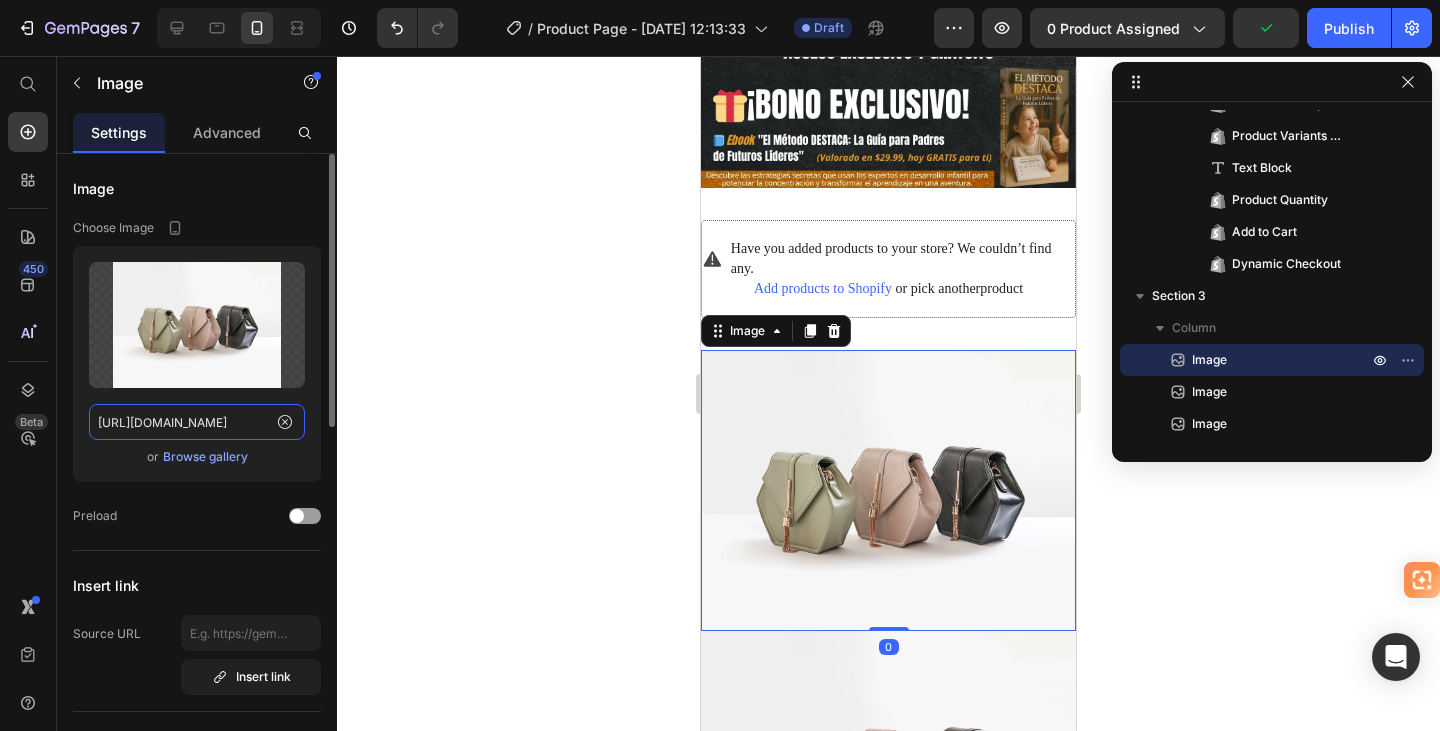 click on "https://ucarecdn.com/ee6d5074-1640-4cc7-8933-47c8589c3dee/-/format/auto/" 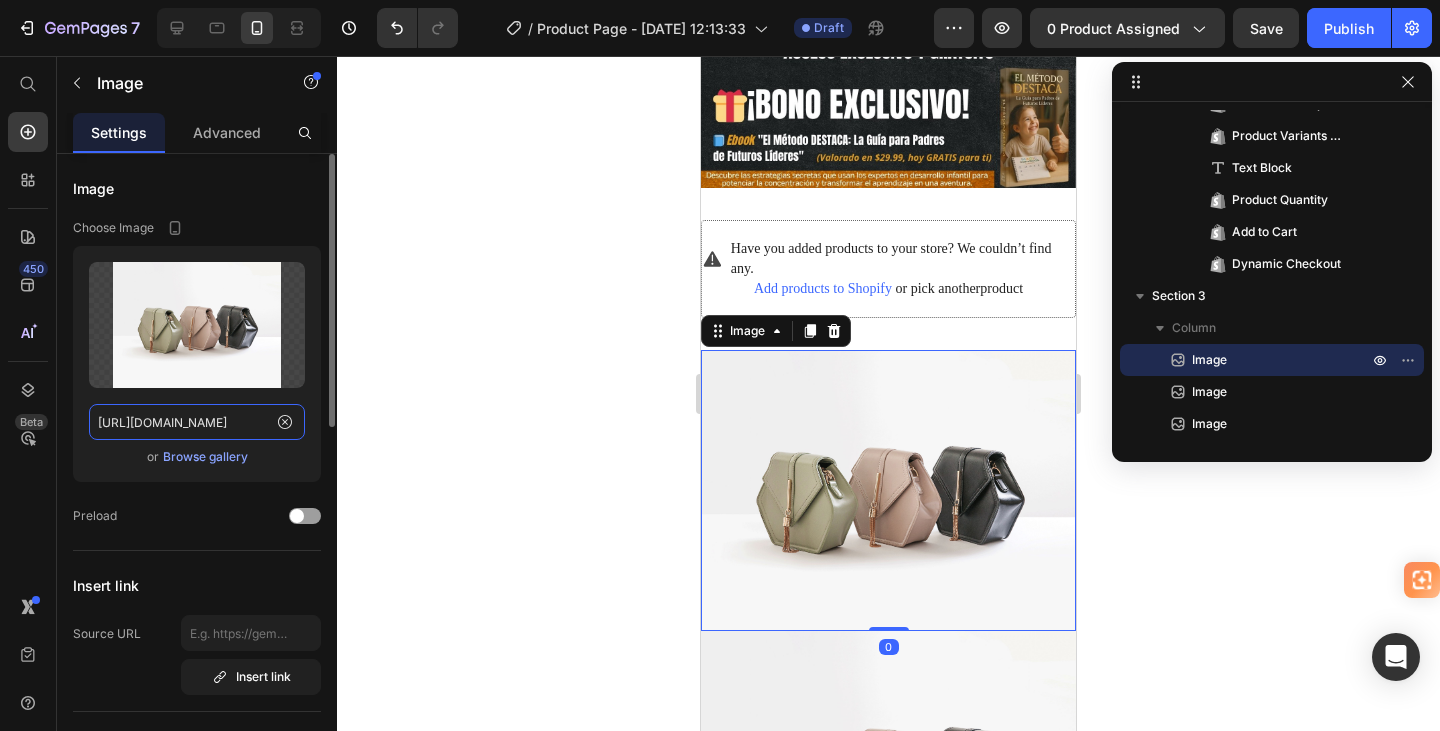 paste on "cdn.shopify.com/s/files/1/0944/5474/3359/files/gempages_572006483395347608-d81093d3-0e12-42c2-a61a-90e162cc9419.gif" 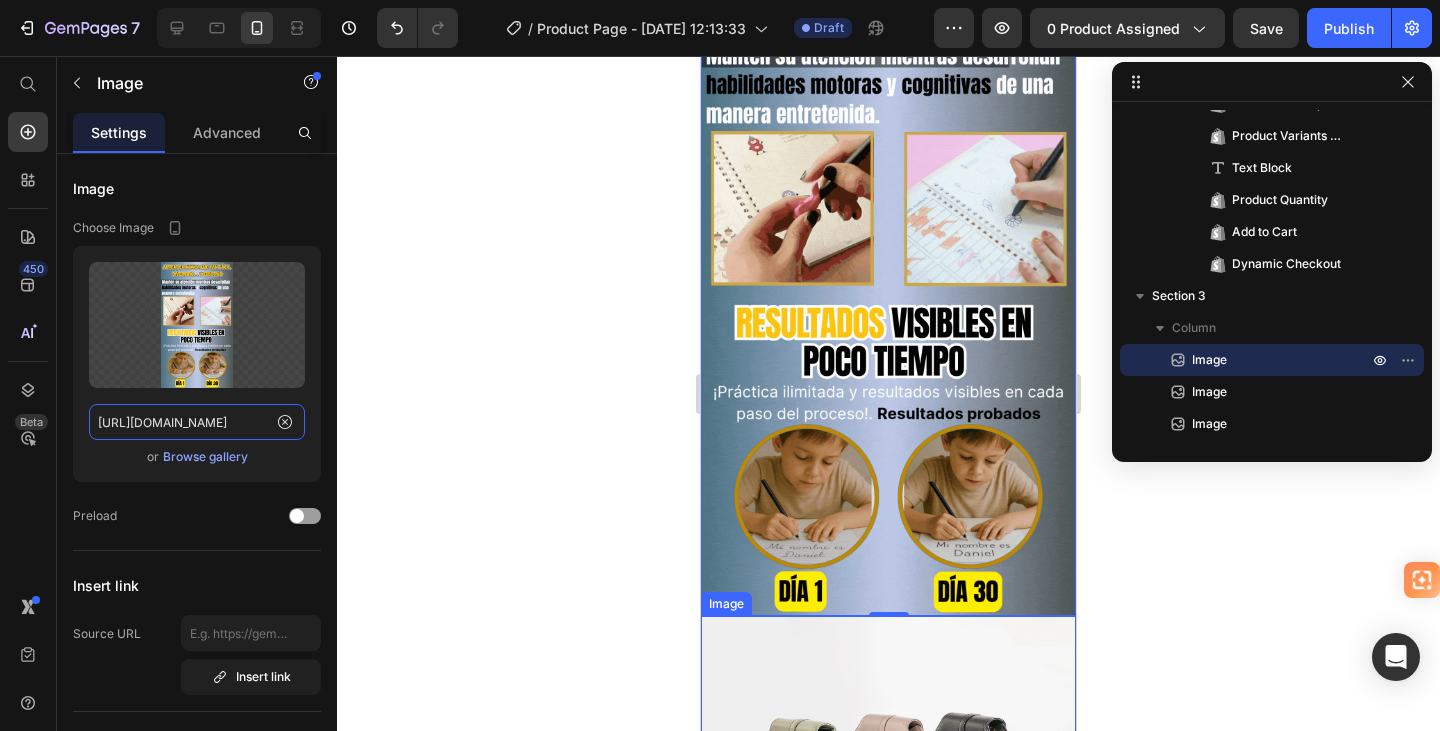 scroll, scrollTop: 1250, scrollLeft: 0, axis: vertical 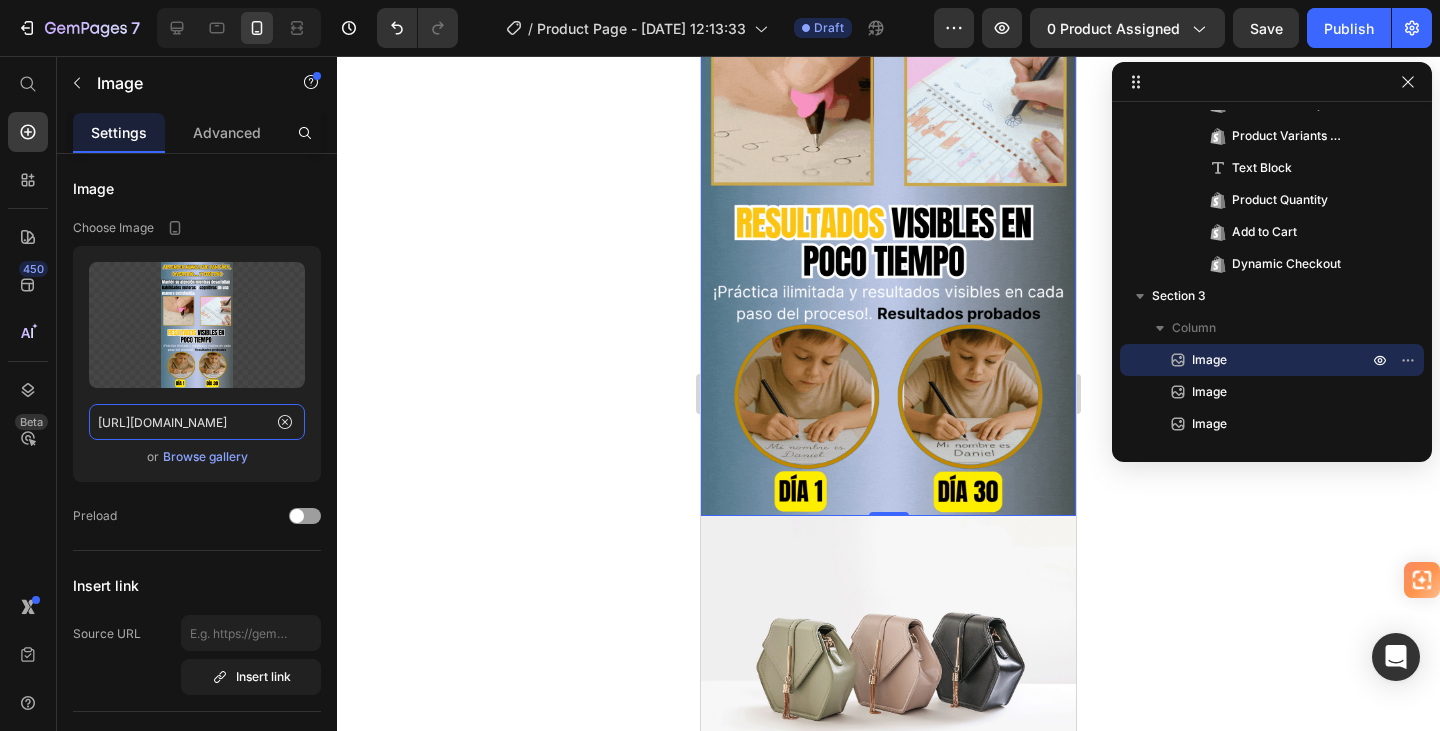 type on "https://cdn.shopify.com/s/files/1/0944/5474/3359/files/gempages_572006483395347608-d81093d3-0e12-42c2-a61a-90e162cc9419.gif" 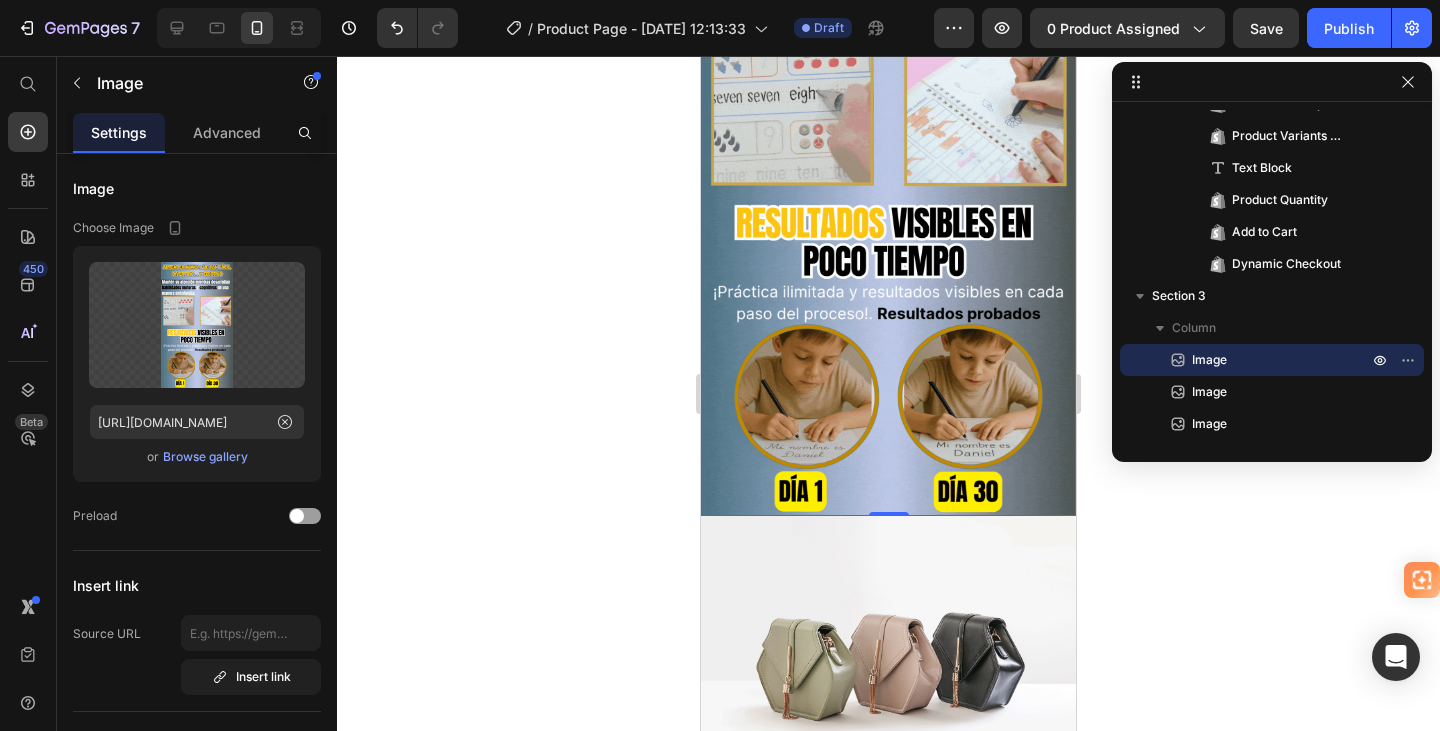 scroll, scrollTop: 0, scrollLeft: 0, axis: both 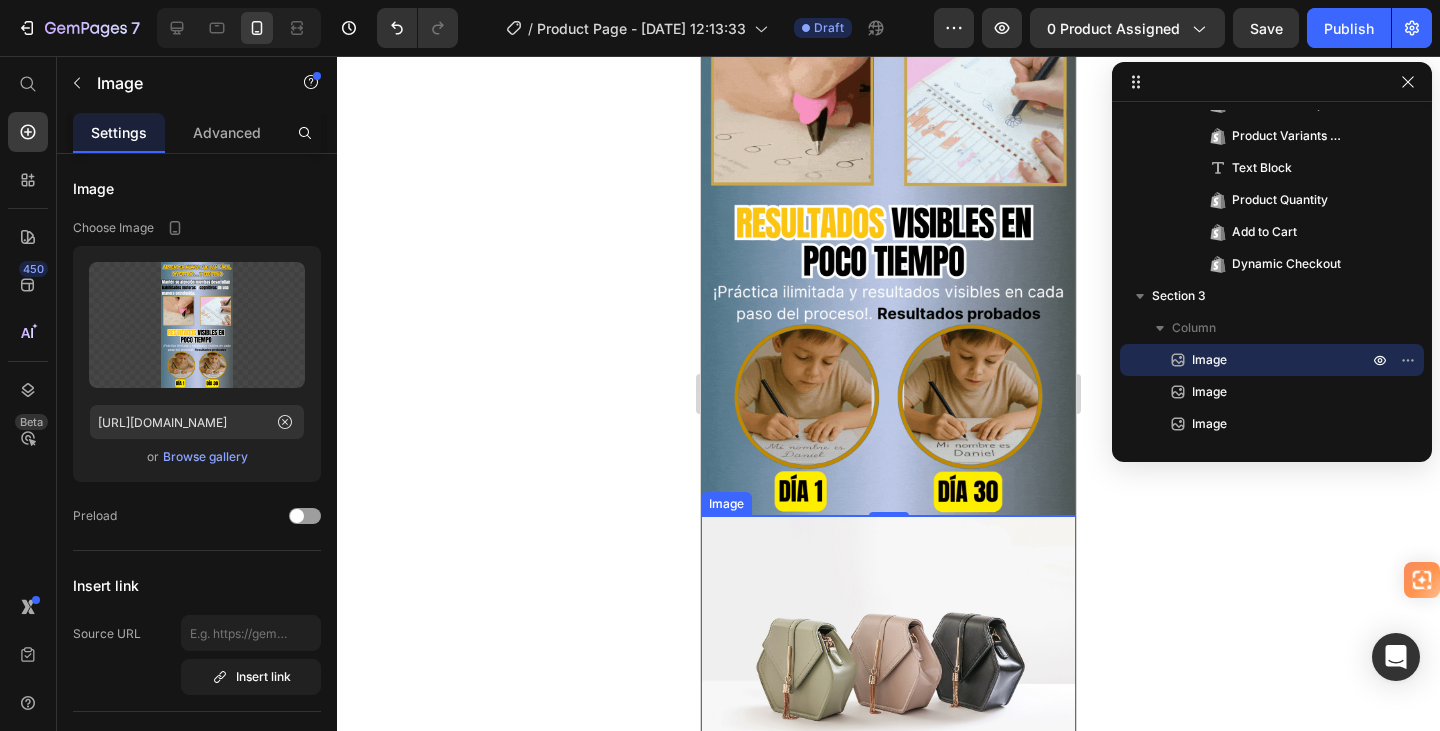 click at bounding box center [888, 656] 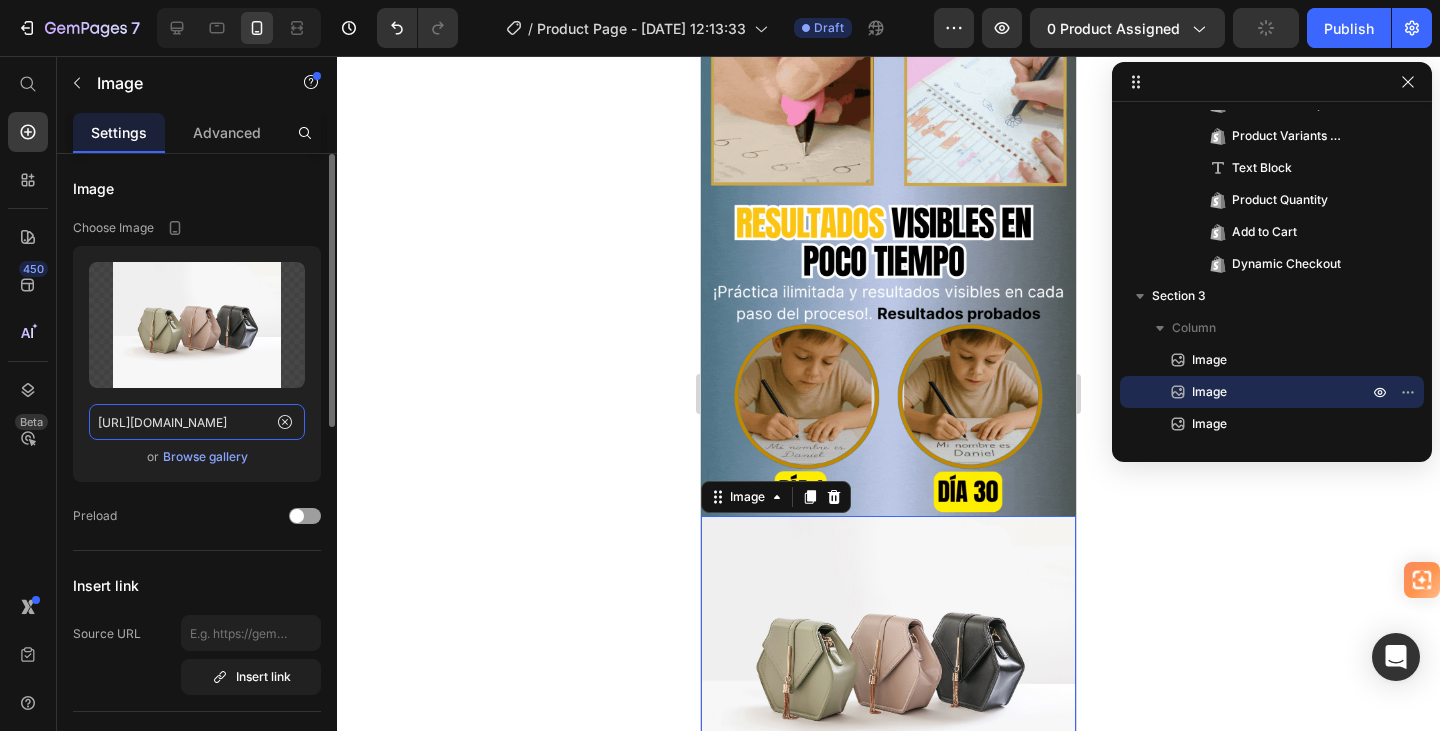 click on "https://ucarecdn.com/ee6d5074-1640-4cc7-8933-47c8589c3dee/-/format/auto/" 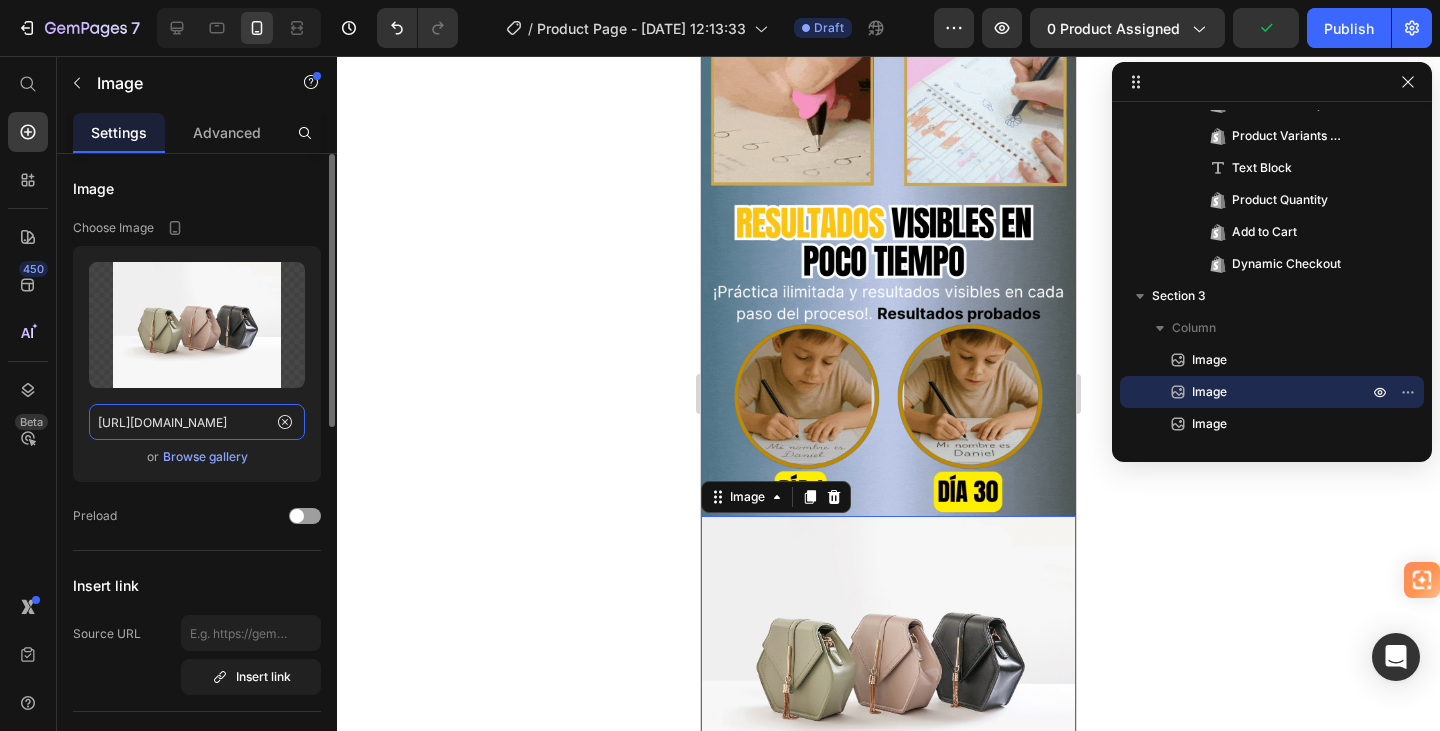paste on "cdn.shopify.com/s/files/1/0944/5474/3359/files/gempages_572006483395347608-53a21d35-375a-4a6d-9c44-3d7f19f8f233.webp" 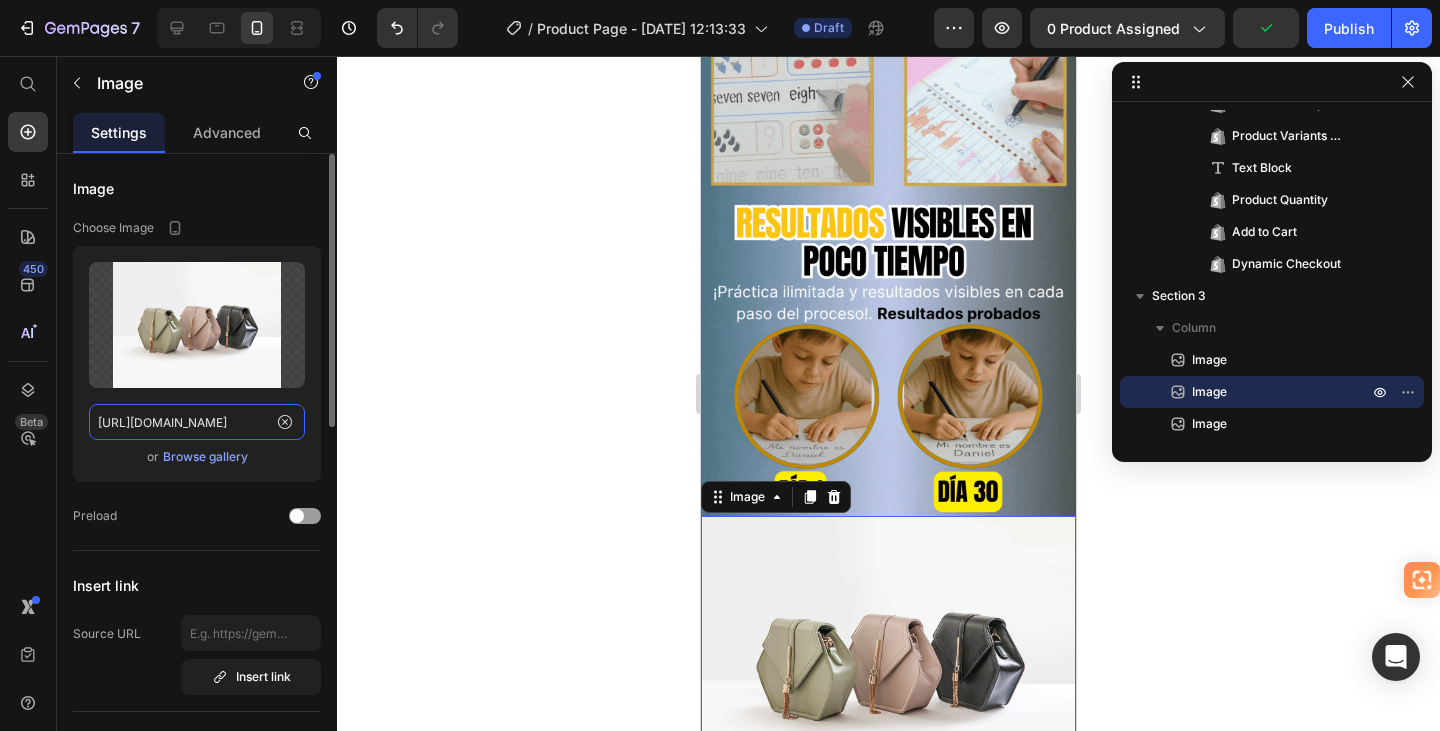 scroll, scrollTop: 0, scrollLeft: 620, axis: horizontal 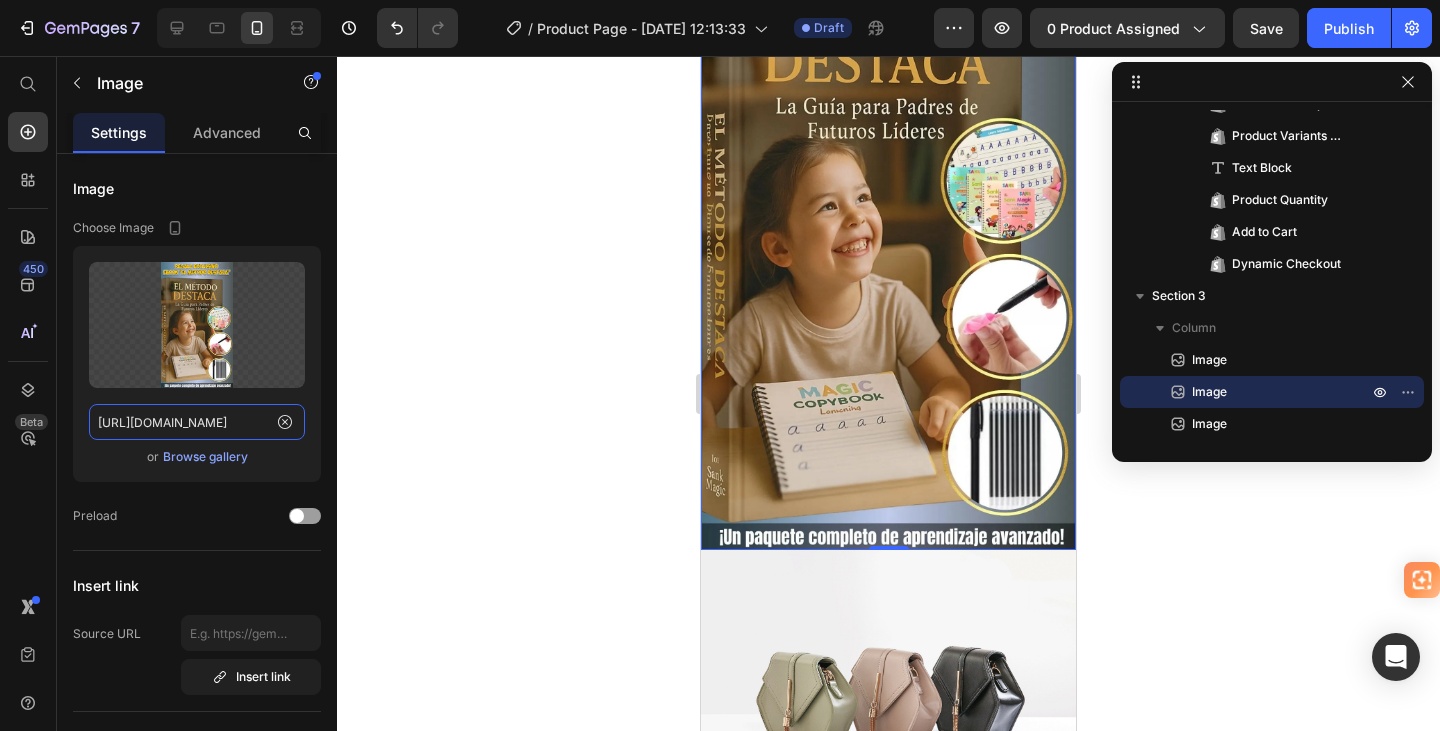type on "https://cdn.shopify.com/s/files/1/0944/5474/3359/files/gempages_572006483395347608-53a21d35-375a-4a6d-9c44-3d7f19f8f233.webp" 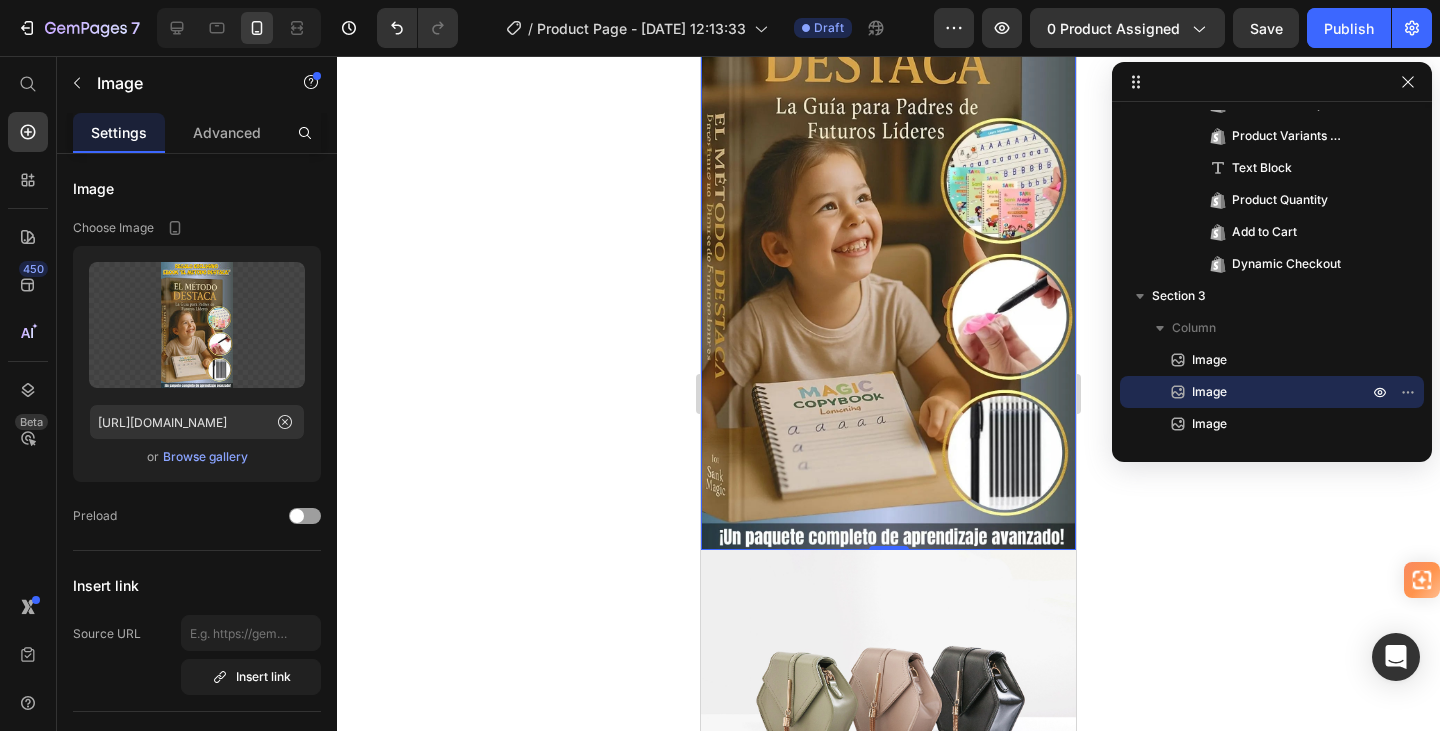 scroll, scrollTop: 0, scrollLeft: 0, axis: both 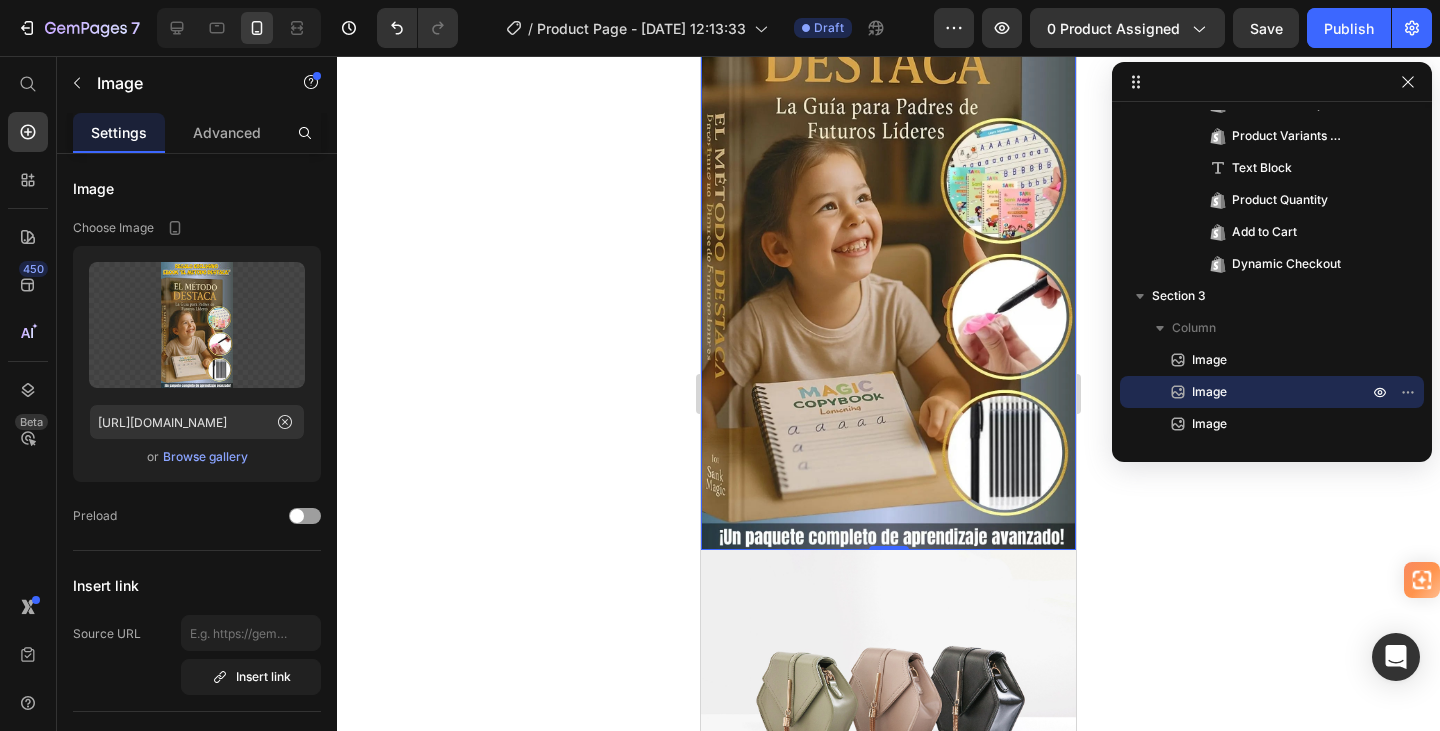 click at bounding box center [888, 690] 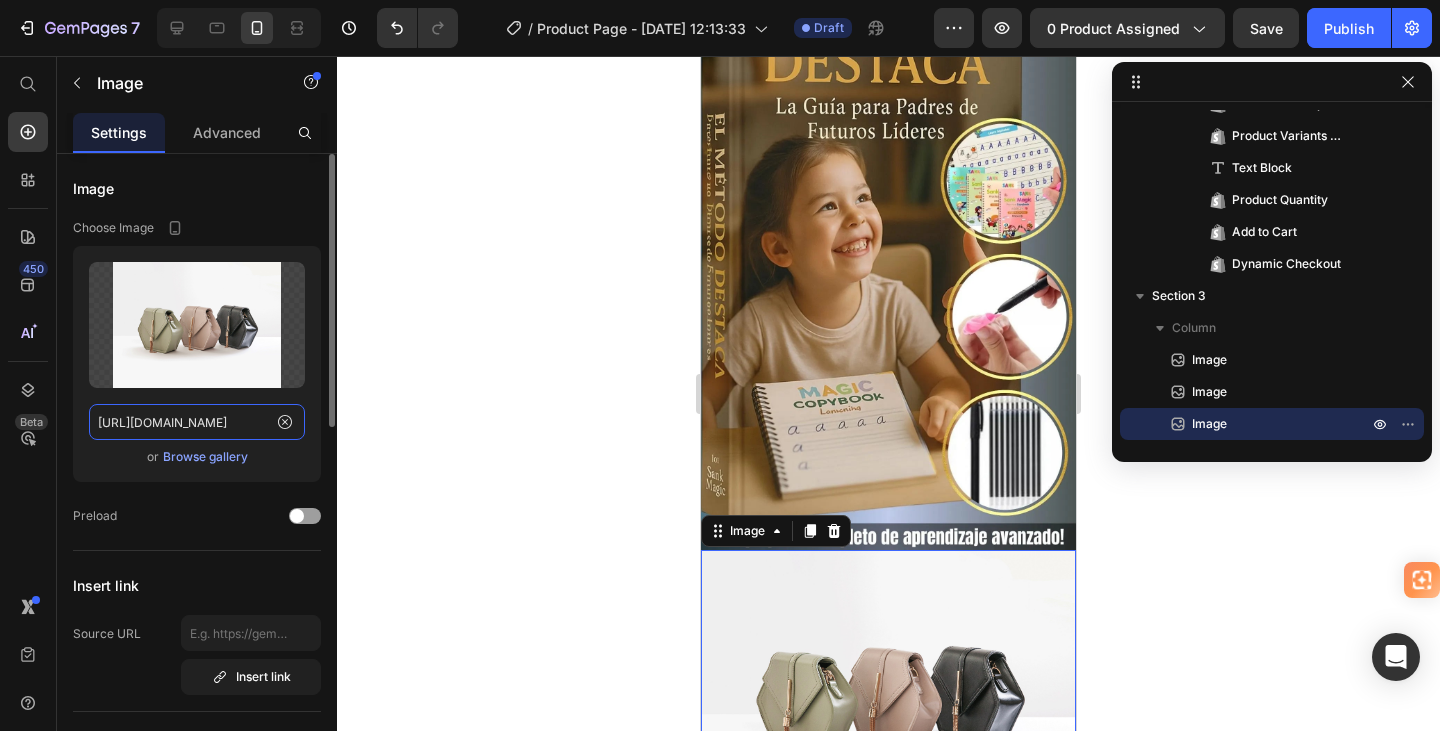 click on "https://ucarecdn.com/ee6d5074-1640-4cc7-8933-47c8589c3dee/-/format/auto/" 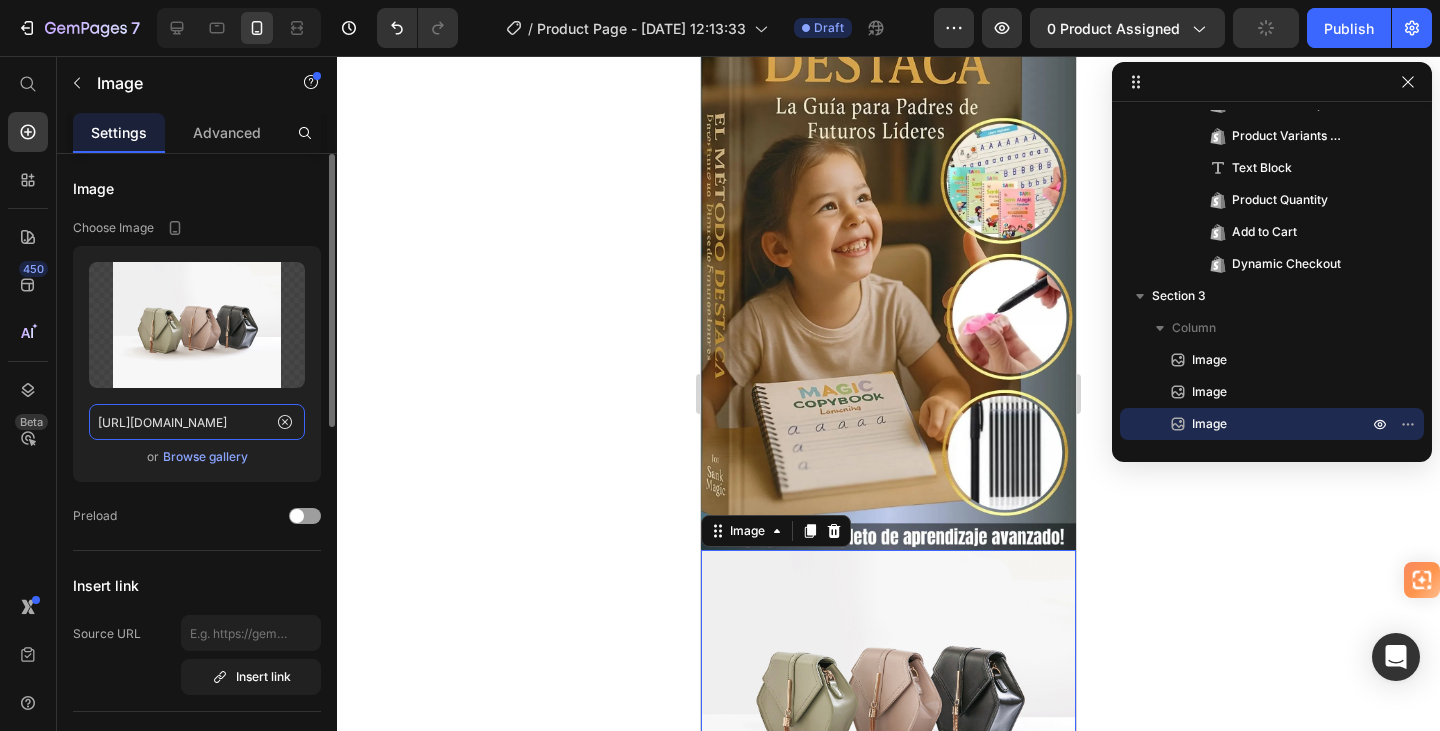 paste on "cdn.shopify.com/s/files/1/0944/5474/3359/files/gempages_572006483395347608-0d3fbe33-c709-400d-b0b6-f10c9b41503a.webp" 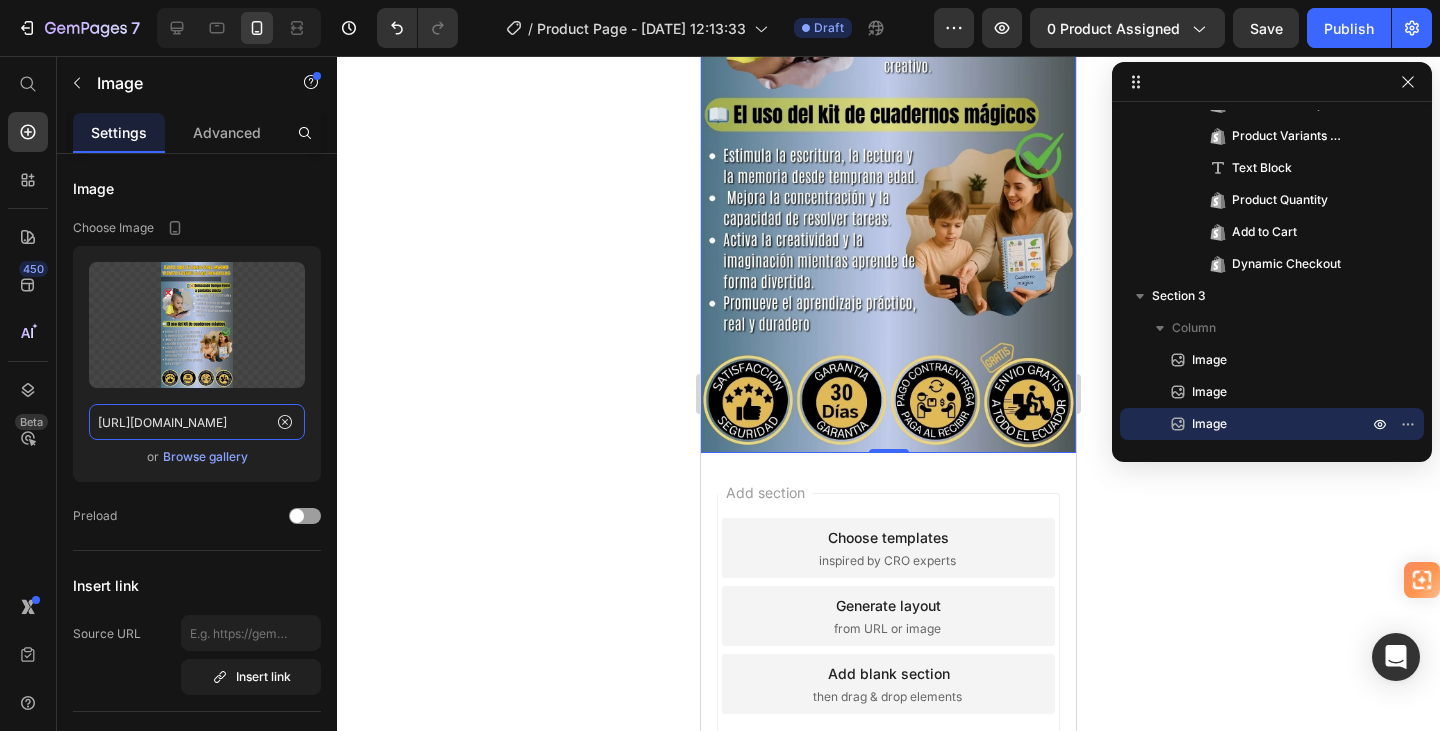 scroll, scrollTop: 2679, scrollLeft: 0, axis: vertical 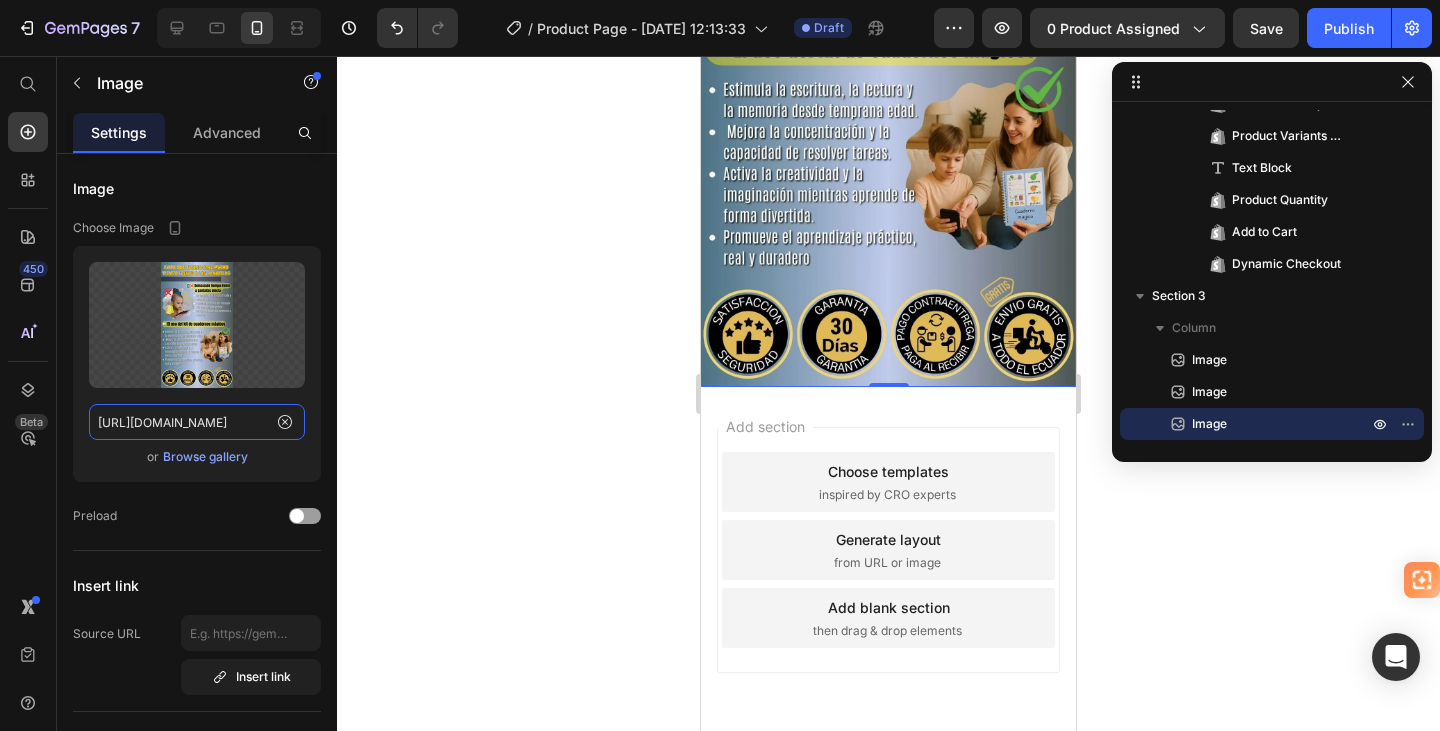 type on "https://cdn.shopify.com/s/files/1/0944/5474/3359/files/gempages_572006483395347608-0d3fbe33-c709-400d-b0b6-f10c9b41503a.webp" 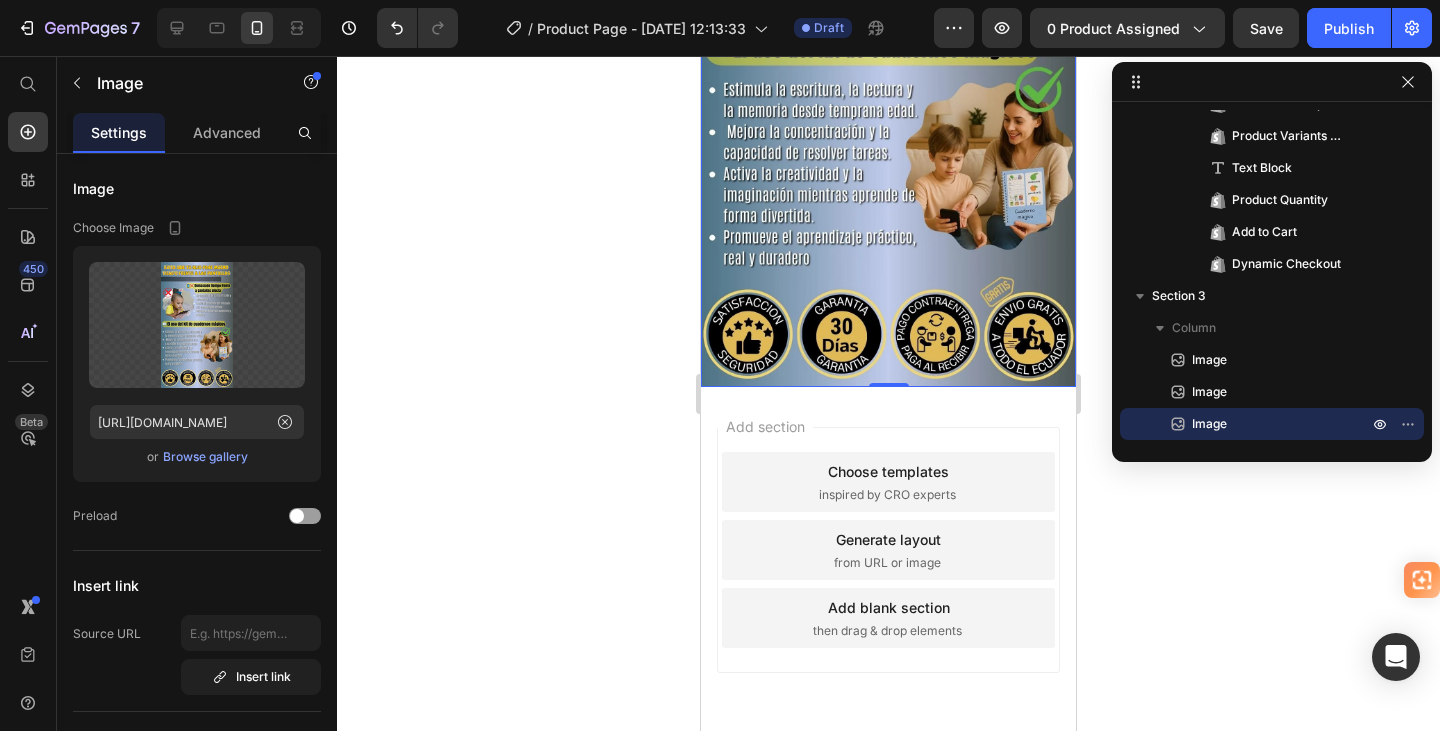 scroll, scrollTop: 0, scrollLeft: 0, axis: both 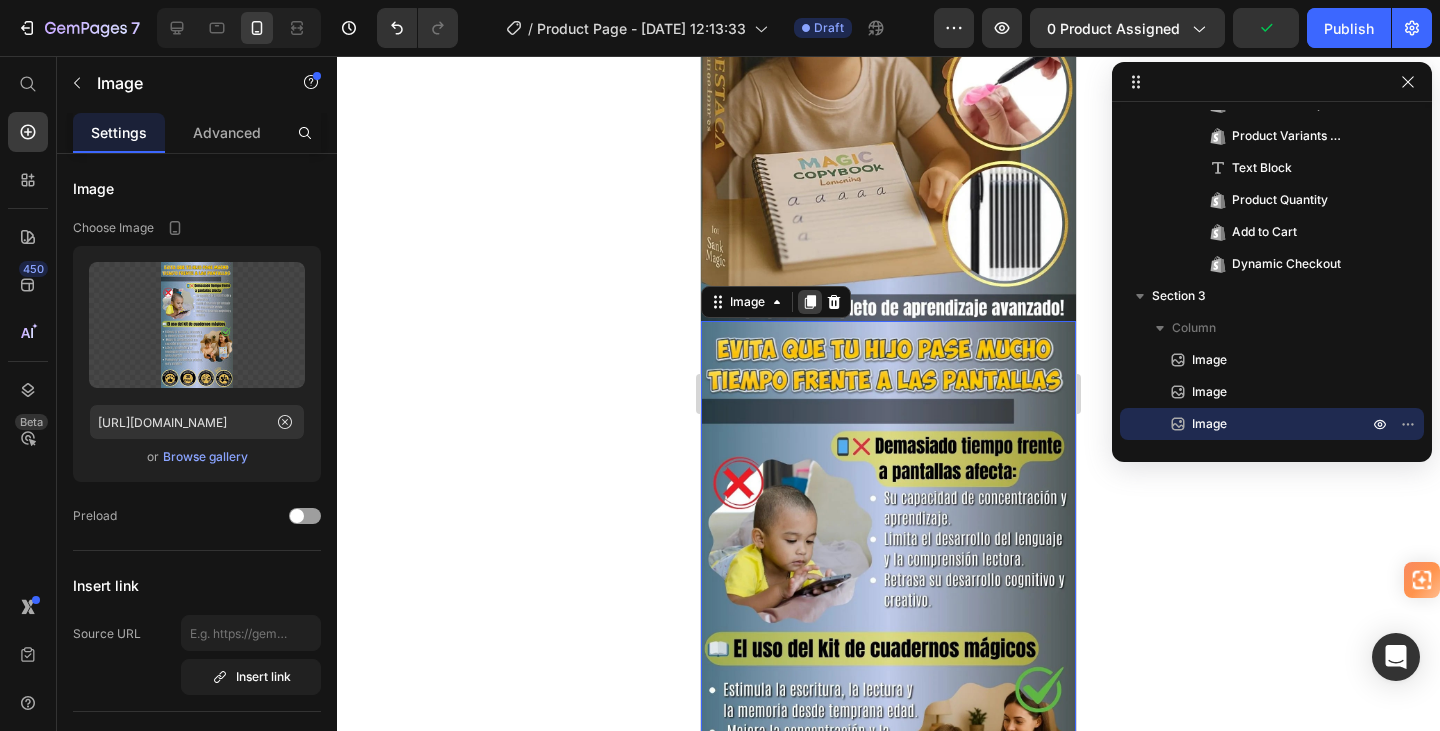 click at bounding box center [810, 302] 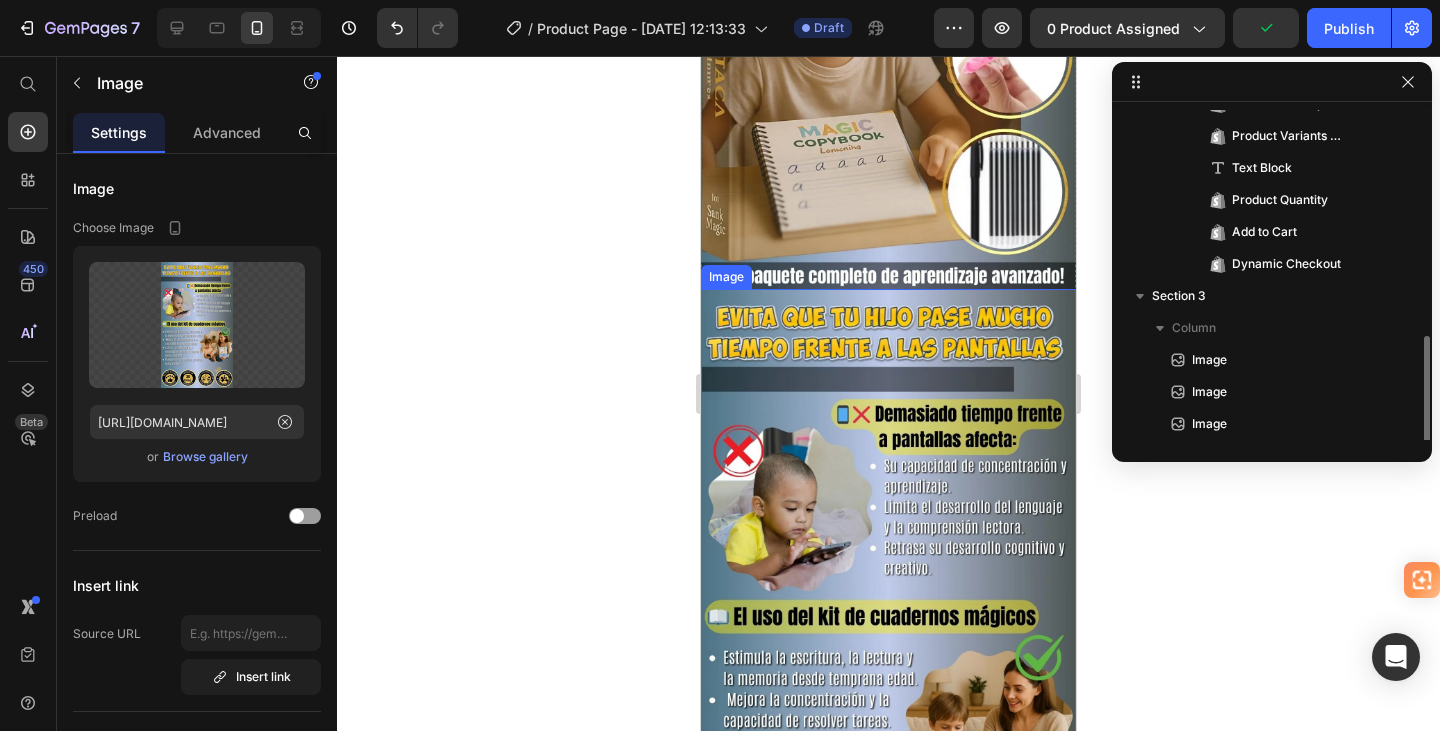 scroll, scrollTop: 470, scrollLeft: 0, axis: vertical 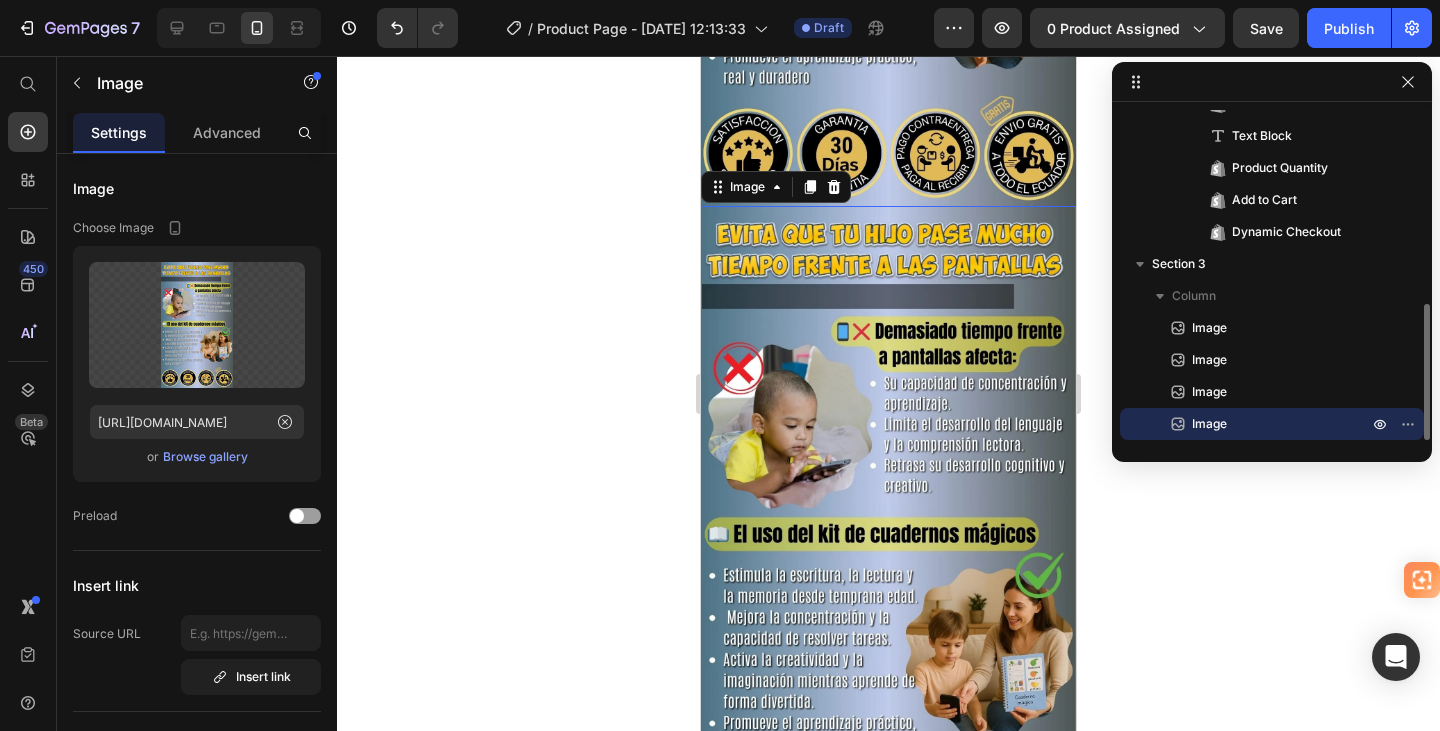 click at bounding box center (888, 539) 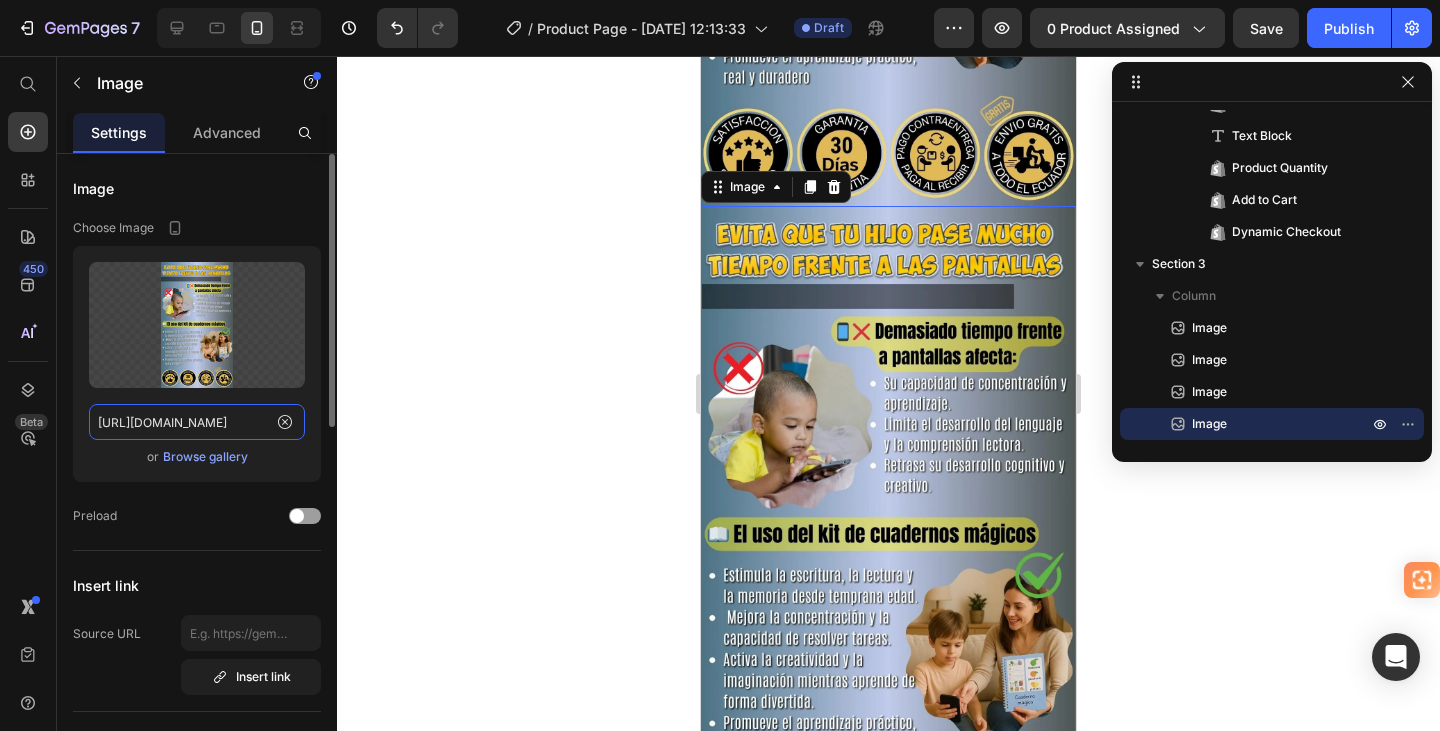 click on "https://cdn.shopify.com/s/files/1/0944/5474/3359/files/gempages_572006483395347608-0d3fbe33-c709-400d-b0b6-f10c9b41503a.webp" 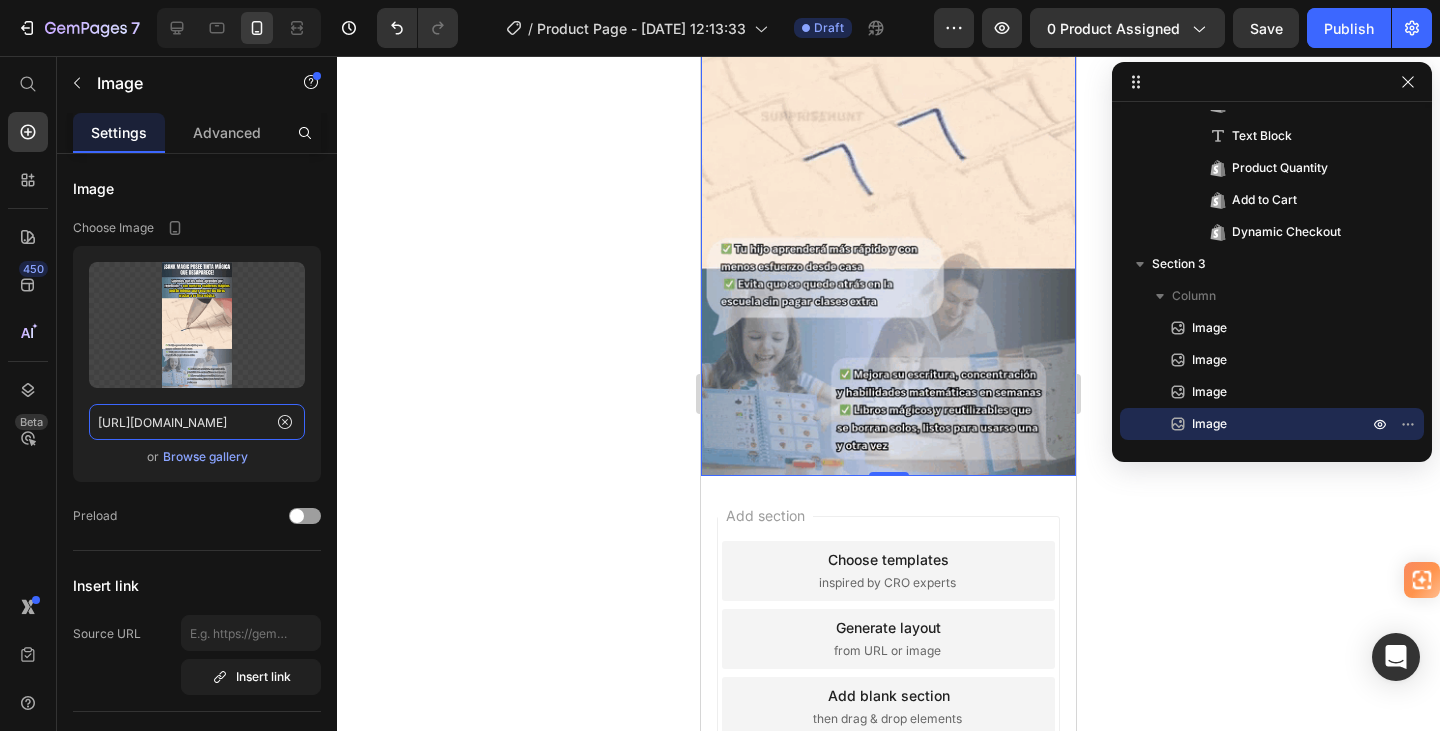 scroll, scrollTop: 3260, scrollLeft: 0, axis: vertical 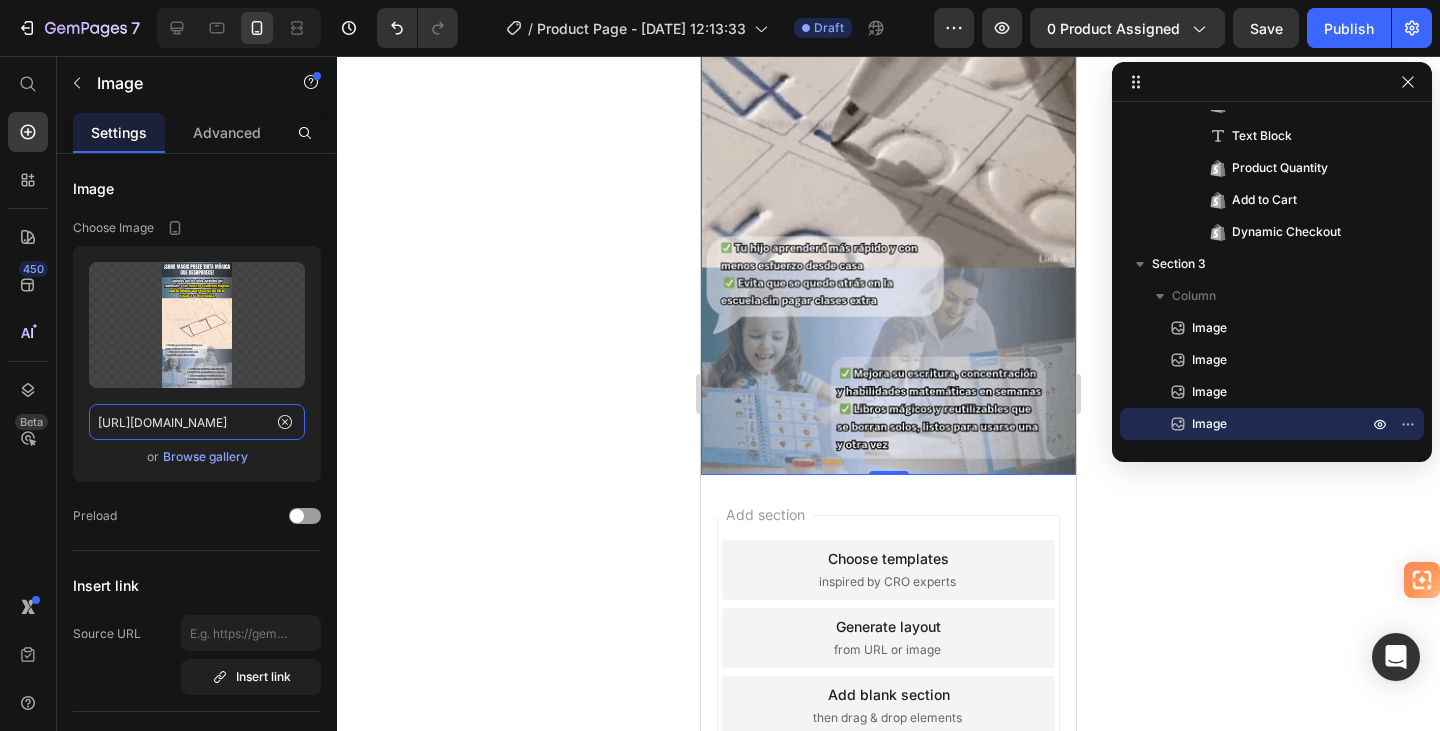 type on "https://cdn.shopify.com/s/files/1/0944/5474/3359/files/gempages_572006483395347608-e84bd08c-6813-4fcd-9af3-0dc8ff3f9c8d.gif" 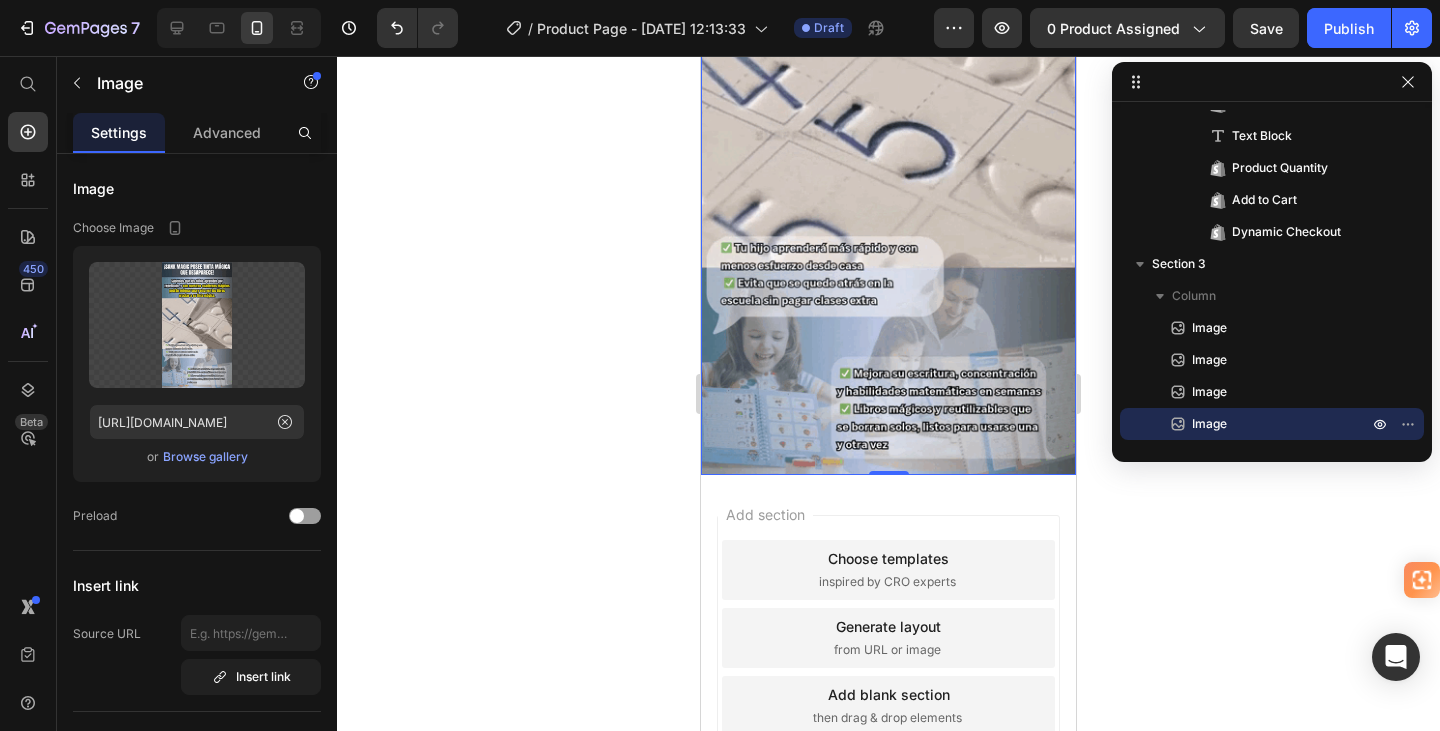 scroll, scrollTop: 0, scrollLeft: 0, axis: both 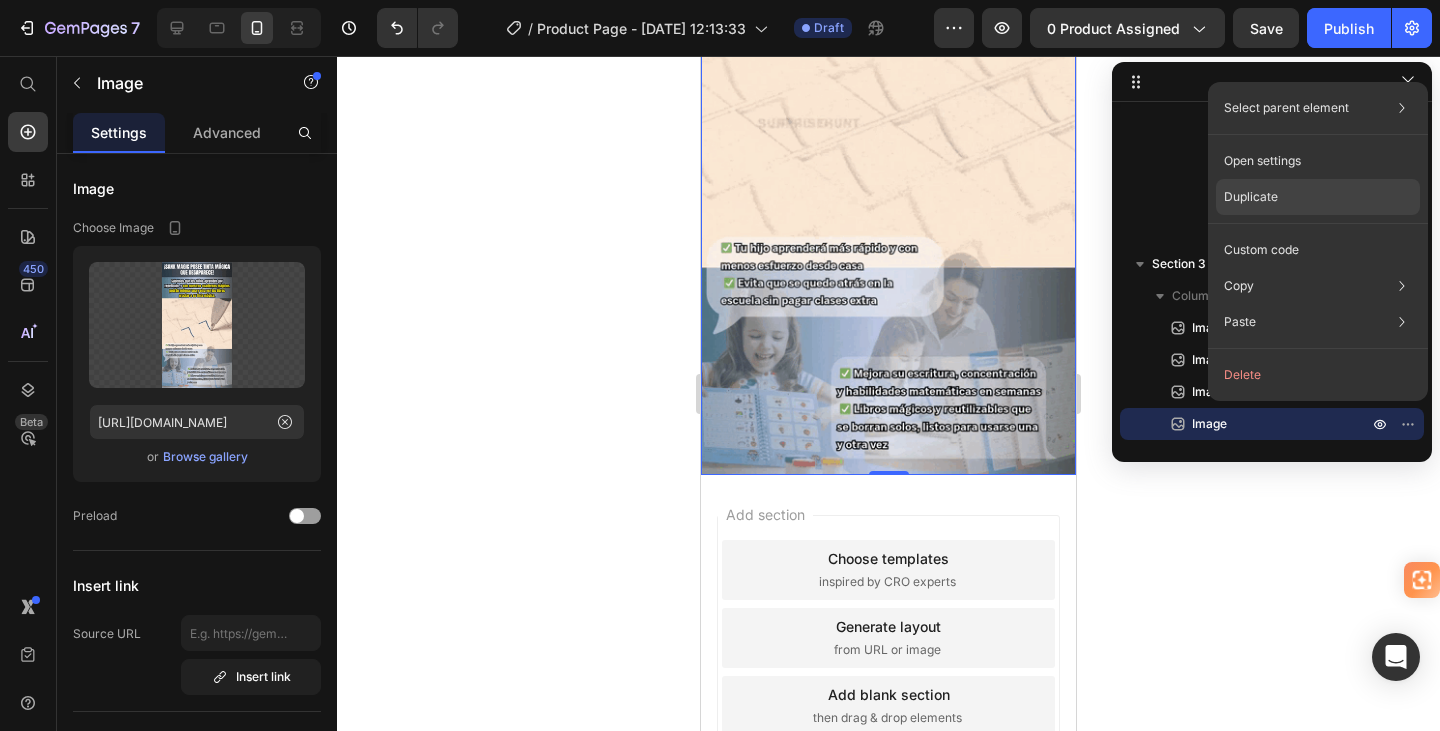click on "Duplicate" 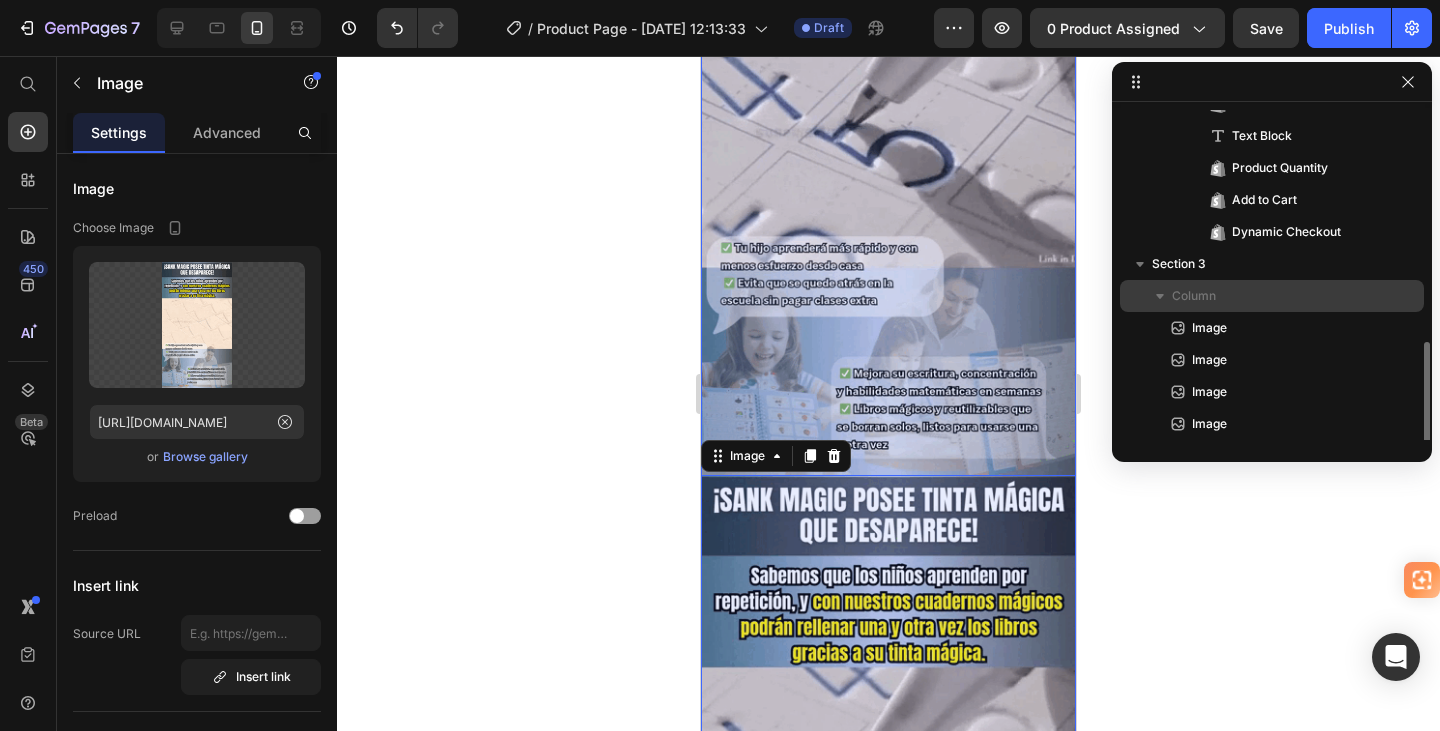 scroll, scrollTop: 502, scrollLeft: 0, axis: vertical 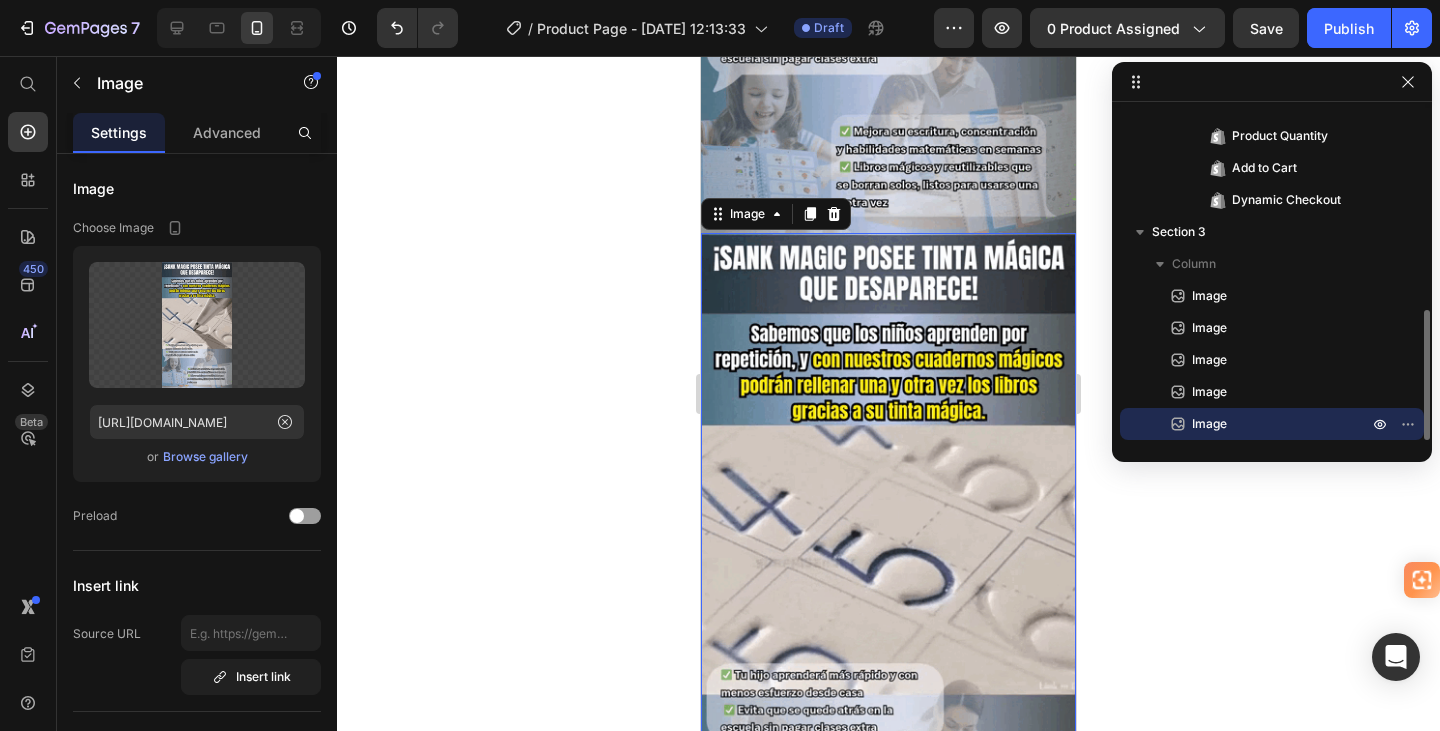 click at bounding box center (888, 567) 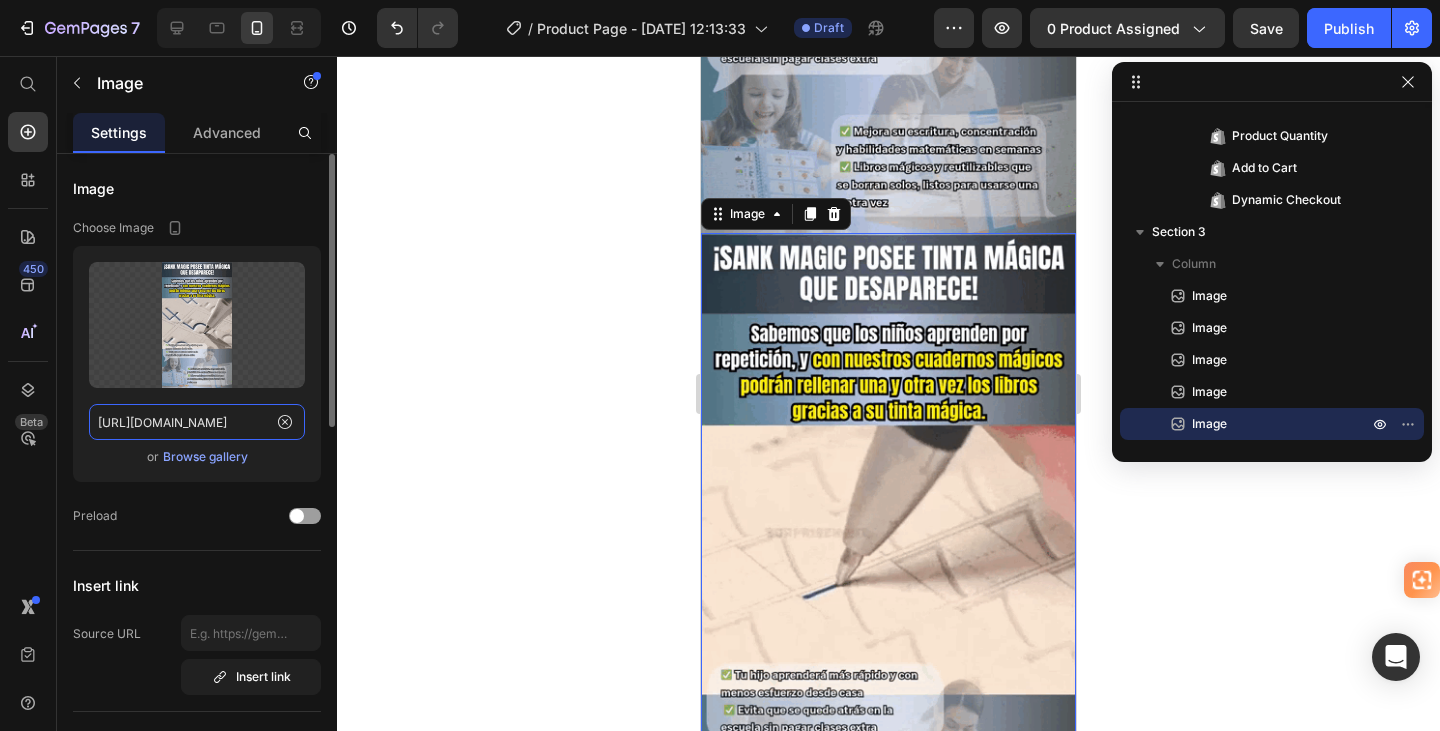 click on "https://cdn.shopify.com/s/files/1/0944/5474/3359/files/gempages_572006483395347608-e84bd08c-6813-4fcd-9af3-0dc8ff3f9c8d.gif" 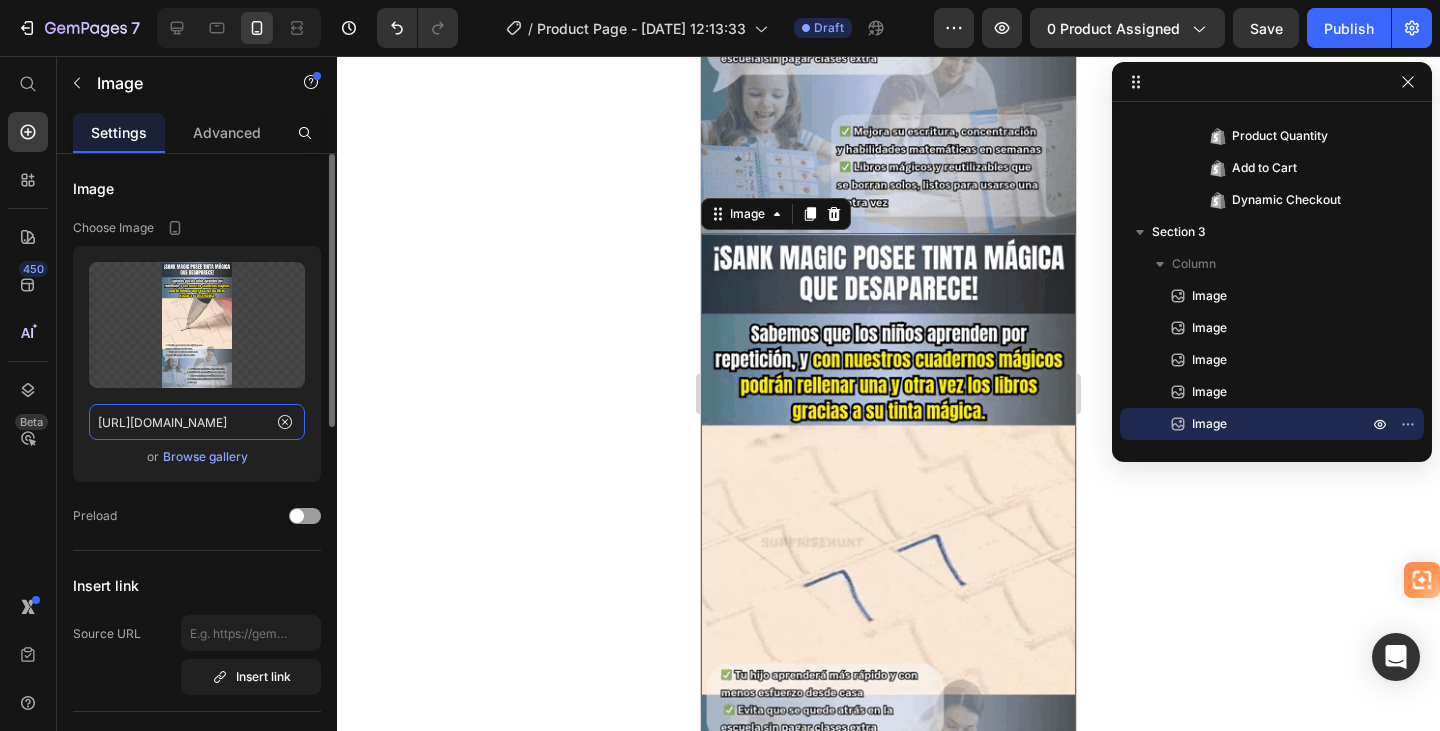 paste on "872dea5d-0646-4366-9d30-23684b7d9fe7.webp" 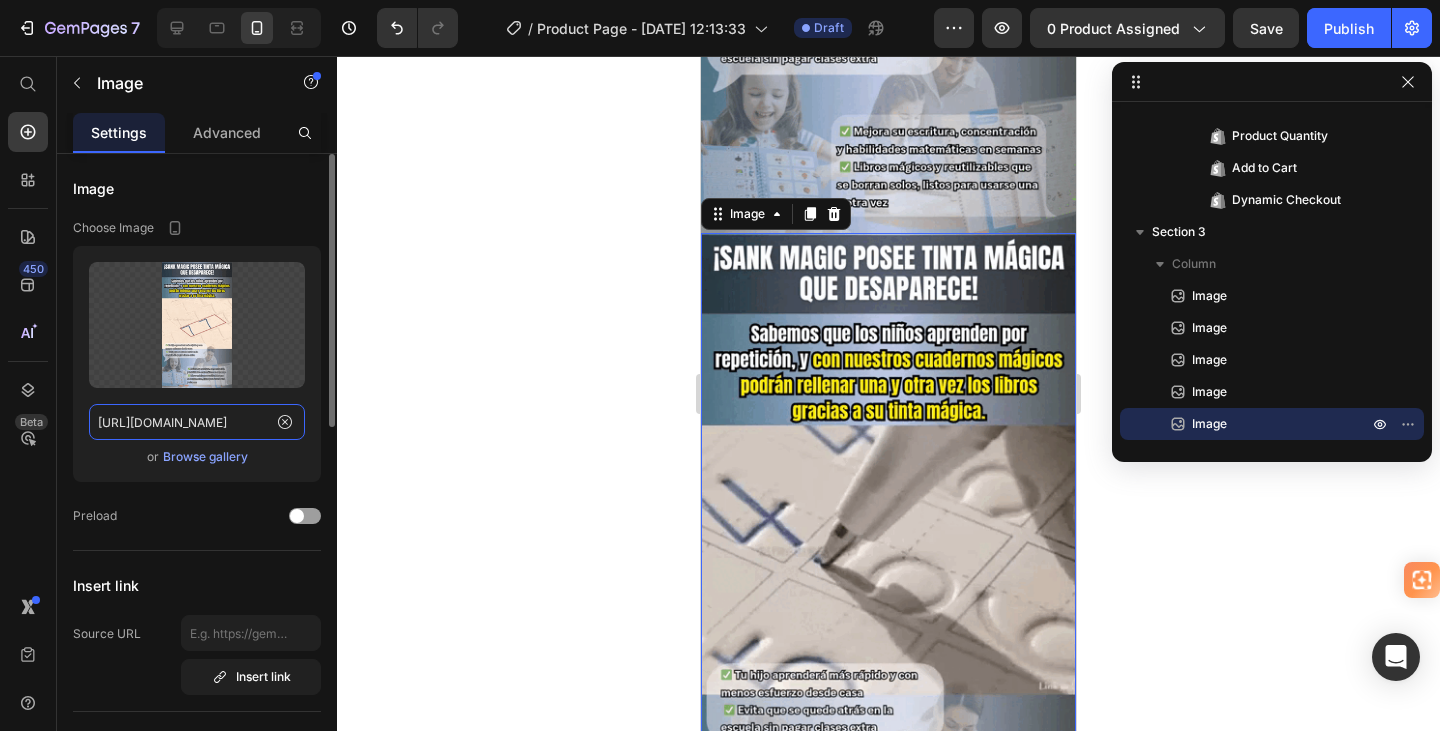scroll, scrollTop: 0, scrollLeft: 631, axis: horizontal 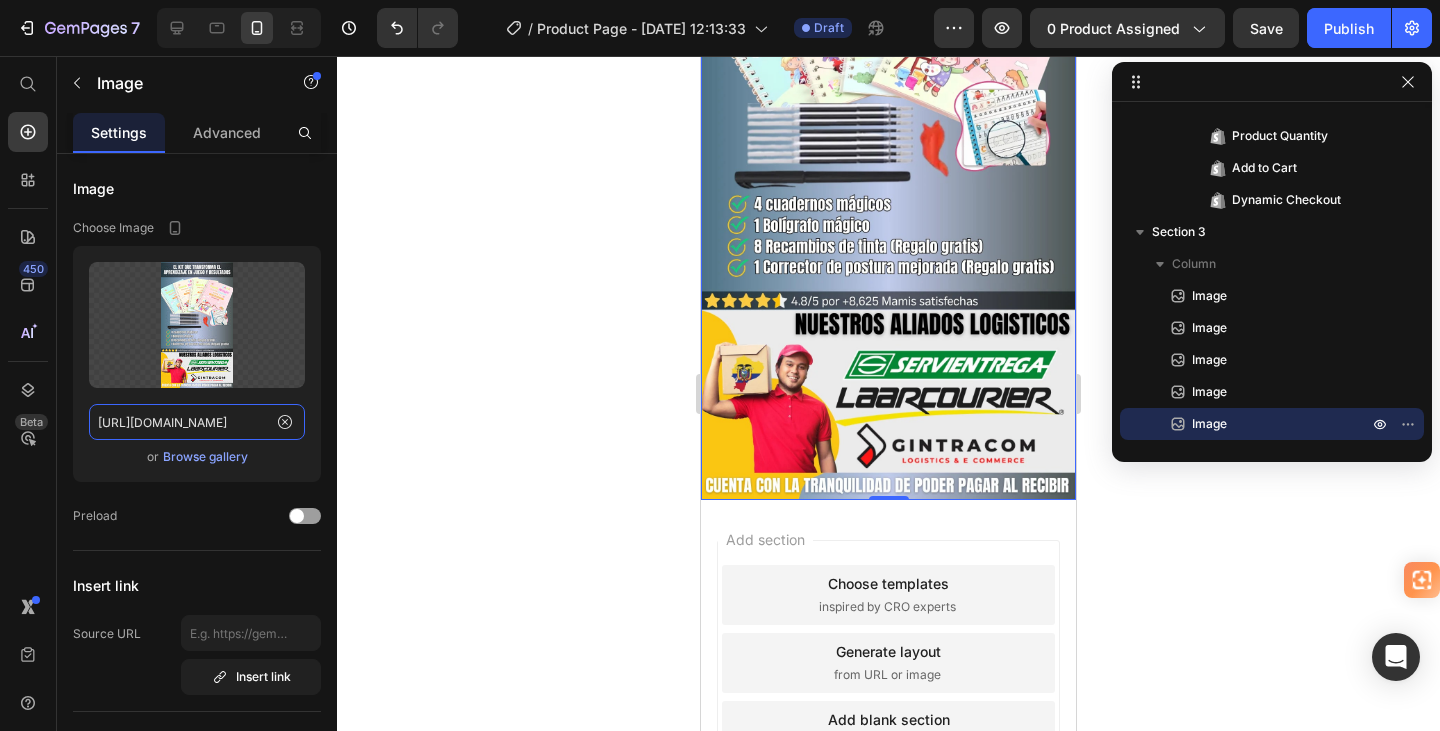 type on "https://cdn.shopify.com/s/files/1/0944/5474/3359/files/gempages_572006483395347608-872dea5d-0646-4366-9d30-23684b7d9fe7.webp" 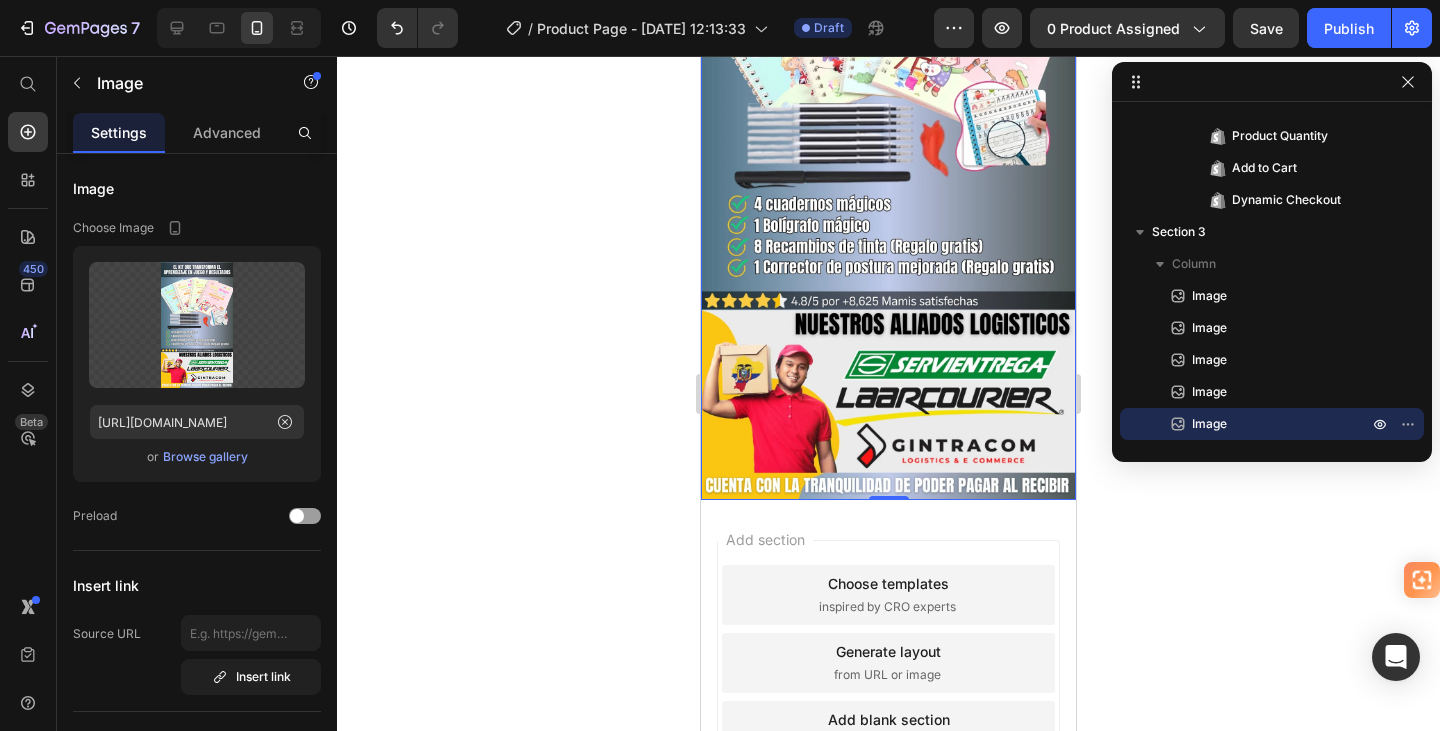 scroll, scrollTop: 0, scrollLeft: 0, axis: both 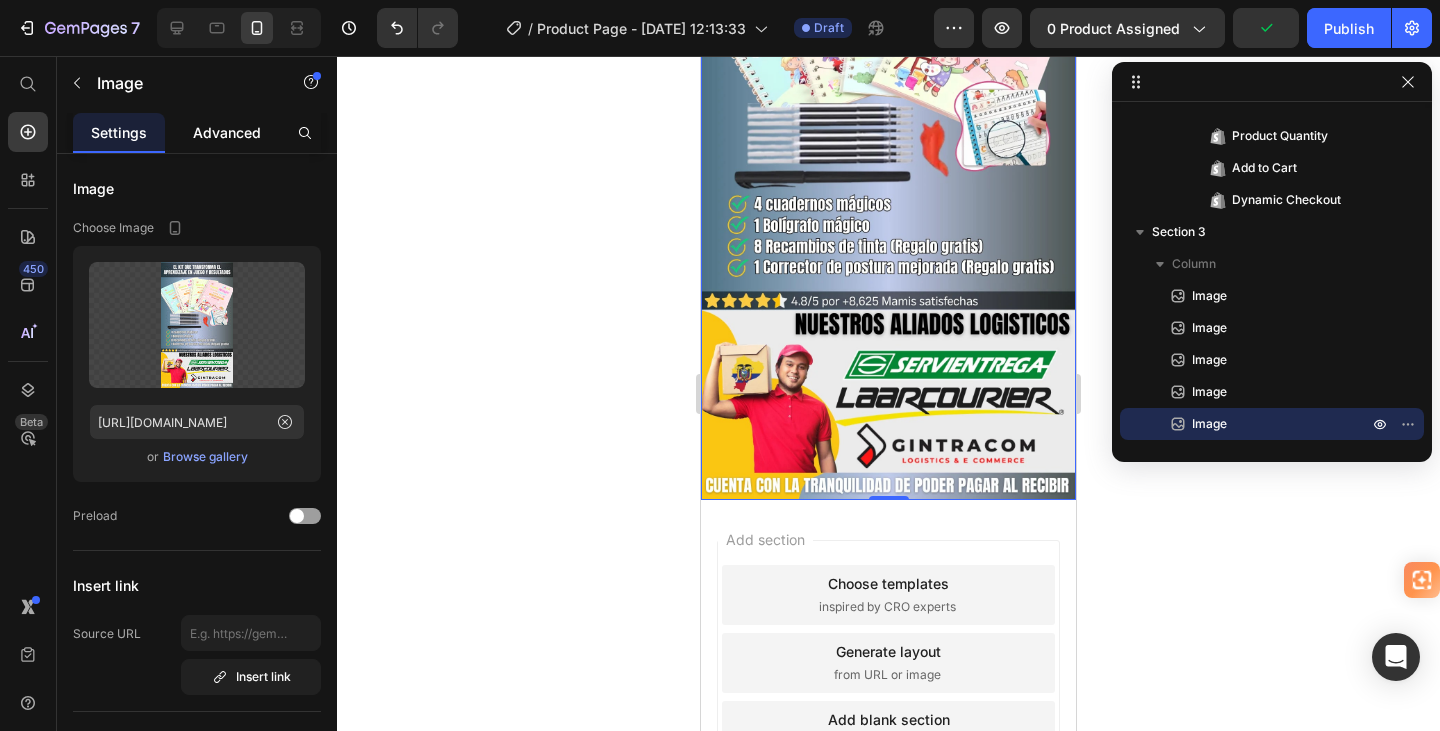 drag, startPoint x: 213, startPoint y: 135, endPoint x: 182, endPoint y: 131, distance: 31.257 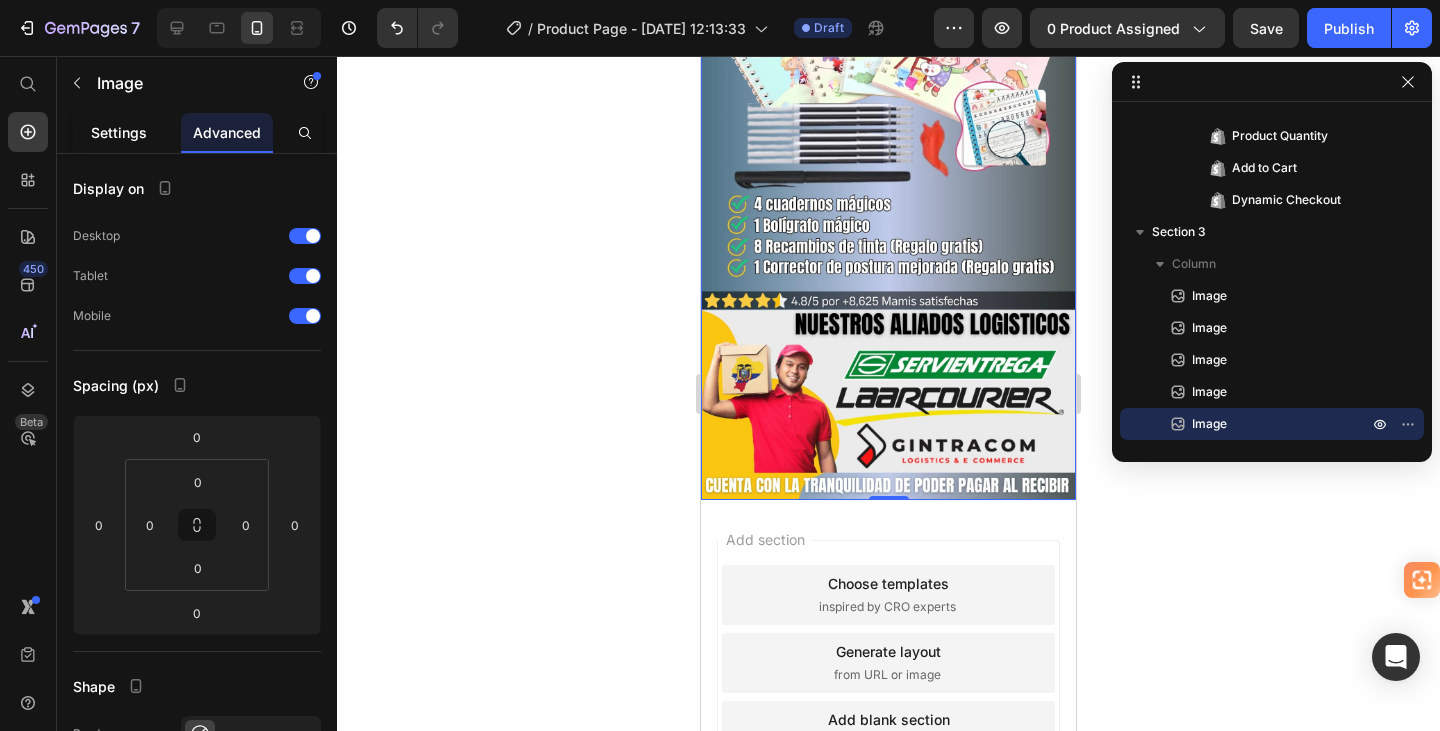 click on "Settings" at bounding box center [119, 132] 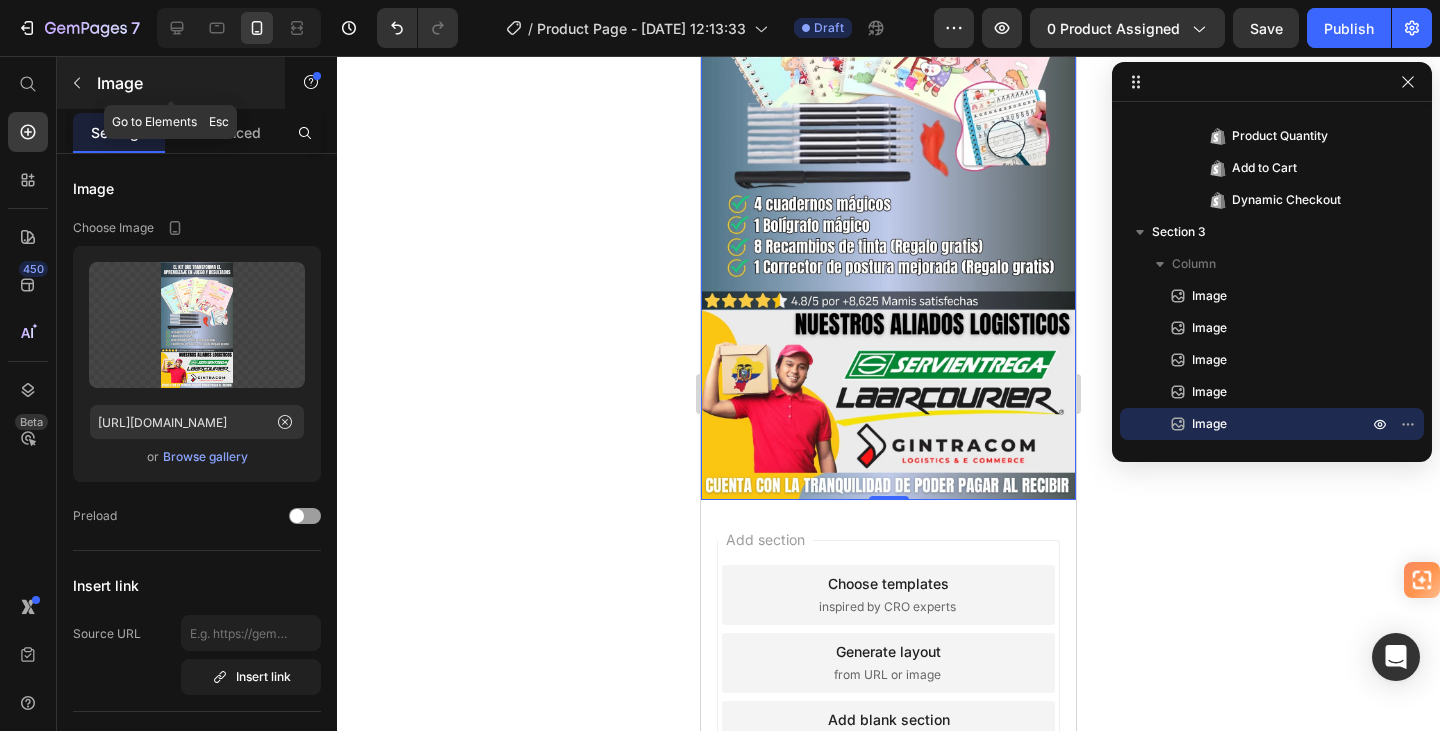 click at bounding box center [77, 83] 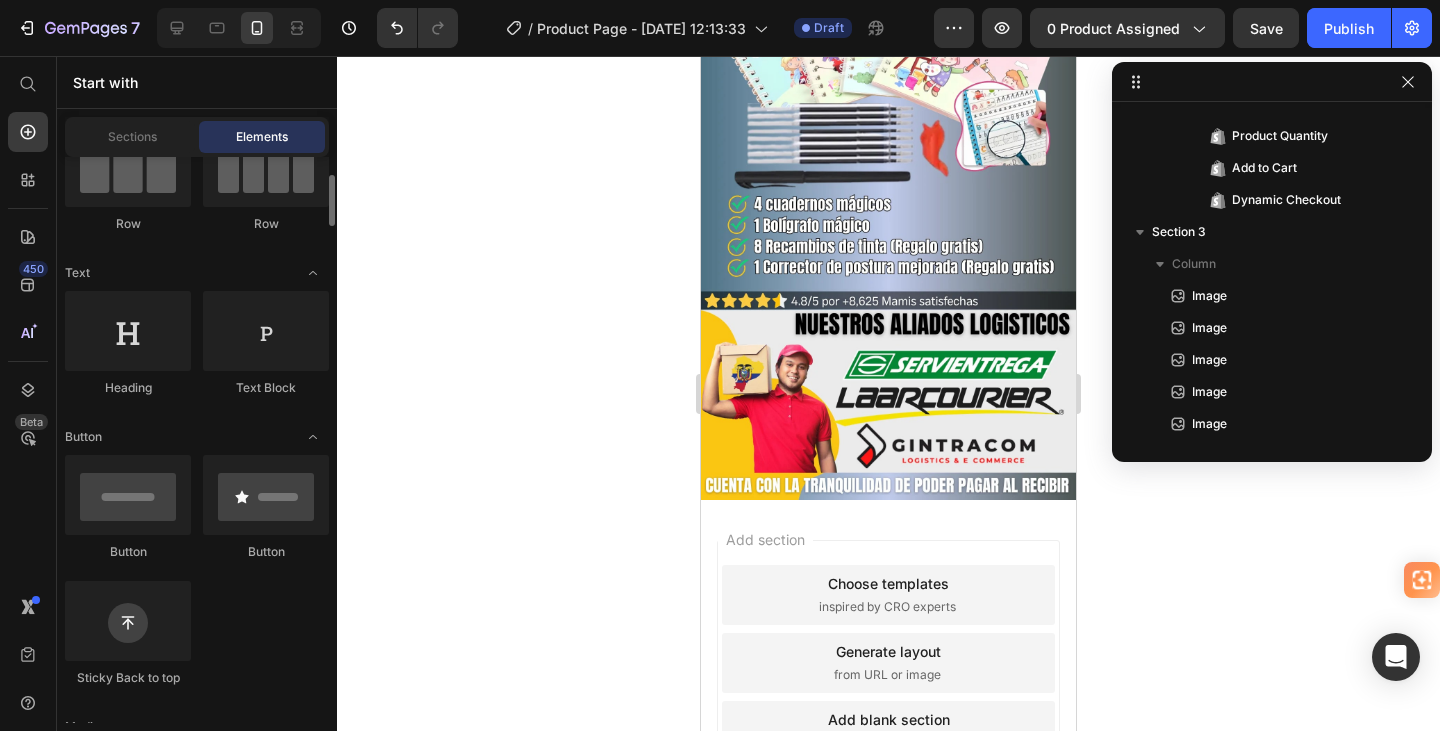 scroll, scrollTop: 0, scrollLeft: 0, axis: both 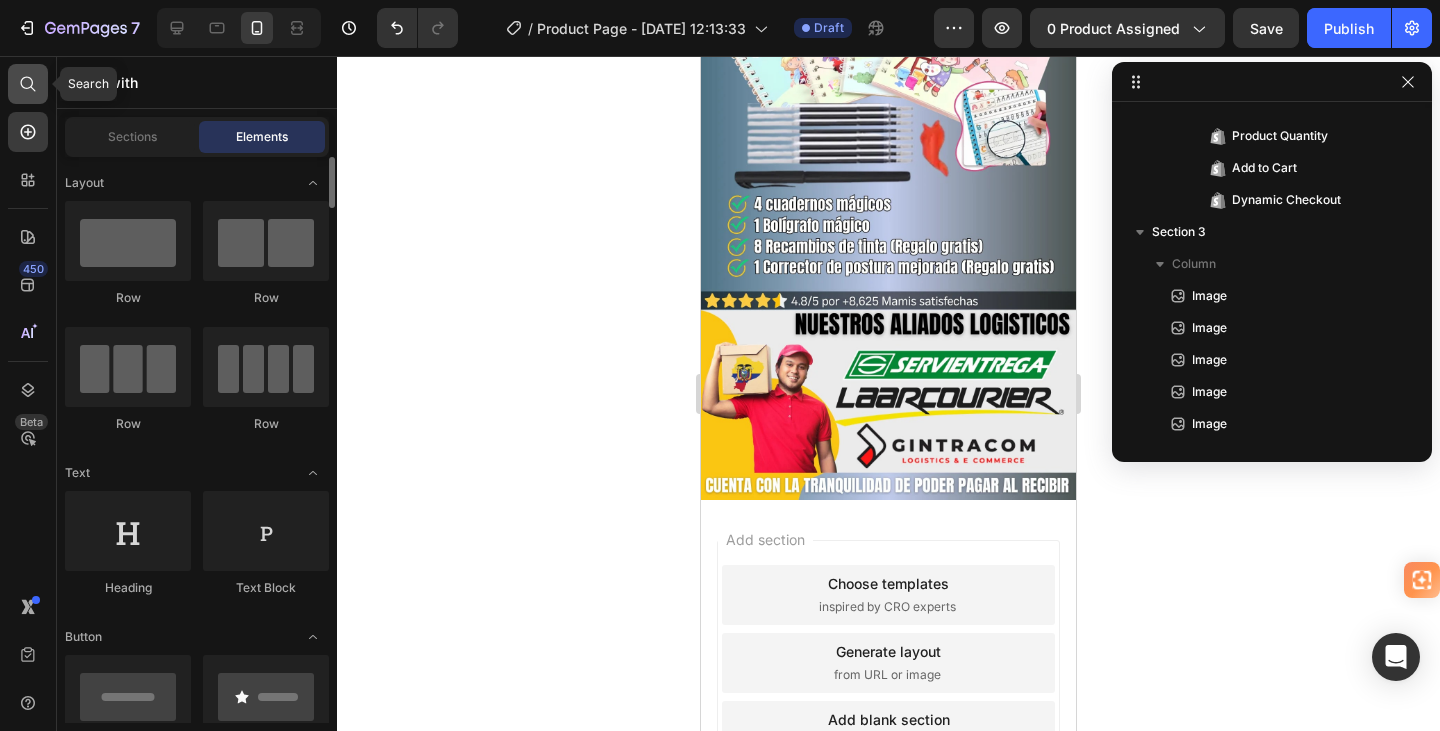 click 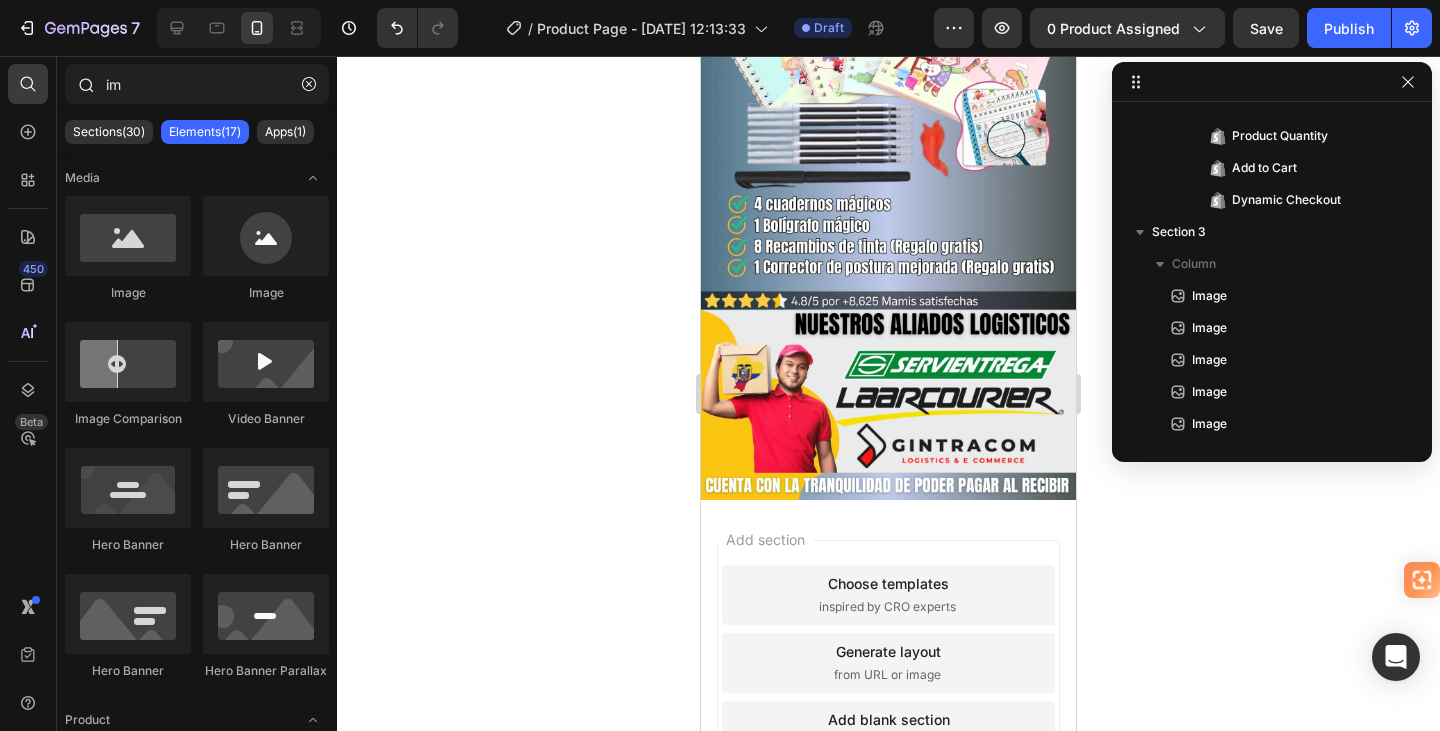 type on "i" 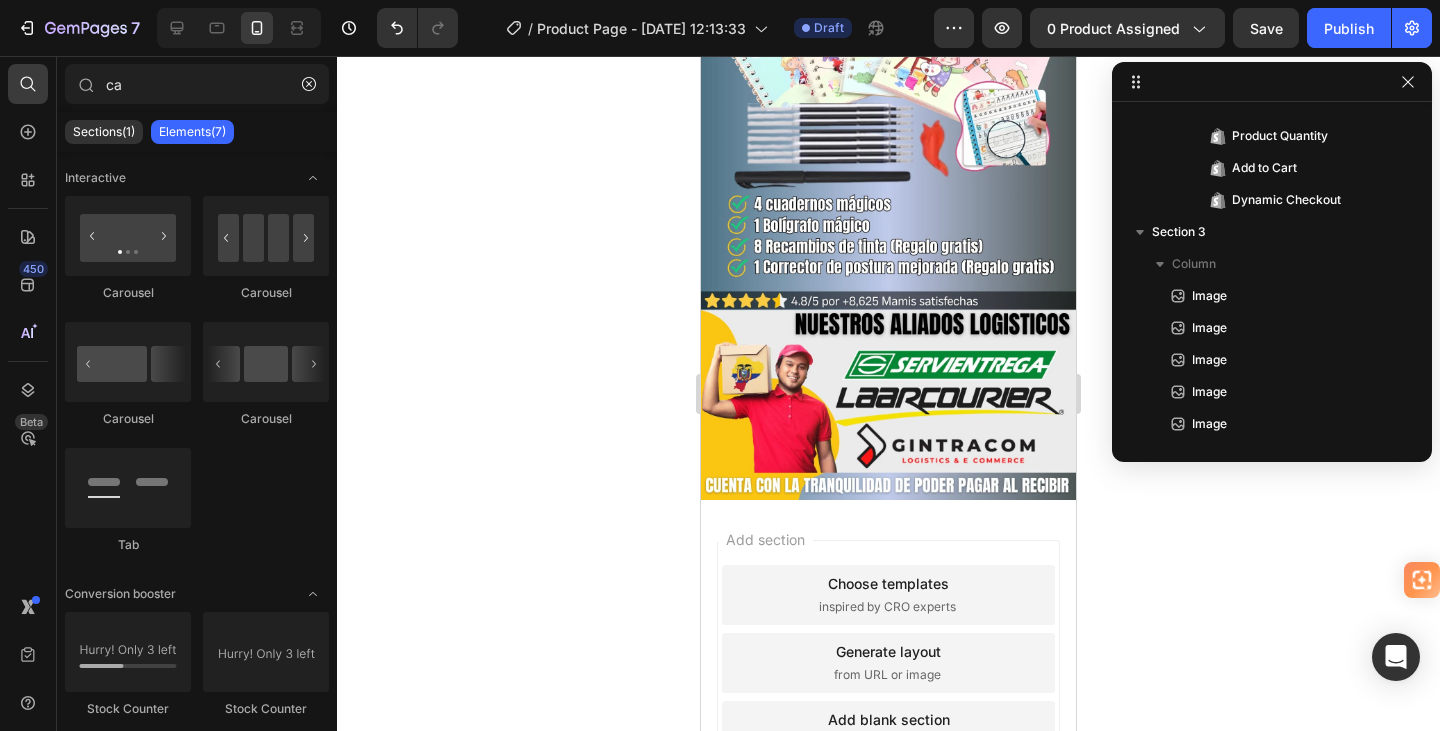 type on "c" 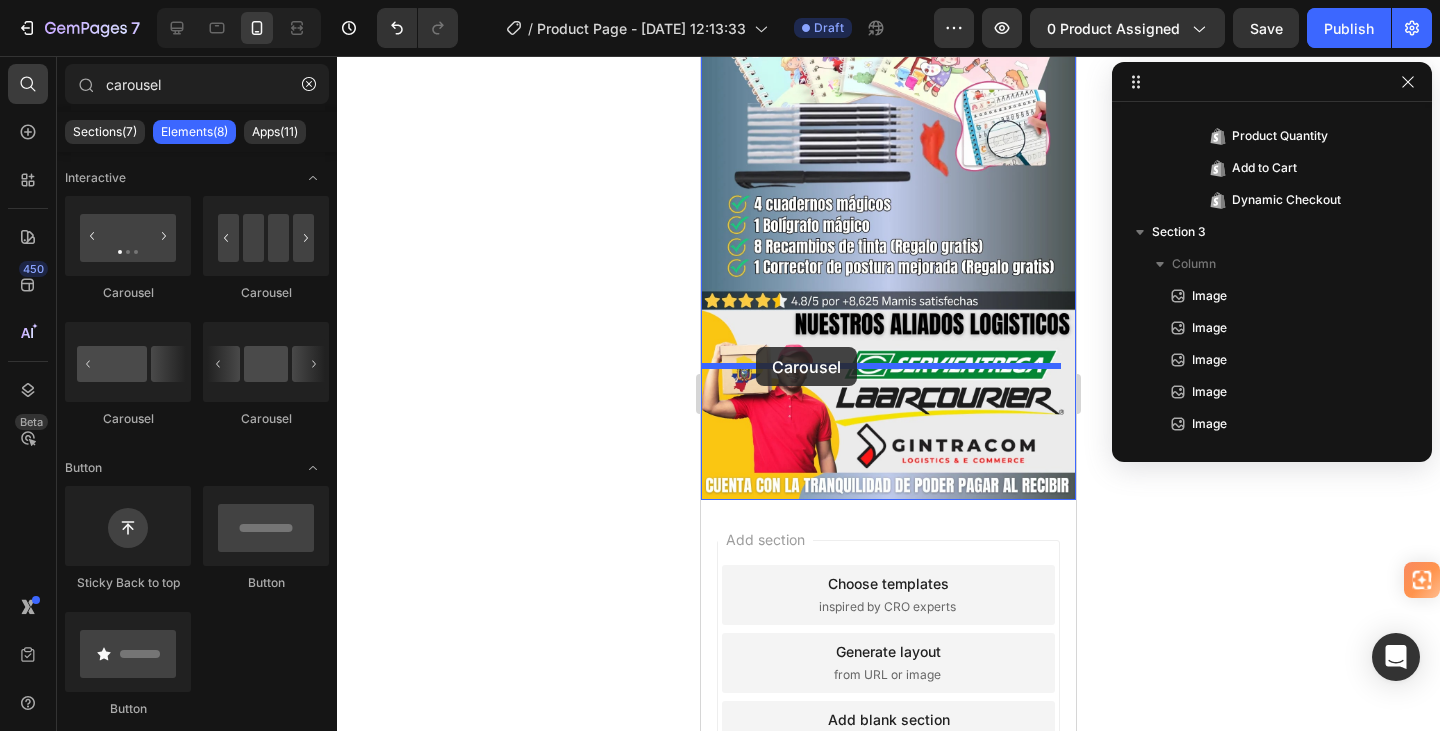 drag, startPoint x: 804, startPoint y: 307, endPoint x: 756, endPoint y: 347, distance: 62.482 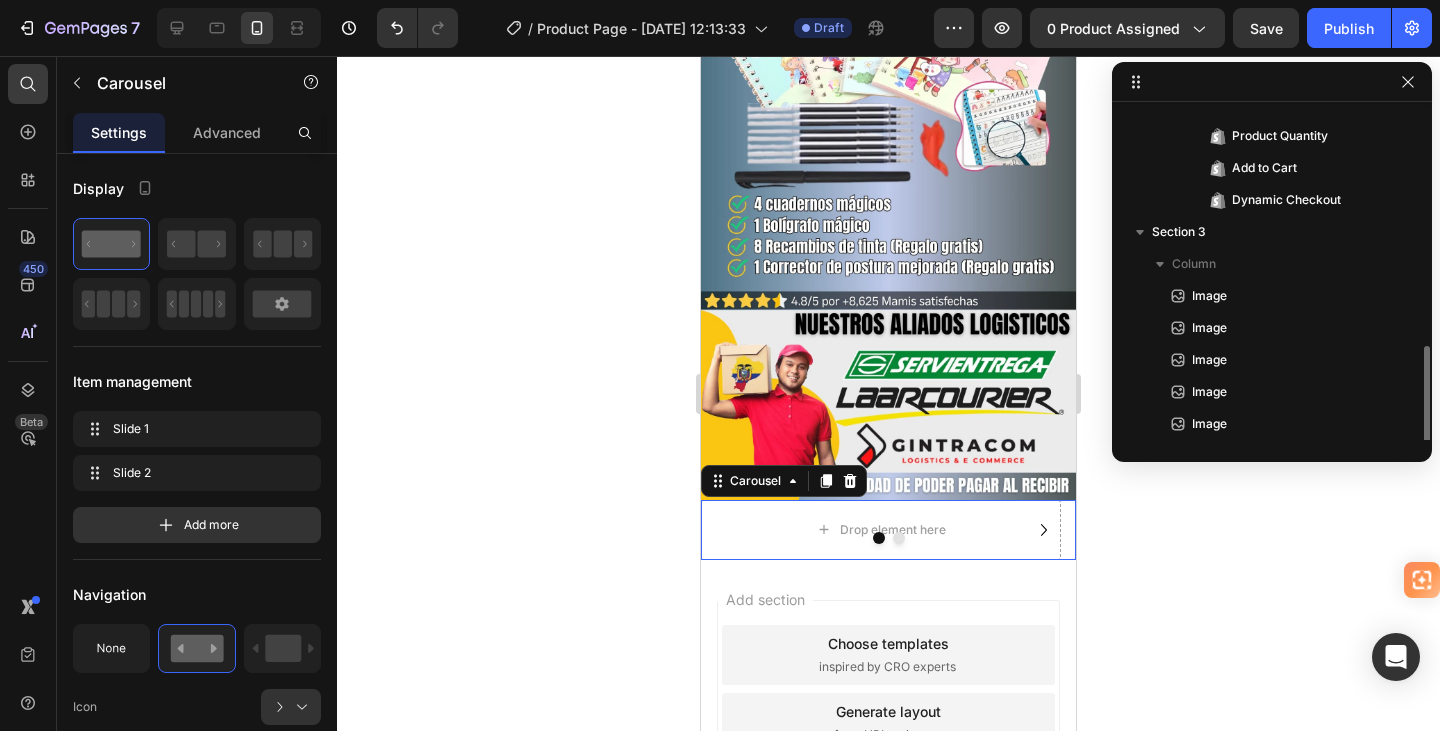 scroll, scrollTop: 534, scrollLeft: 0, axis: vertical 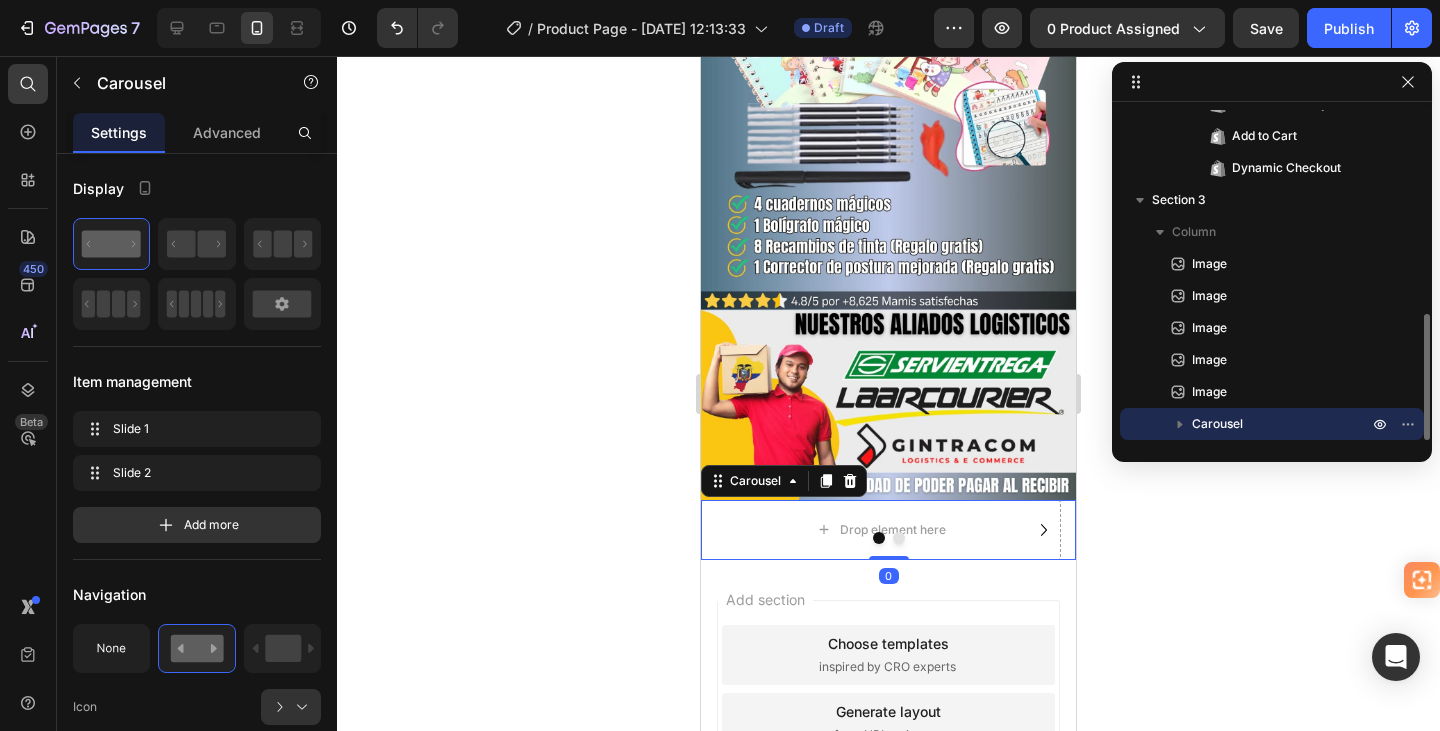 click 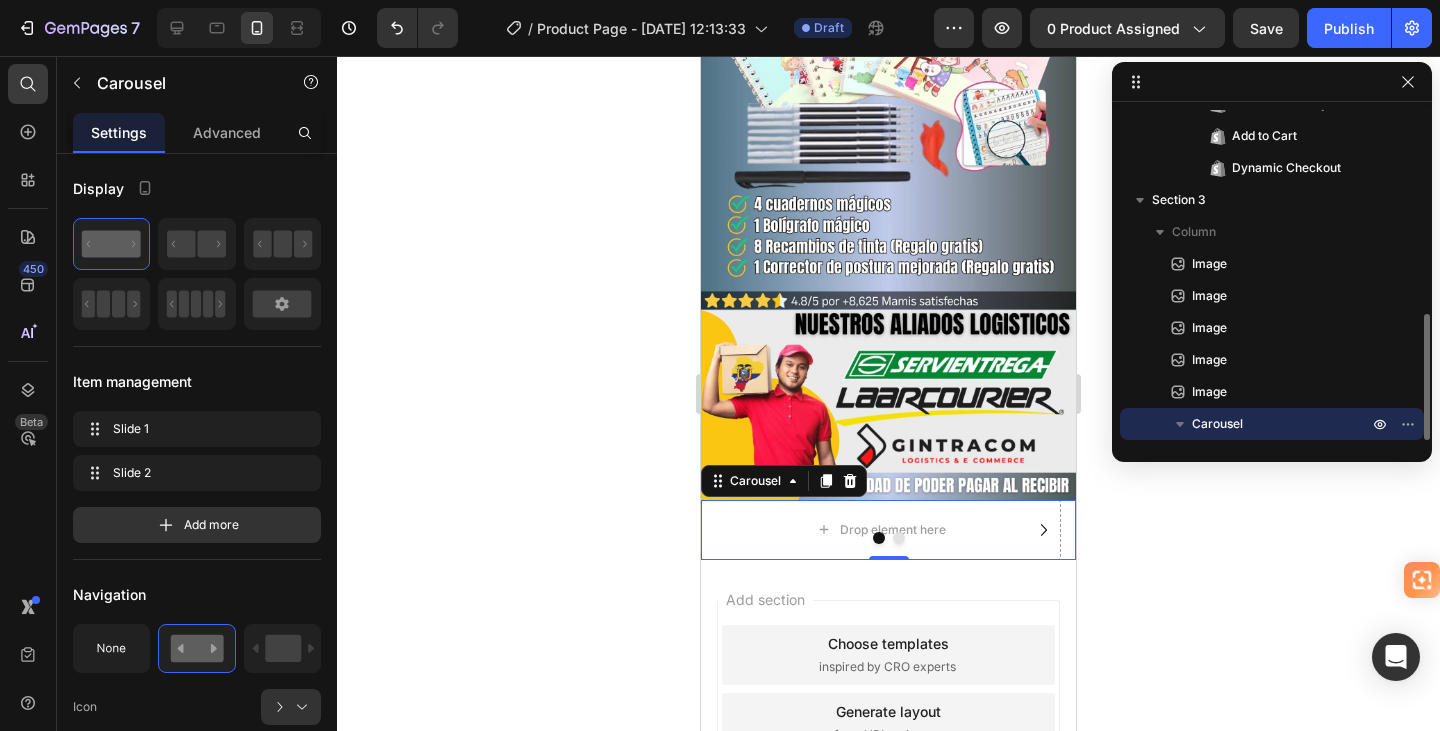 scroll, scrollTop: 598, scrollLeft: 0, axis: vertical 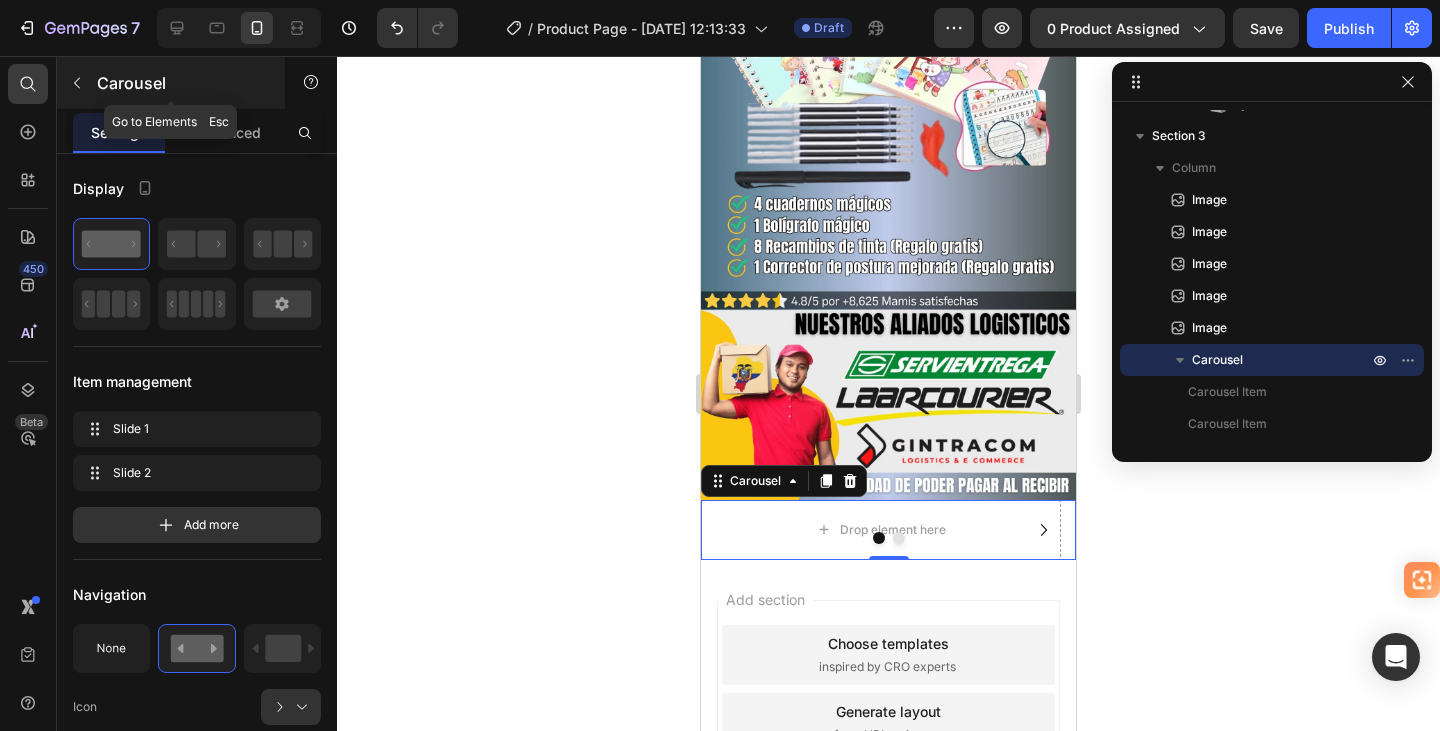 click at bounding box center [77, 83] 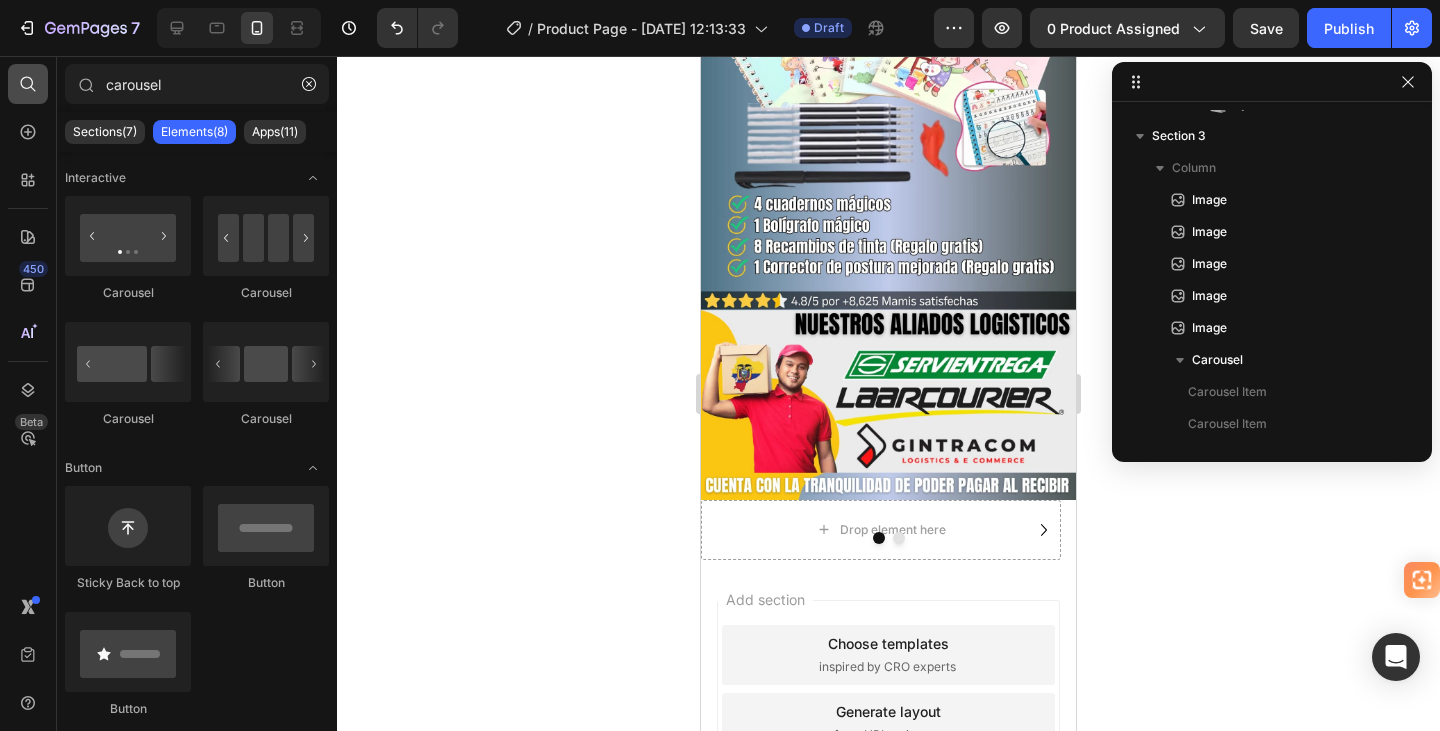 click 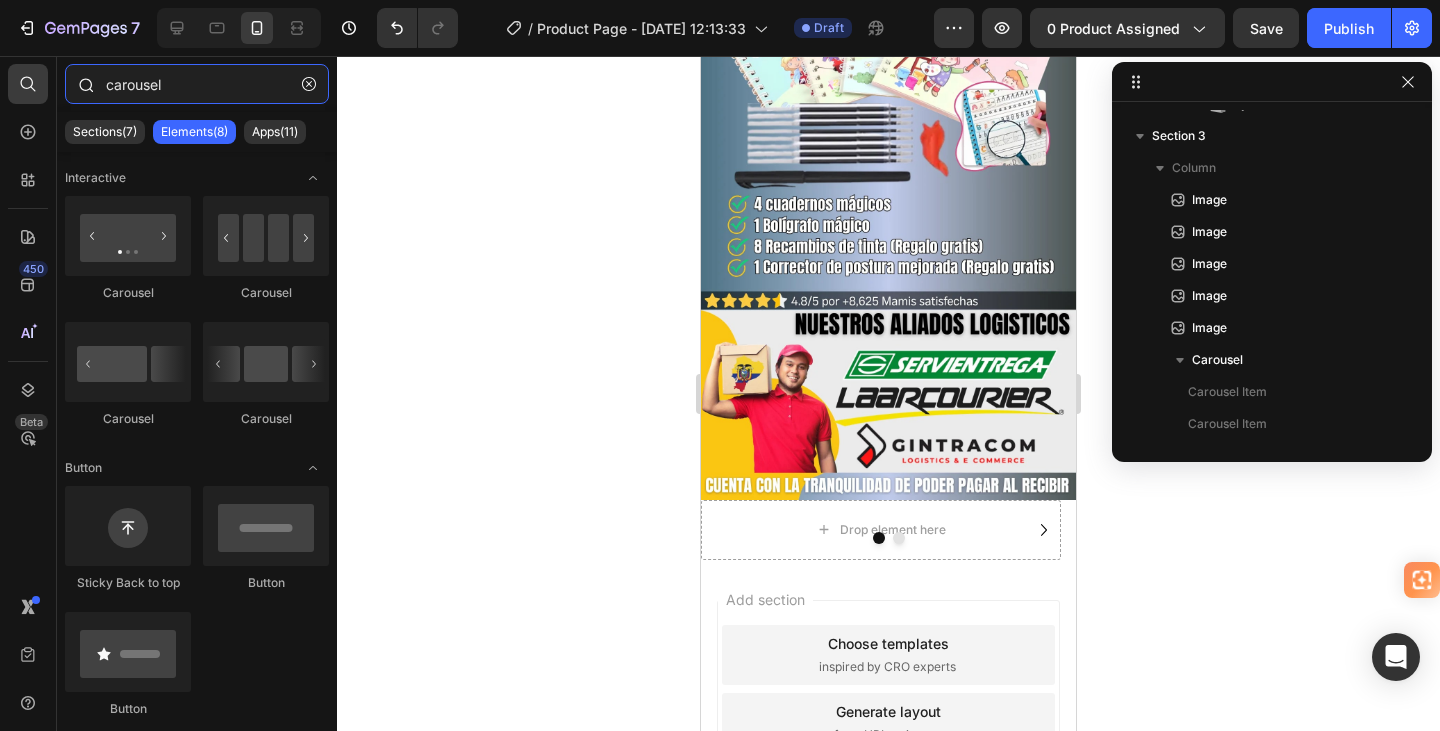 click on "carousel" at bounding box center (197, 84) 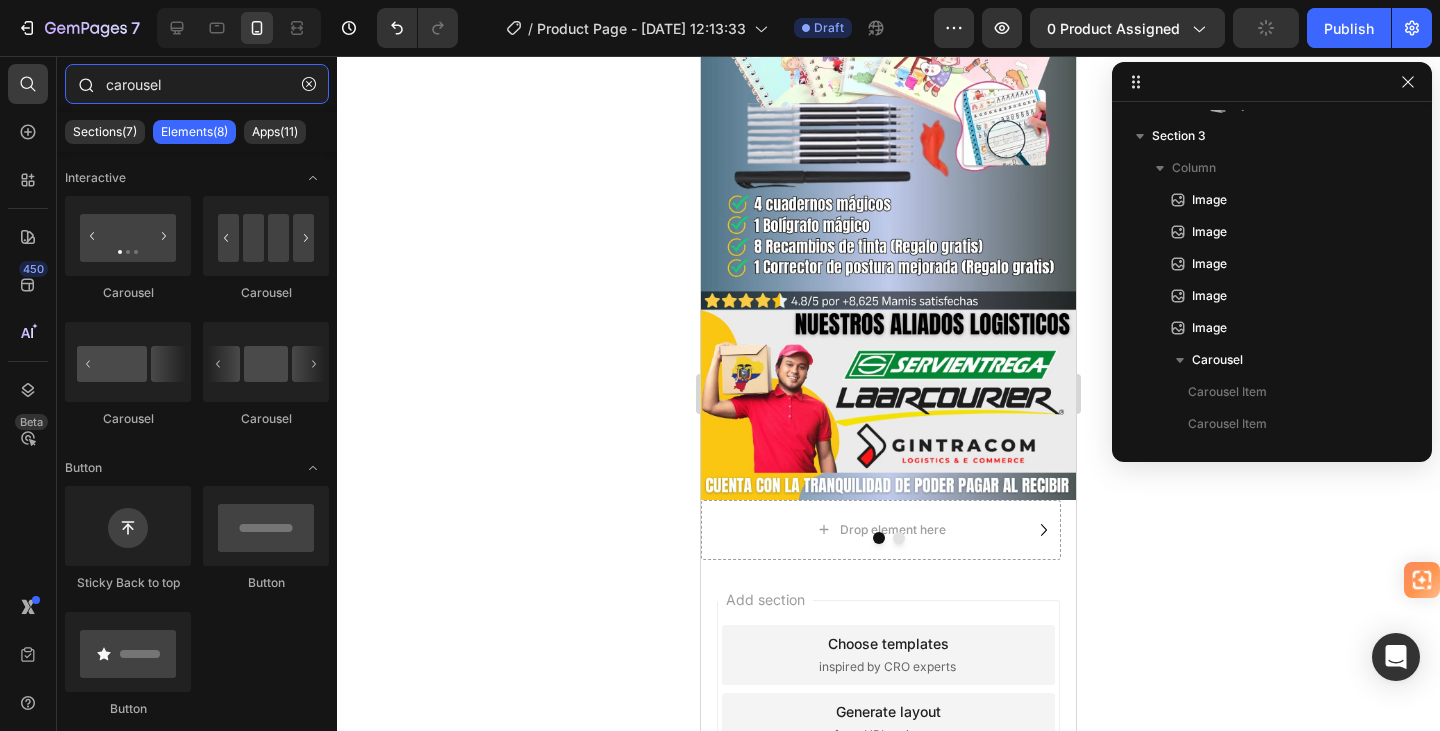 click on "carousel" at bounding box center (197, 84) 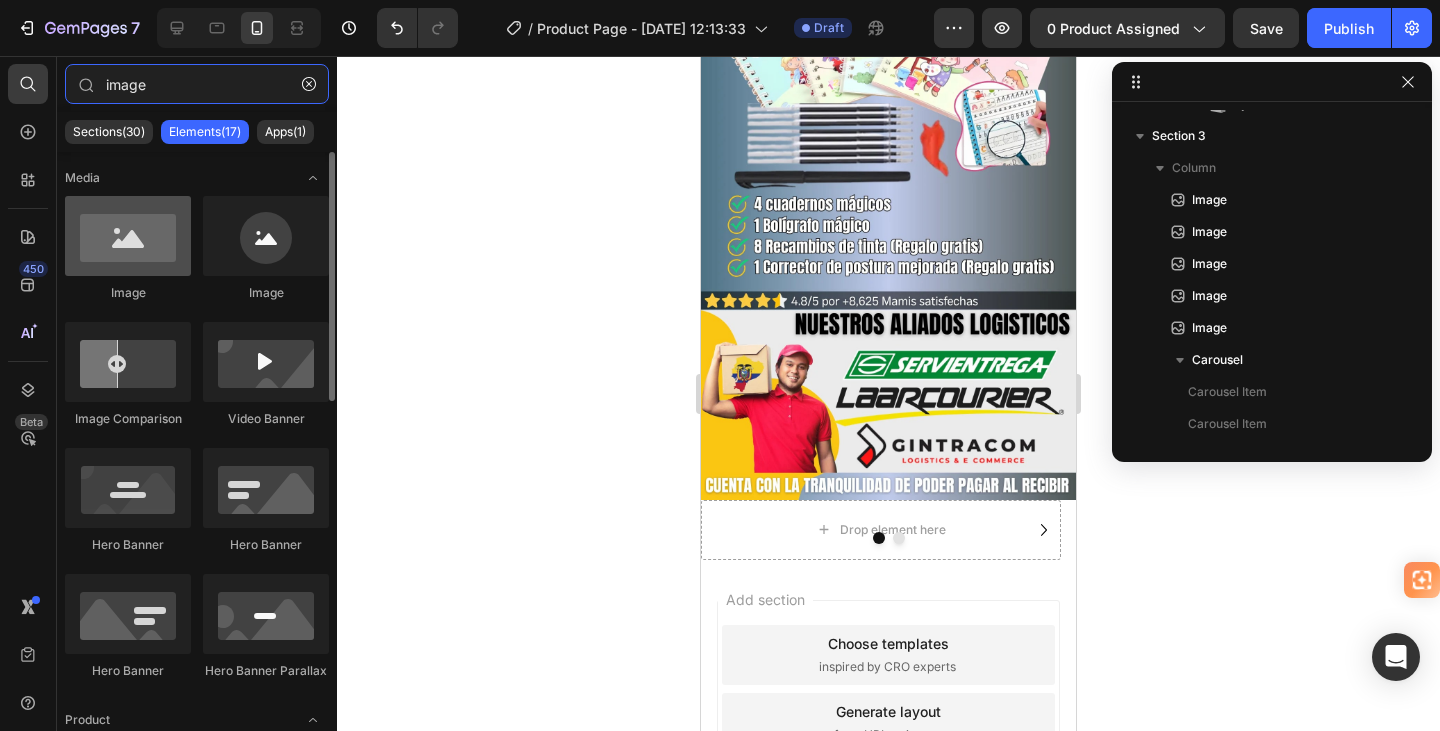 type on "image" 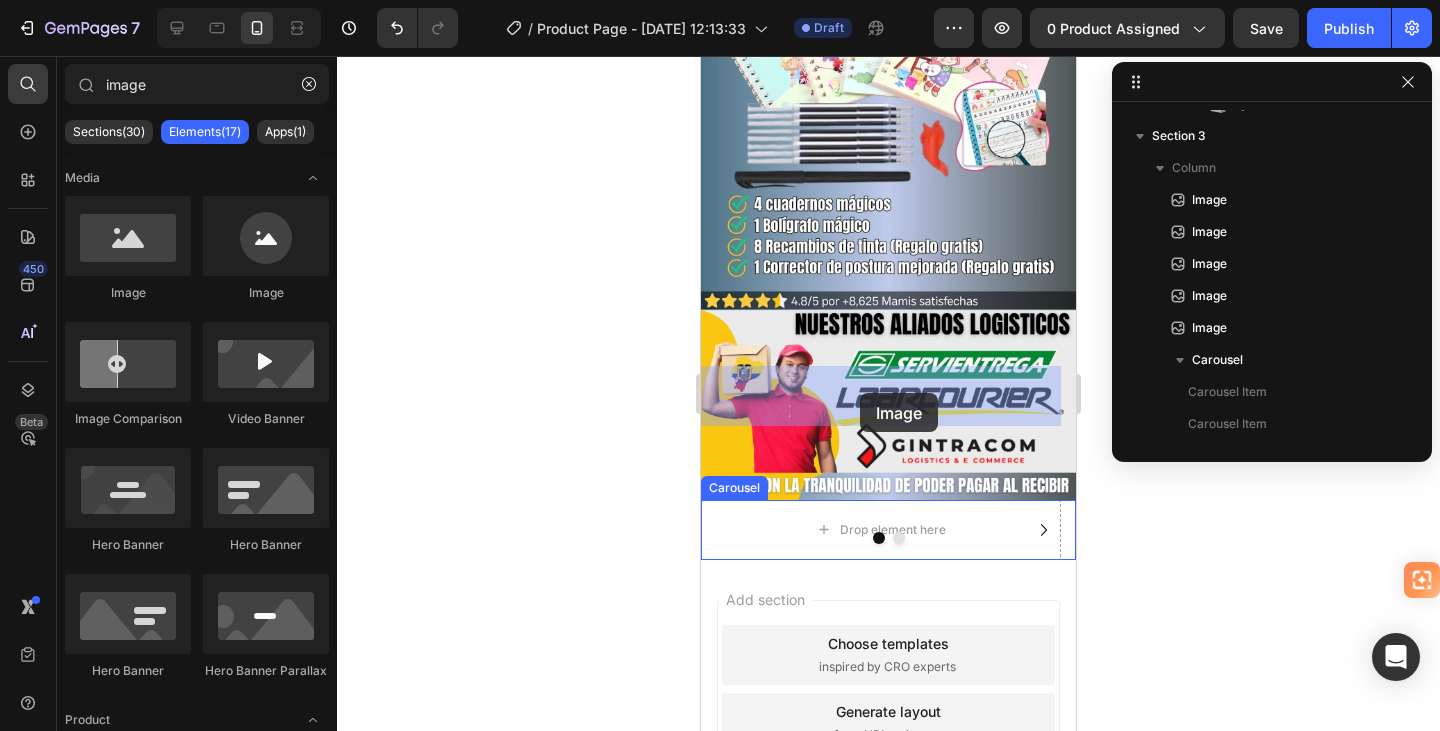 drag, startPoint x: 845, startPoint y: 295, endPoint x: 860, endPoint y: 393, distance: 99.14131 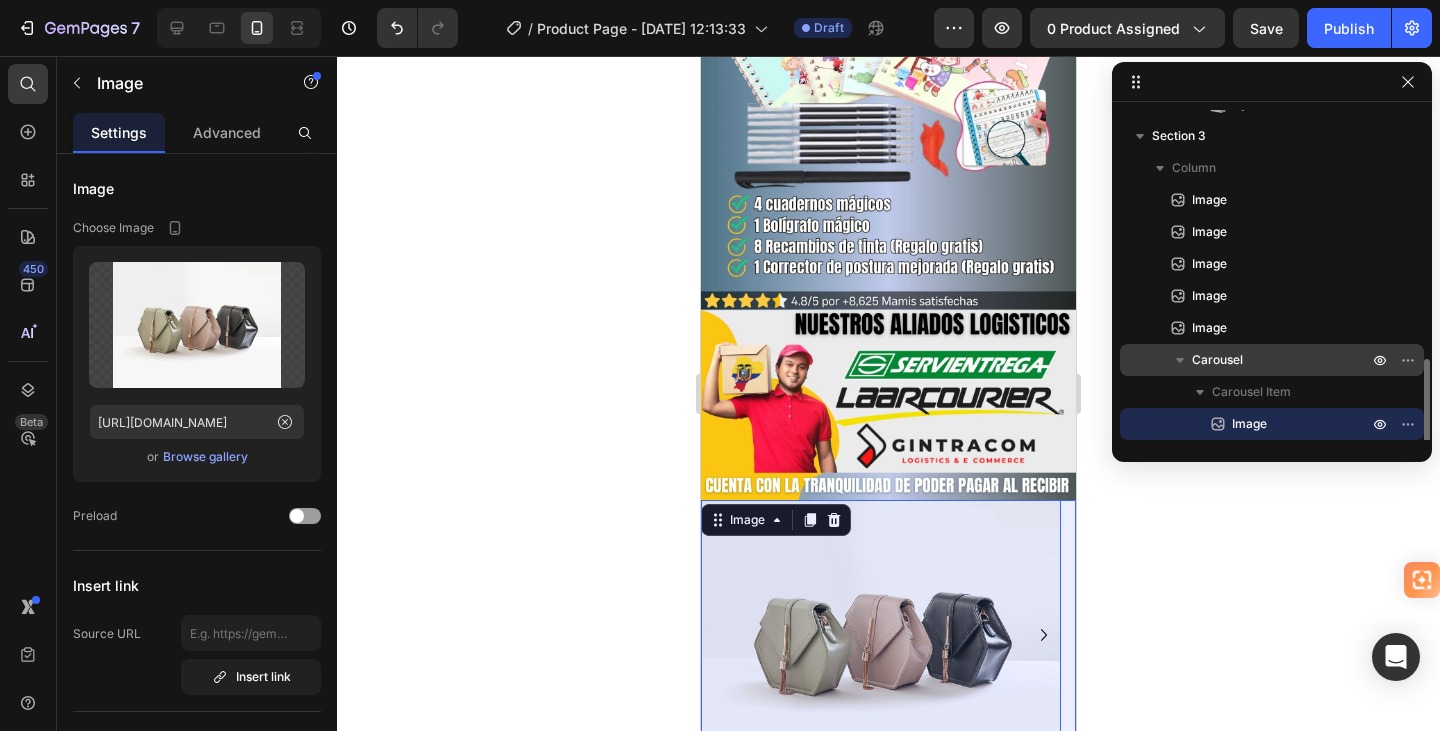 scroll, scrollTop: 630, scrollLeft: 0, axis: vertical 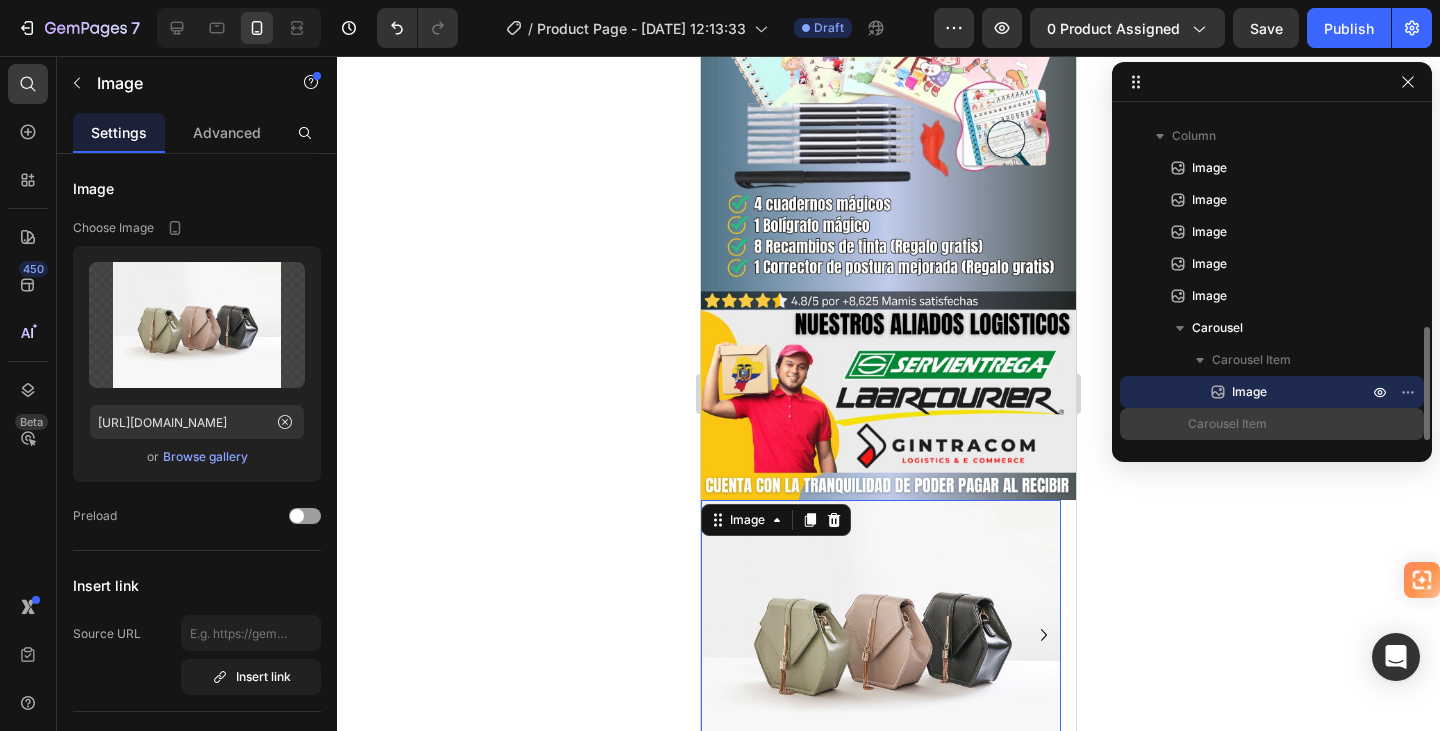 click on "Carousel Item" at bounding box center [1227, 424] 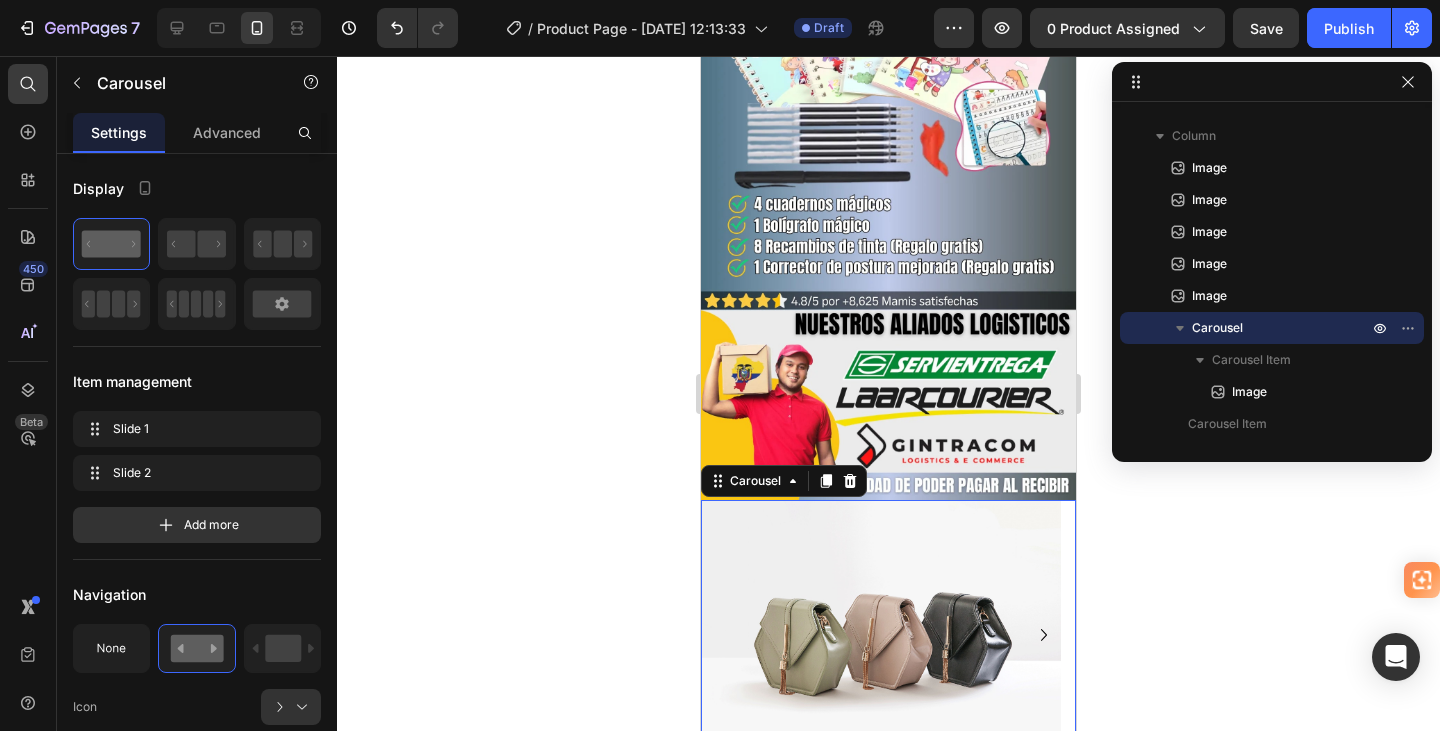 click at bounding box center (899, 748) 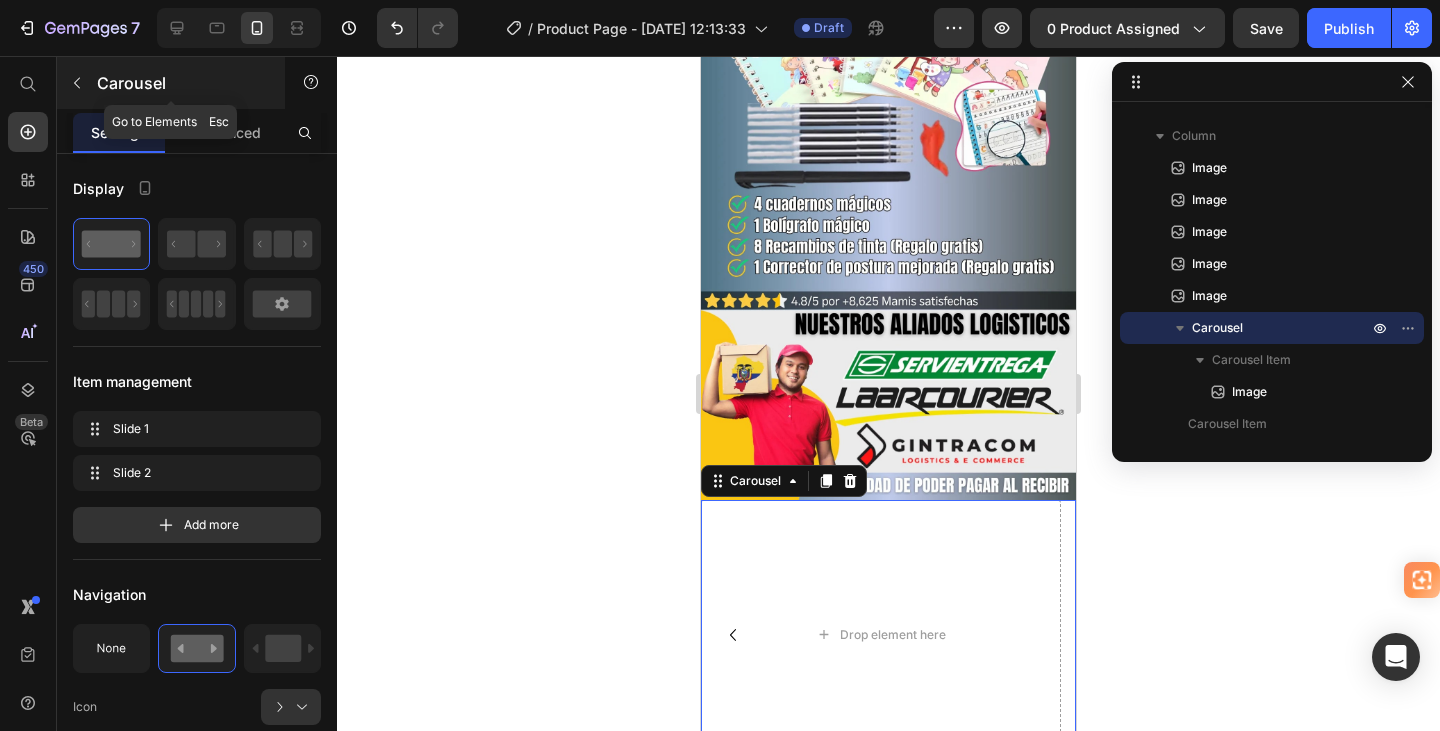 click 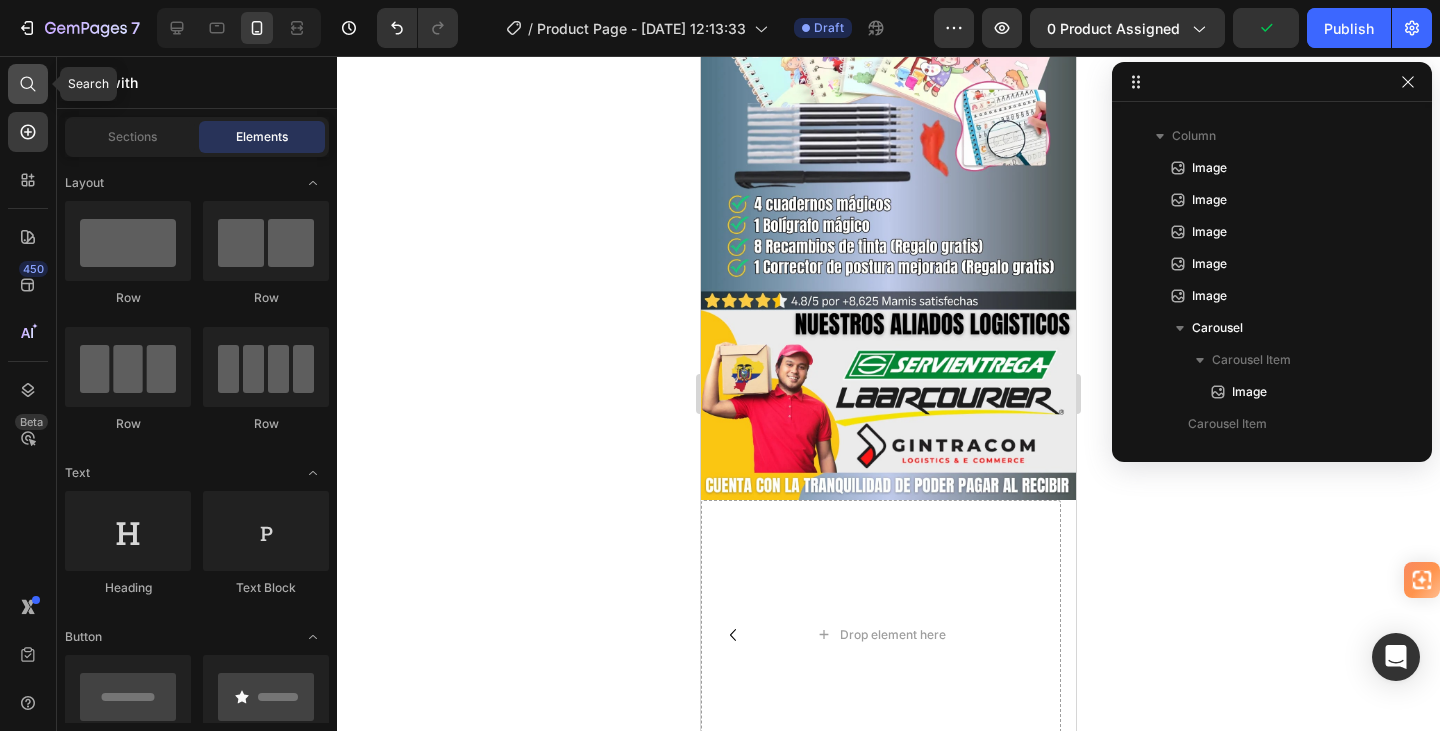 click 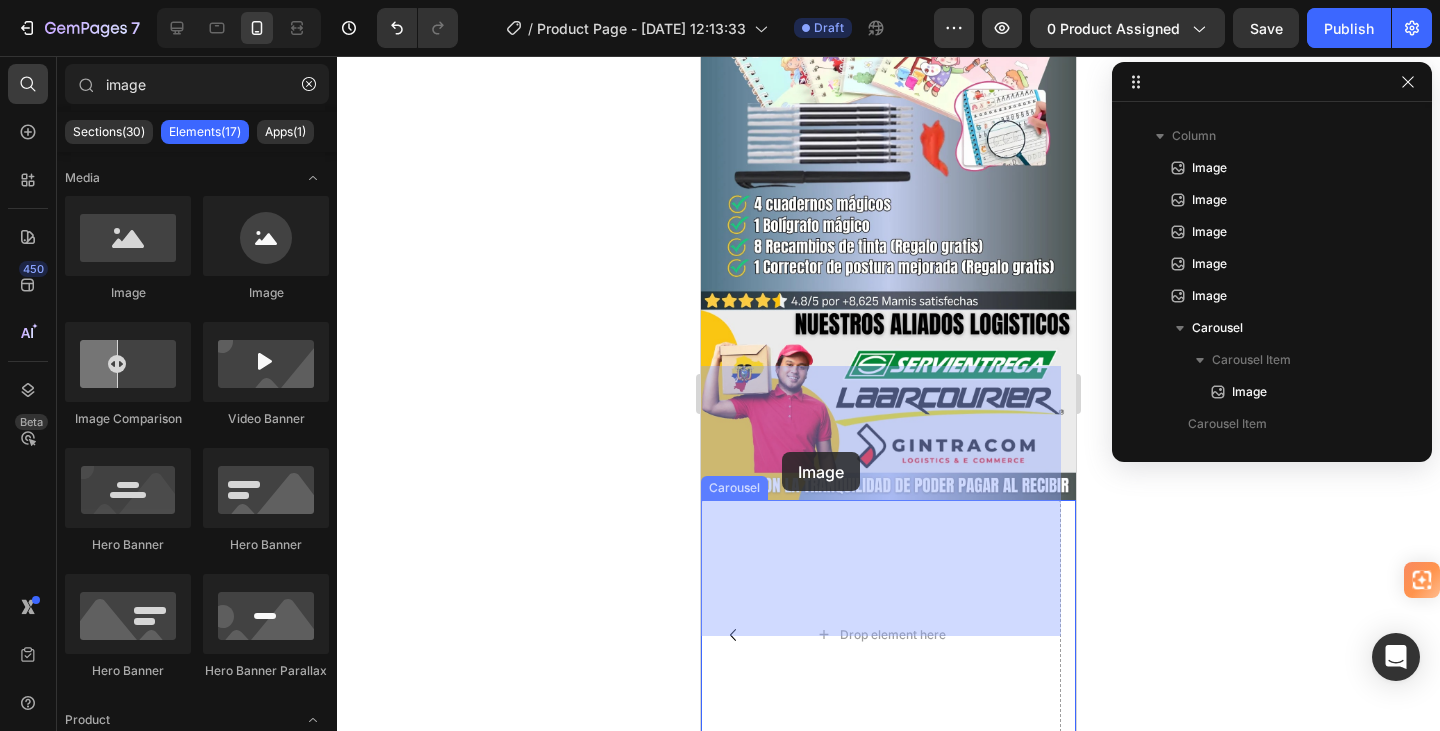 drag, startPoint x: 830, startPoint y: 286, endPoint x: 782, endPoint y: 452, distance: 172.80046 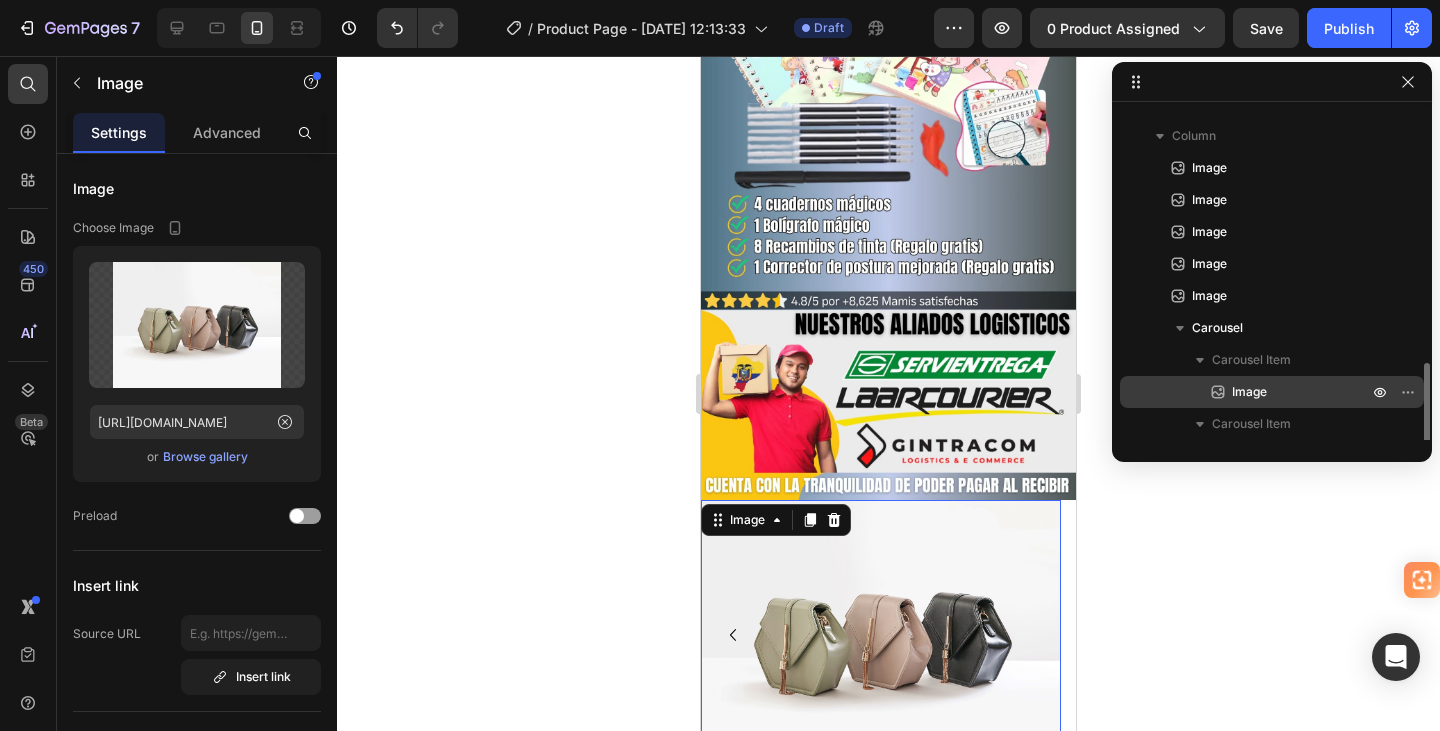 scroll, scrollTop: 662, scrollLeft: 0, axis: vertical 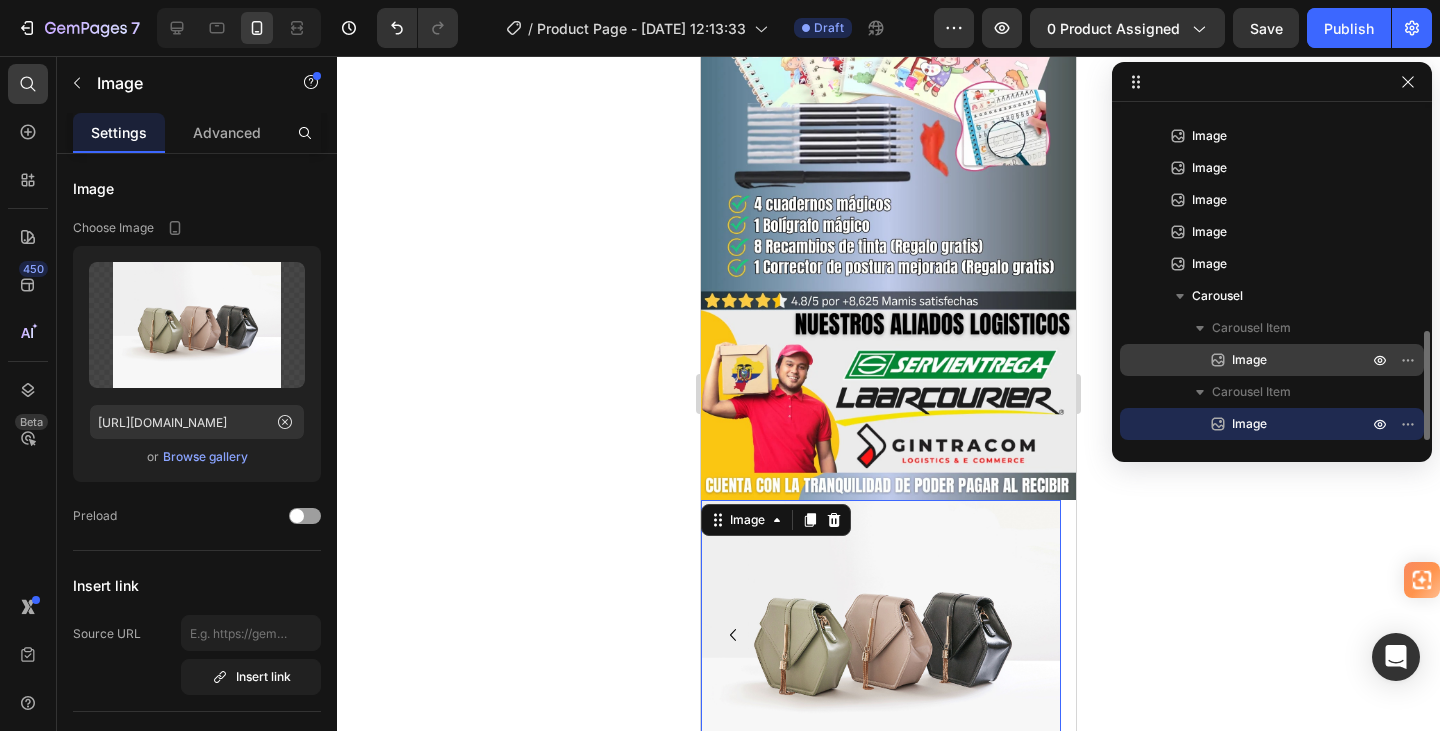 click on "Image" at bounding box center [1249, 360] 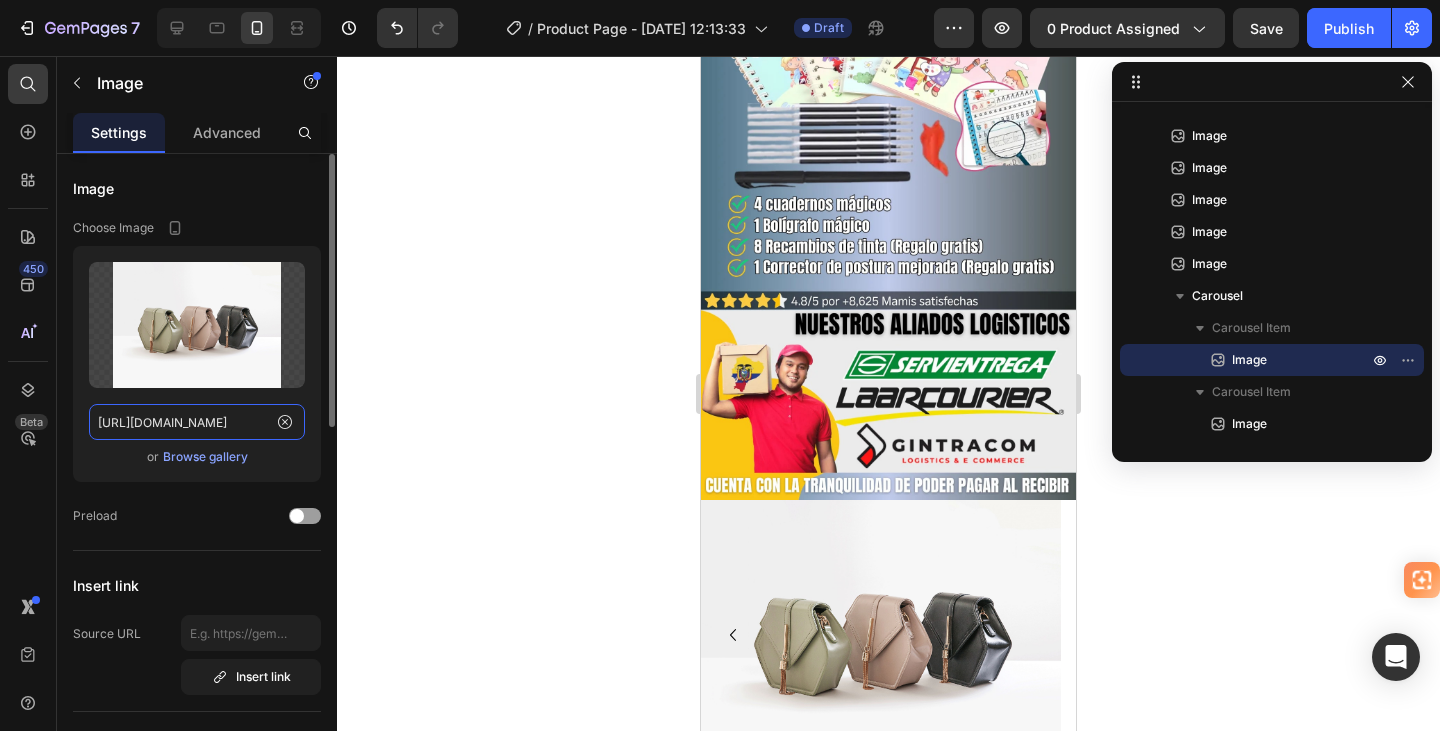 click on "https://ucarecdn.com/ee6d5074-1640-4cc7-8933-47c8589c3dee/-/format/auto/" 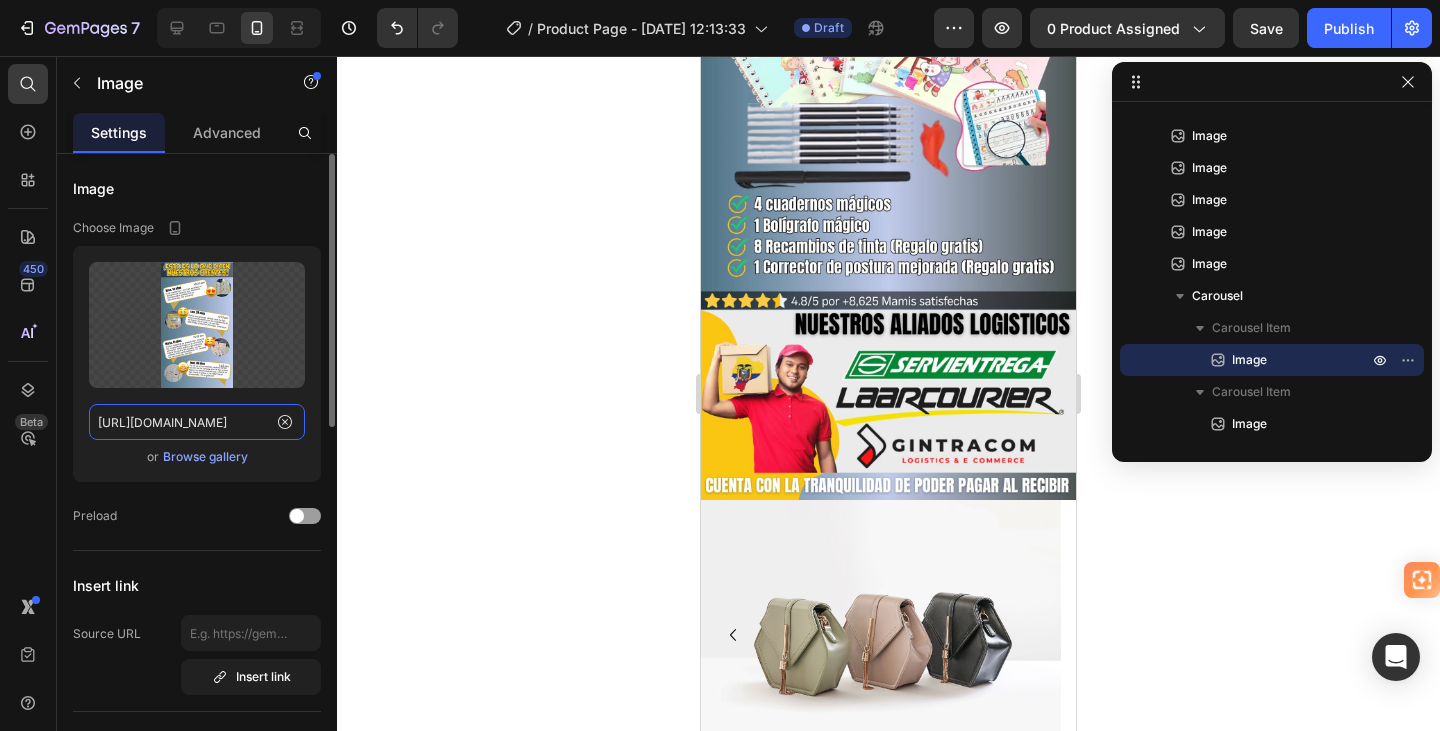 scroll, scrollTop: 0, scrollLeft: 613, axis: horizontal 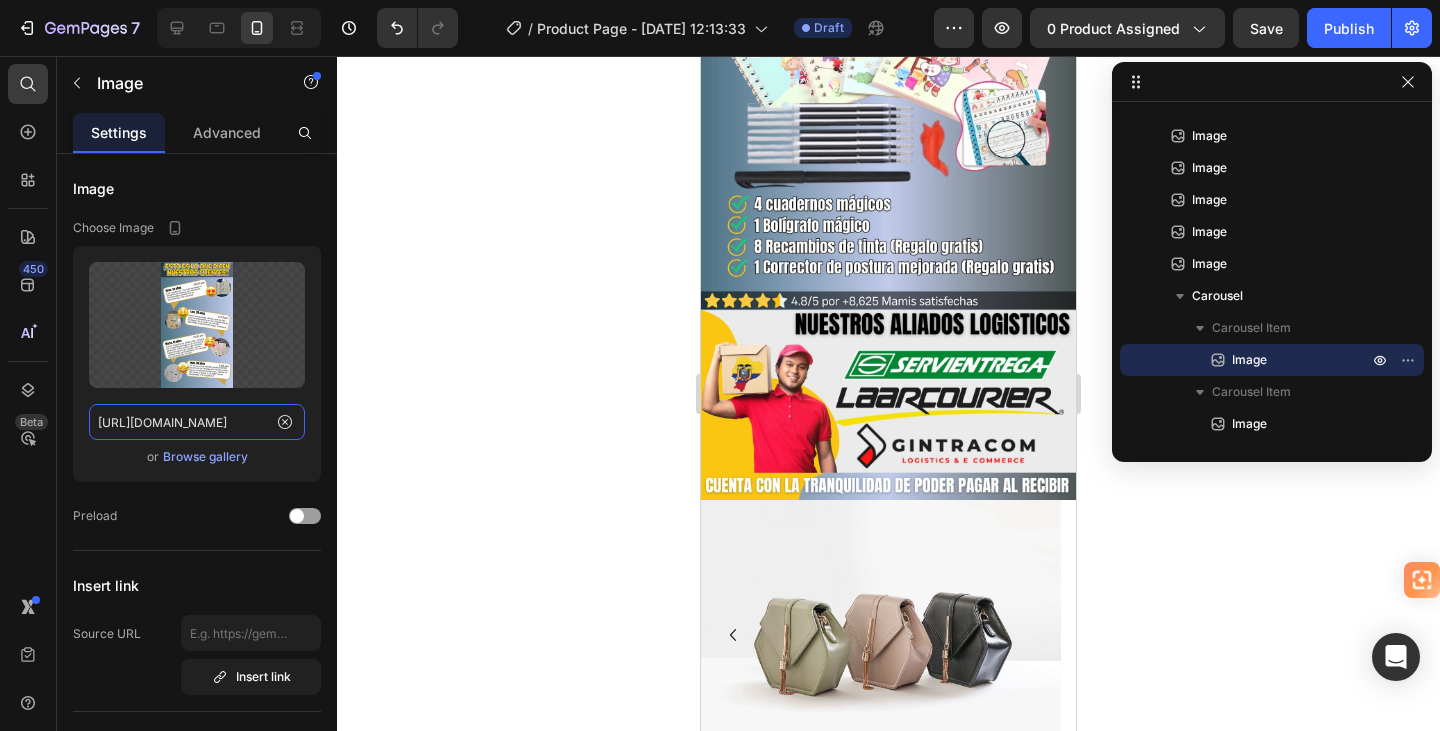 type on "https://cdn.shopify.com/s/files/1/0944/5474/3359/files/gempages_572006483395347608-683396f2-acaf-4980-bd98-3e924ebae921.jpg" 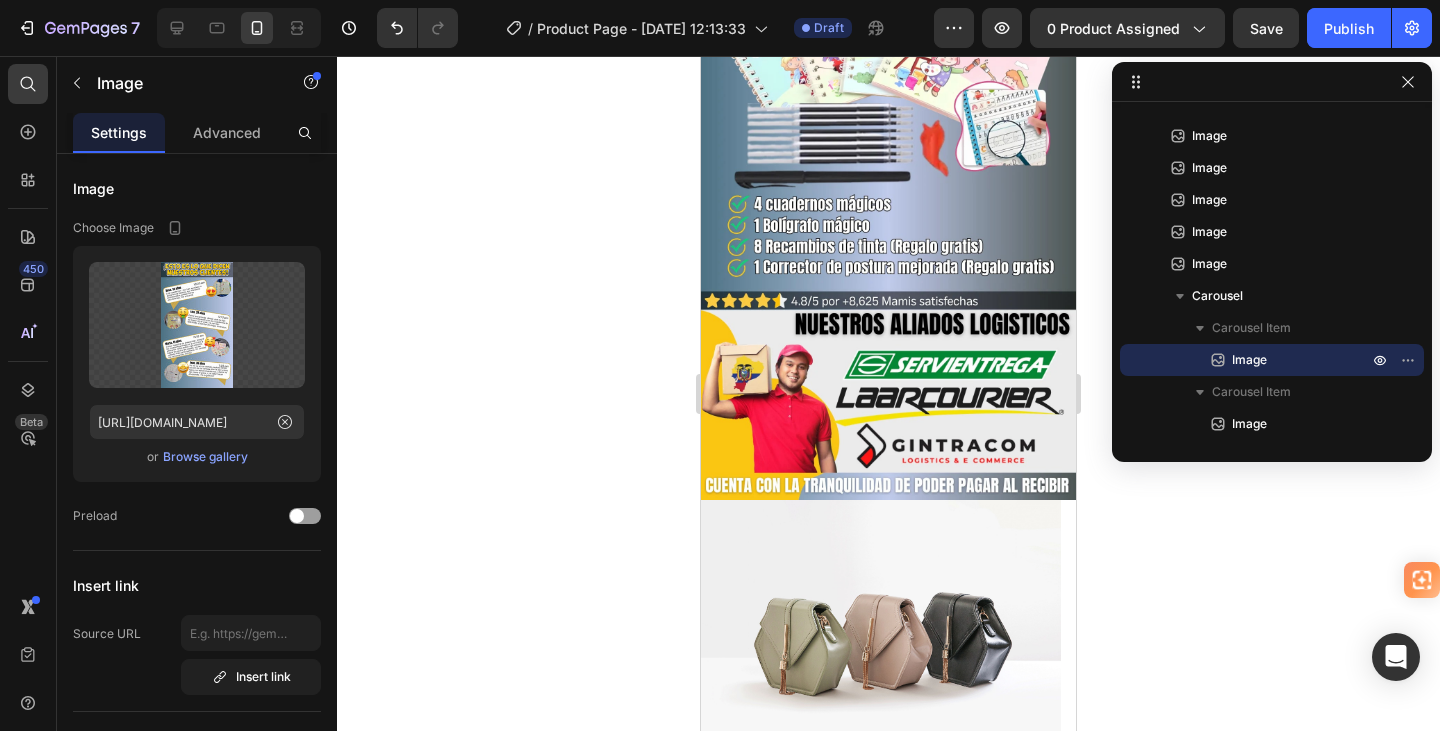 scroll, scrollTop: 0, scrollLeft: 0, axis: both 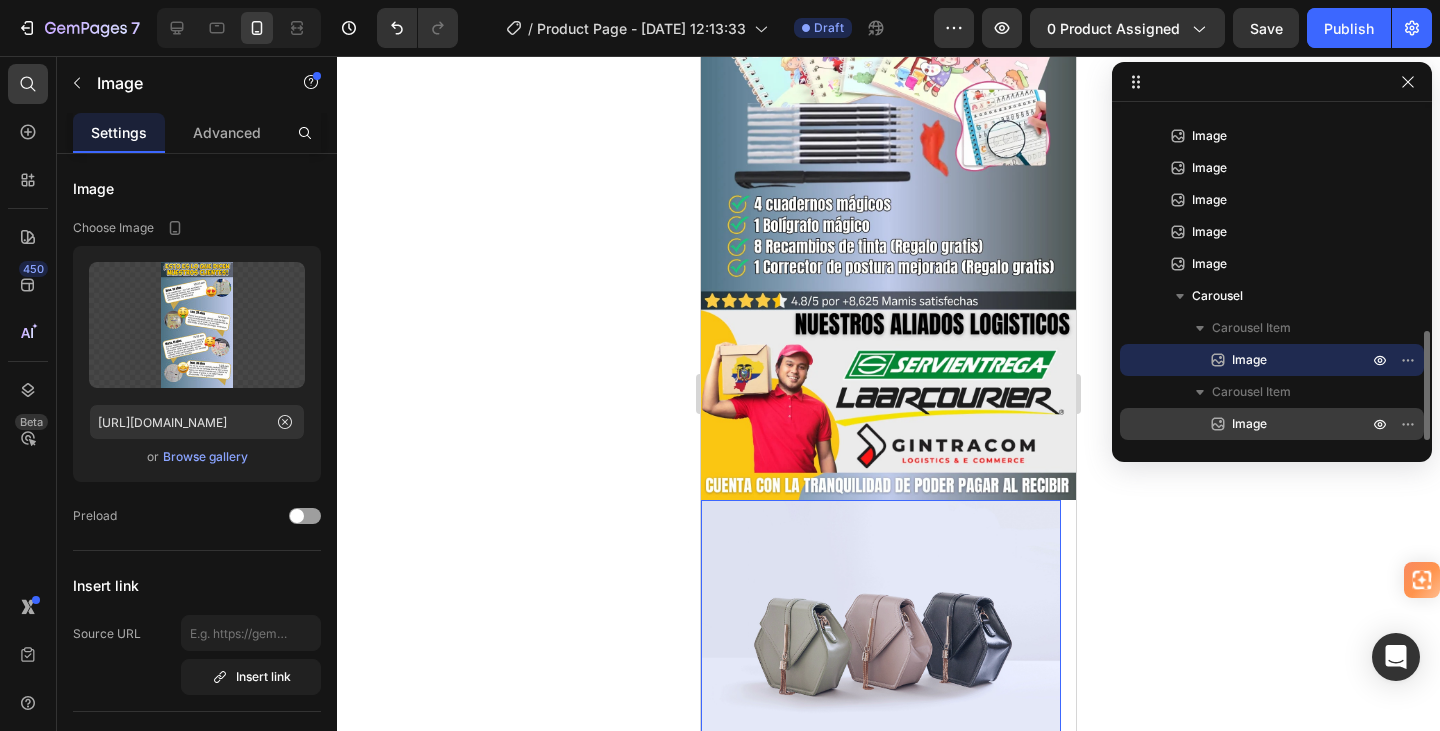 click on "Image" at bounding box center [1249, 424] 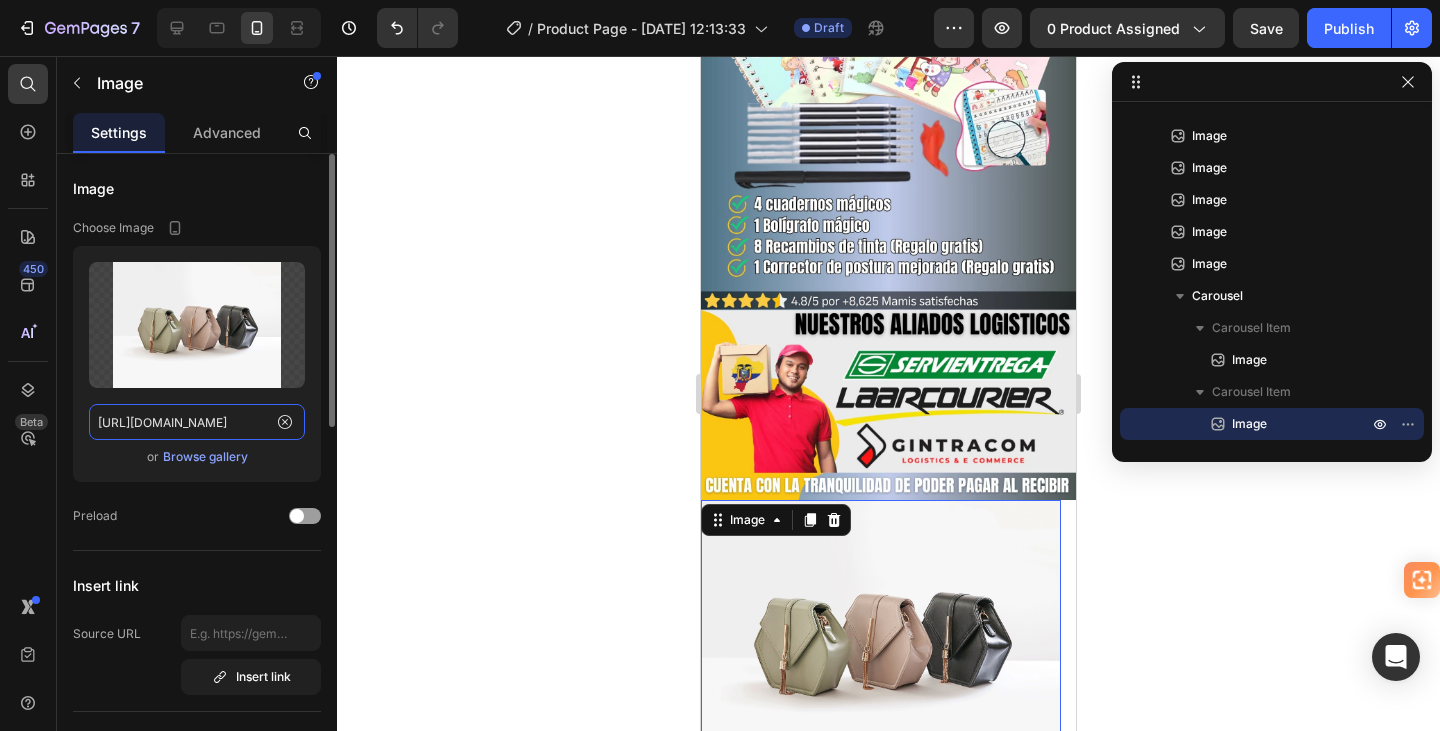 click on "https://ucarecdn.com/ee6d5074-1640-4cc7-8933-47c8589c3dee/-/format/auto/" 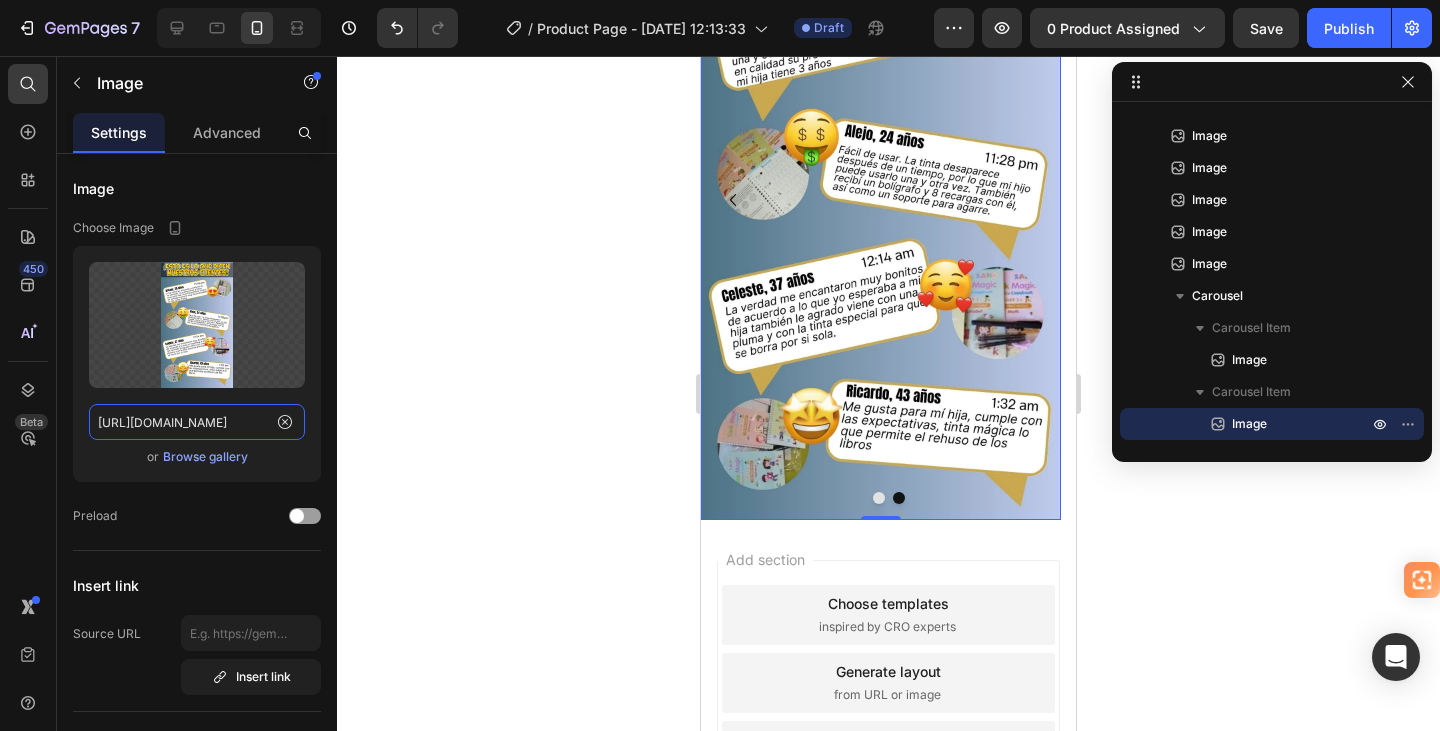 scroll, scrollTop: 4601, scrollLeft: 0, axis: vertical 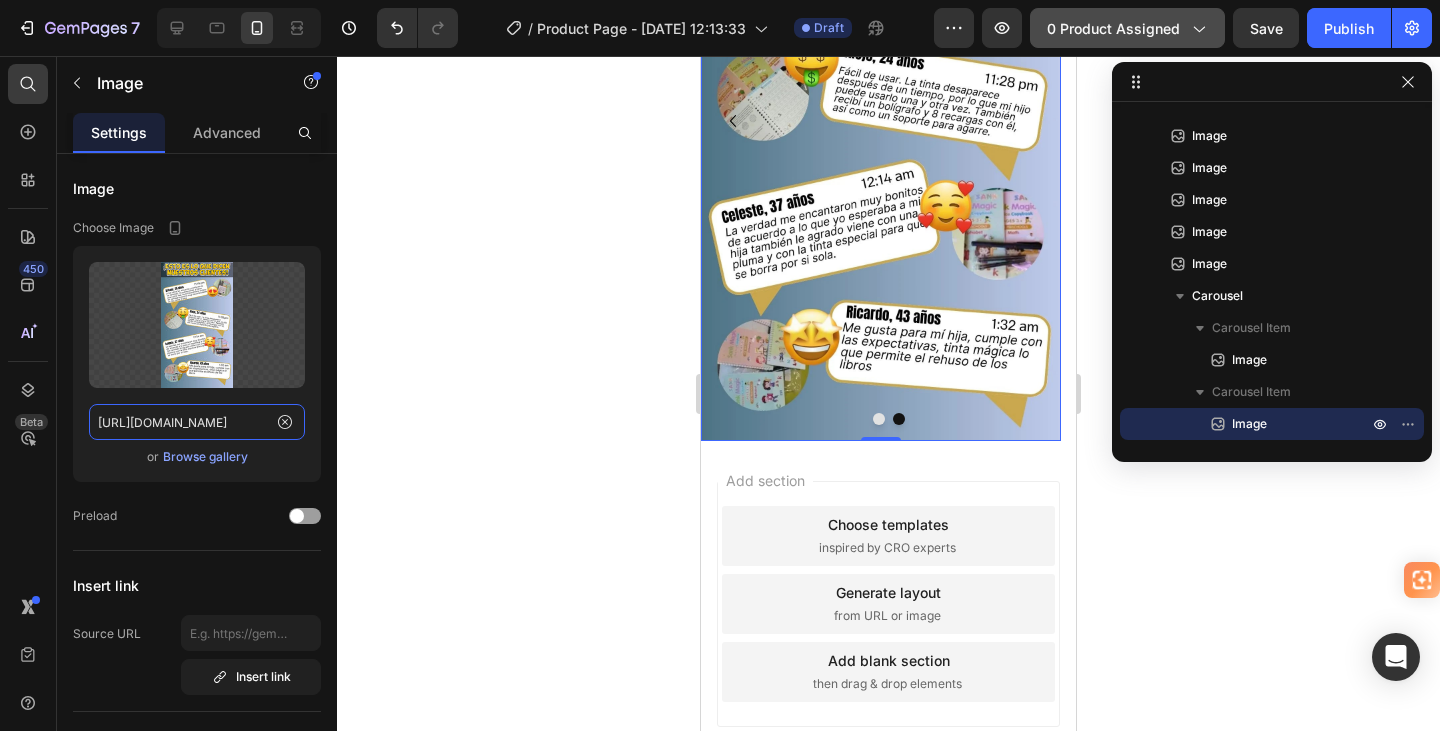 type on "https://cdn.shopify.com/s/files/1/0944/5474/3359/files/gempages_572006483395347608-9350d294-aa08-4ff5-a775-24760042c94f.webp" 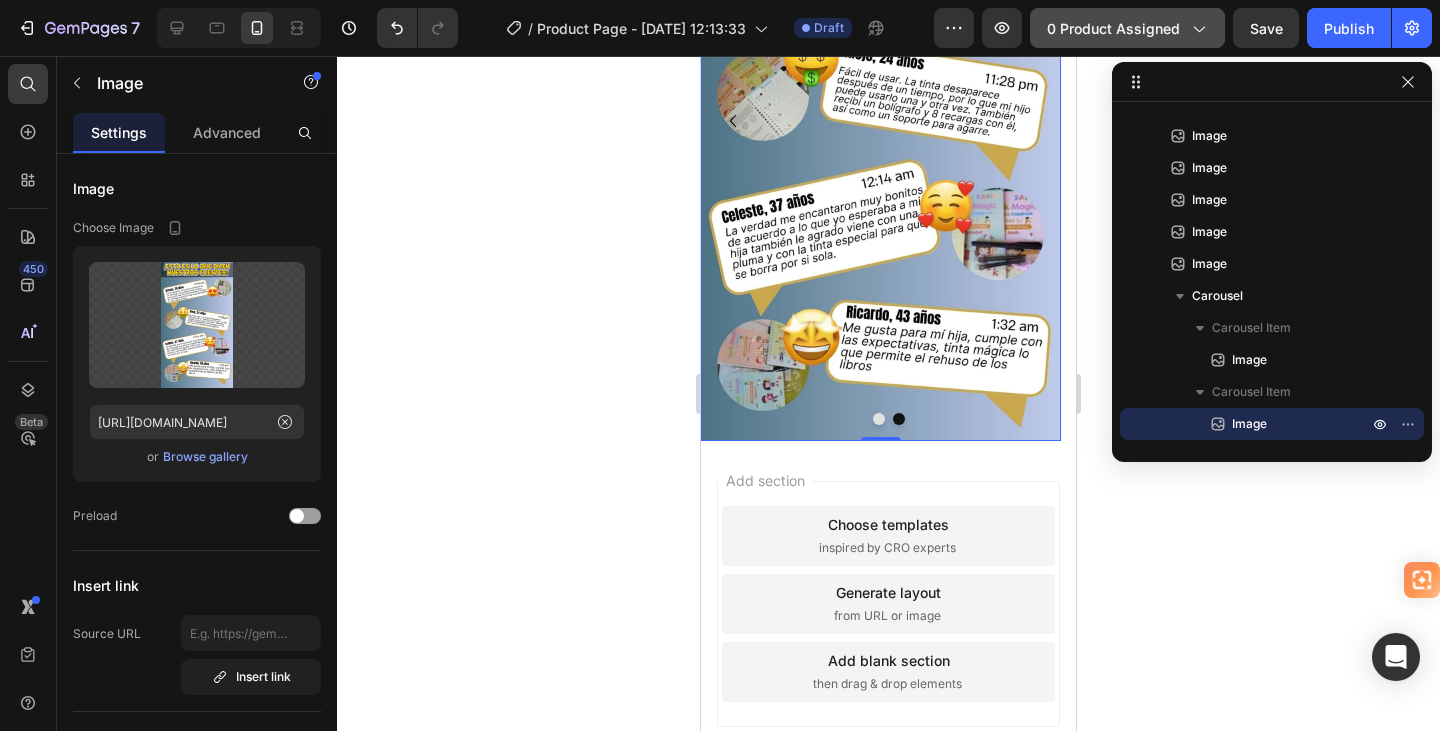 click 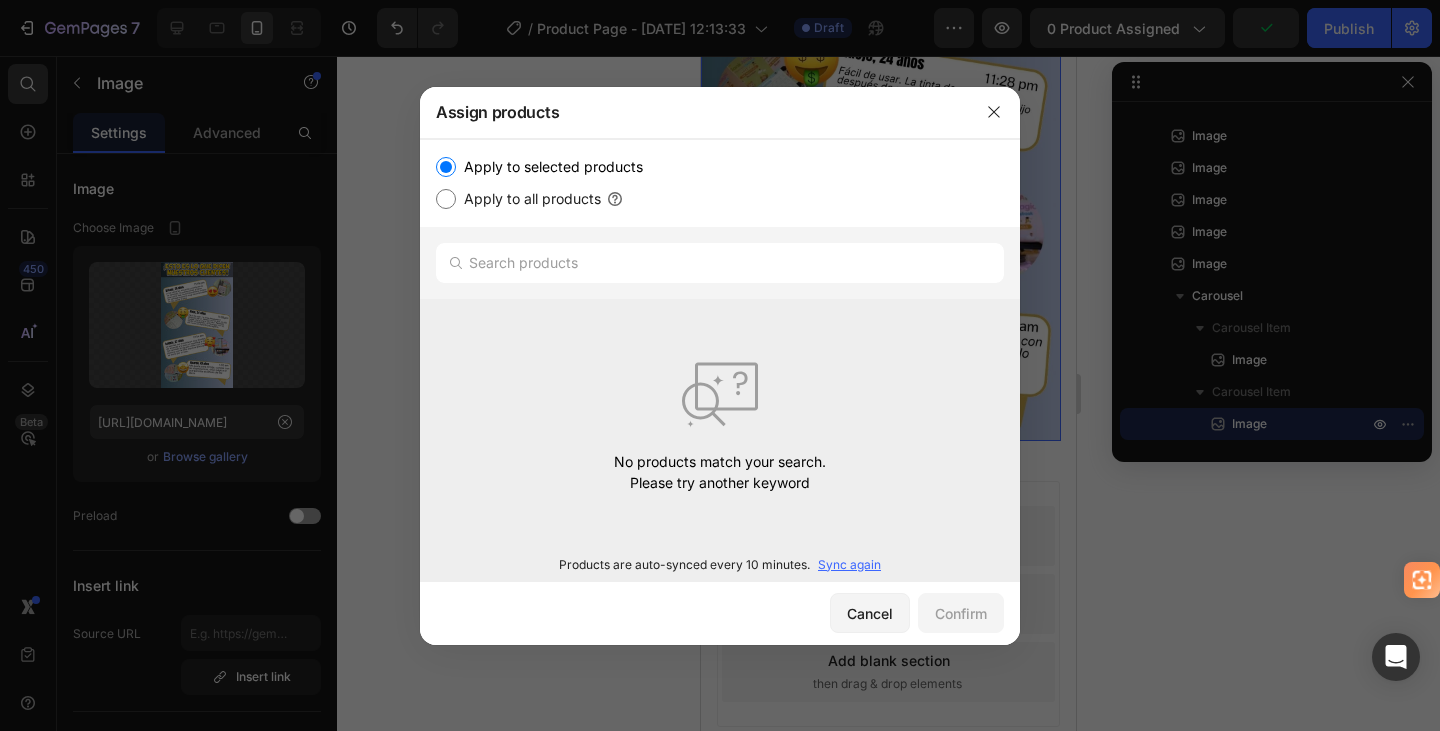 click on "Apply to all products" at bounding box center (446, 199) 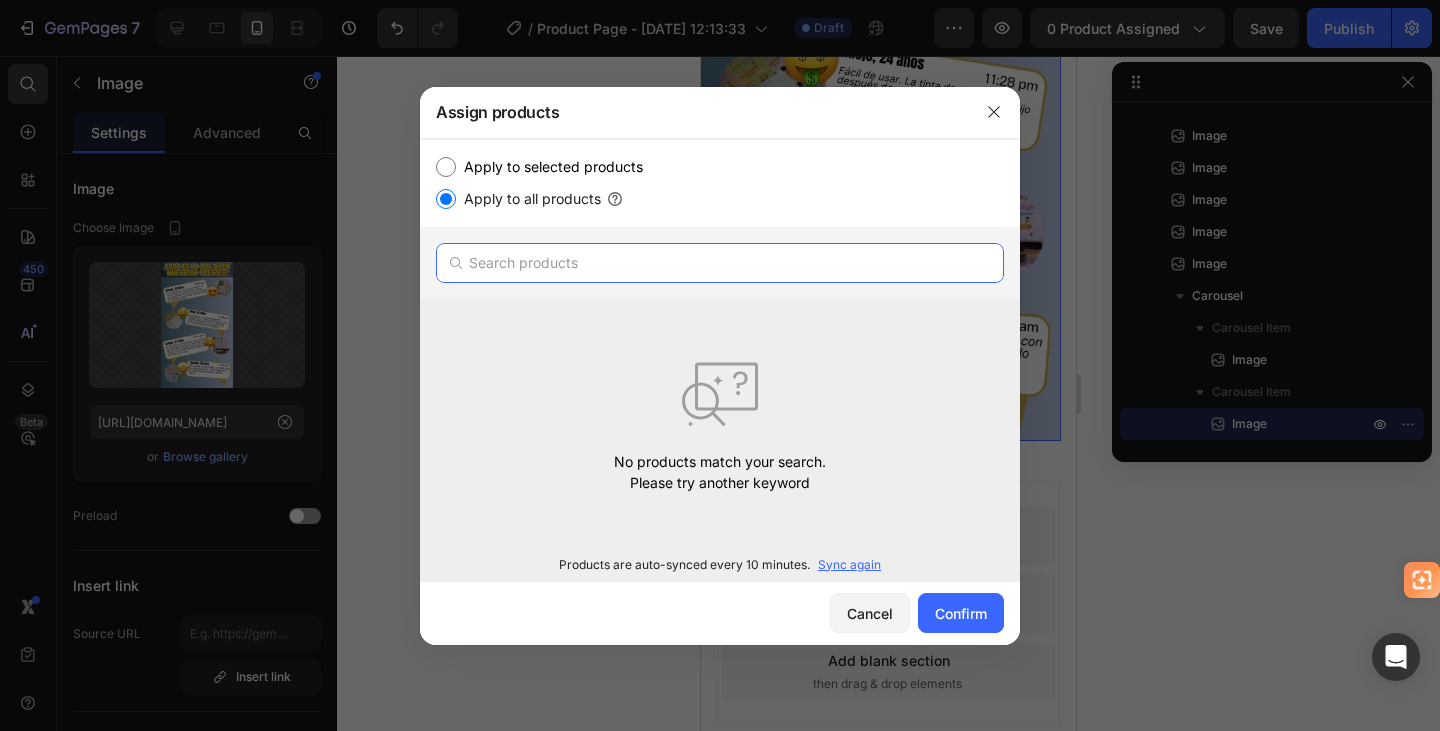 click at bounding box center [720, 263] 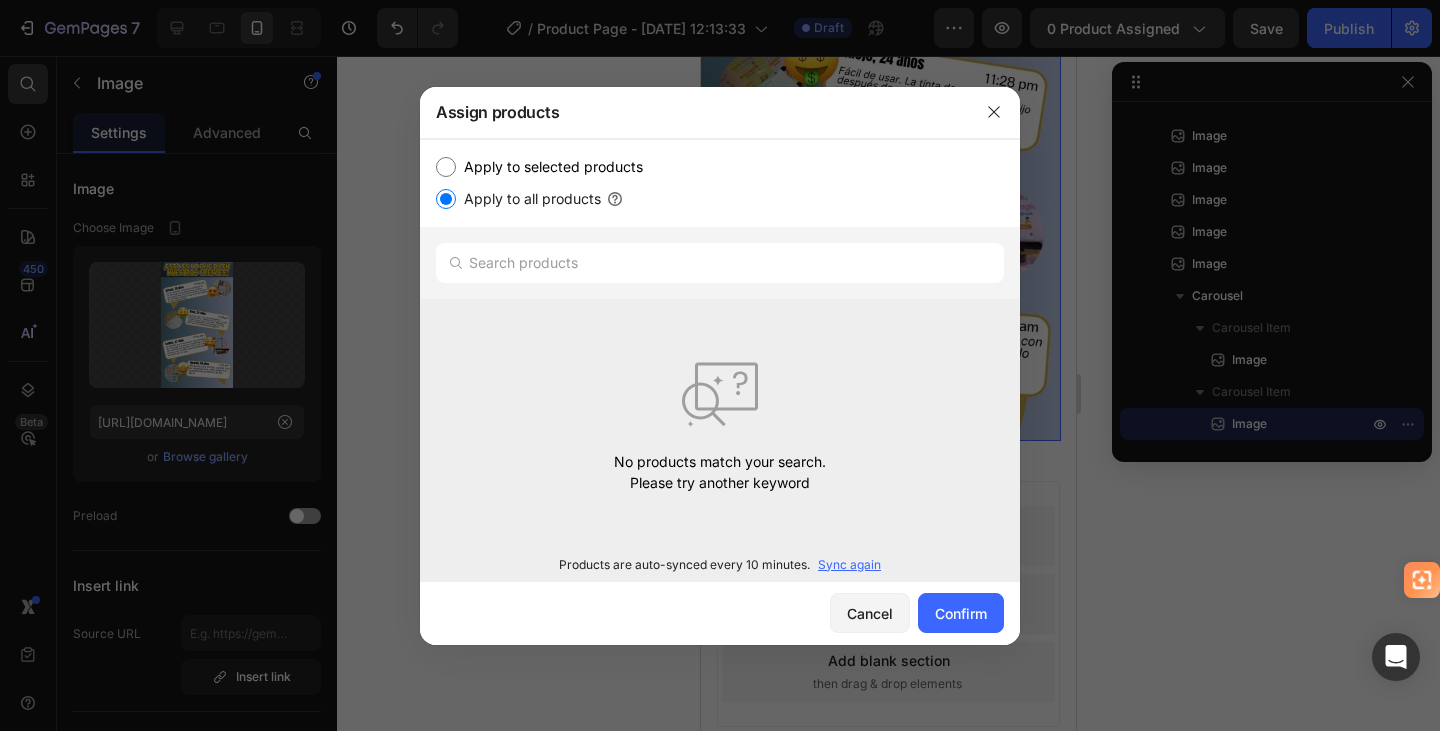 click on "Apply to selected products" at bounding box center [446, 167] 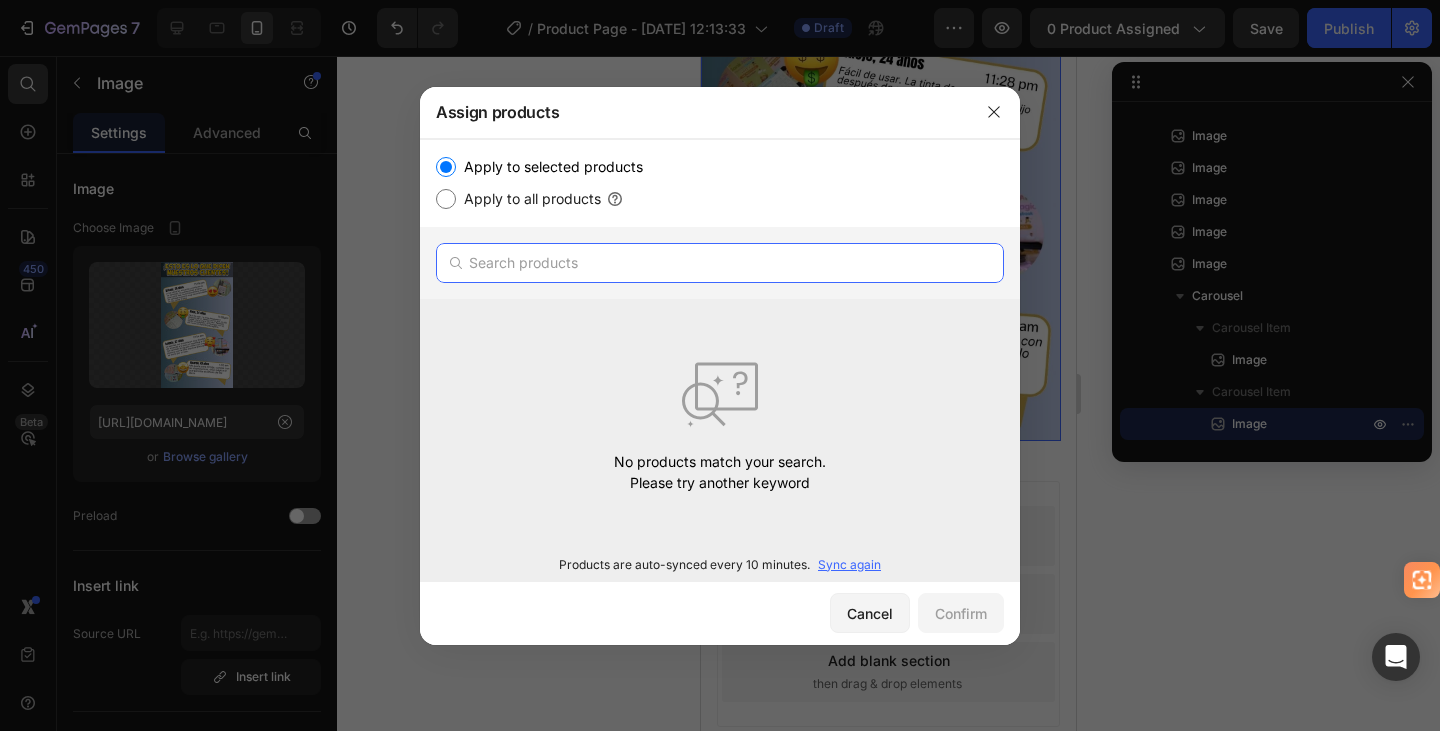 click at bounding box center [720, 263] 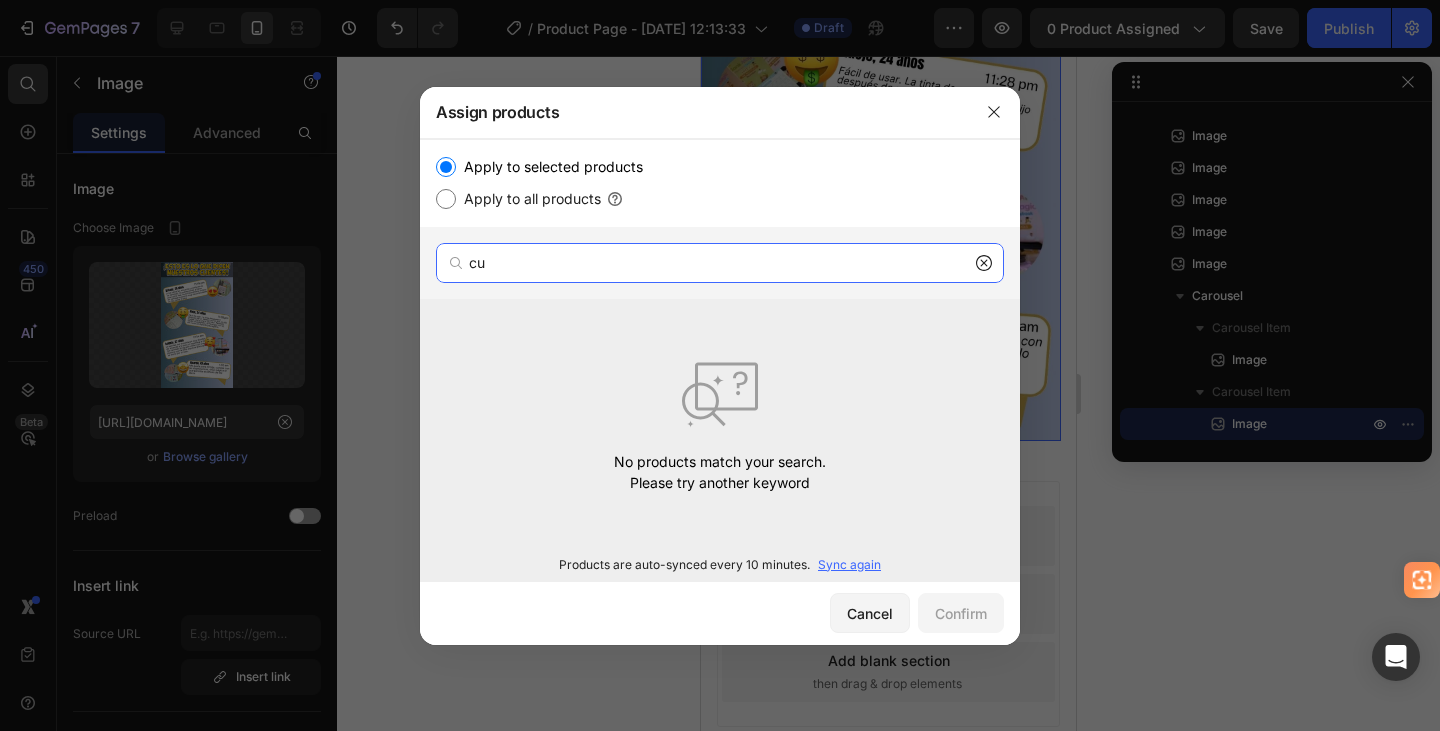 type on "c" 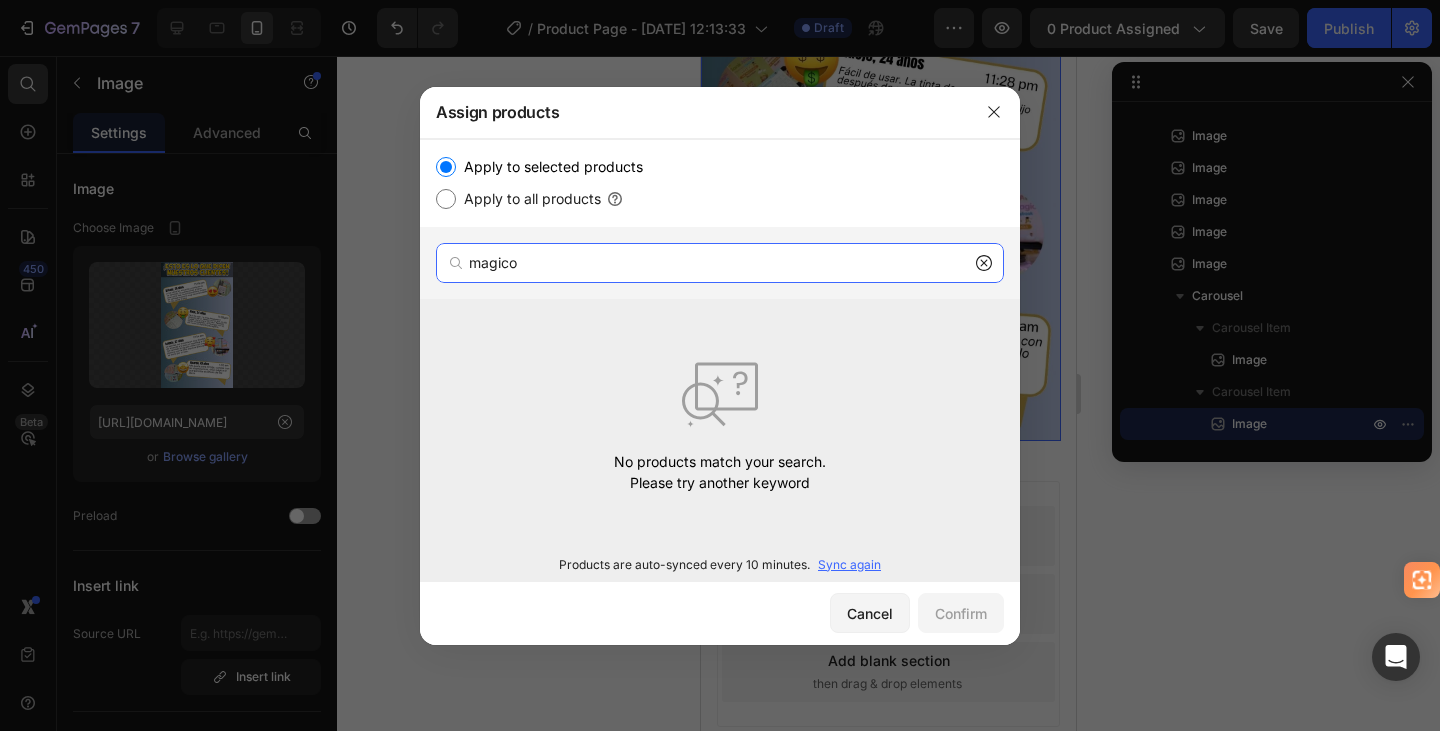 type on "magico" 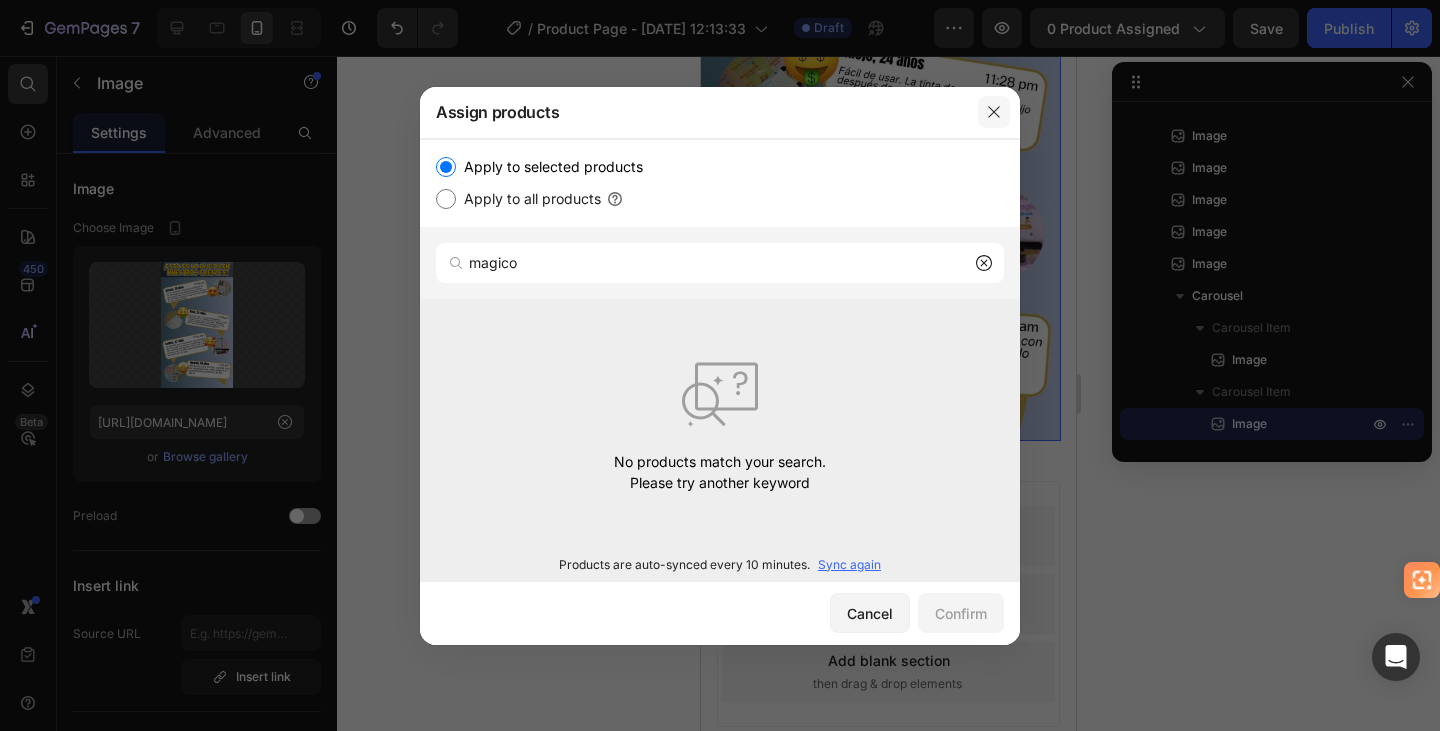 click 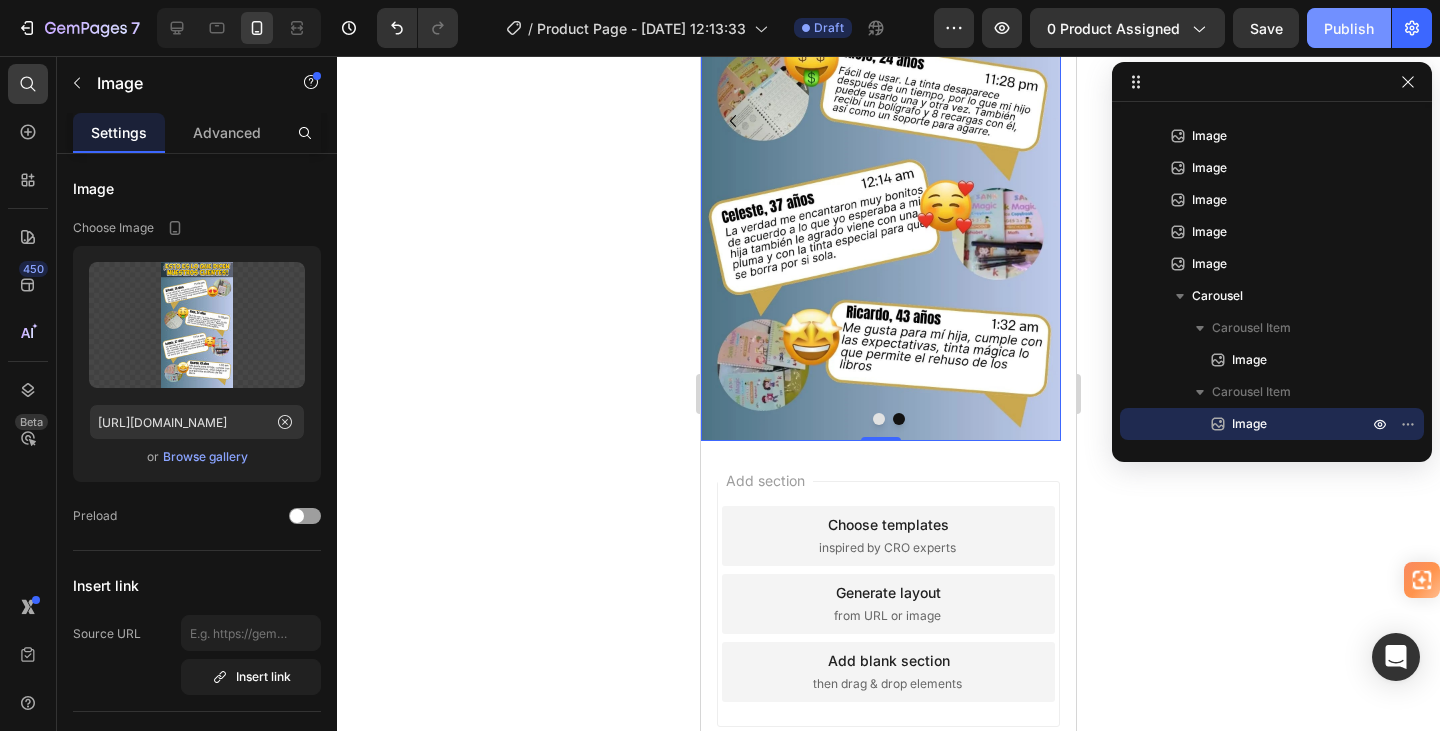 click on "Publish" 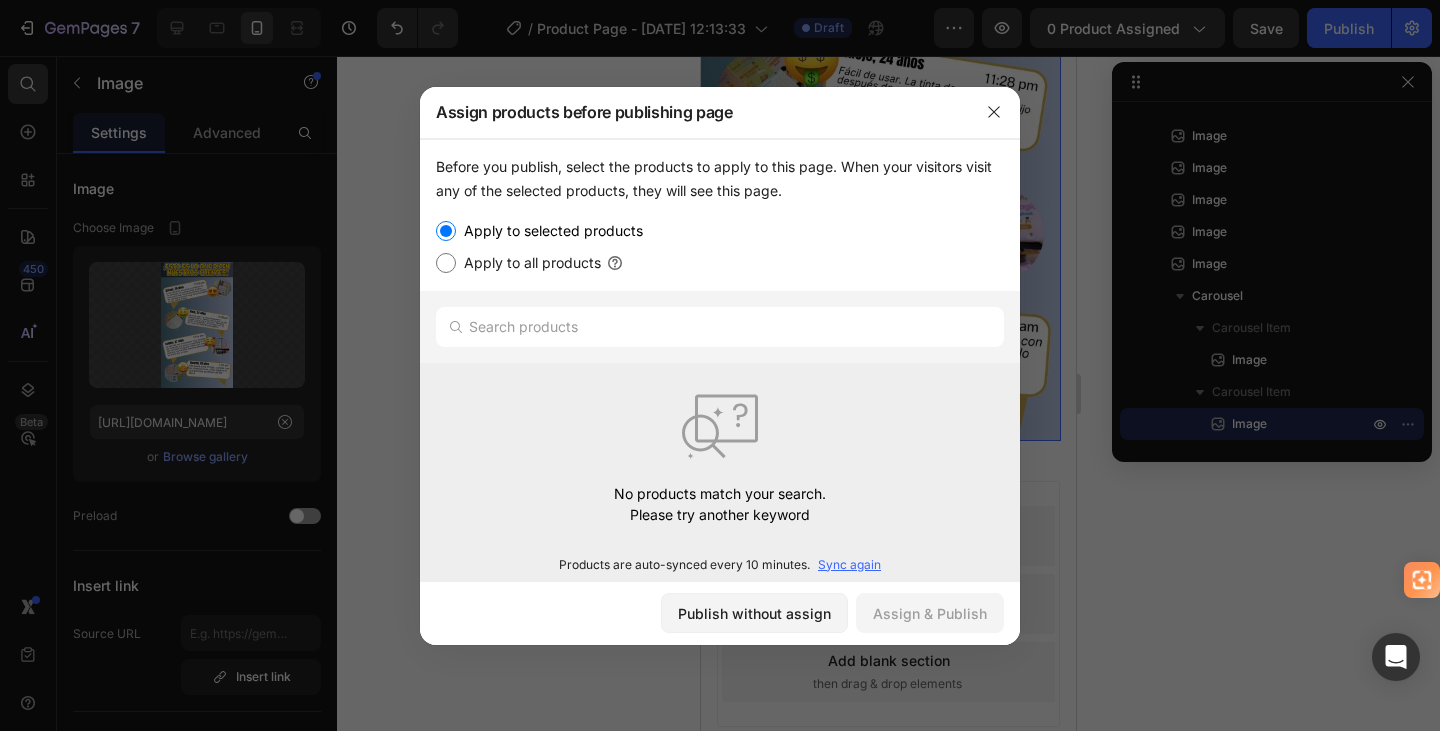 click on "Apply to all products" at bounding box center [528, 263] 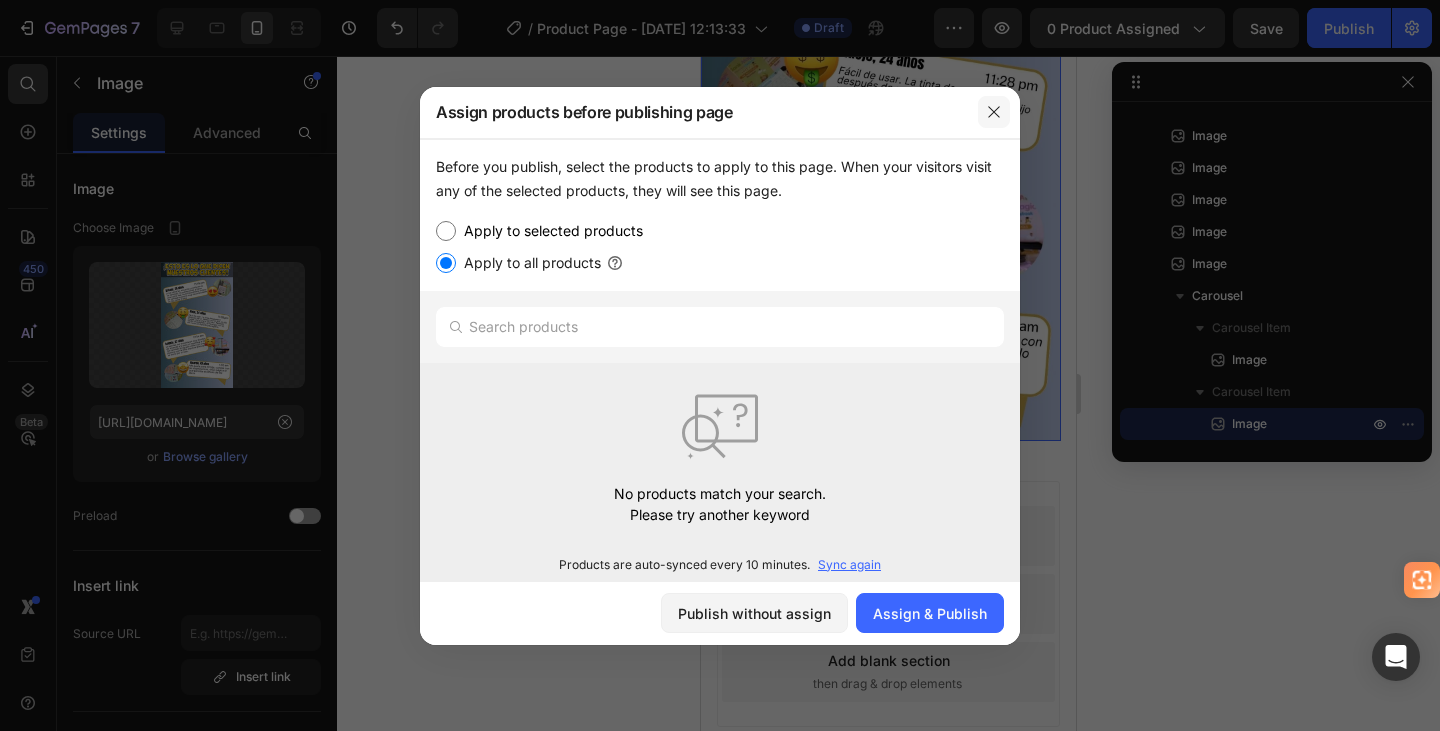 click 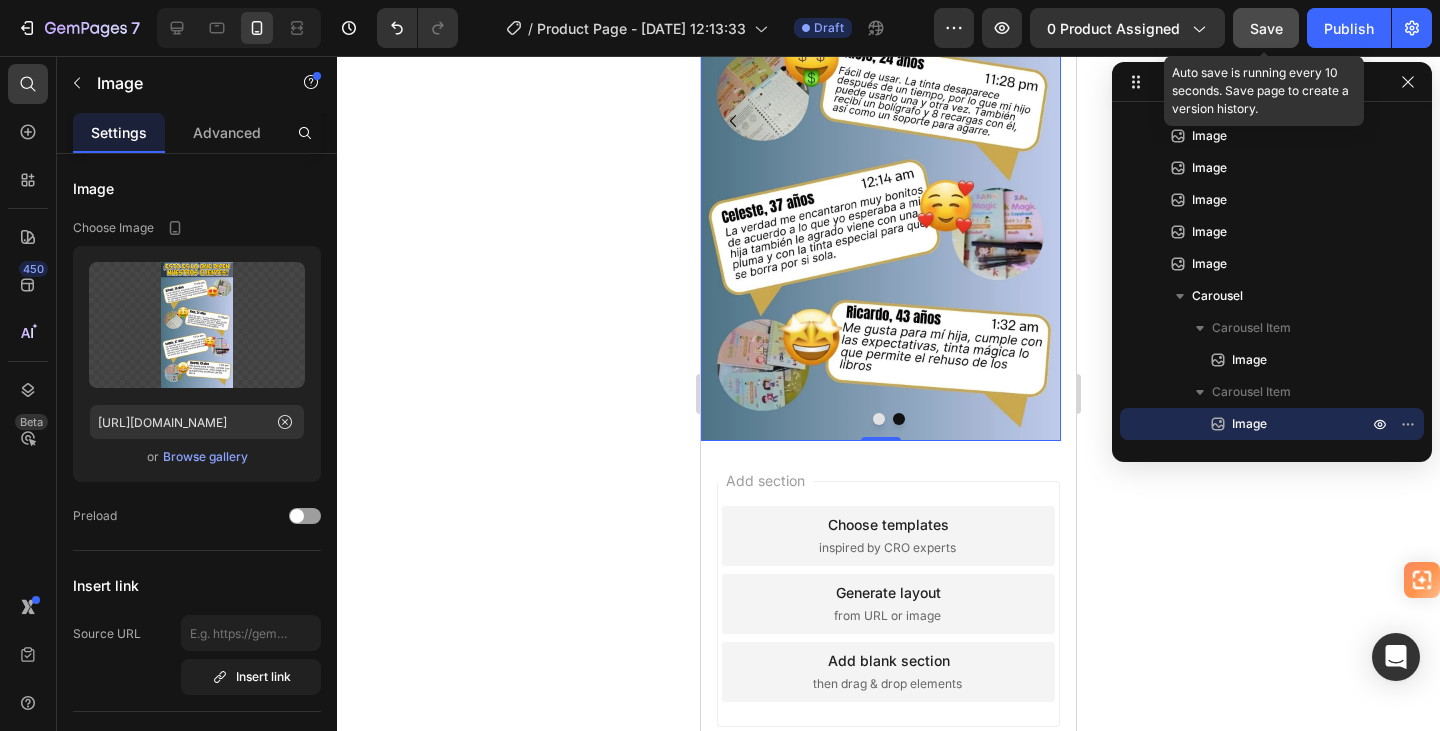 click on "Save" at bounding box center [1266, 28] 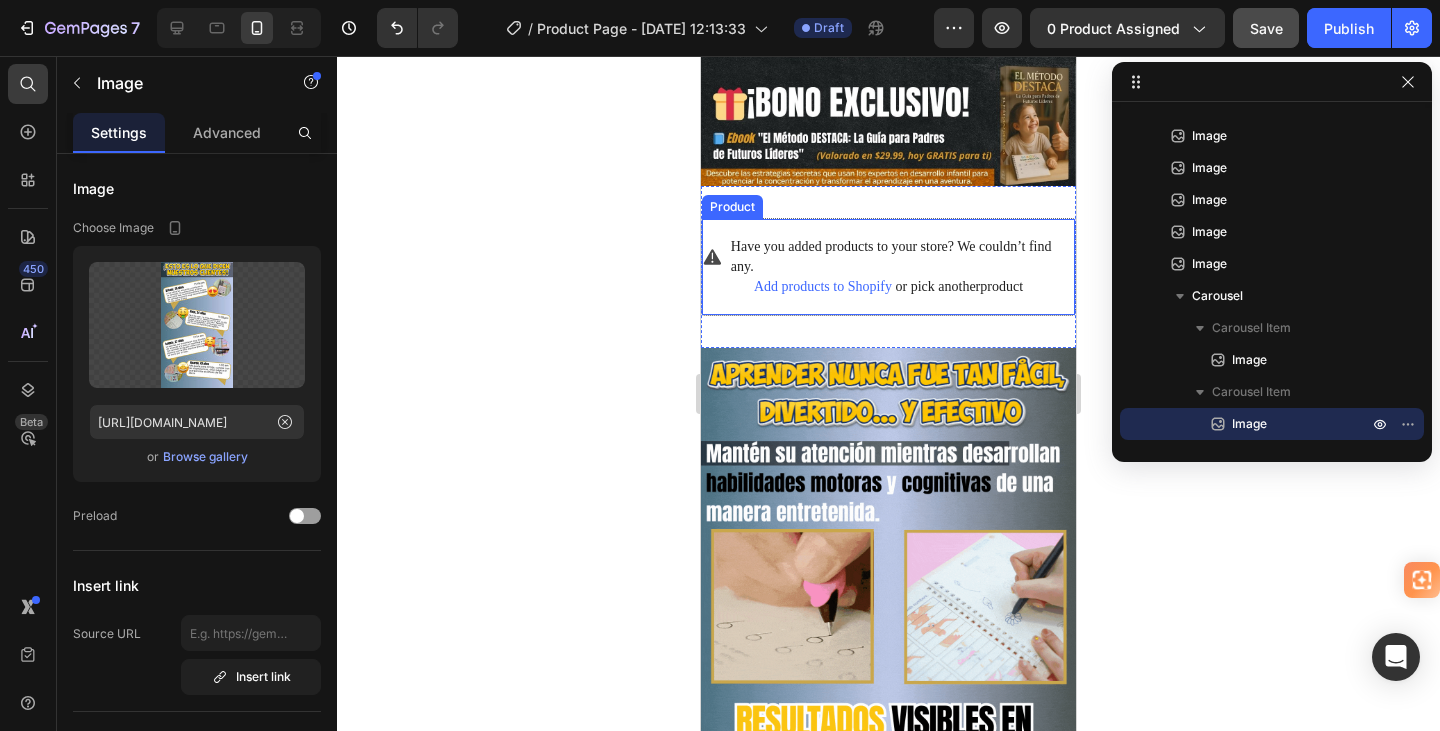 scroll, scrollTop: 800, scrollLeft: 0, axis: vertical 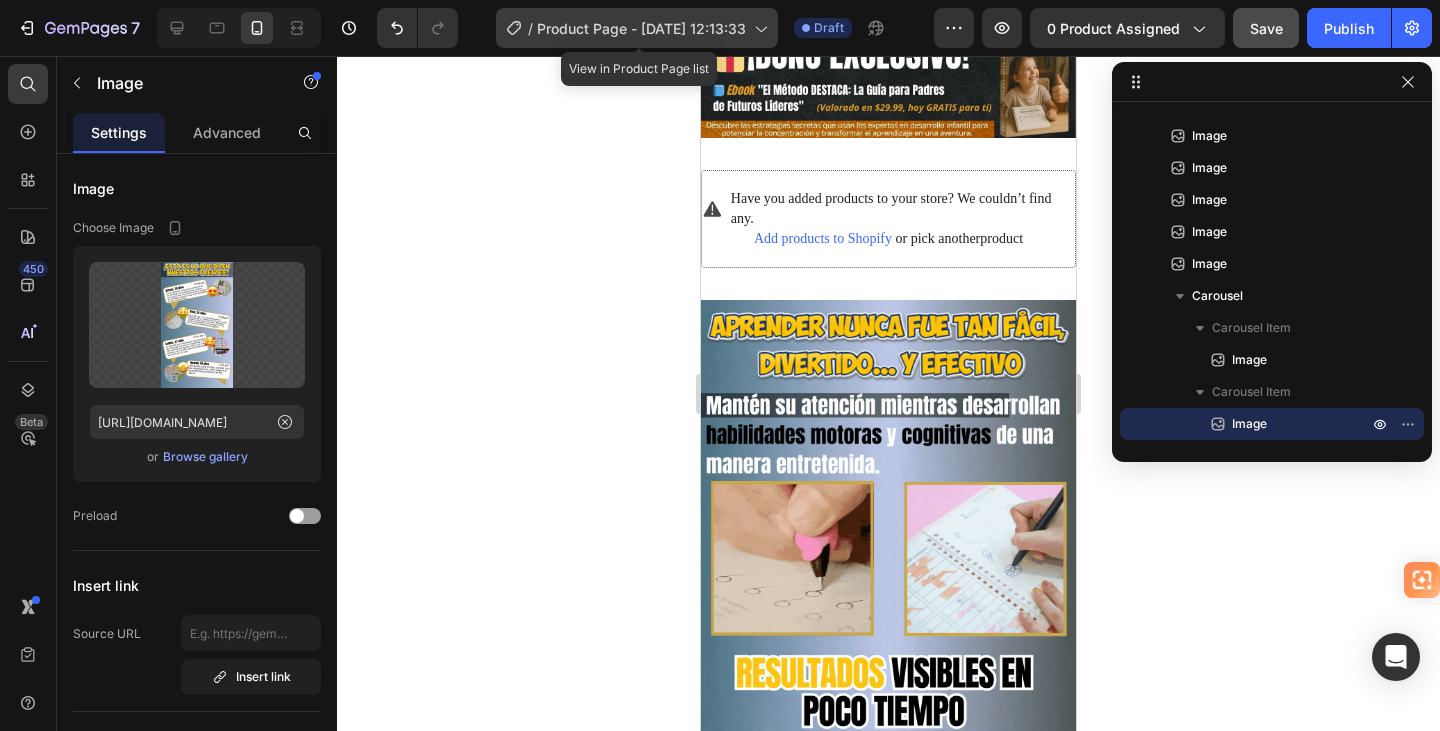 click on "Product Page - Jul 10, 12:13:33" at bounding box center (641, 28) 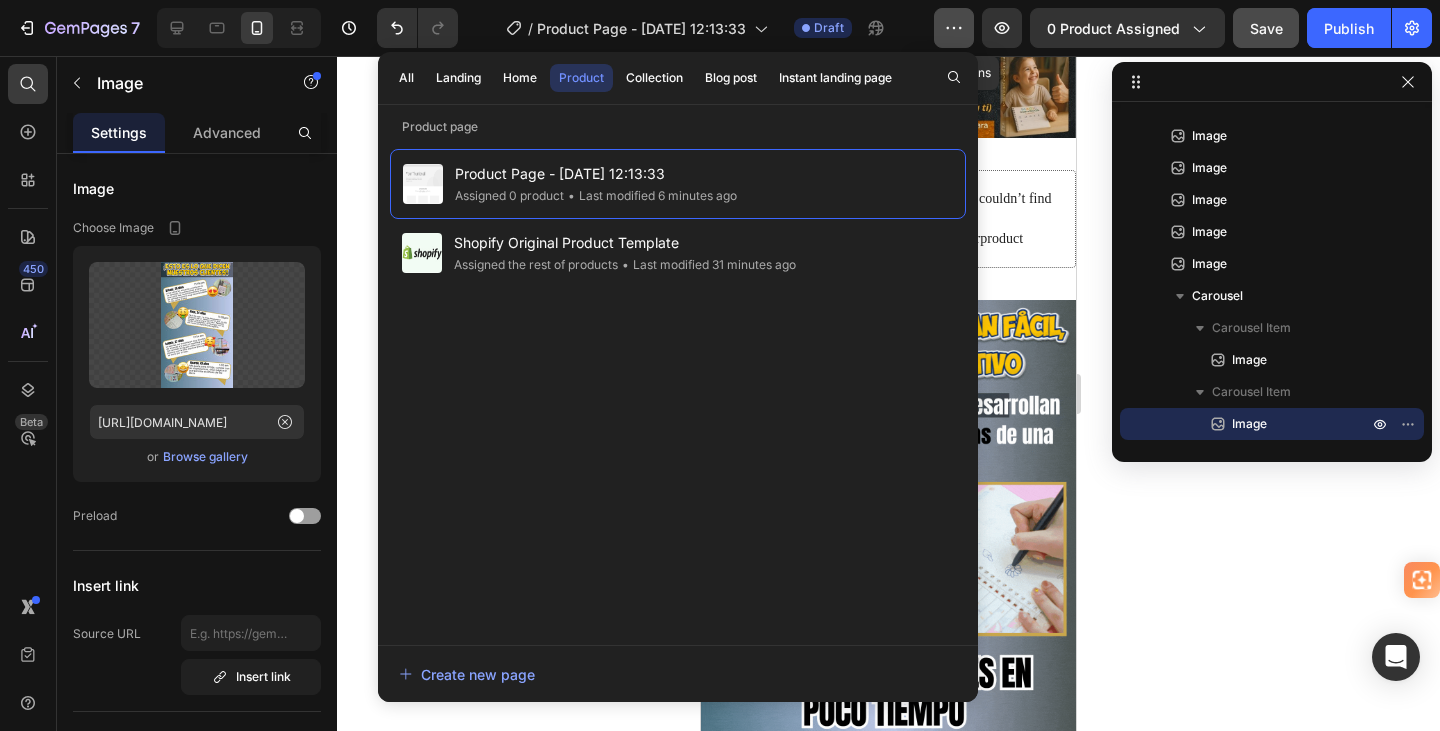 click 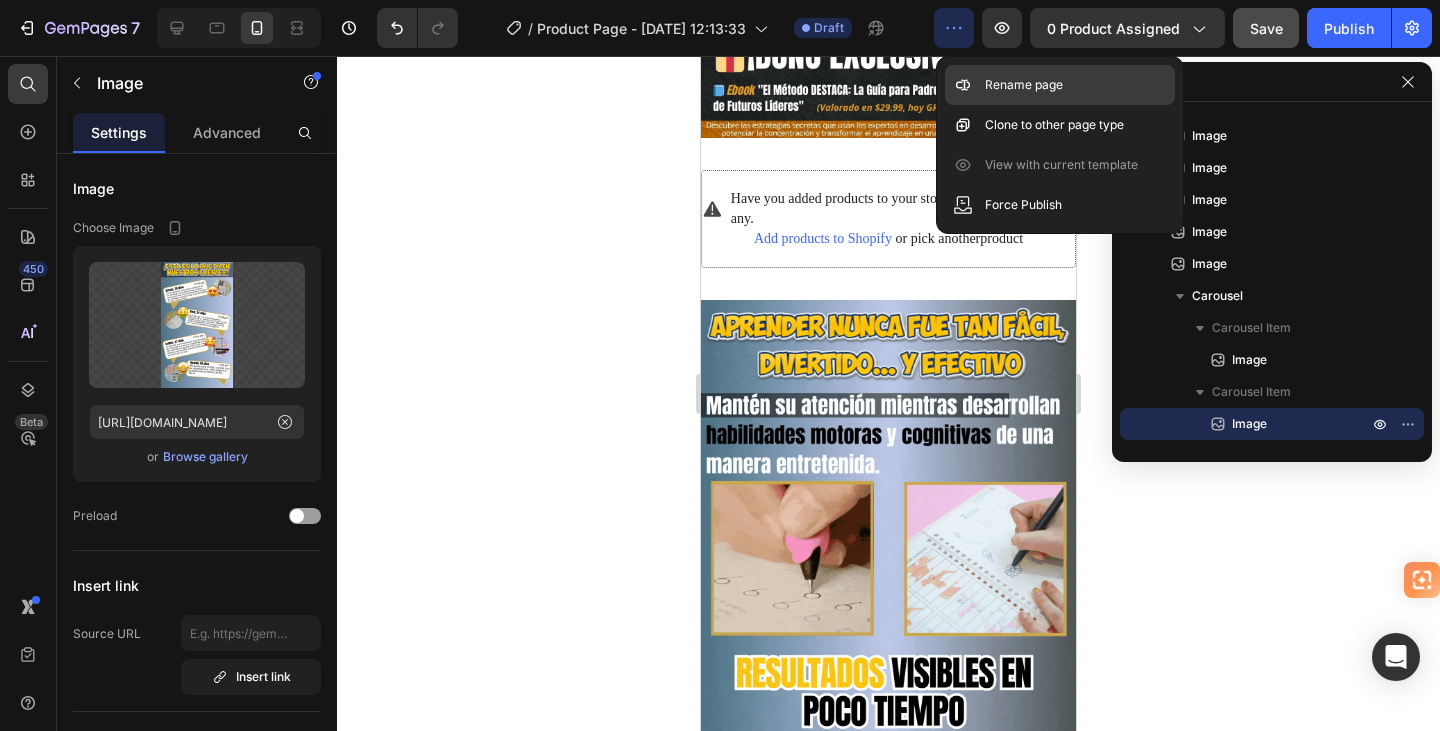 click on "Rename page" 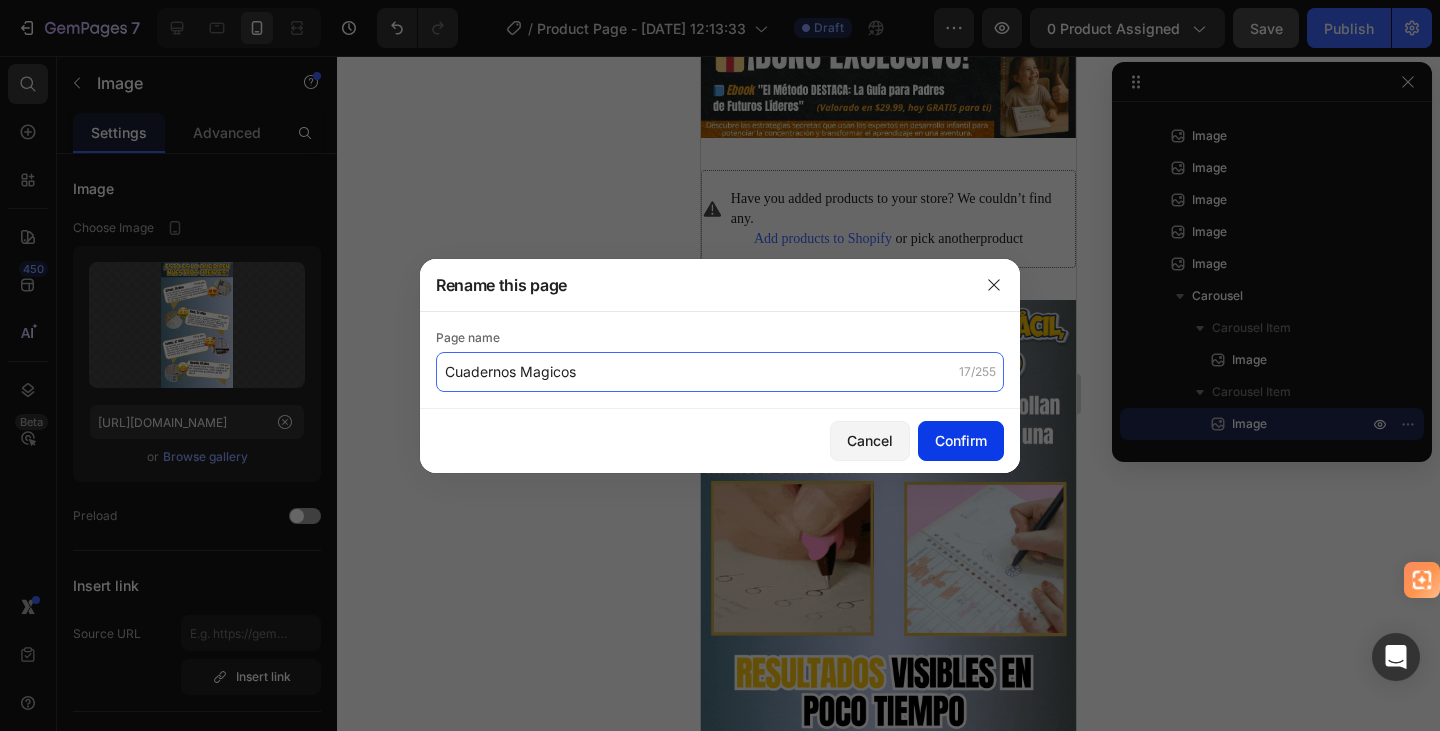 type on "Cuadernos Magicos" 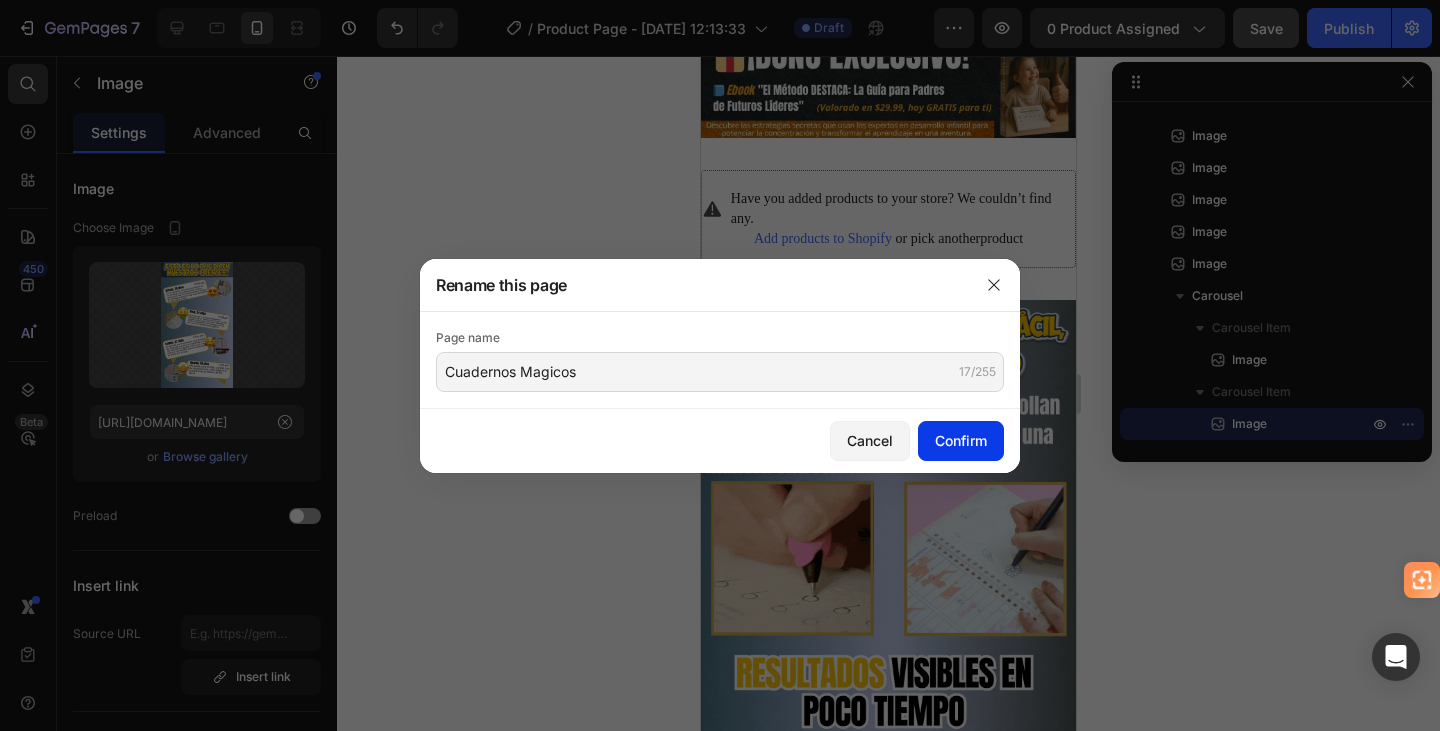 click on "Confirm" at bounding box center (961, 440) 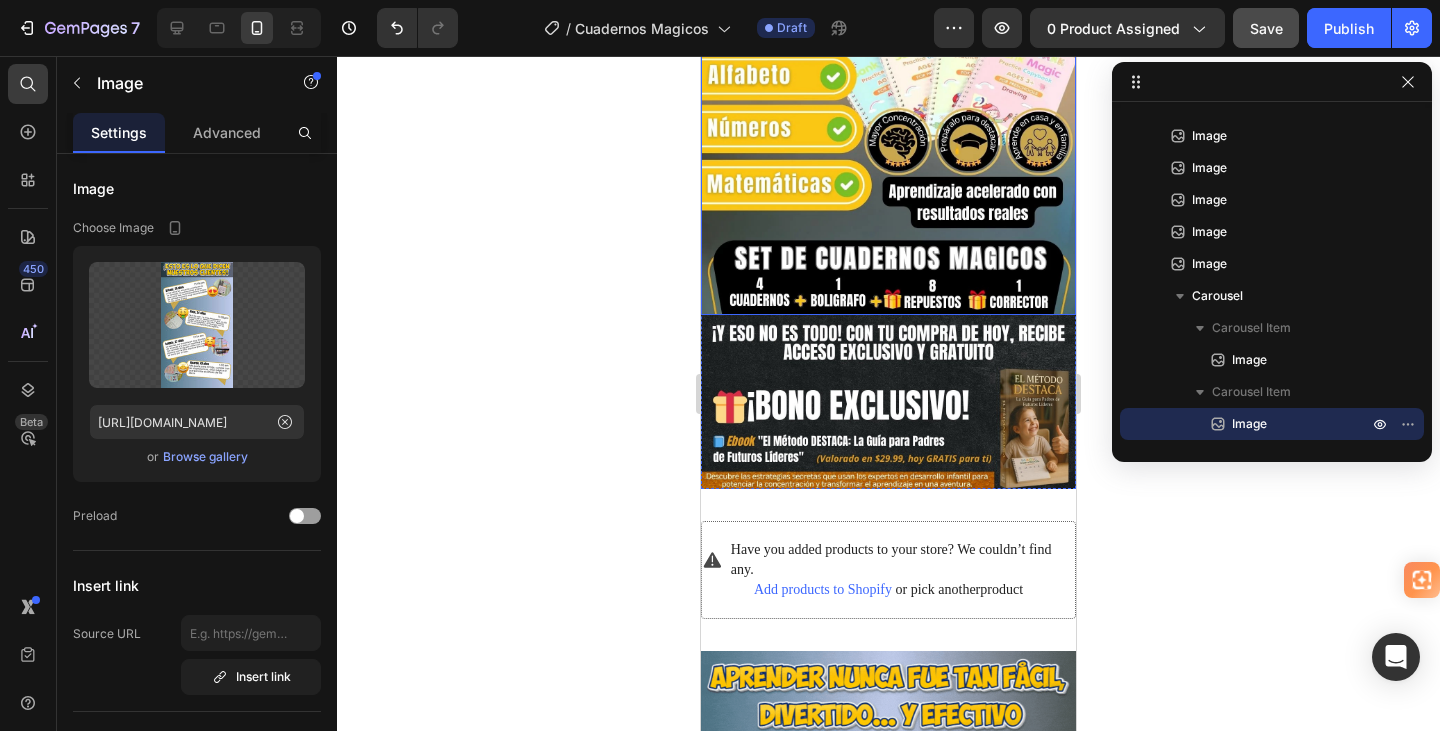scroll, scrollTop: 500, scrollLeft: 0, axis: vertical 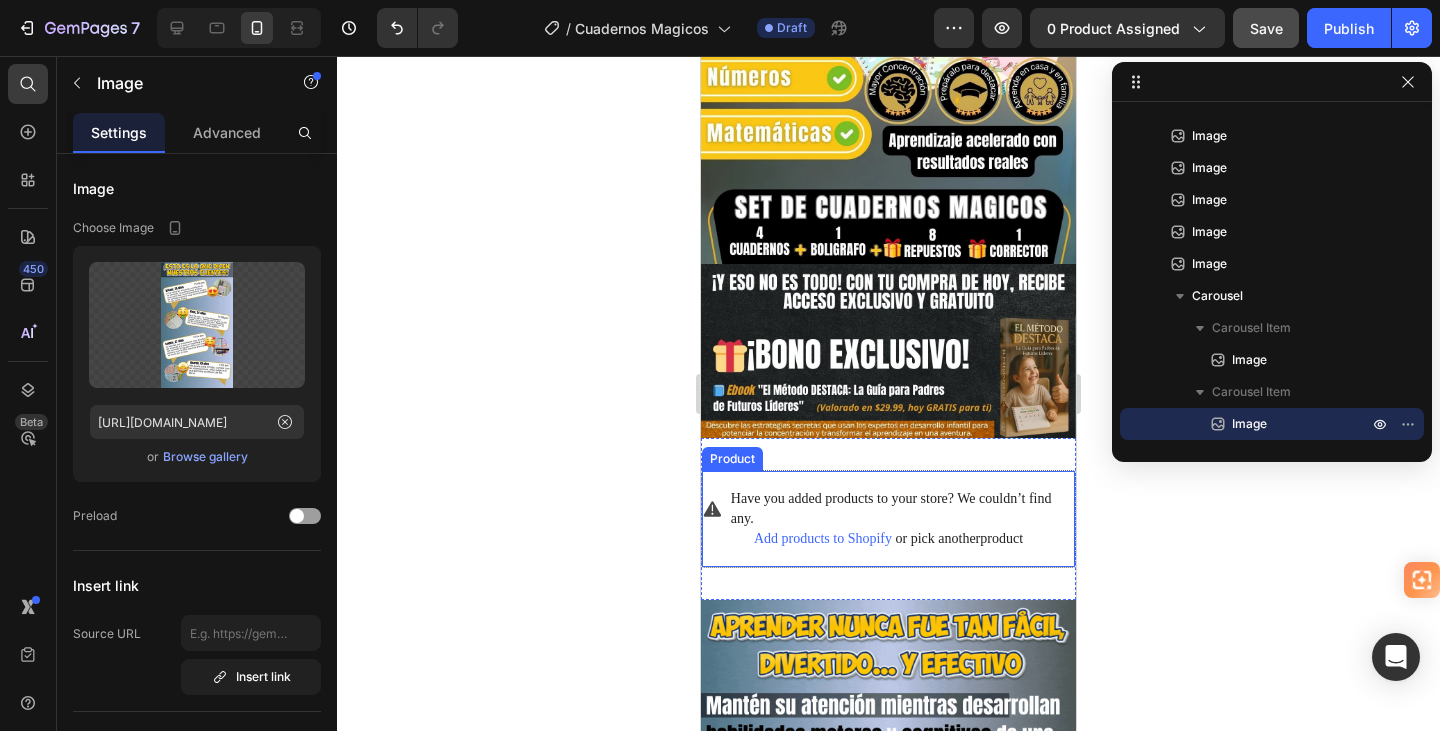 click on "Have you added products to your store? We couldn’t find any. Add products to Shopify   or pick another  product Product" at bounding box center (888, 519) 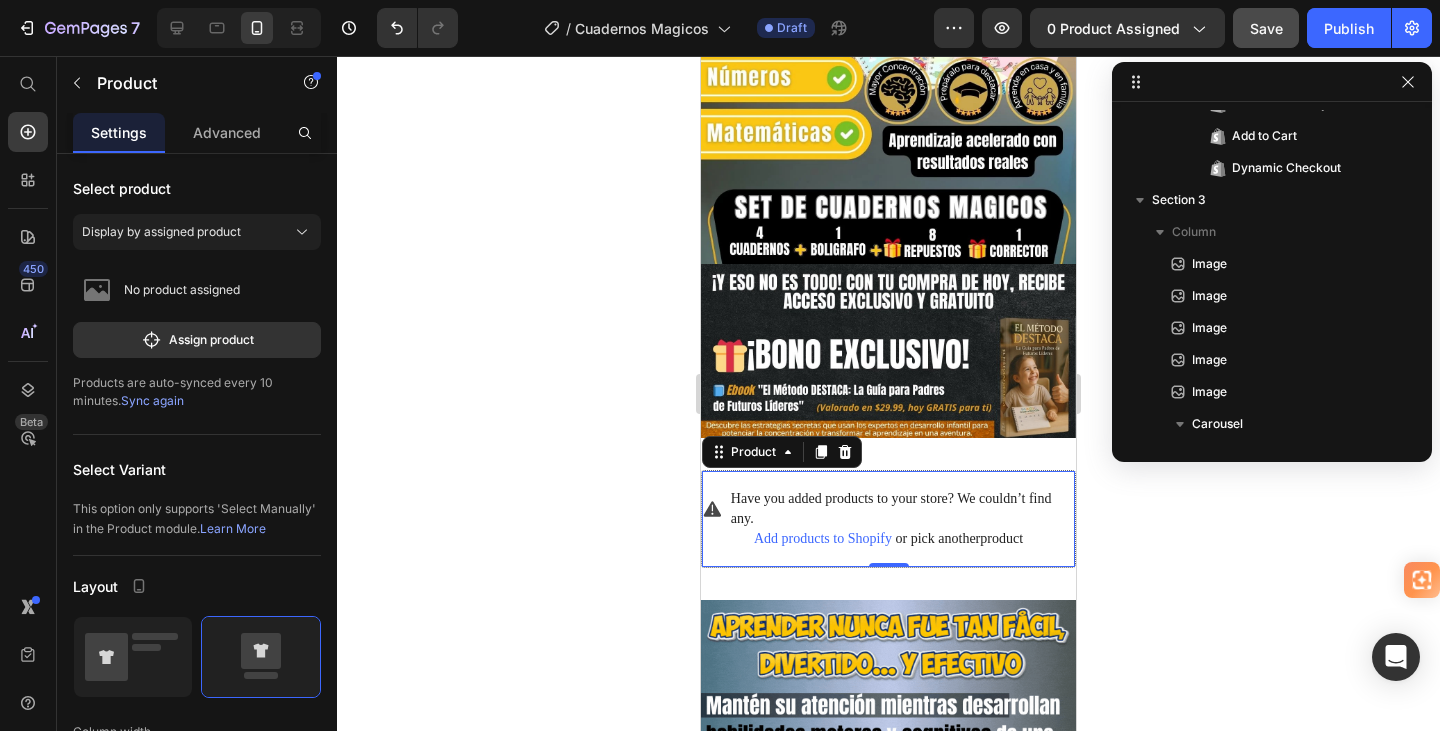scroll, scrollTop: 91, scrollLeft: 0, axis: vertical 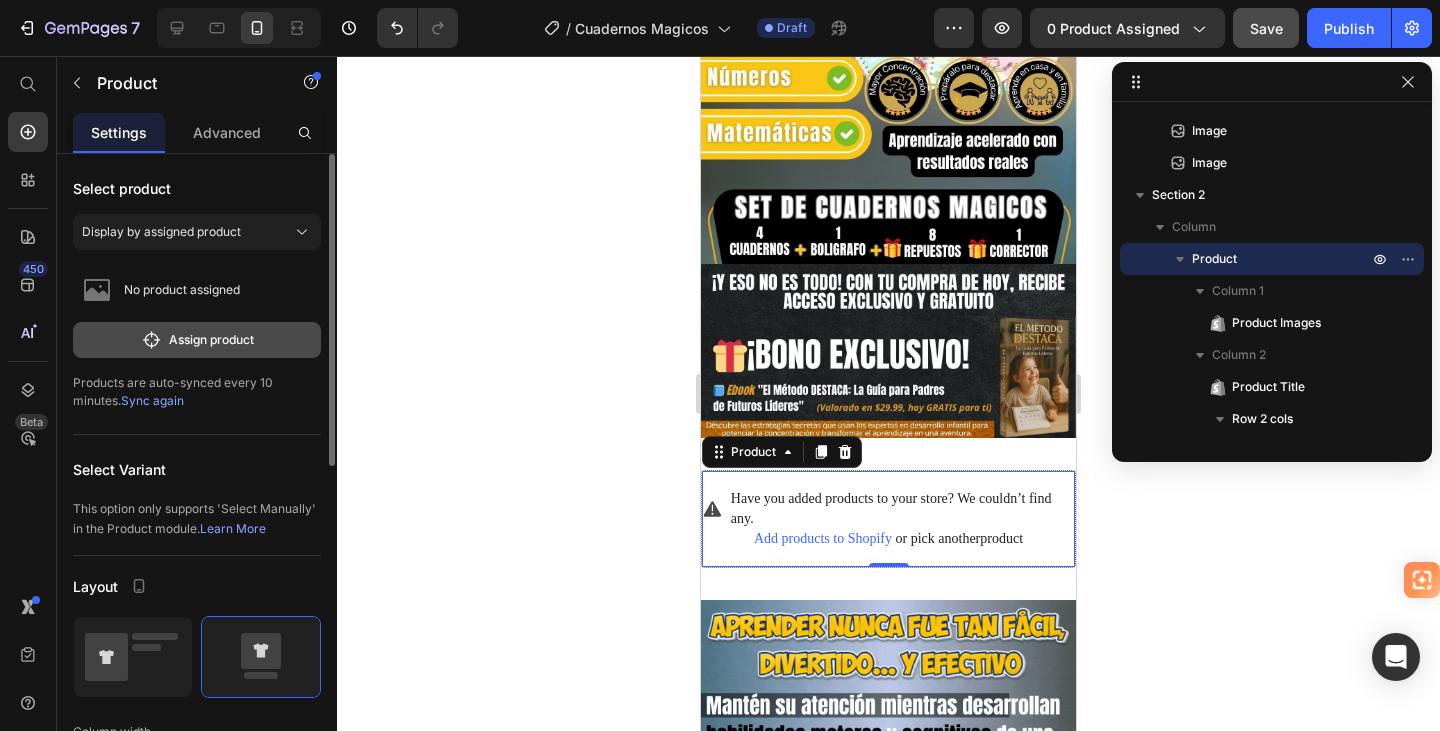 click on "Assign product" at bounding box center (197, 340) 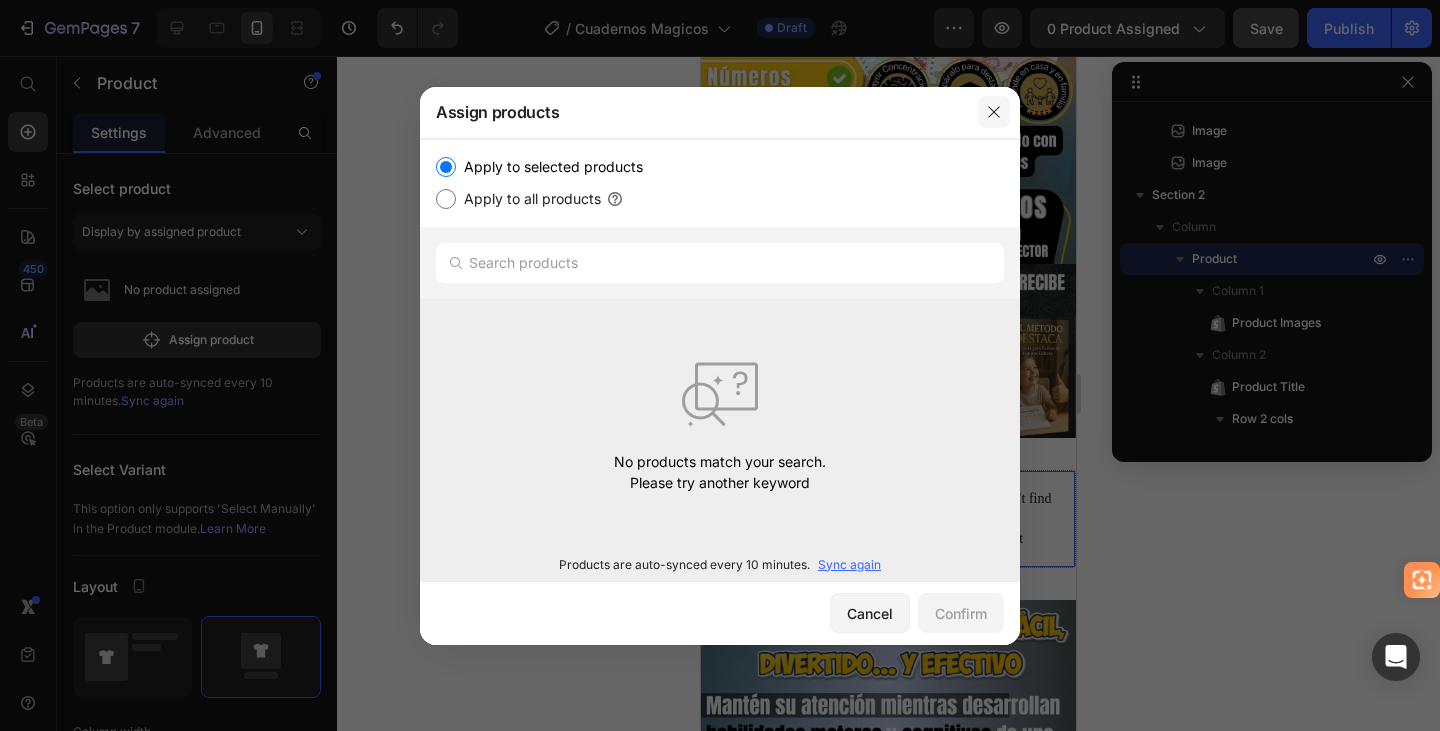 click at bounding box center [994, 112] 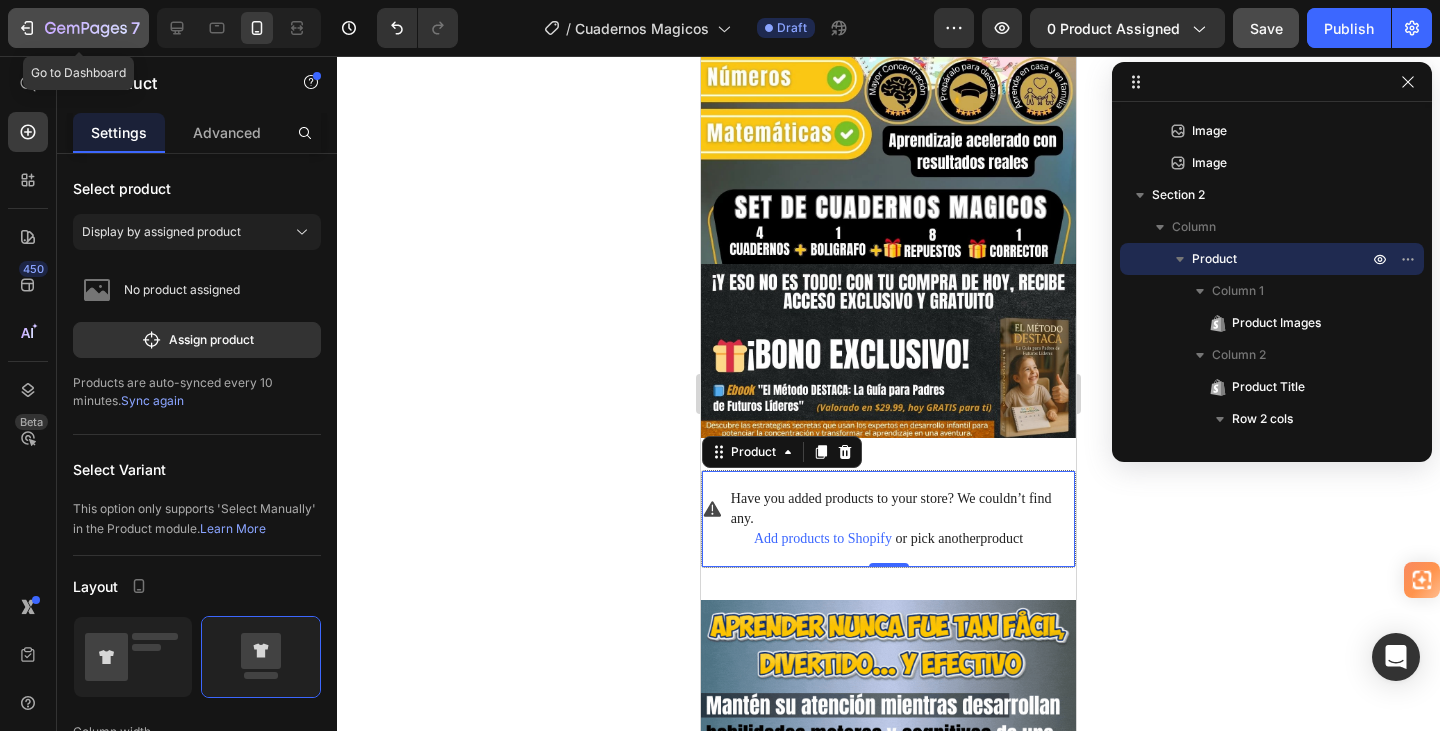 click 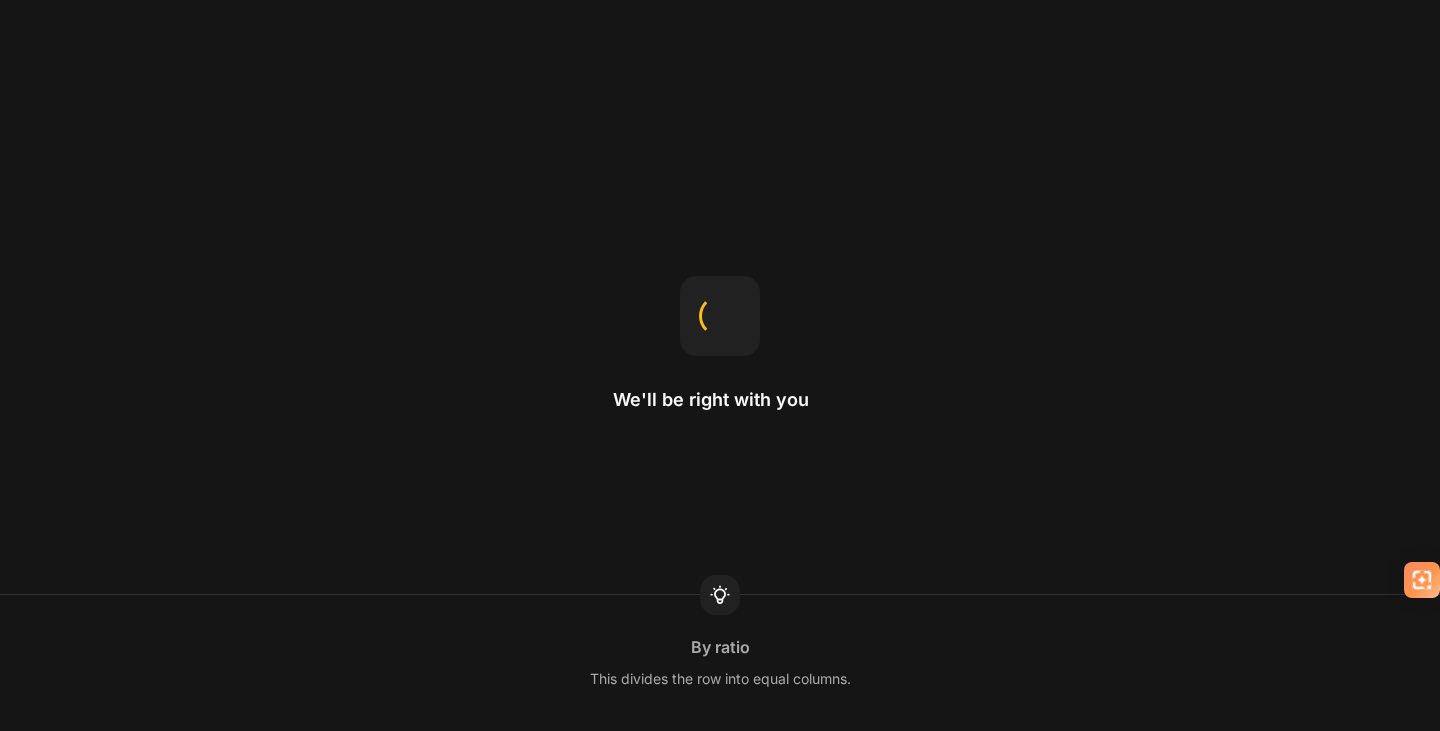 scroll, scrollTop: 0, scrollLeft: 0, axis: both 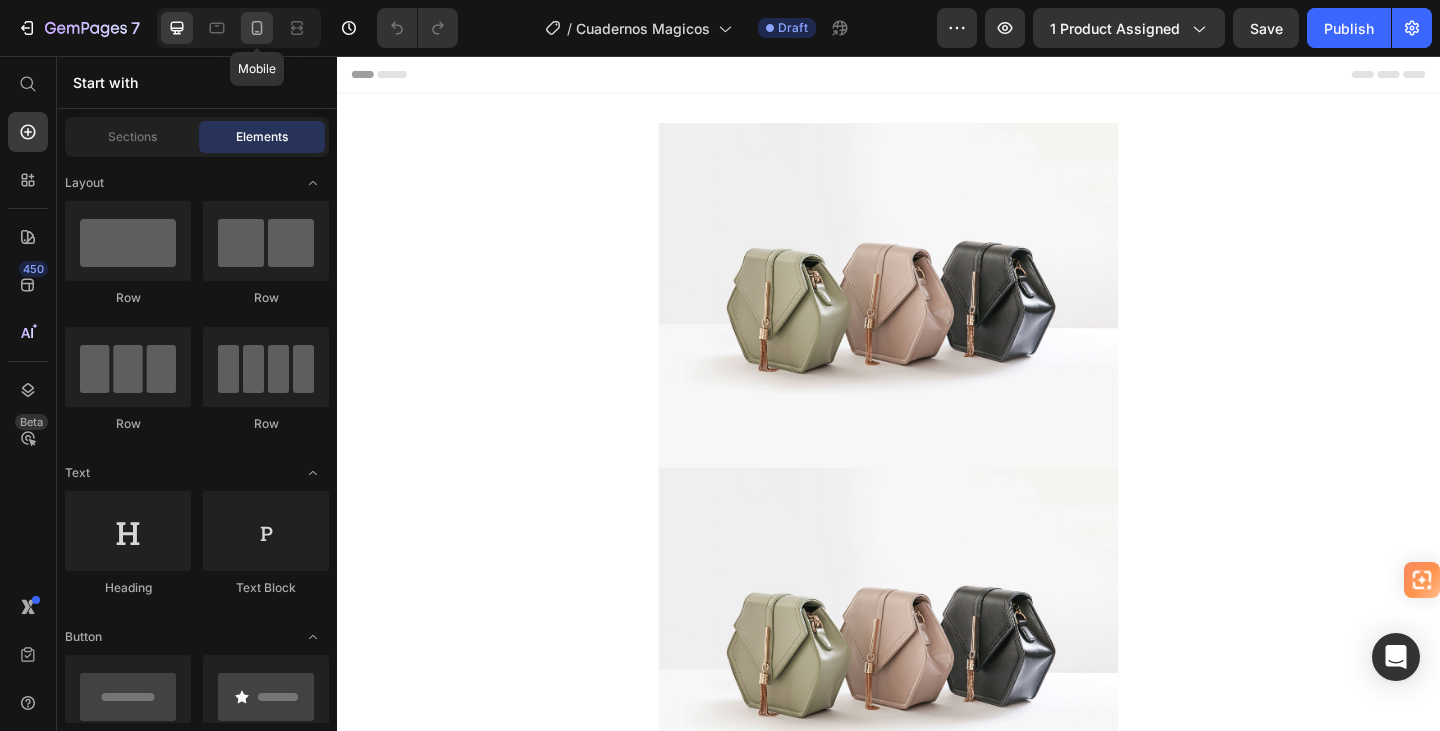 click 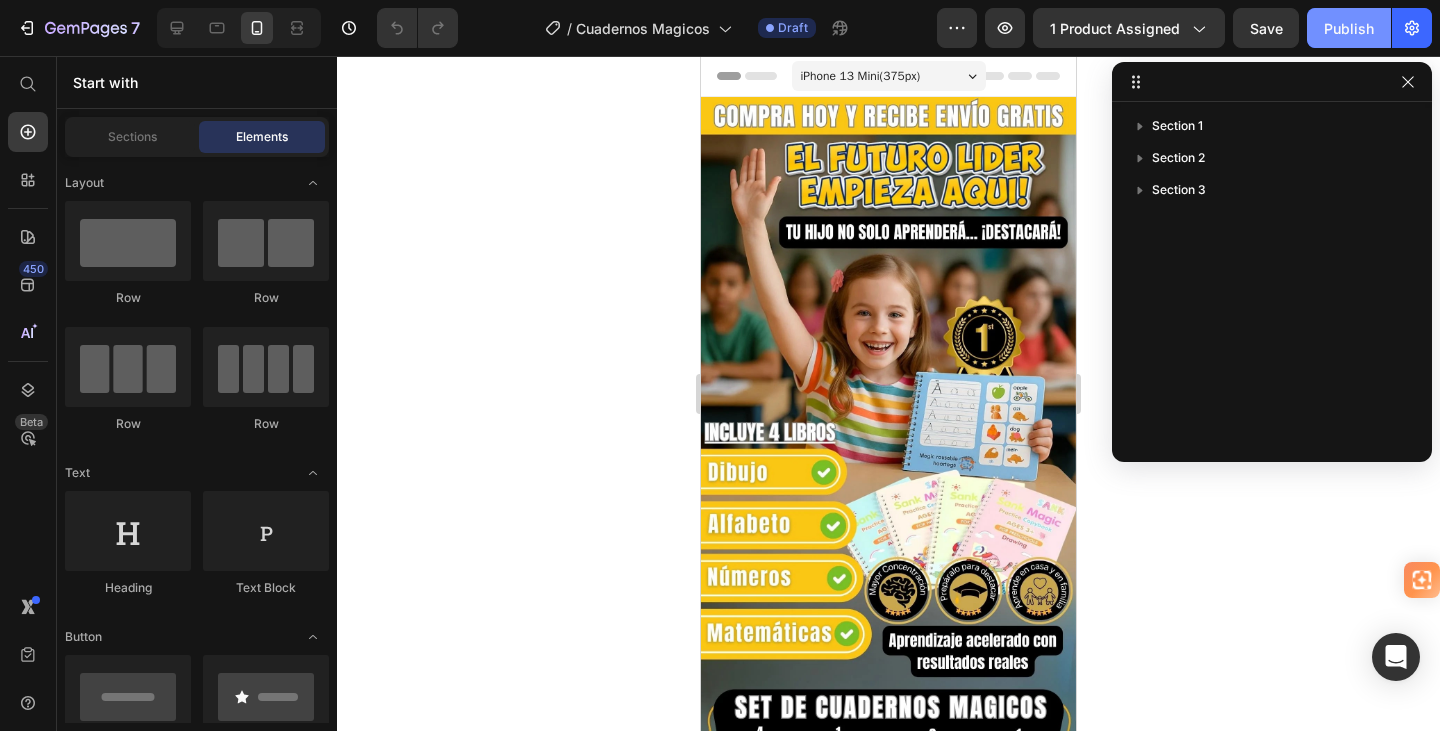 click on "Publish" at bounding box center [1349, 28] 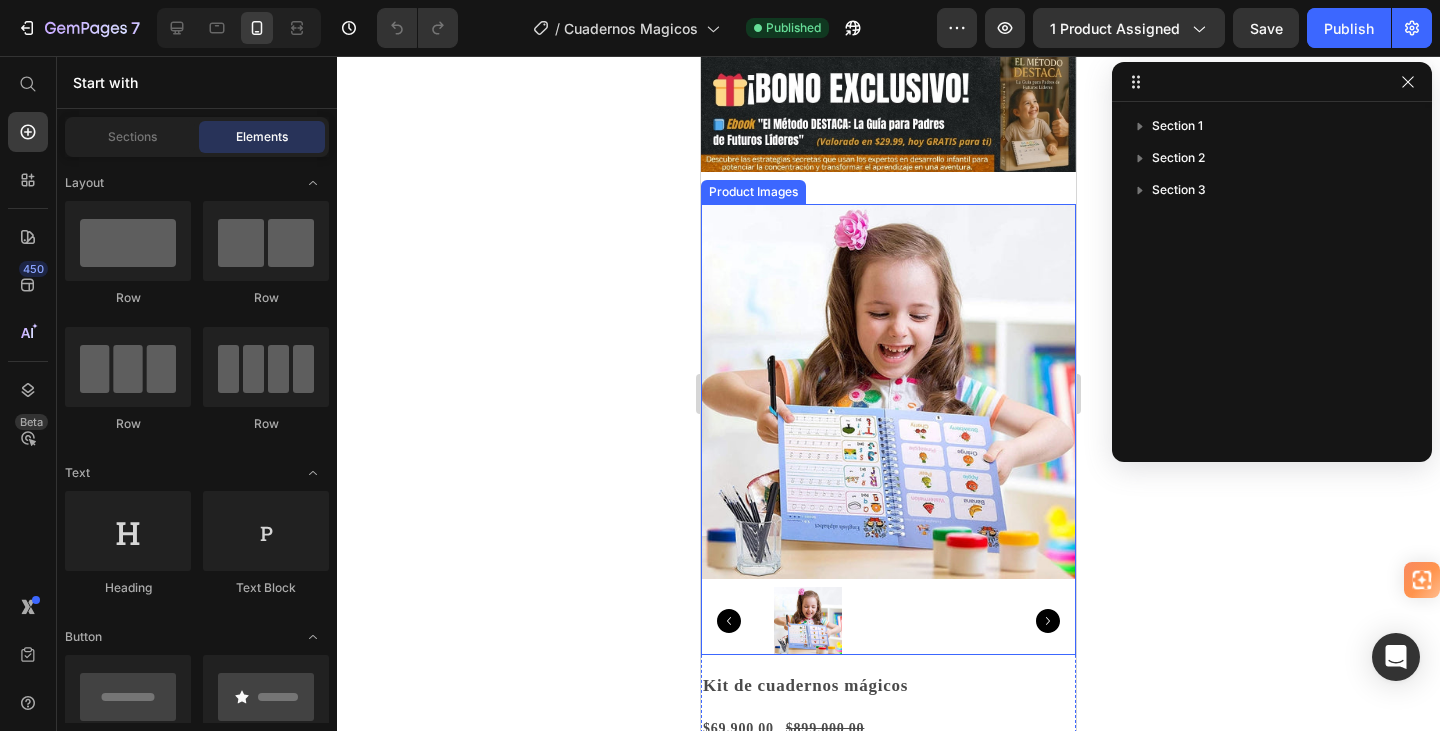 scroll, scrollTop: 800, scrollLeft: 0, axis: vertical 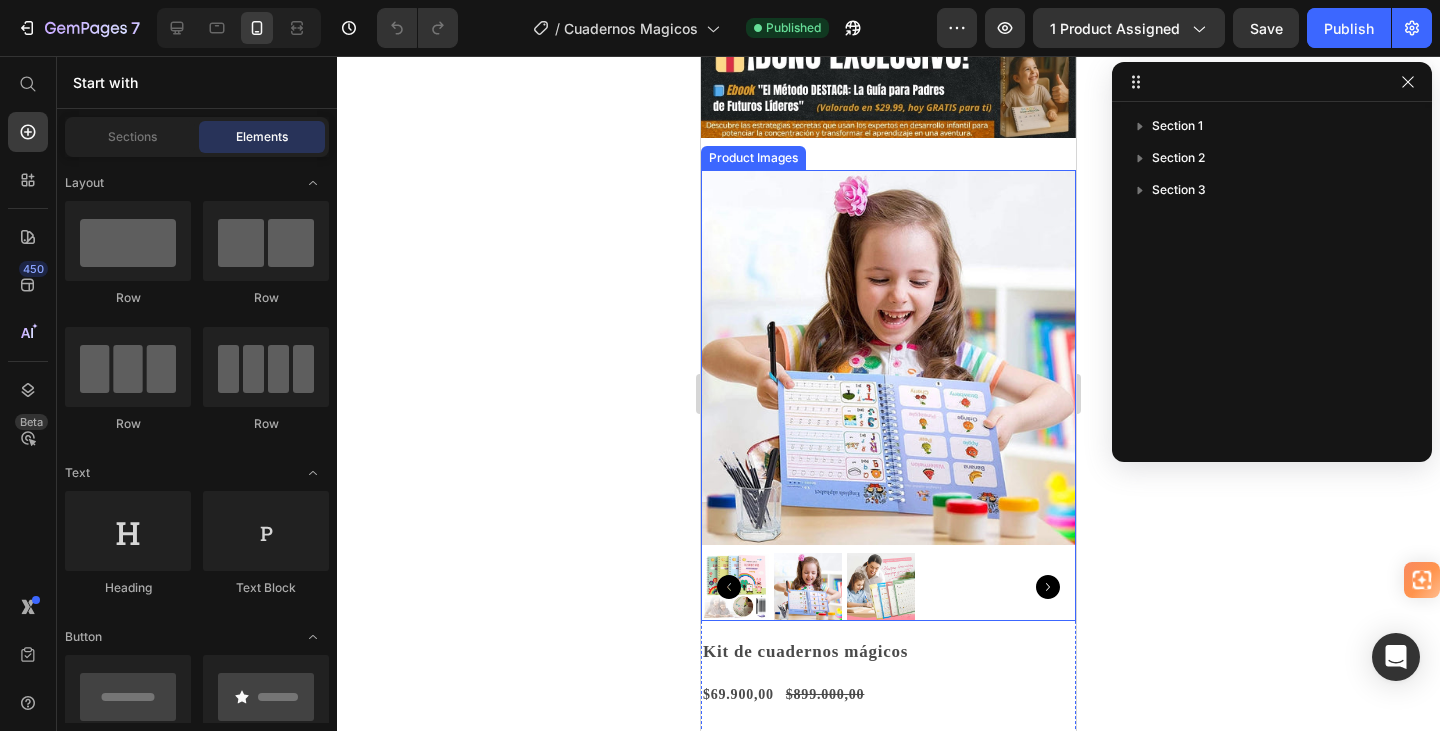 click at bounding box center (888, 357) 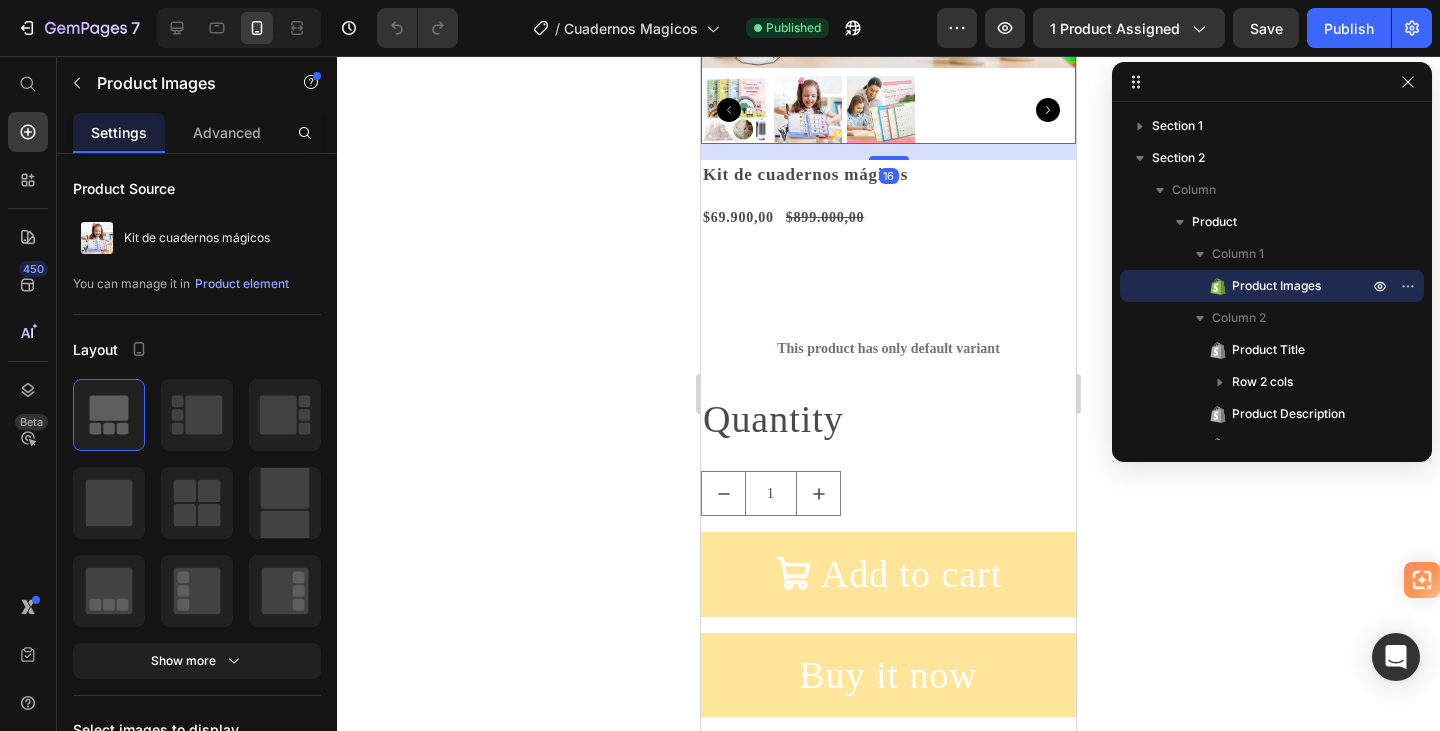 scroll, scrollTop: 1300, scrollLeft: 0, axis: vertical 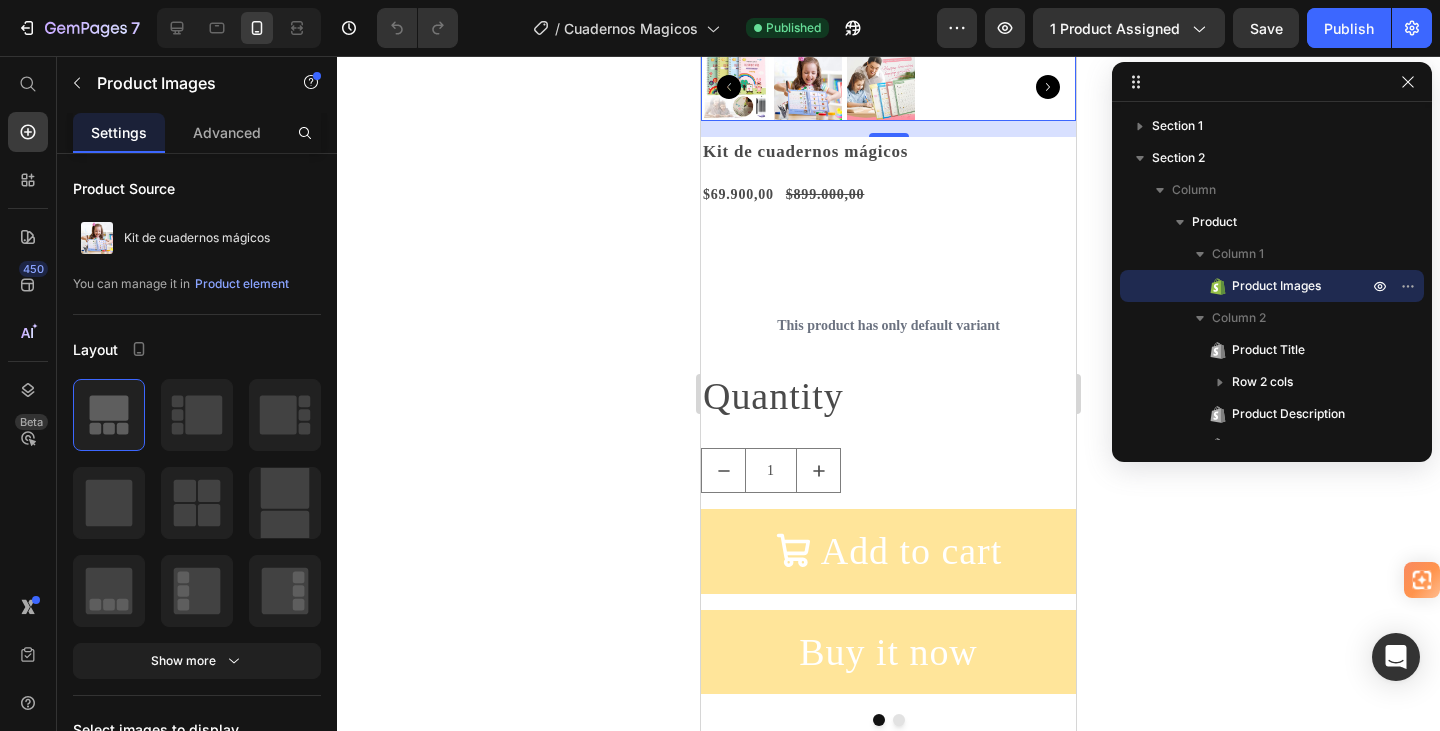 click on "1" at bounding box center (888, 470) 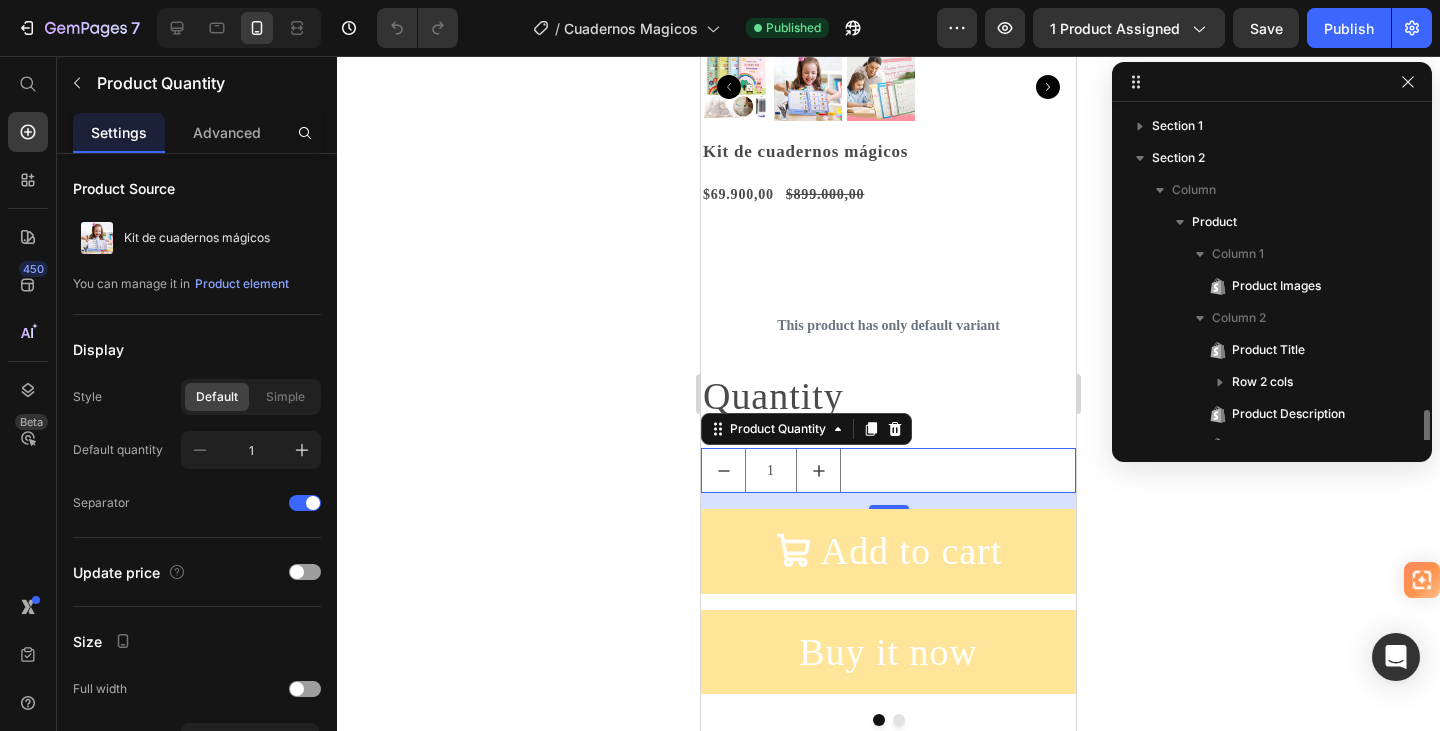 scroll, scrollTop: 182, scrollLeft: 0, axis: vertical 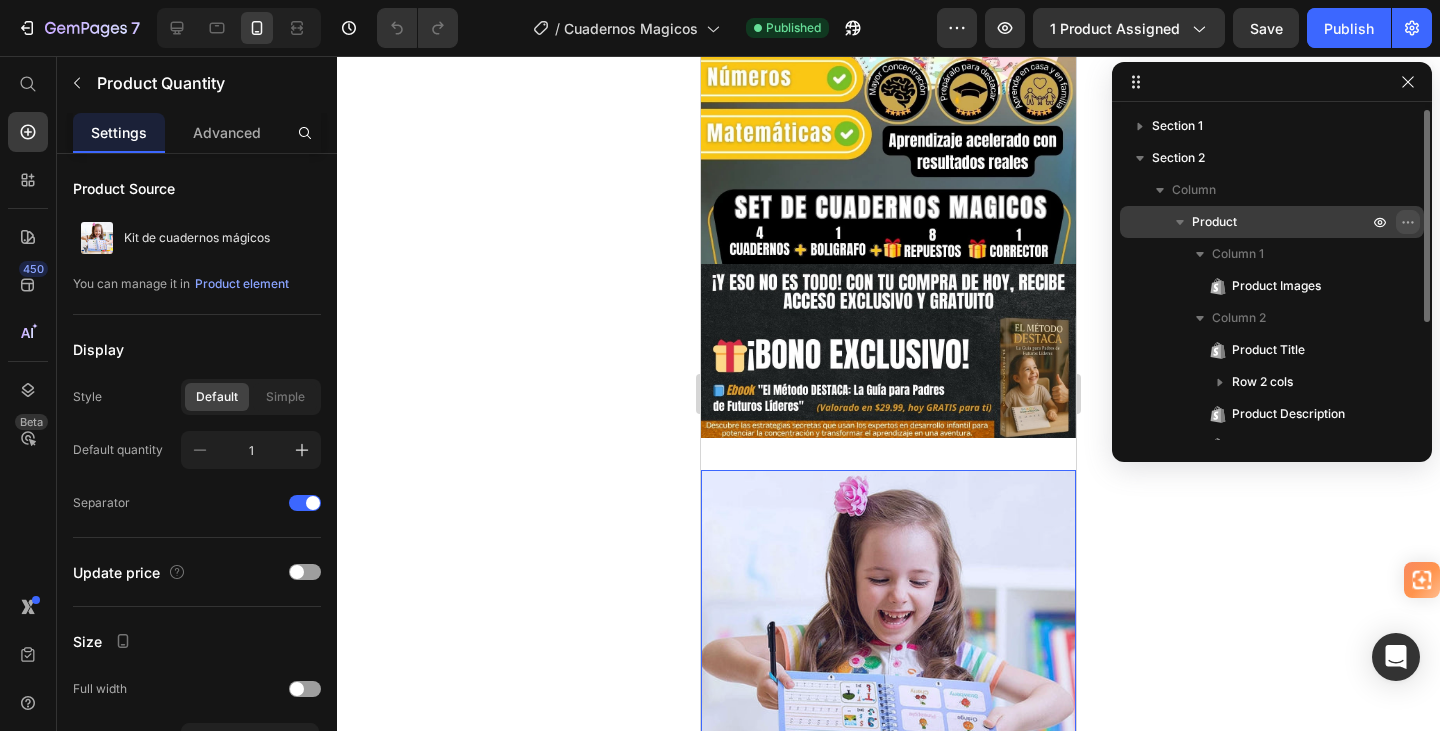 click 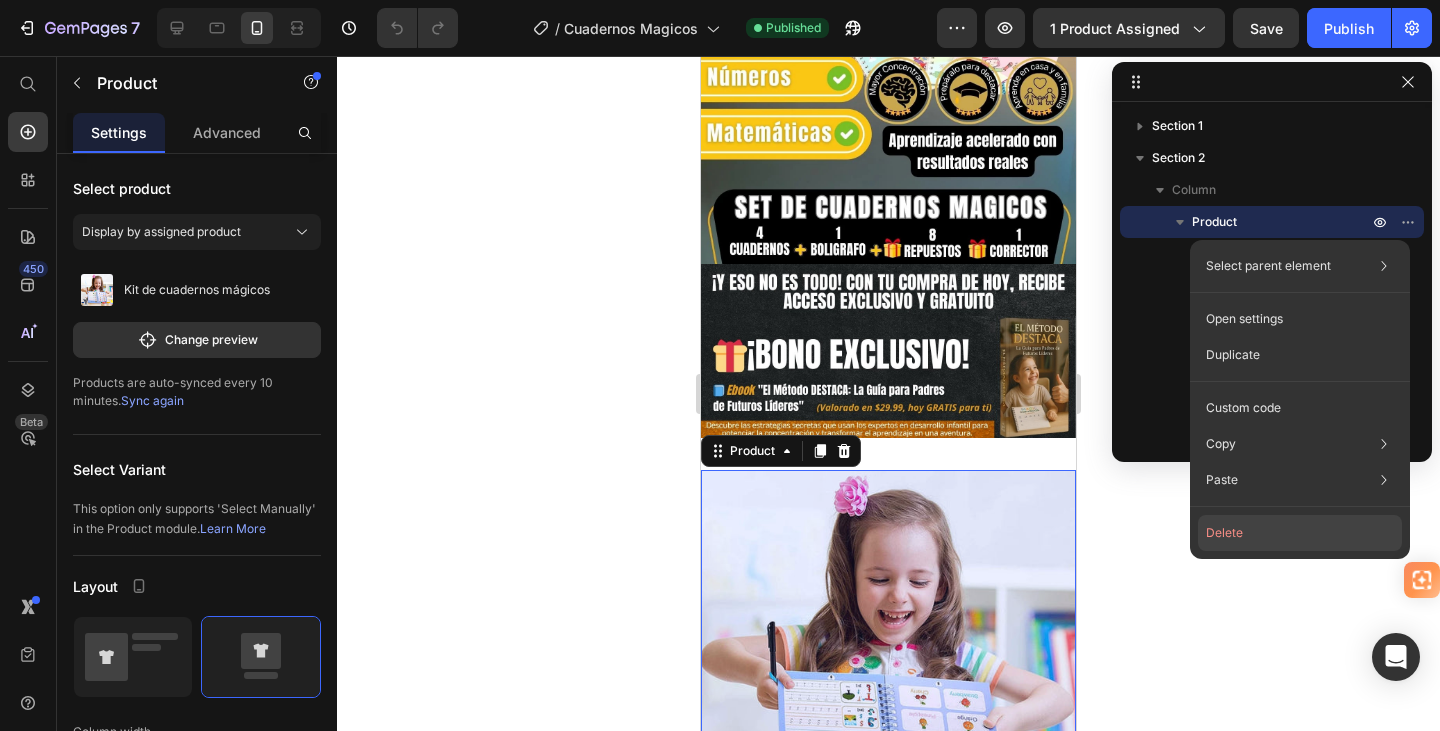 click on "Delete" 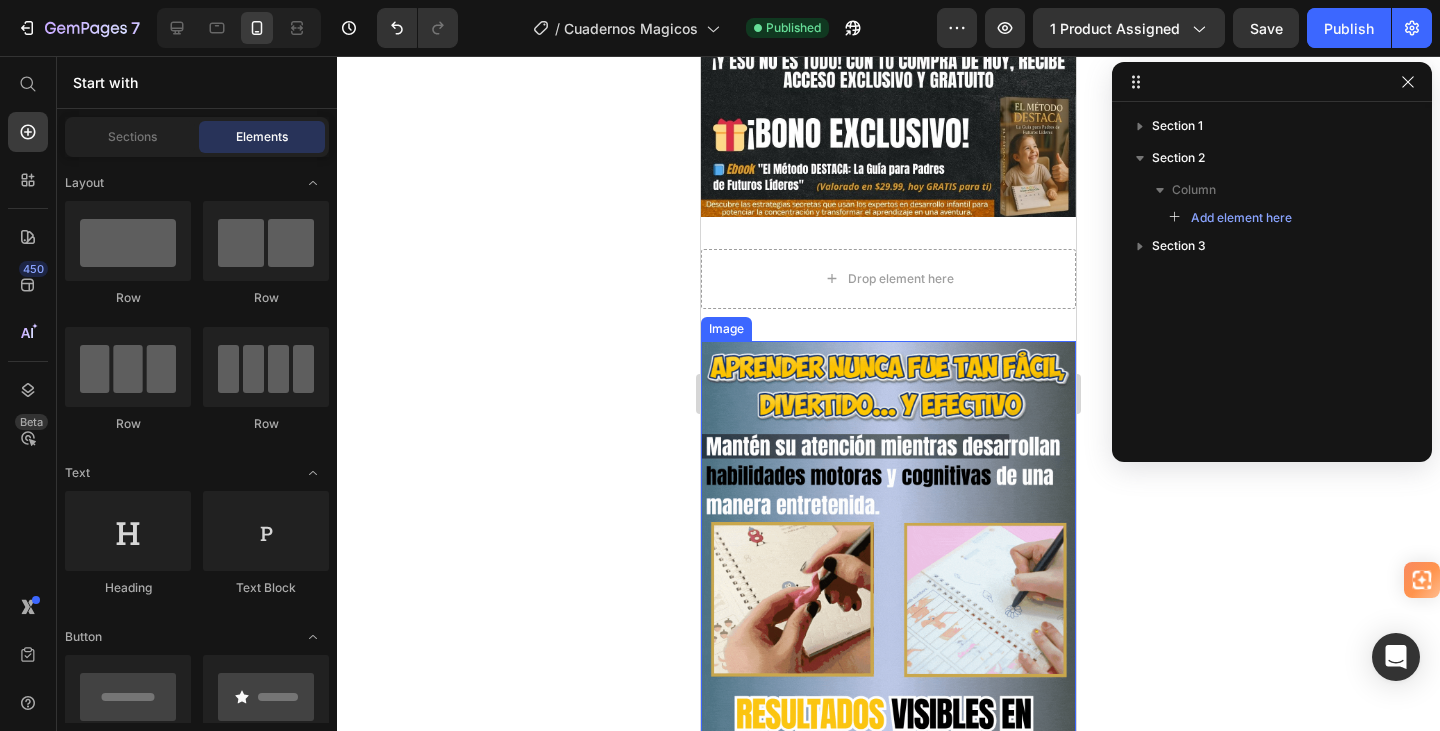 scroll, scrollTop: 621, scrollLeft: 0, axis: vertical 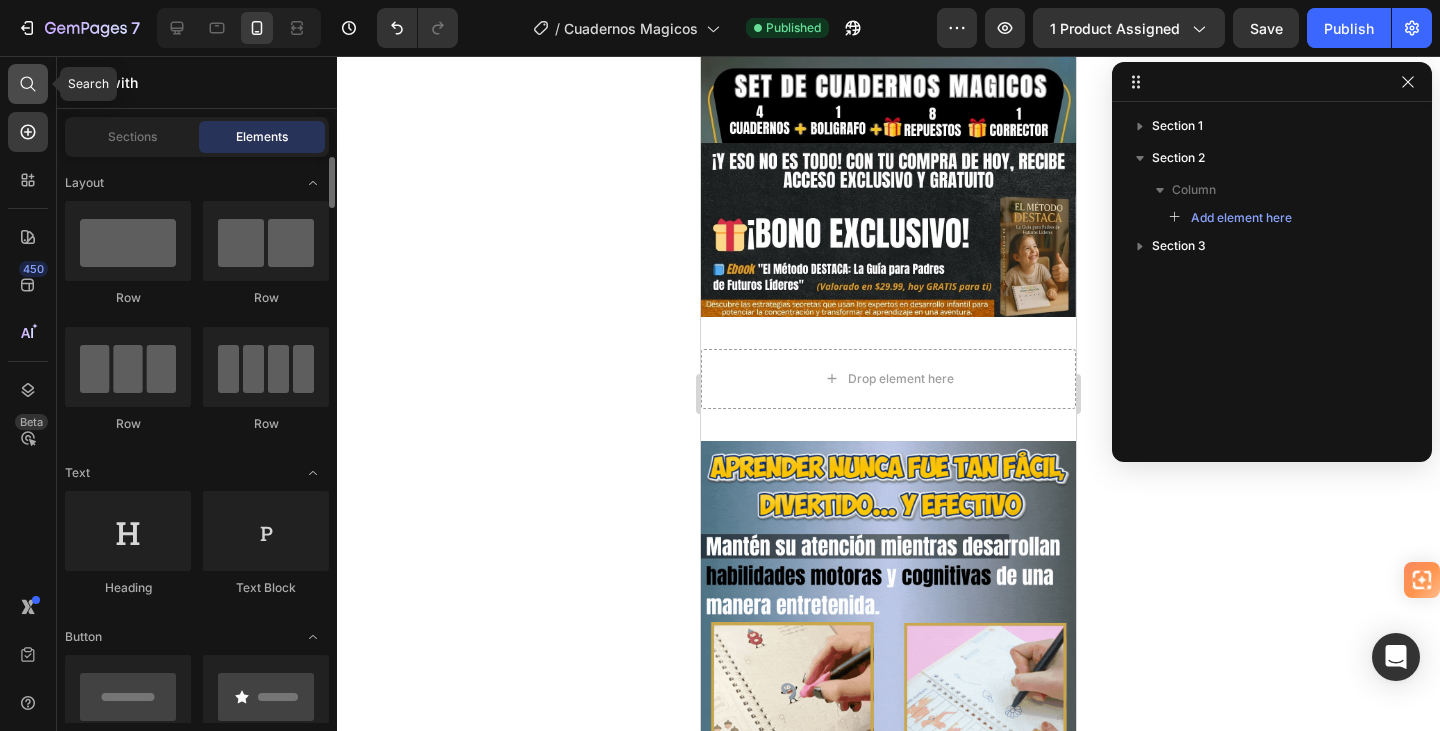 click 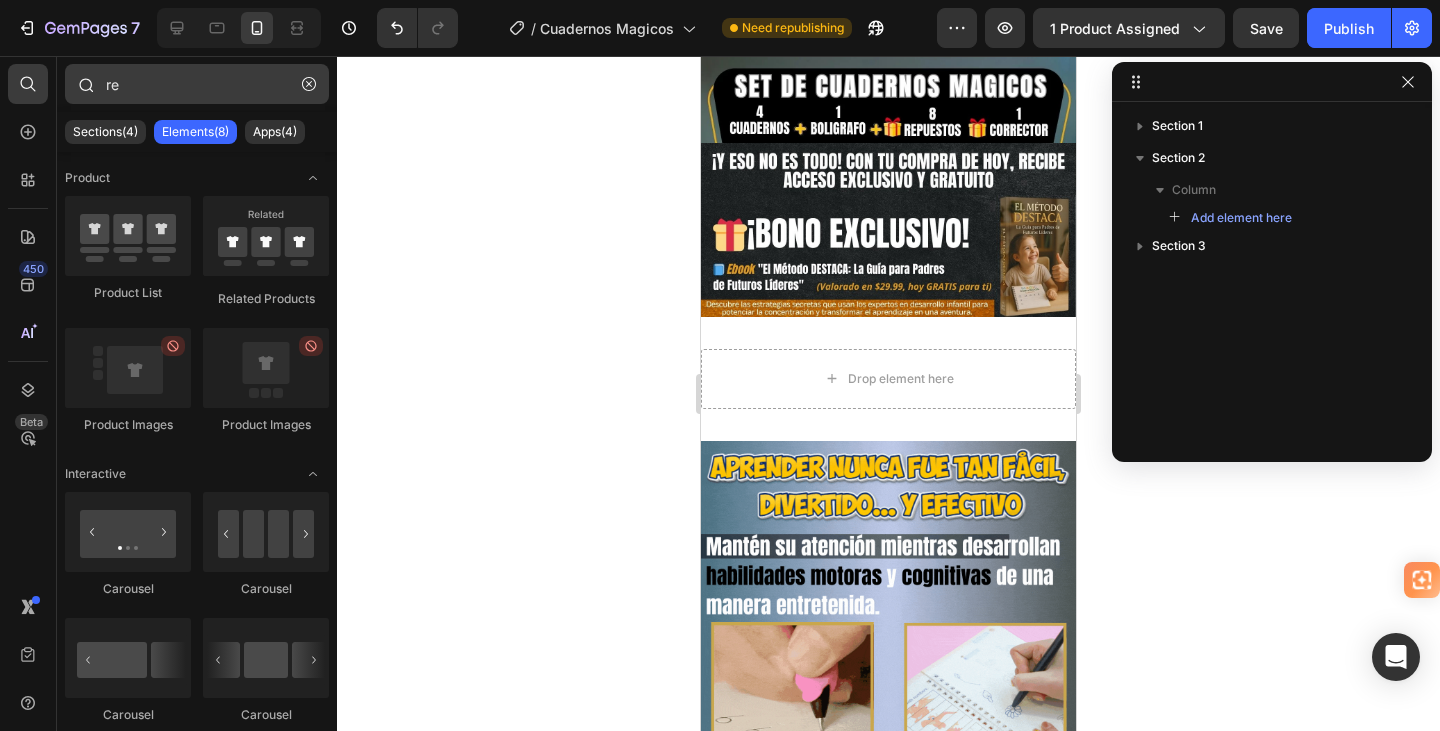 type on "r" 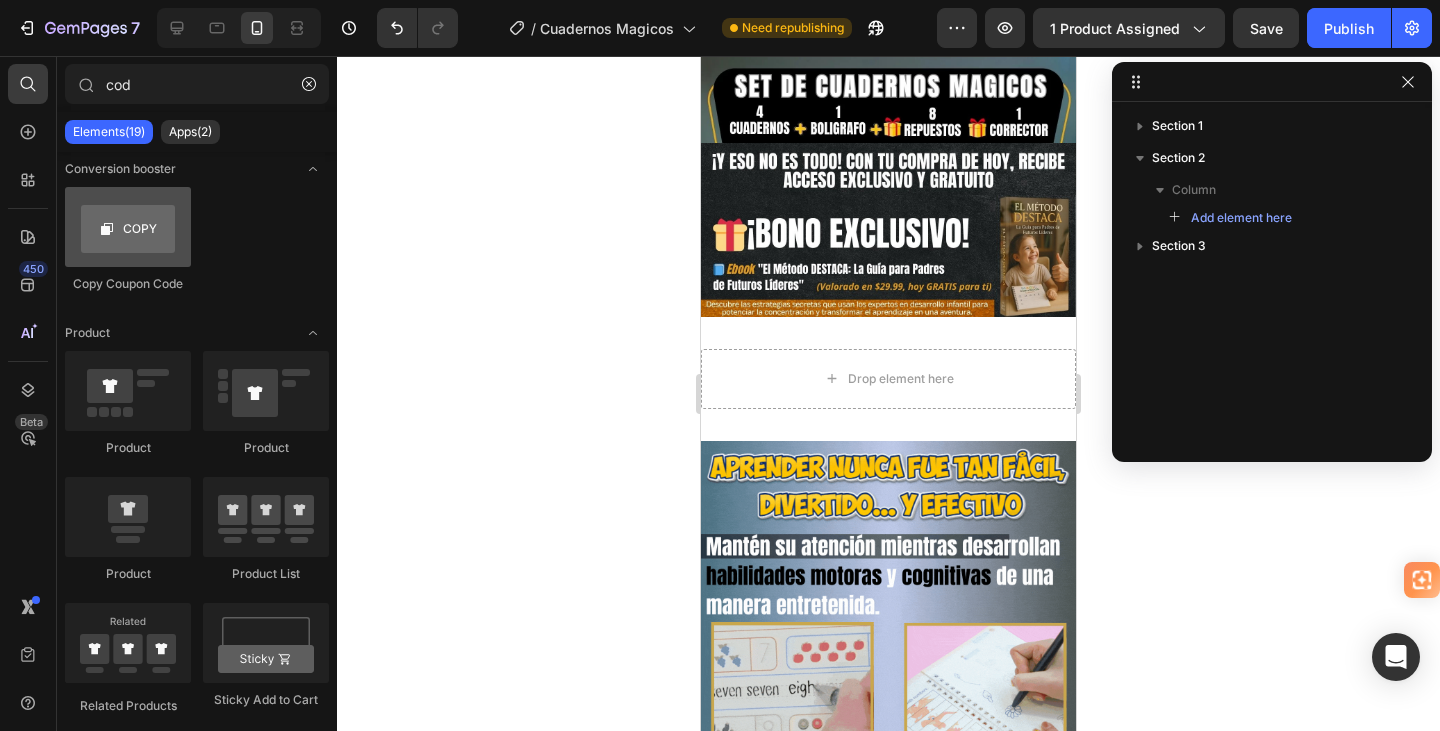 scroll, scrollTop: 0, scrollLeft: 0, axis: both 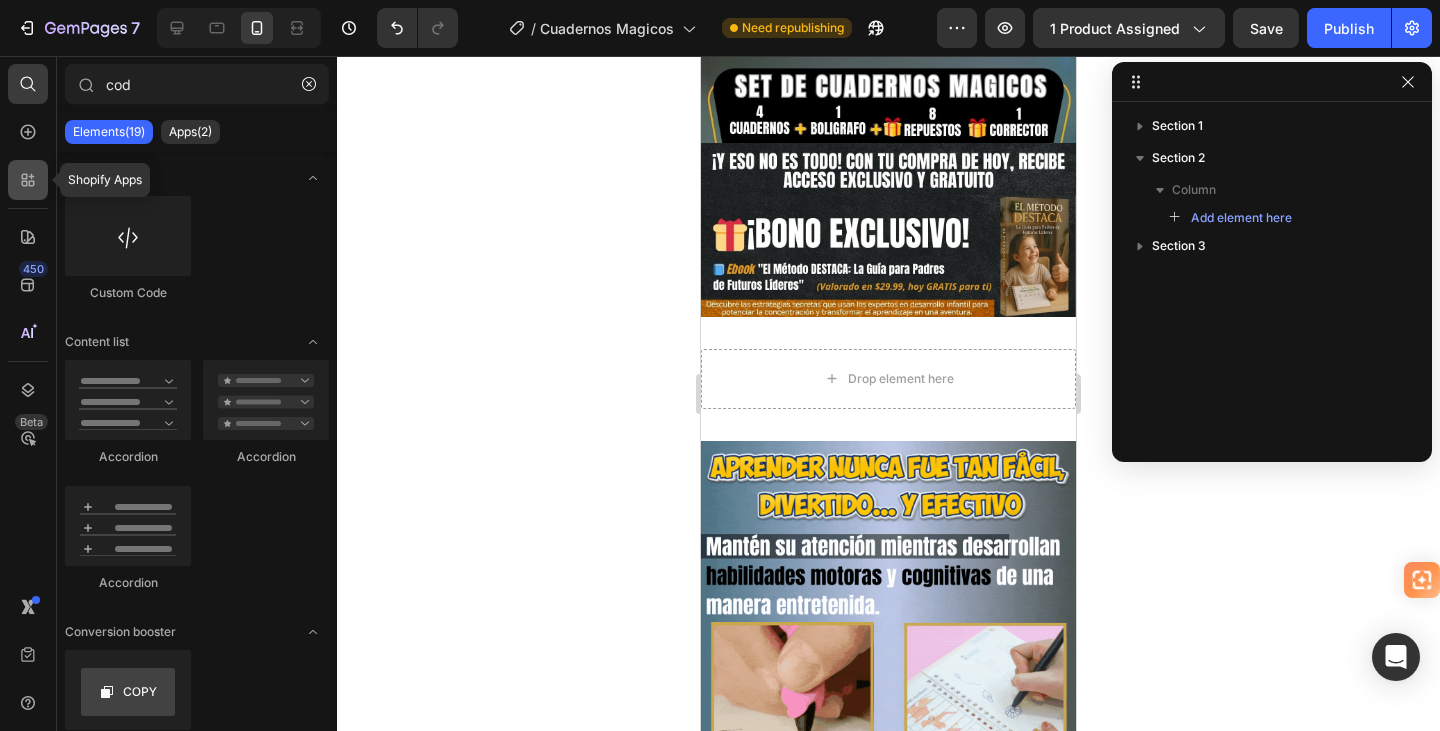 type on "cod" 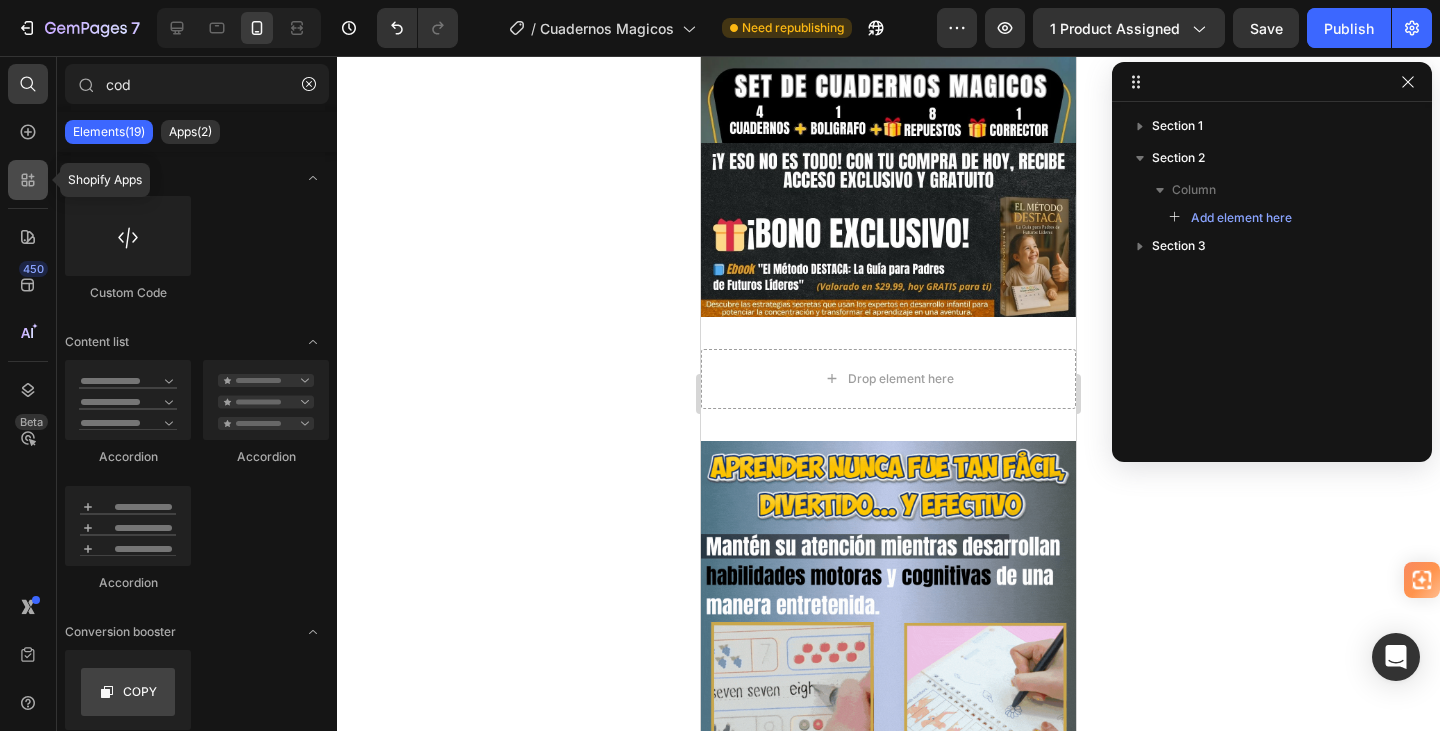 click 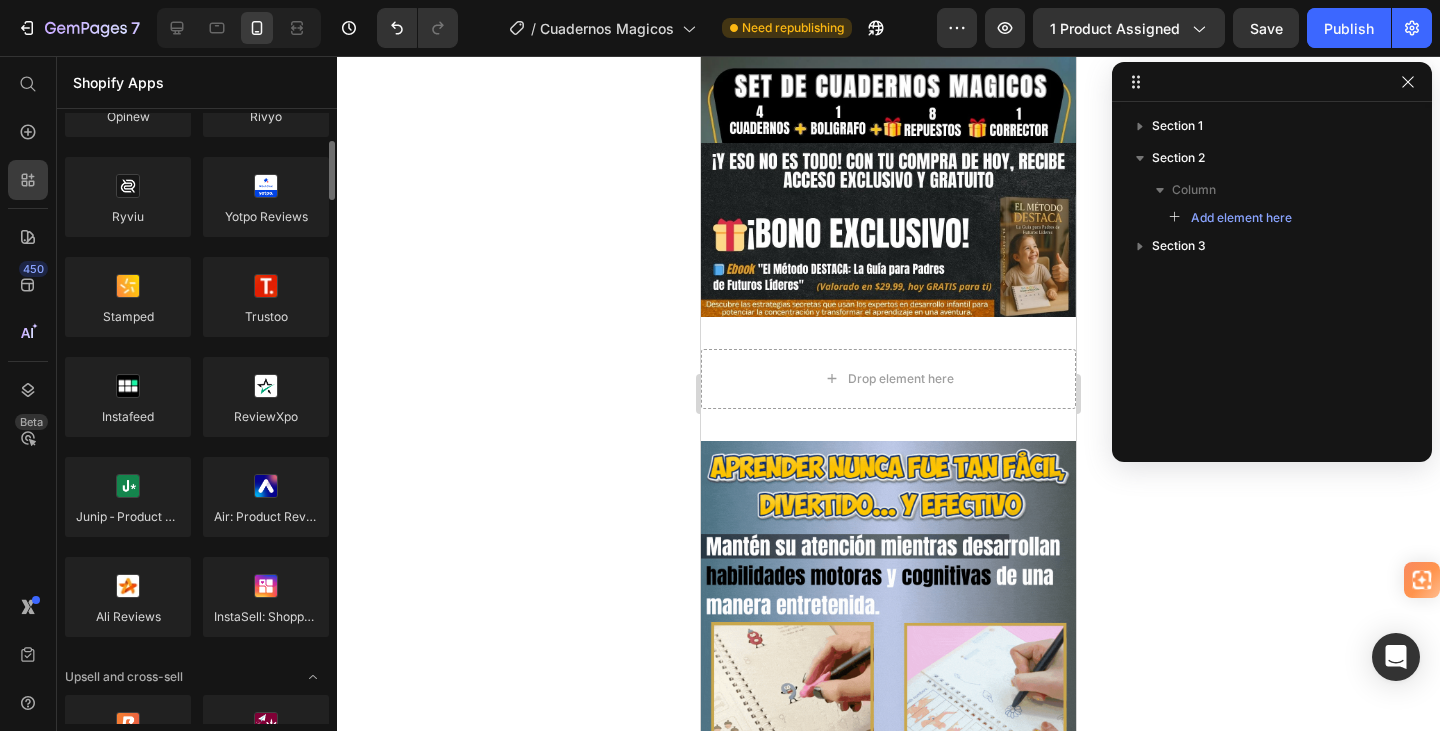 scroll, scrollTop: 0, scrollLeft: 0, axis: both 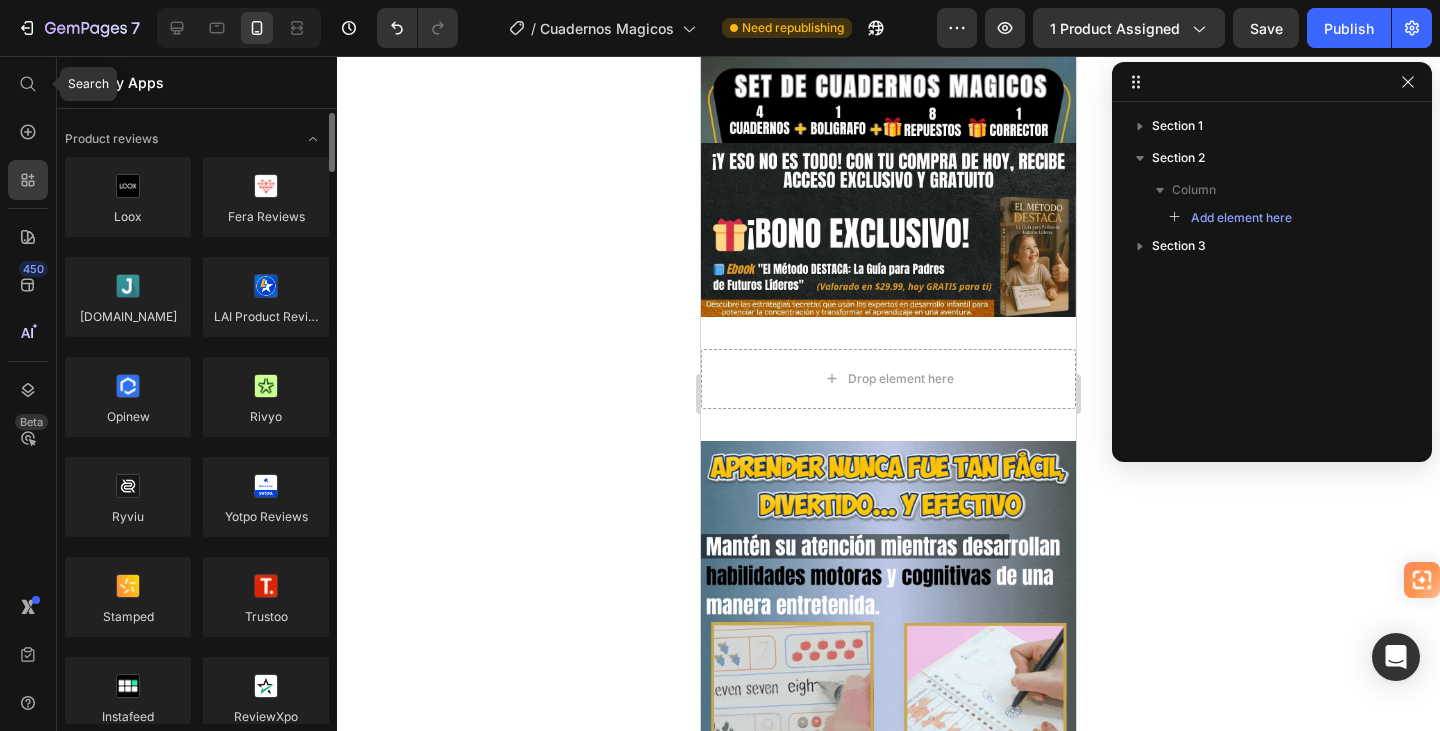 click 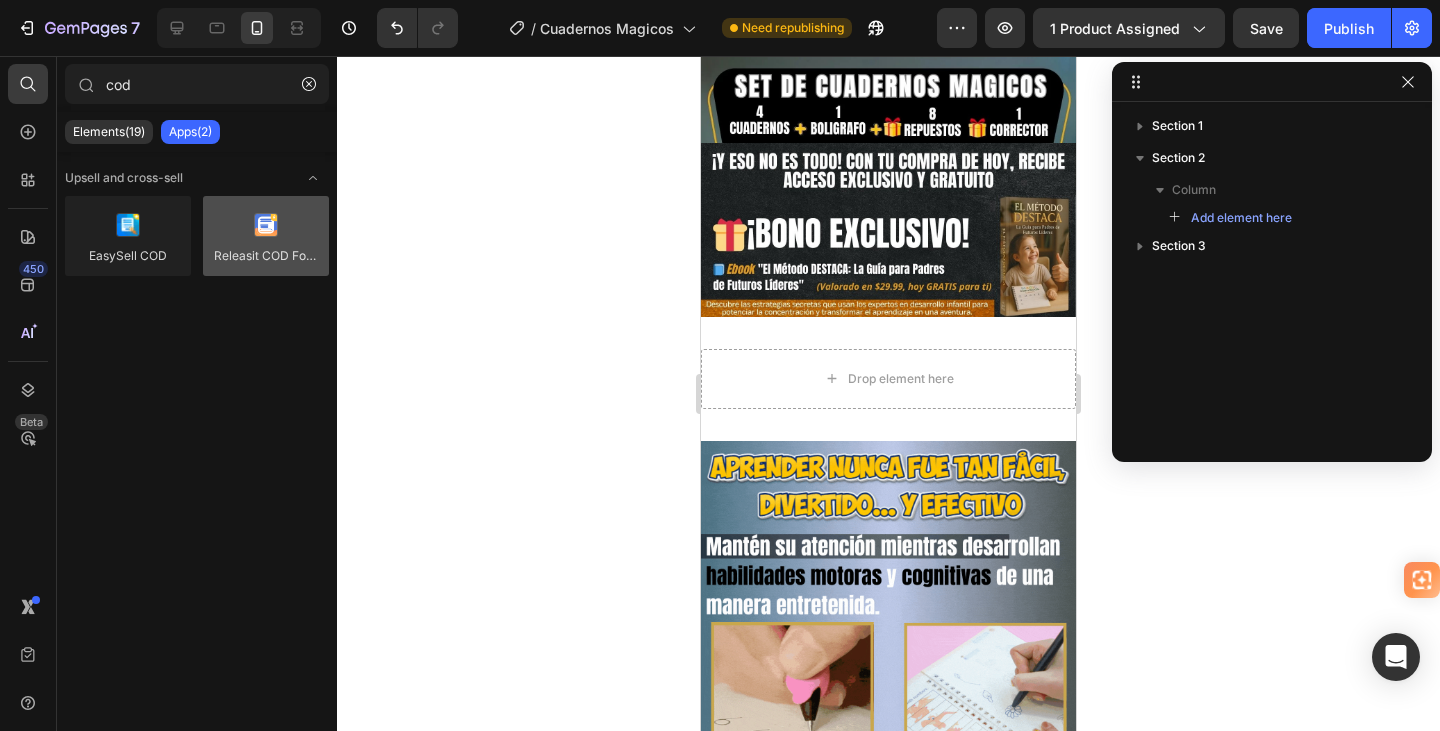 click at bounding box center [266, 236] 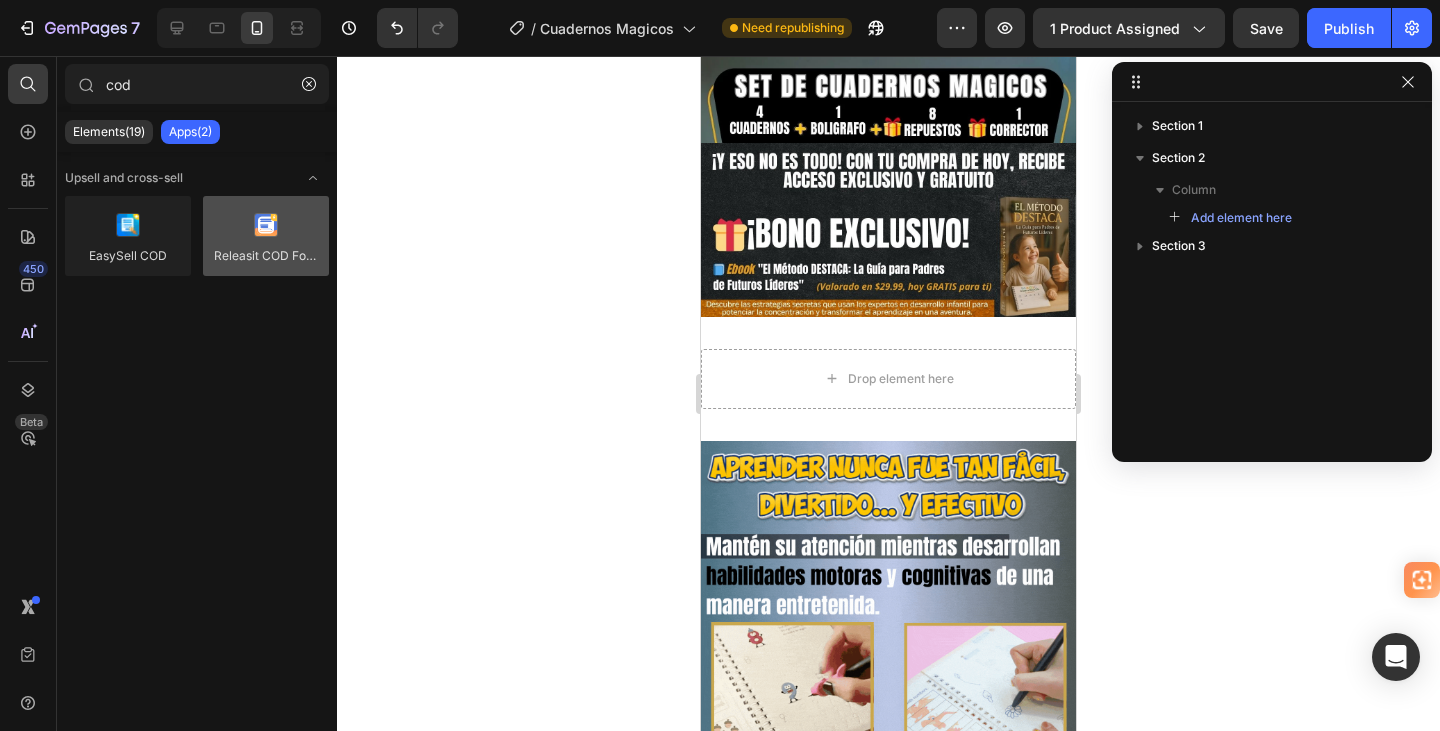 click at bounding box center [266, 236] 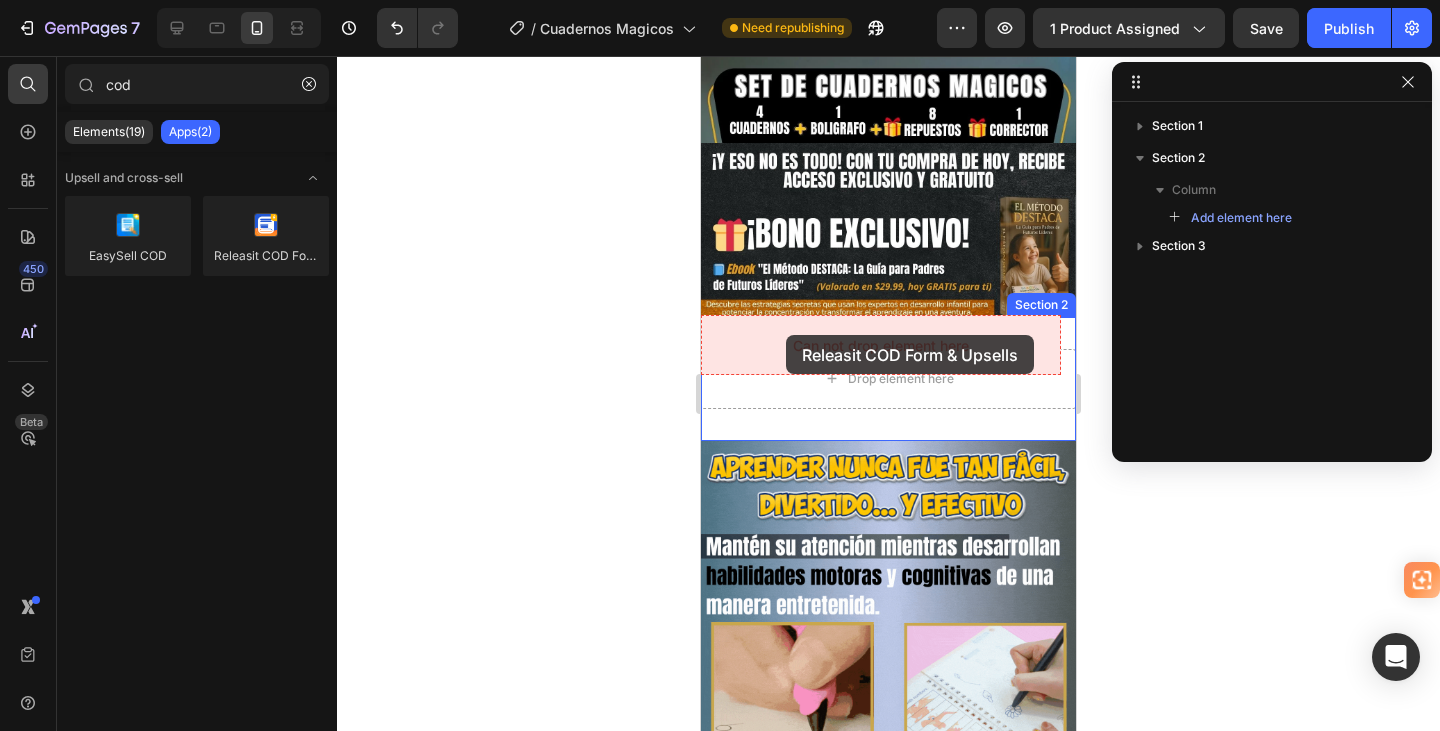 drag, startPoint x: 971, startPoint y: 304, endPoint x: 786, endPoint y: 335, distance: 187.57932 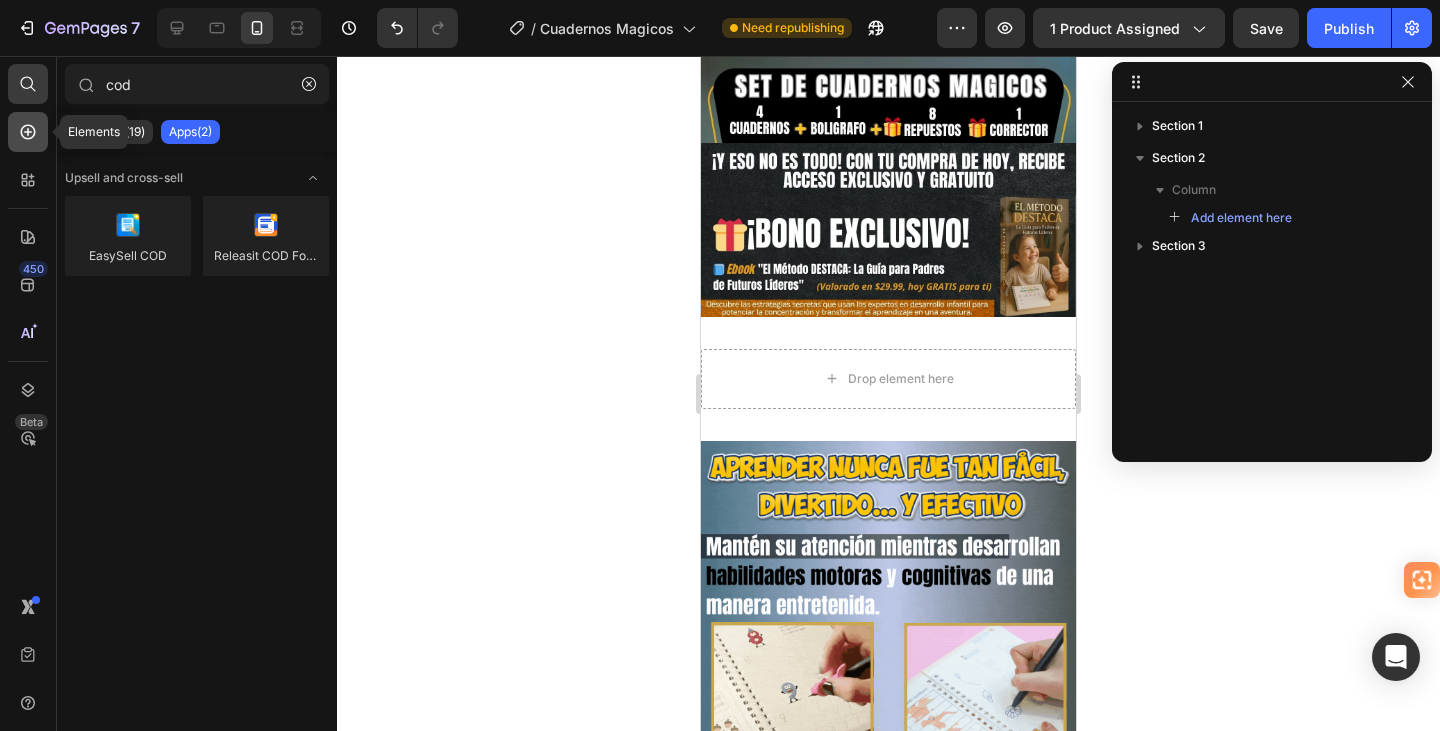 click 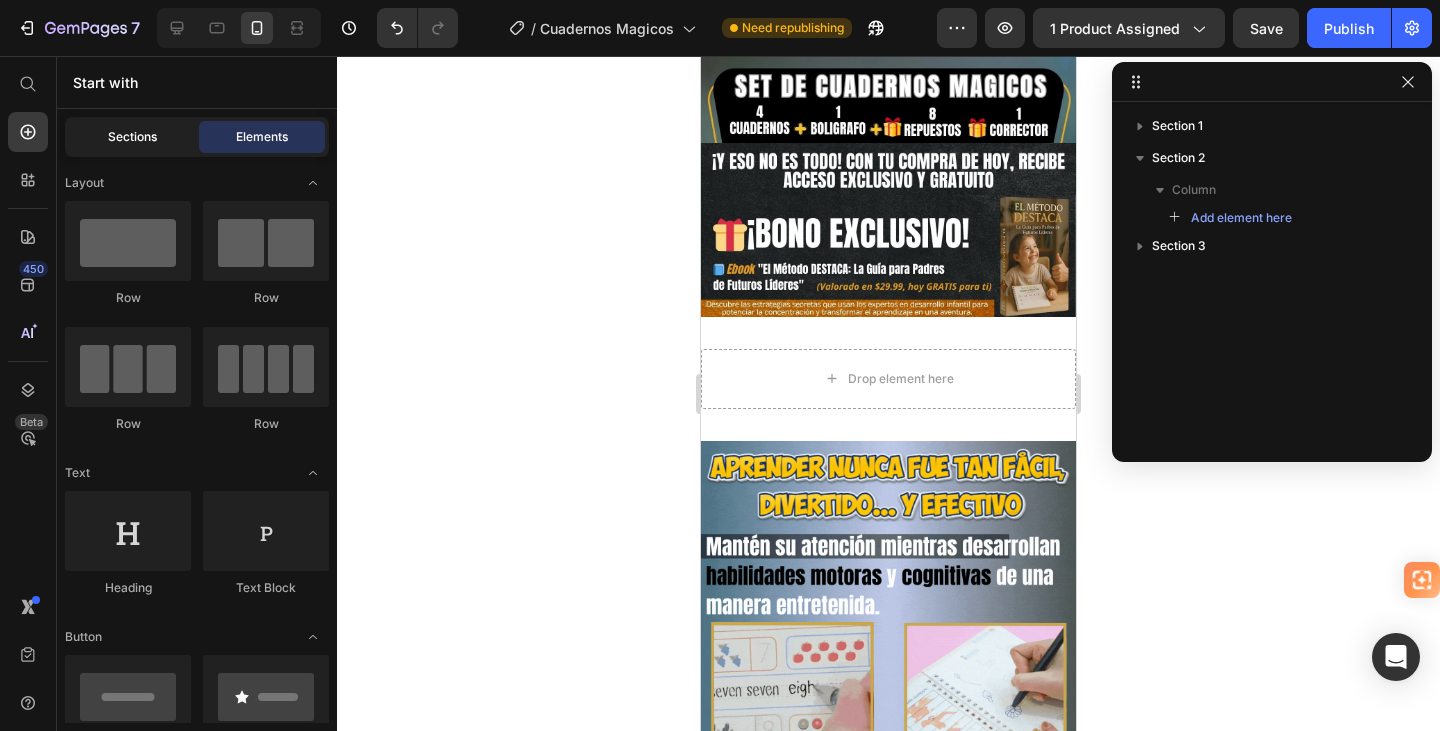 click on "Sections" 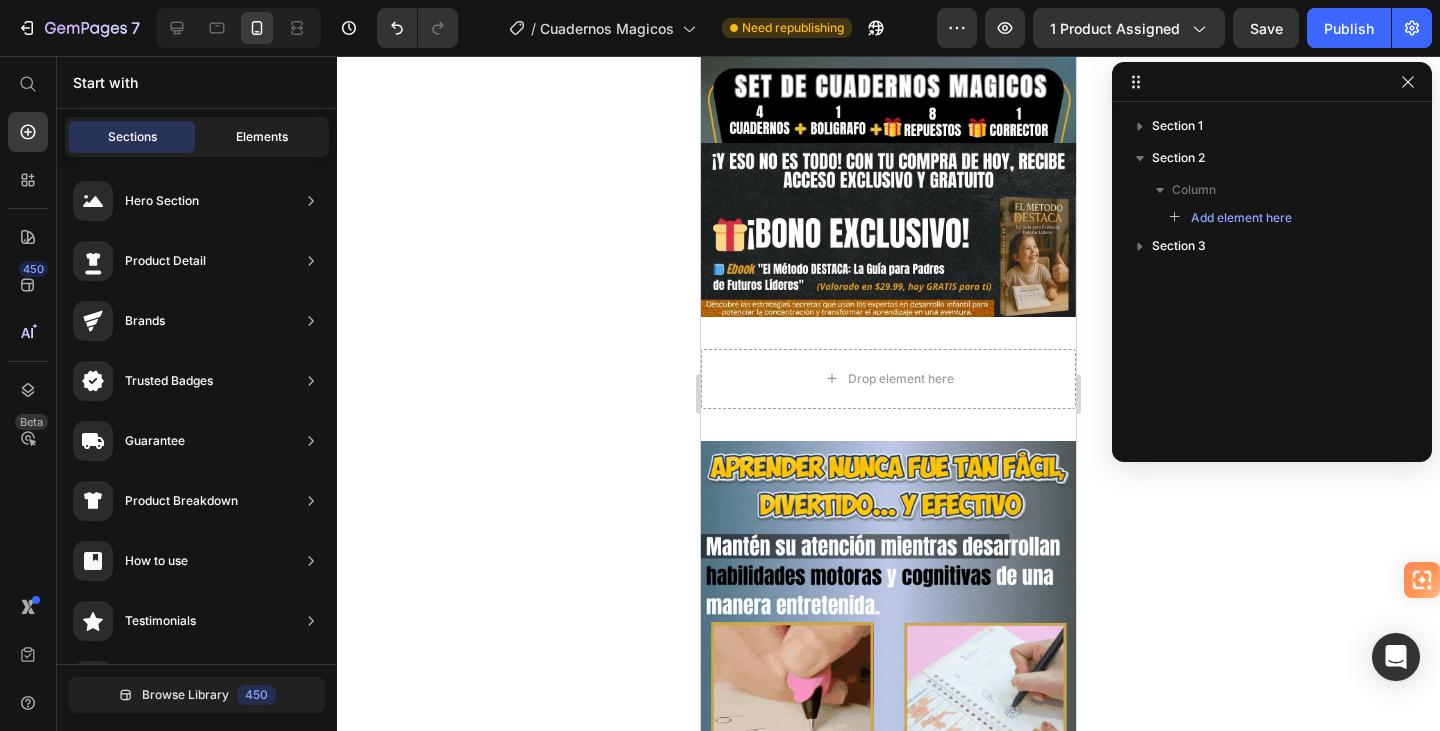 click on "Elements" 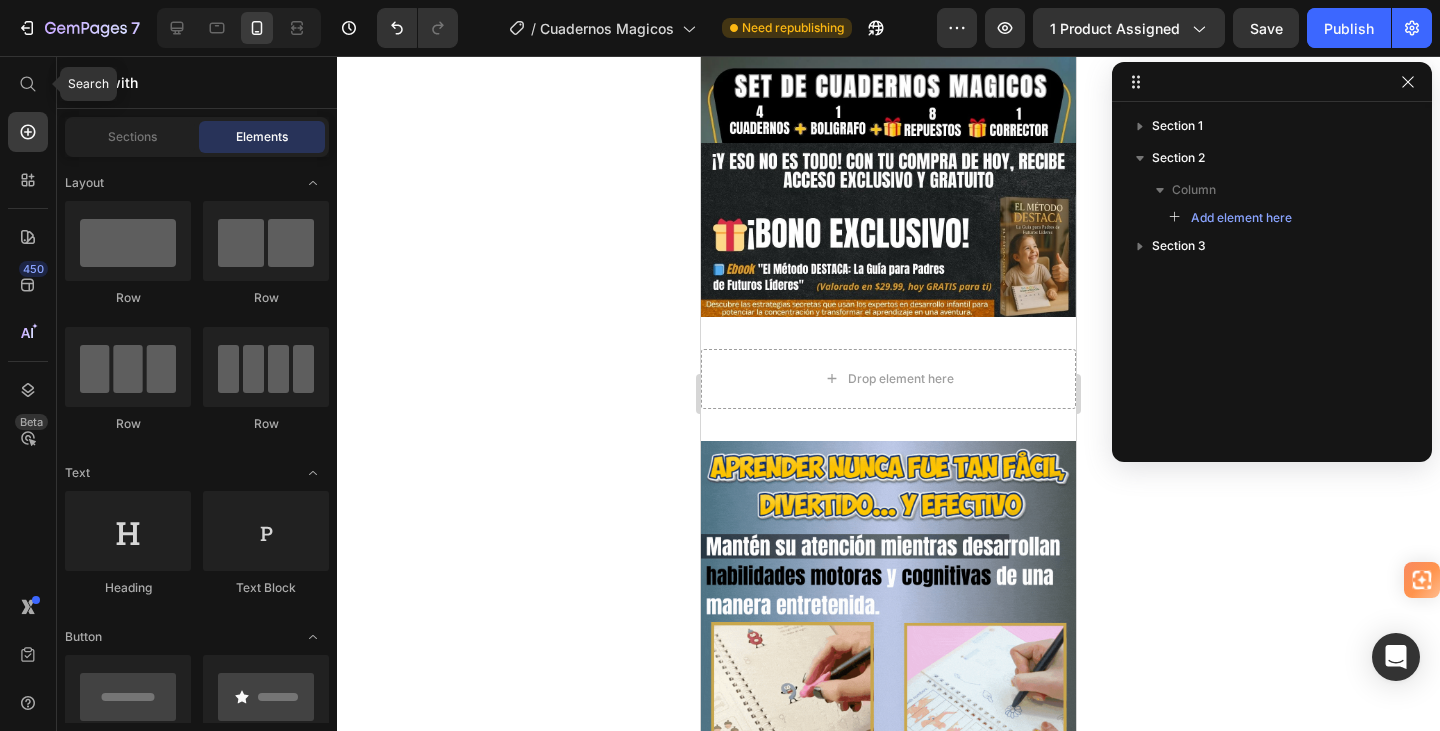 drag, startPoint x: 43, startPoint y: 79, endPoint x: 103, endPoint y: 83, distance: 60.133186 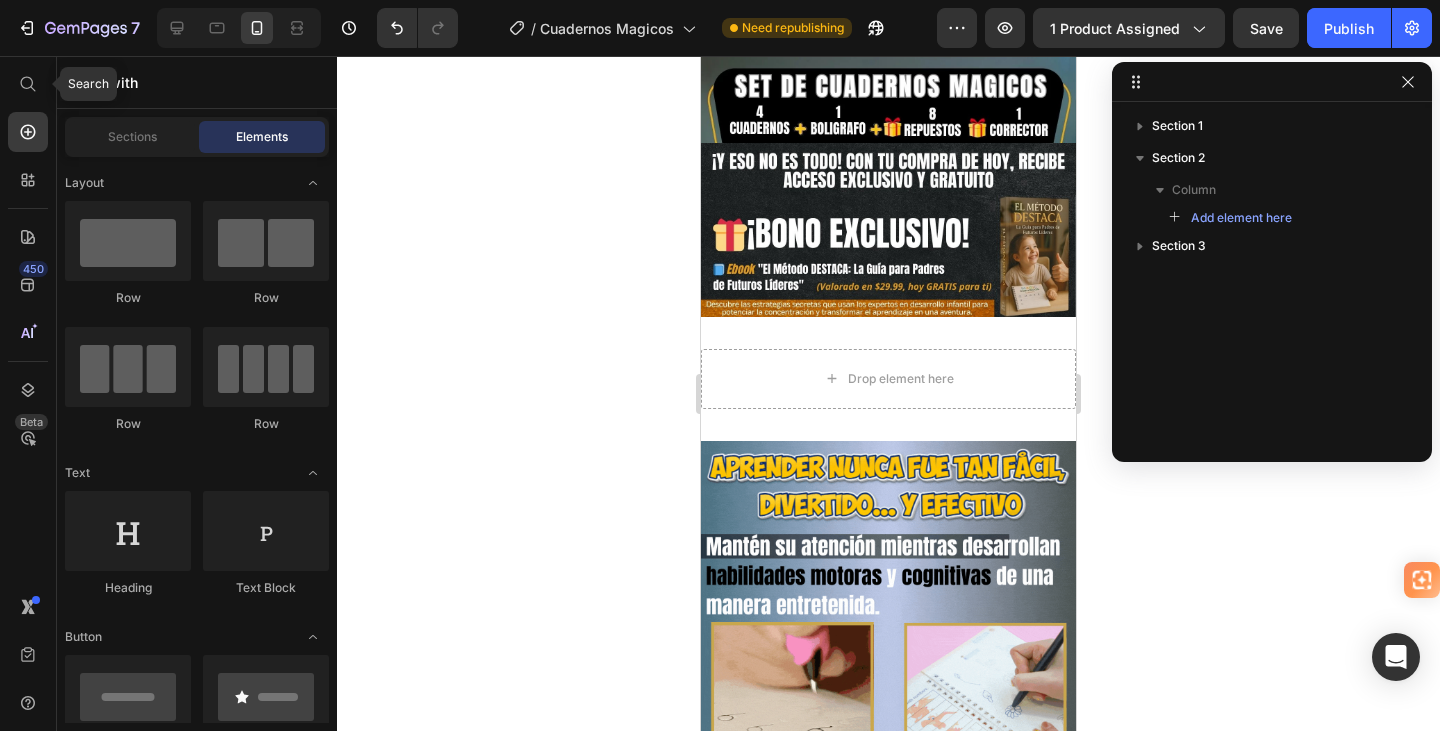 click 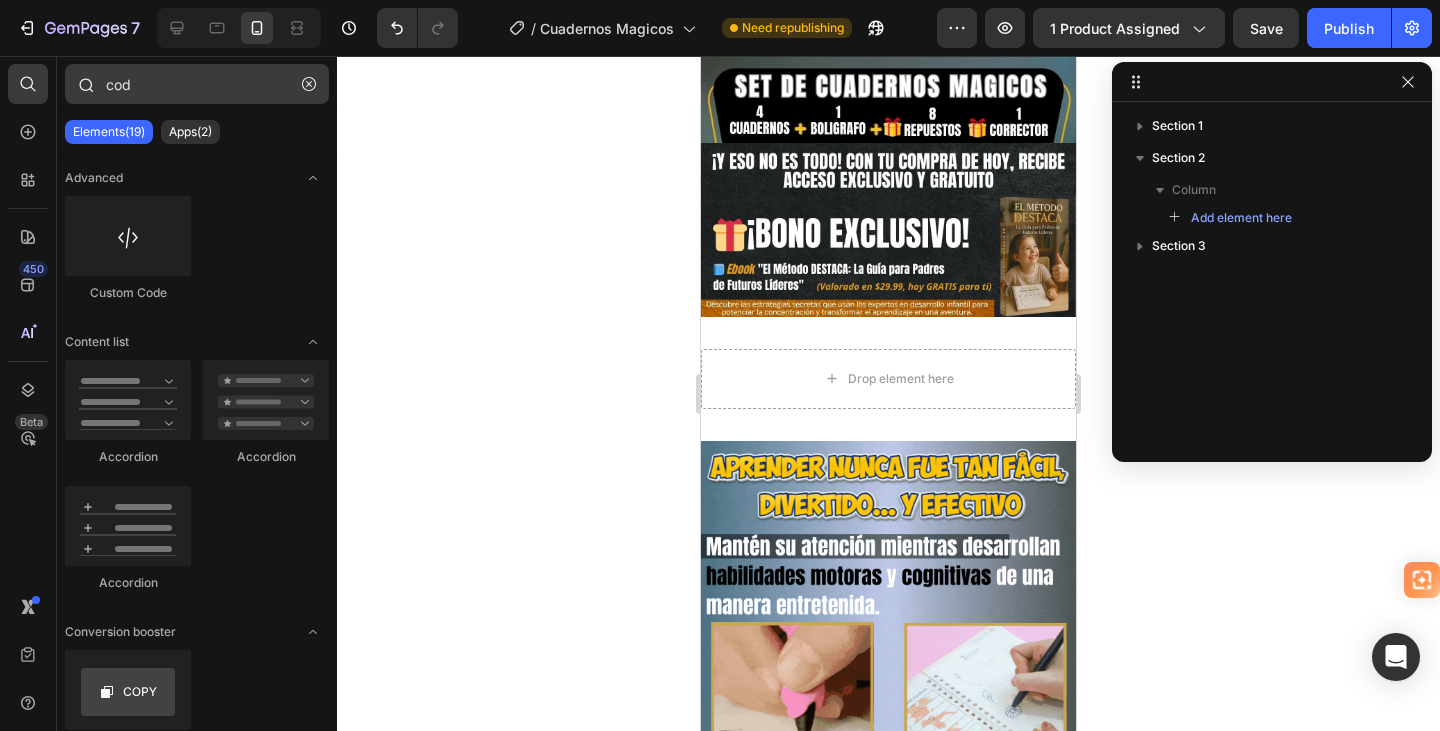 click on "cod" at bounding box center (197, 84) 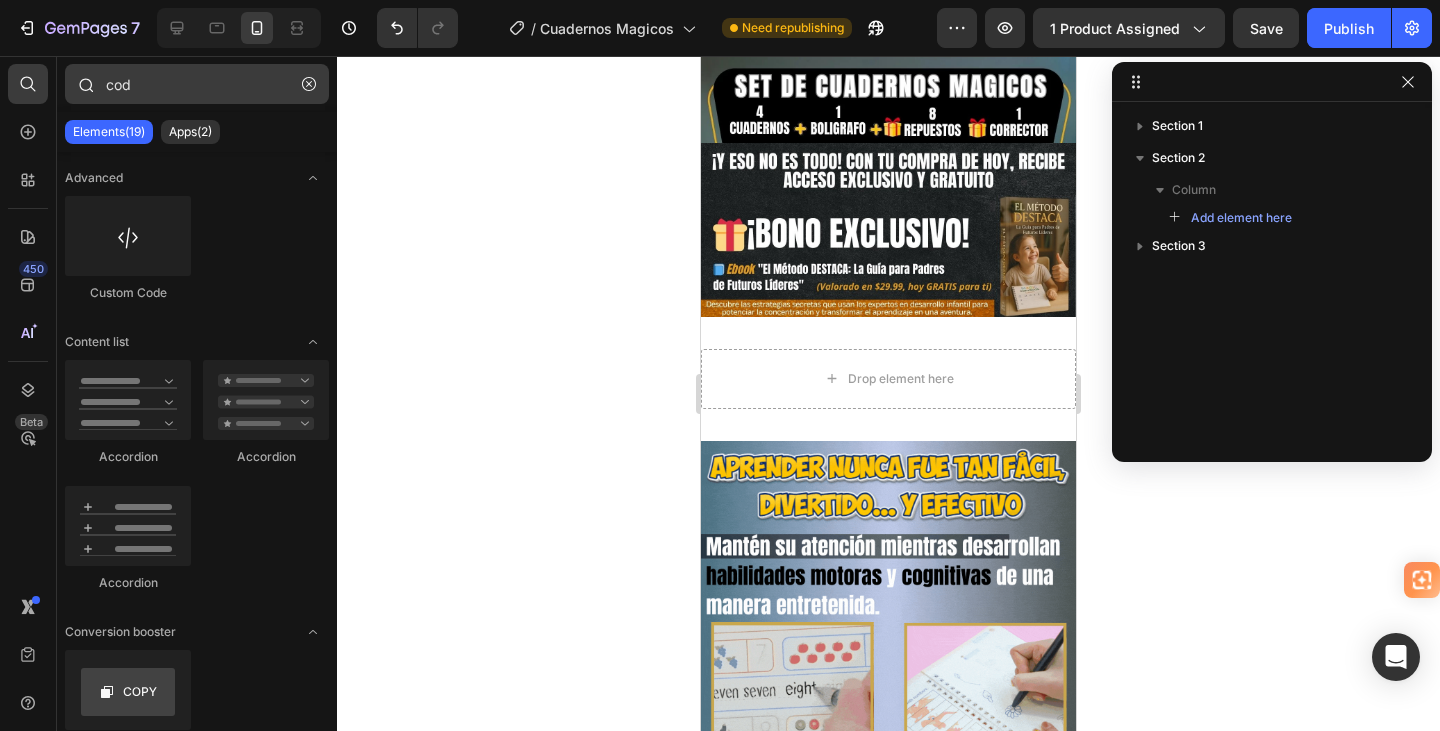 click on "cod" at bounding box center (197, 84) 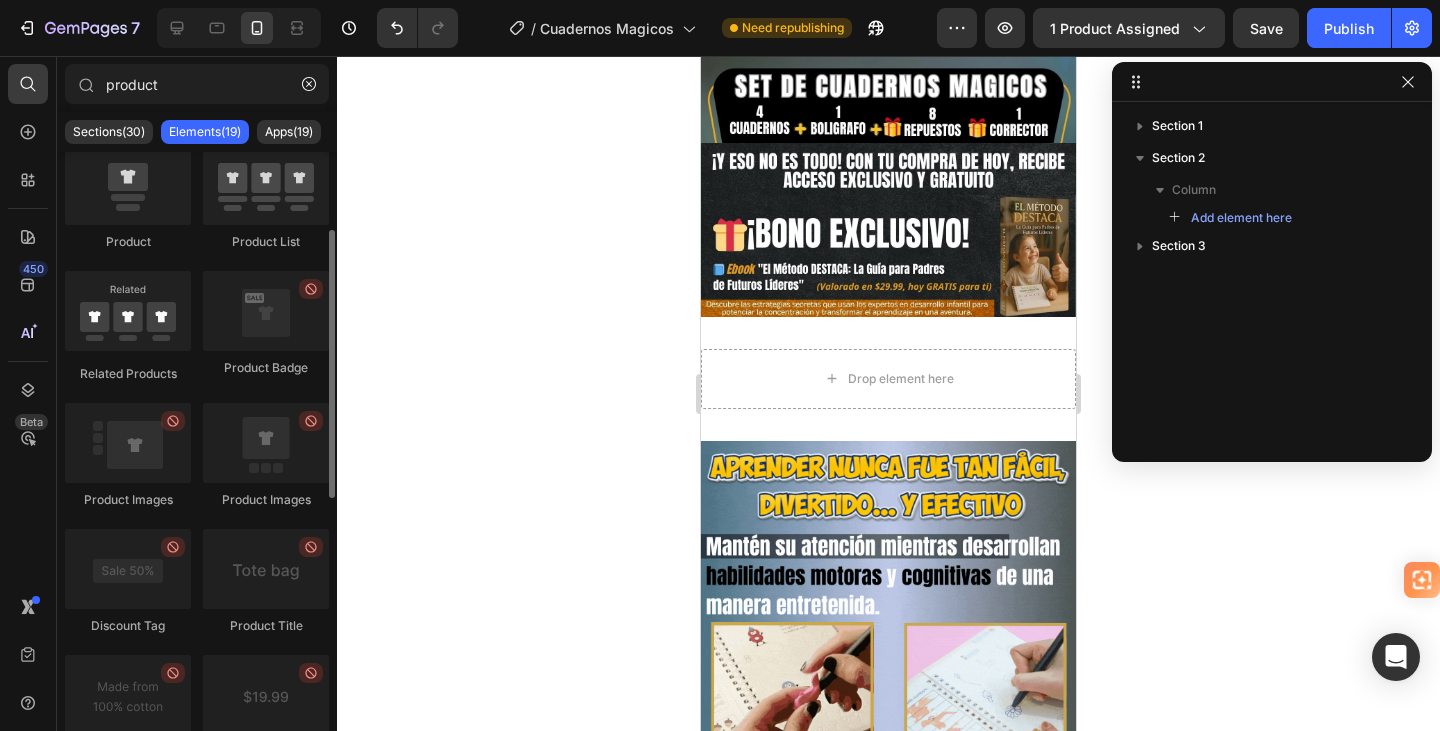 scroll, scrollTop: 0, scrollLeft: 0, axis: both 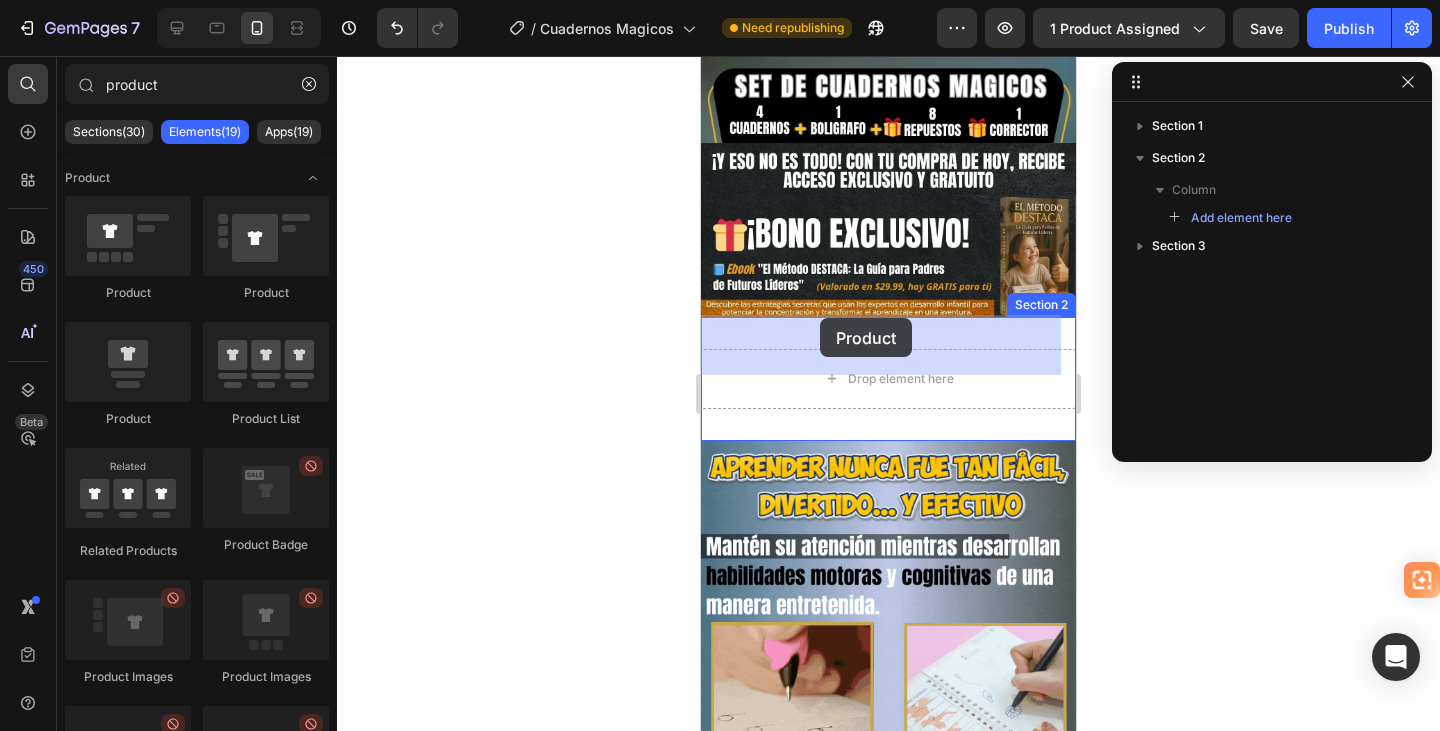 drag, startPoint x: 821, startPoint y: 420, endPoint x: 820, endPoint y: 318, distance: 102.0049 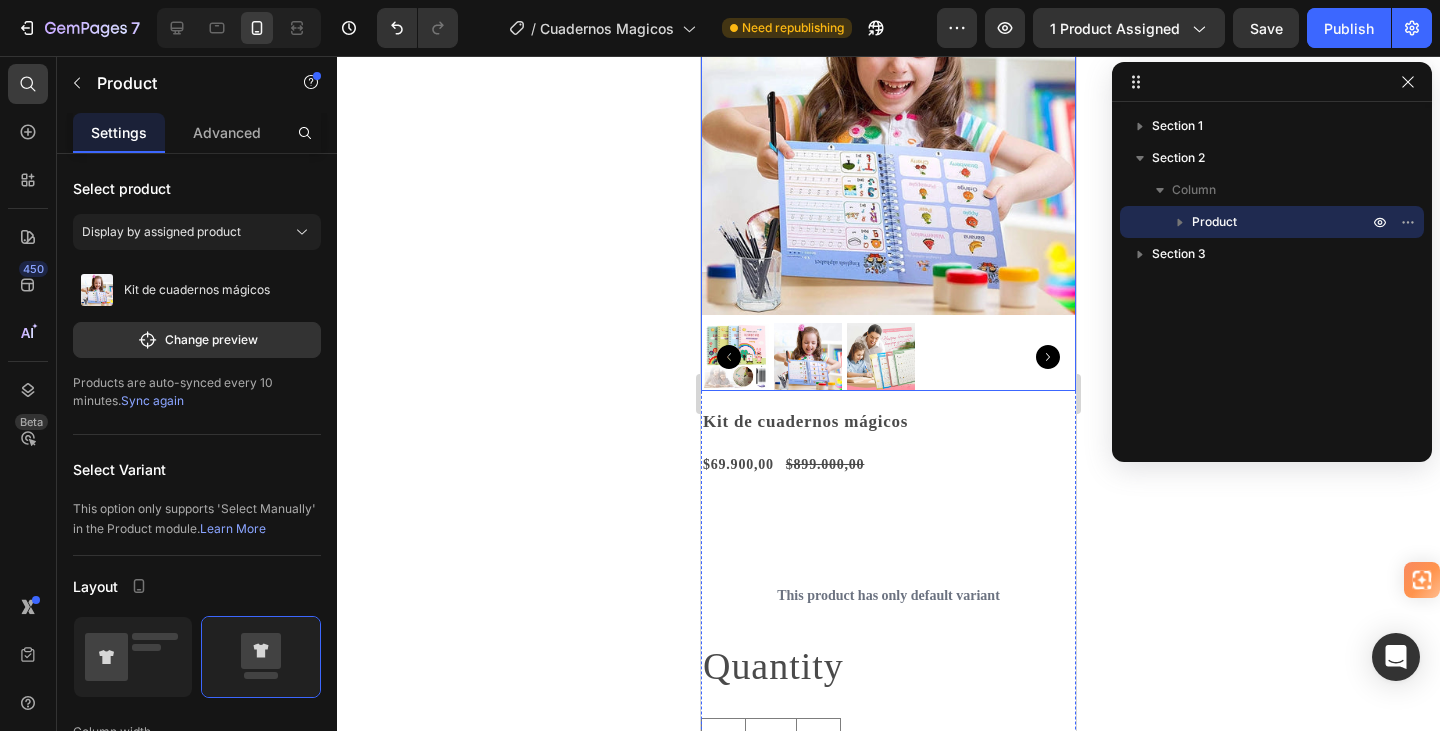 scroll, scrollTop: 721, scrollLeft: 0, axis: vertical 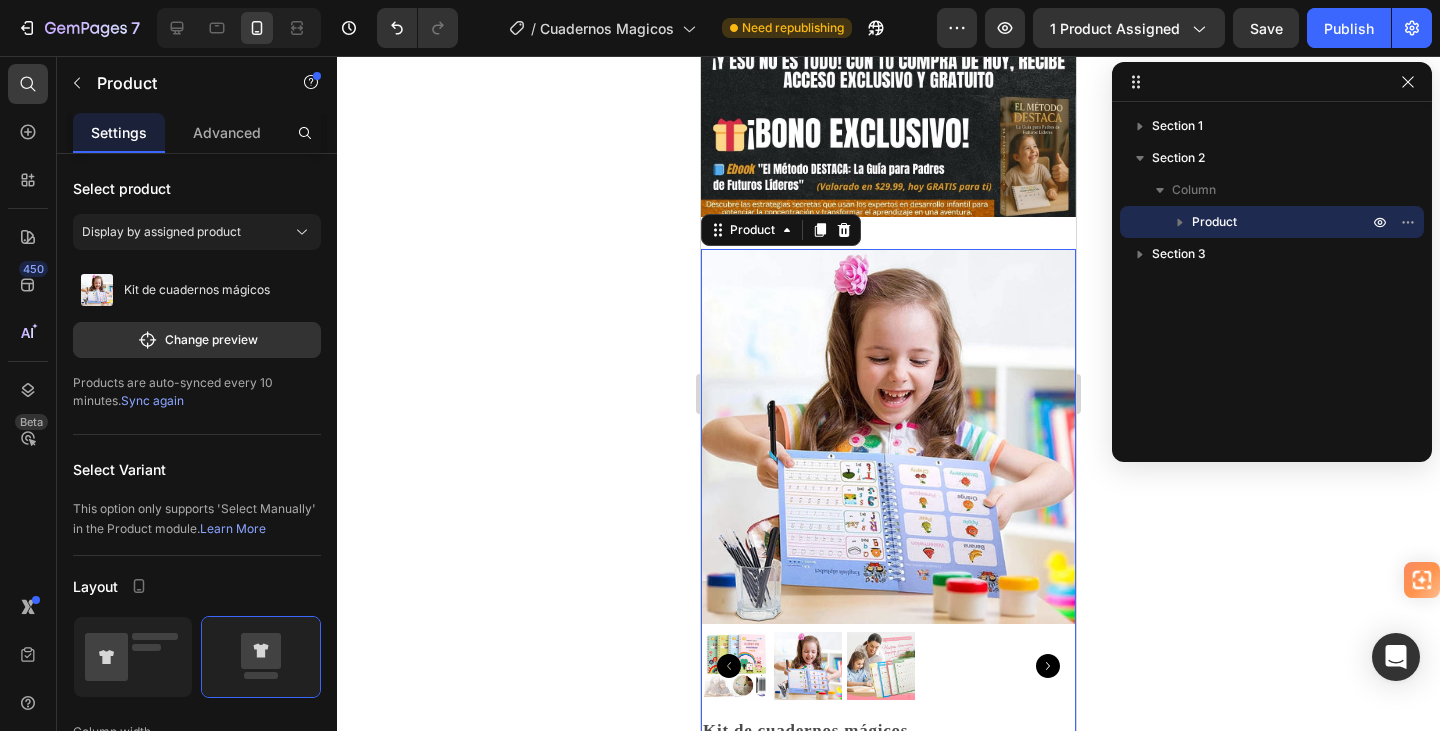 click 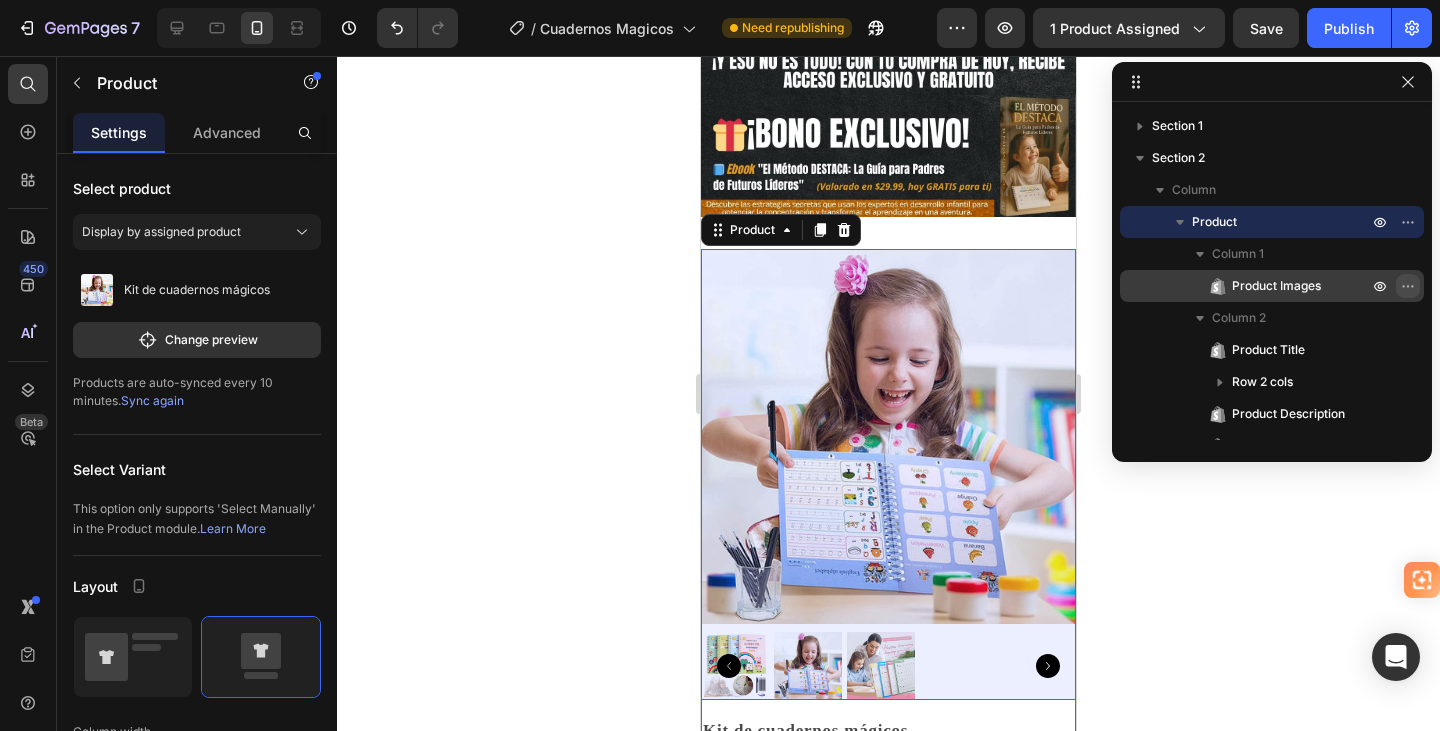 click 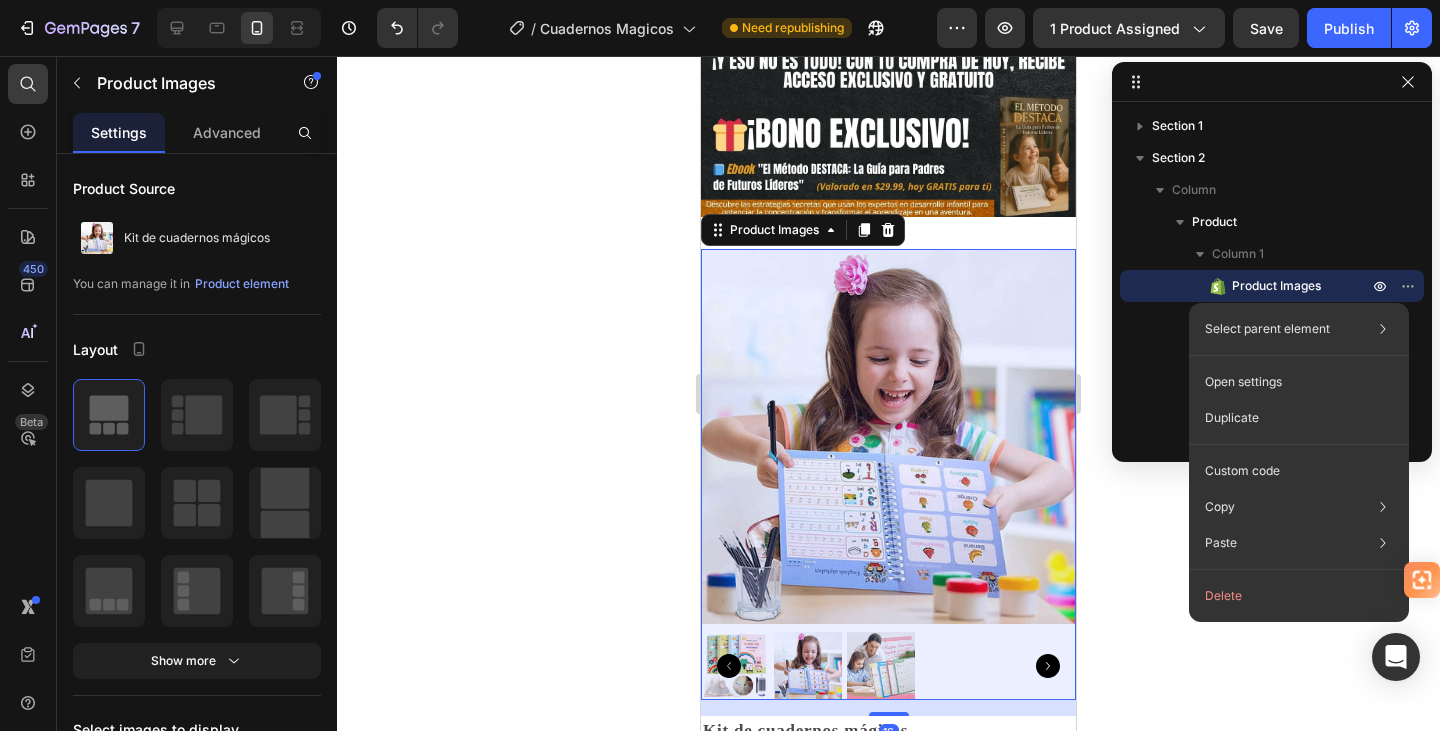 click on "Delete" 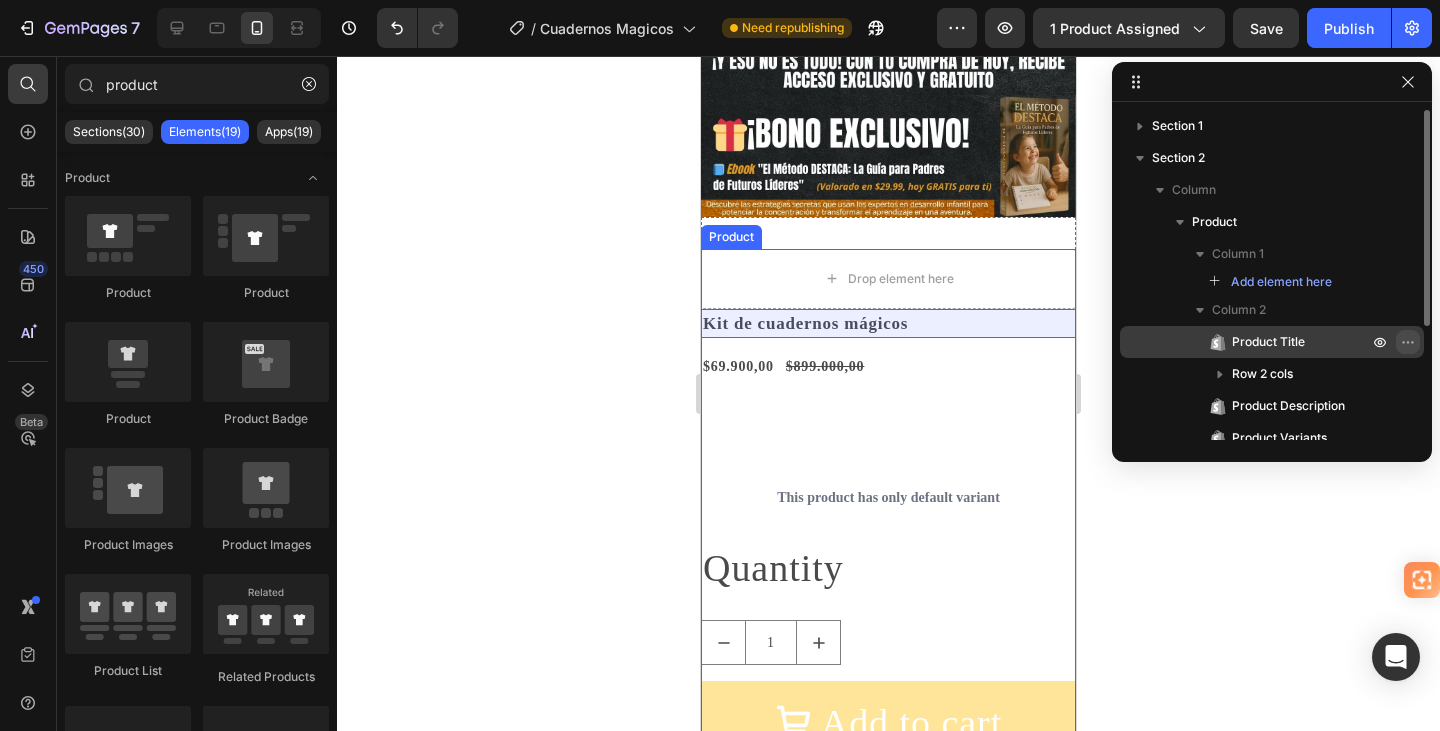 click 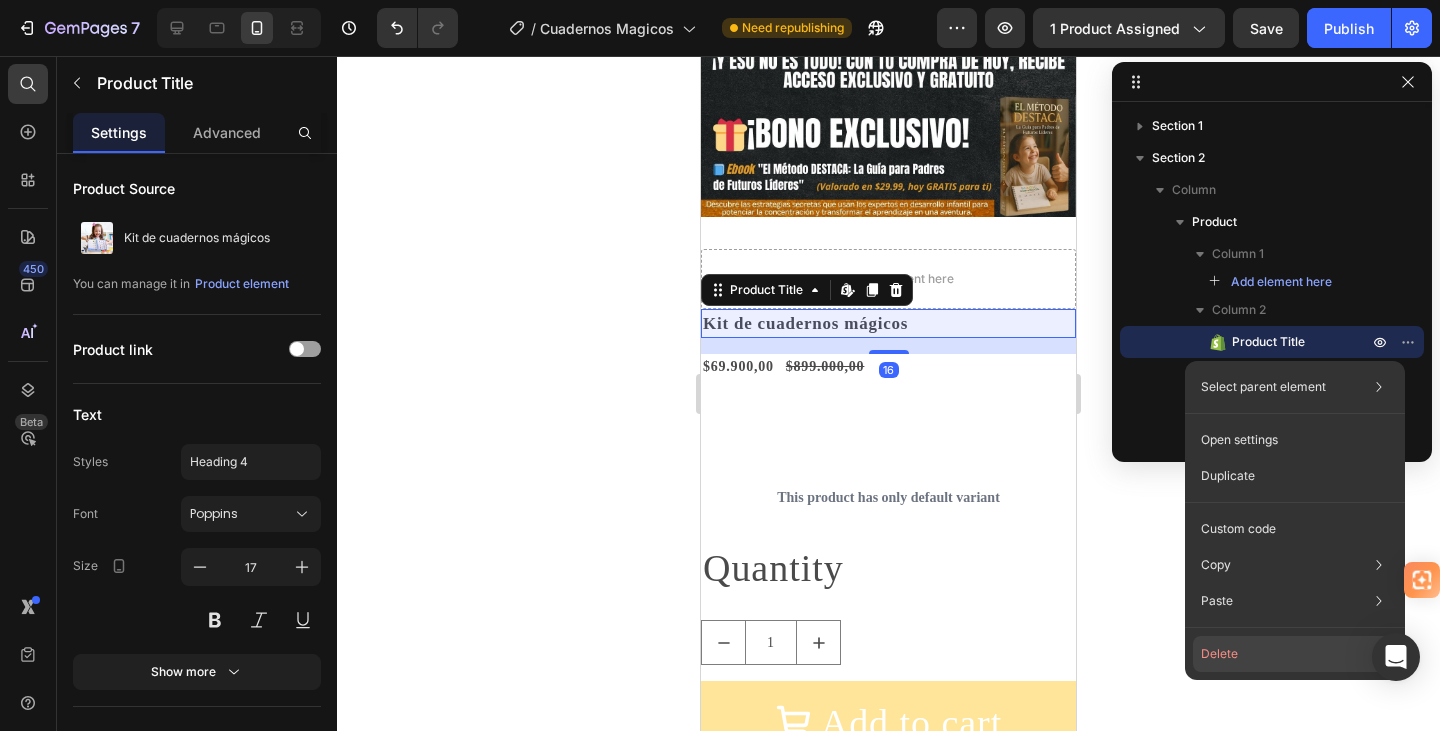 click on "Delete" 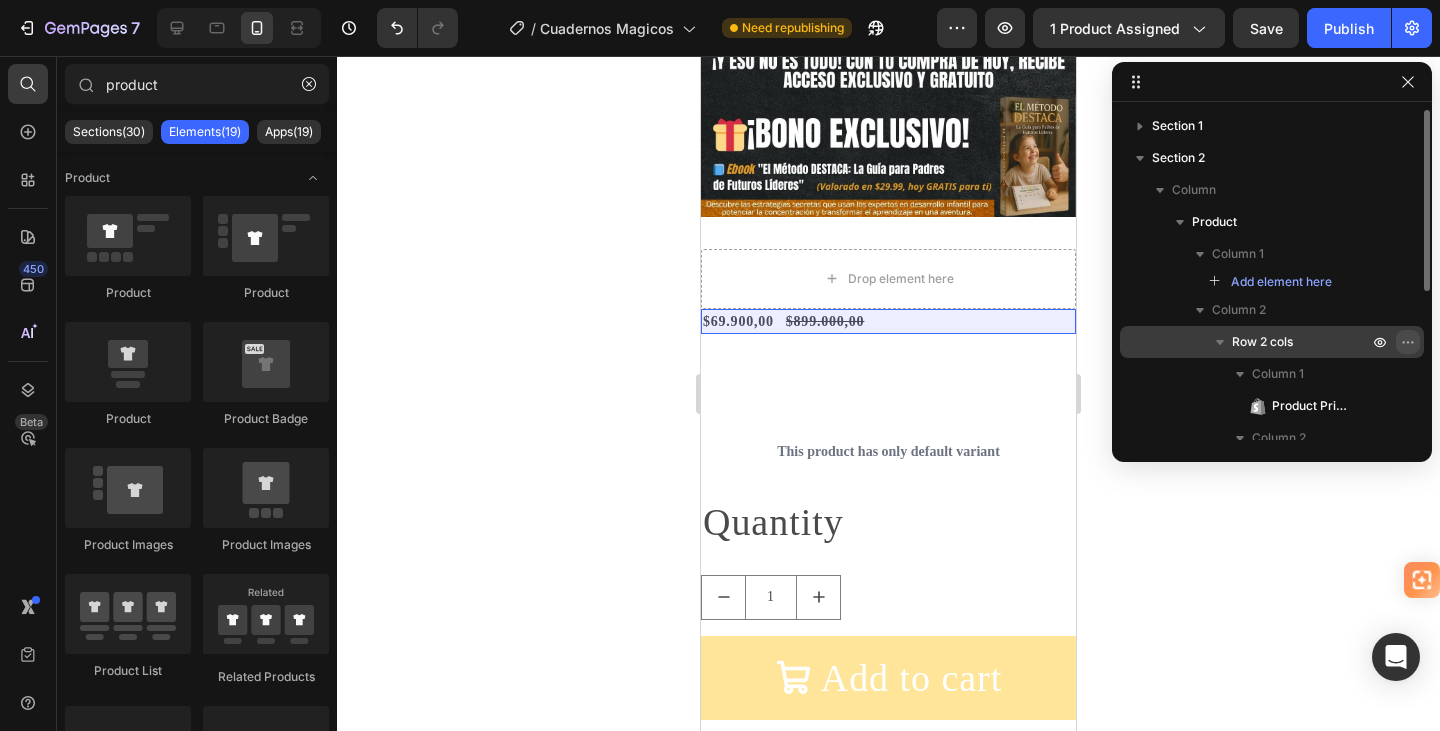click at bounding box center [1408, 342] 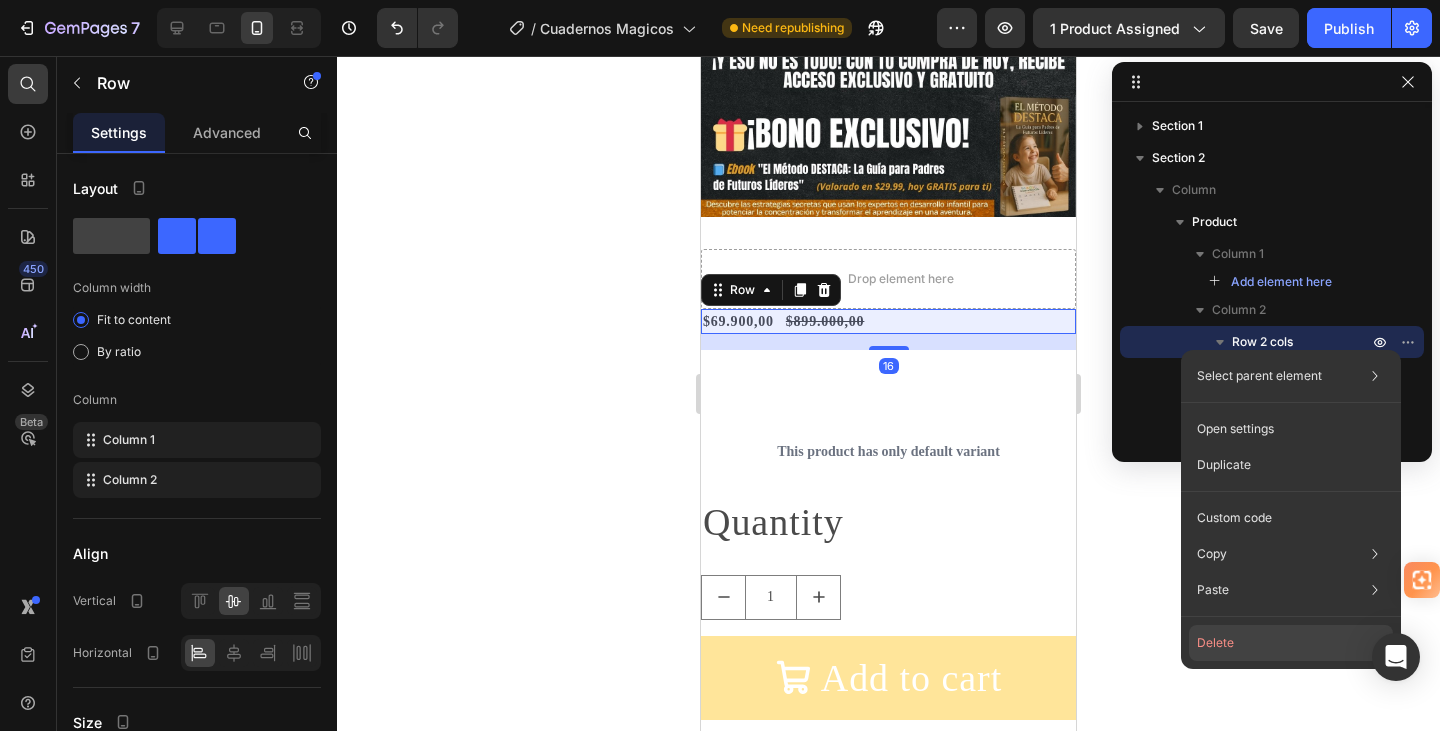 click on "Delete" 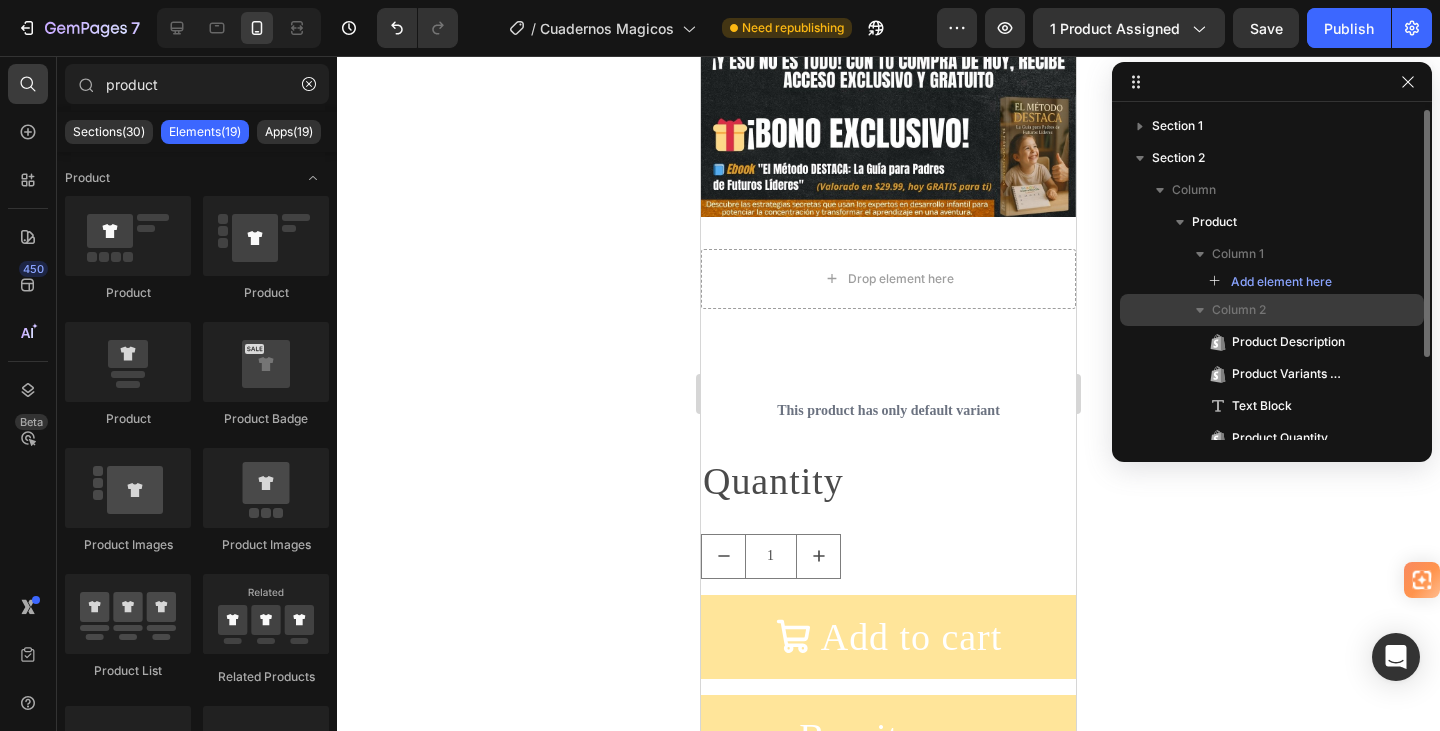 click on "Column 2" at bounding box center [1292, 310] 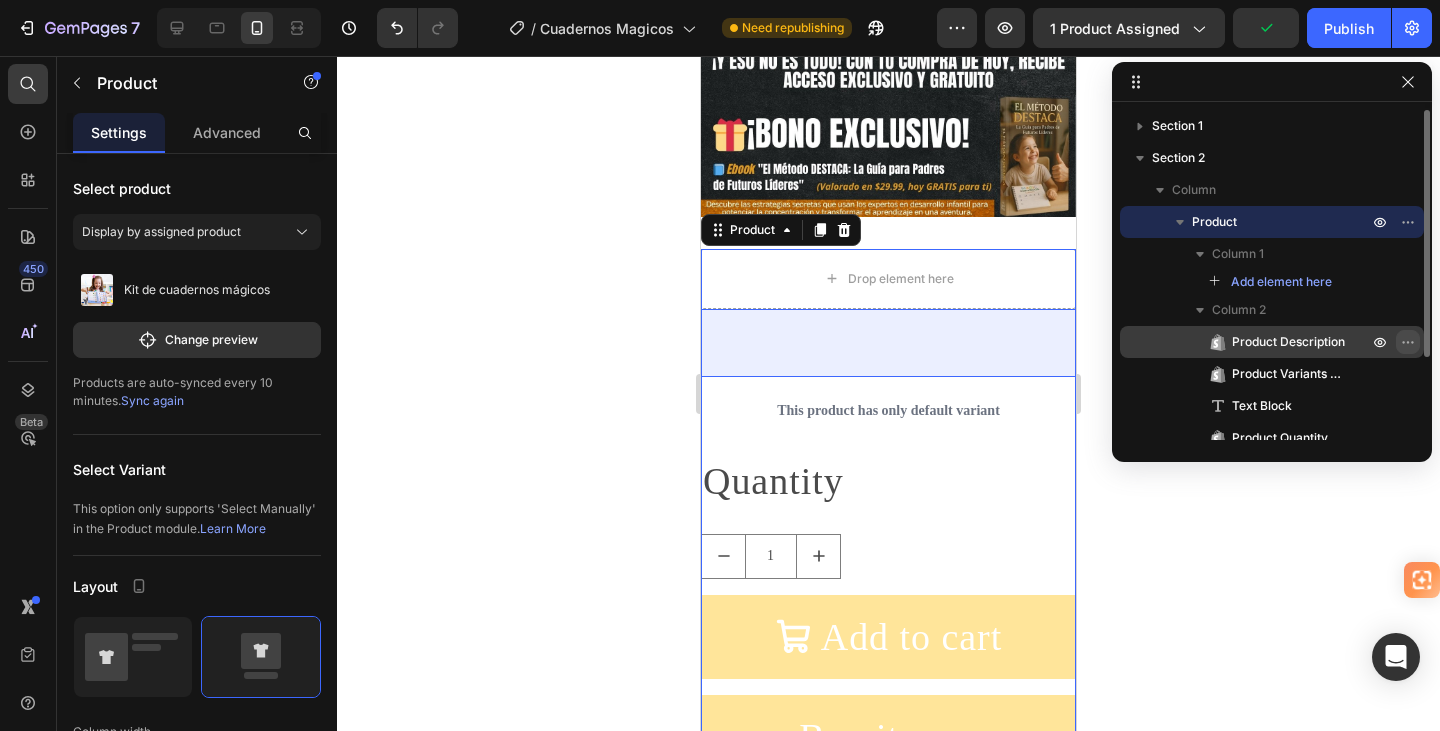 click 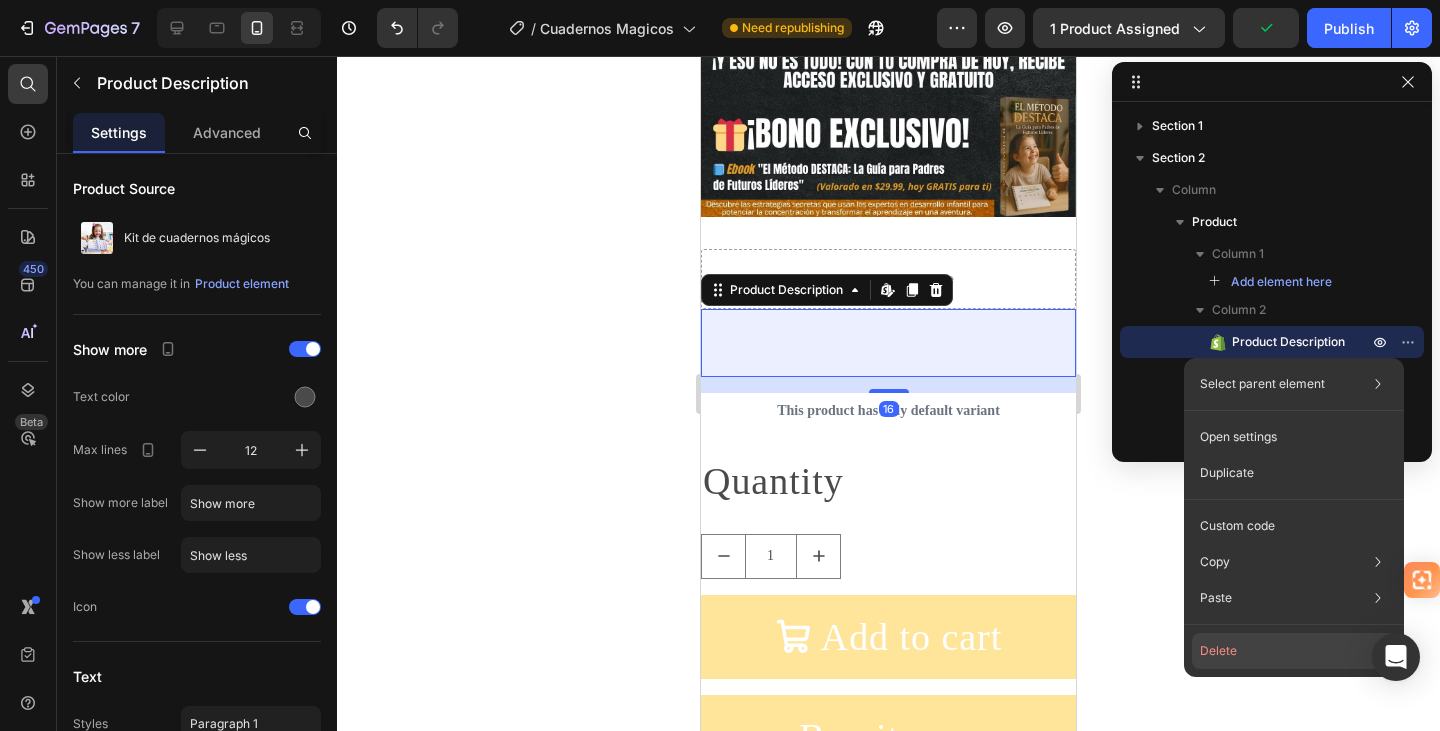 click on "Delete" 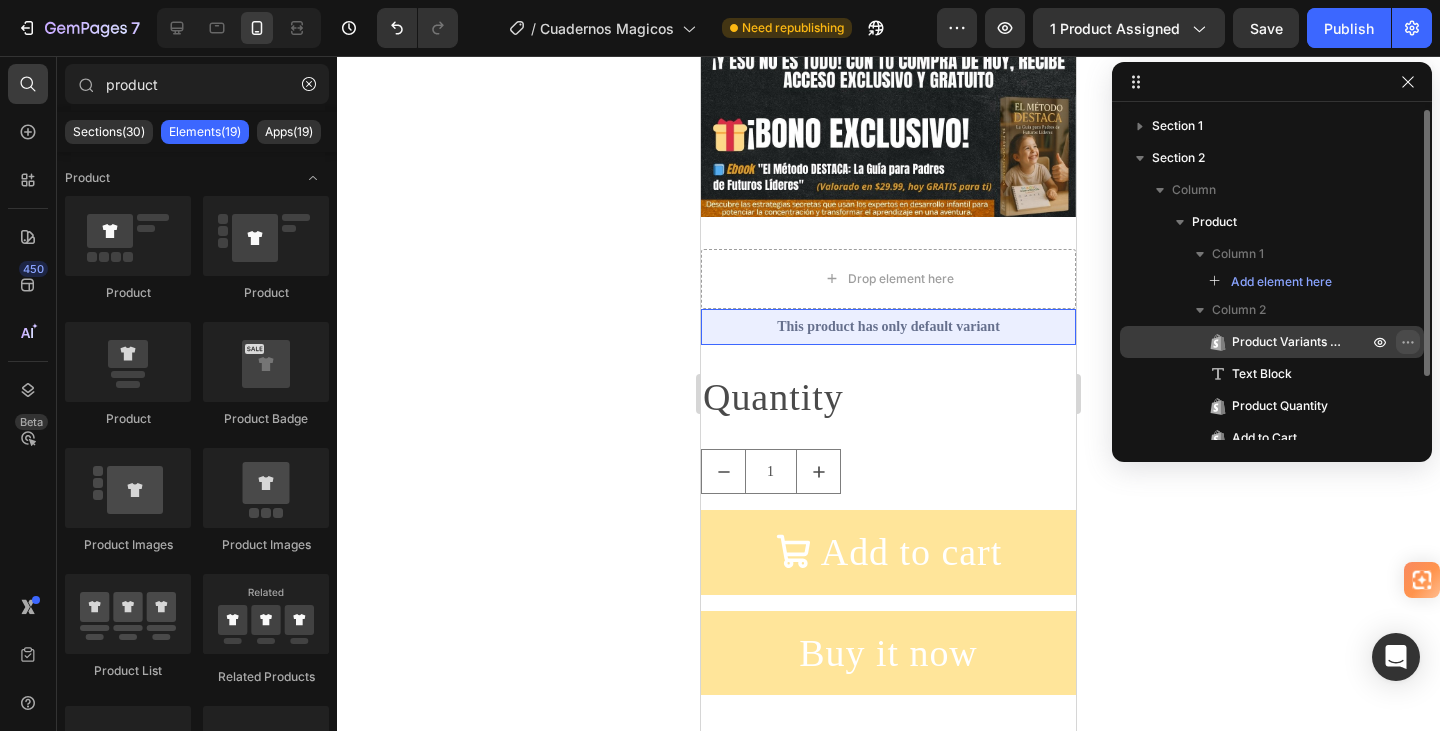 click 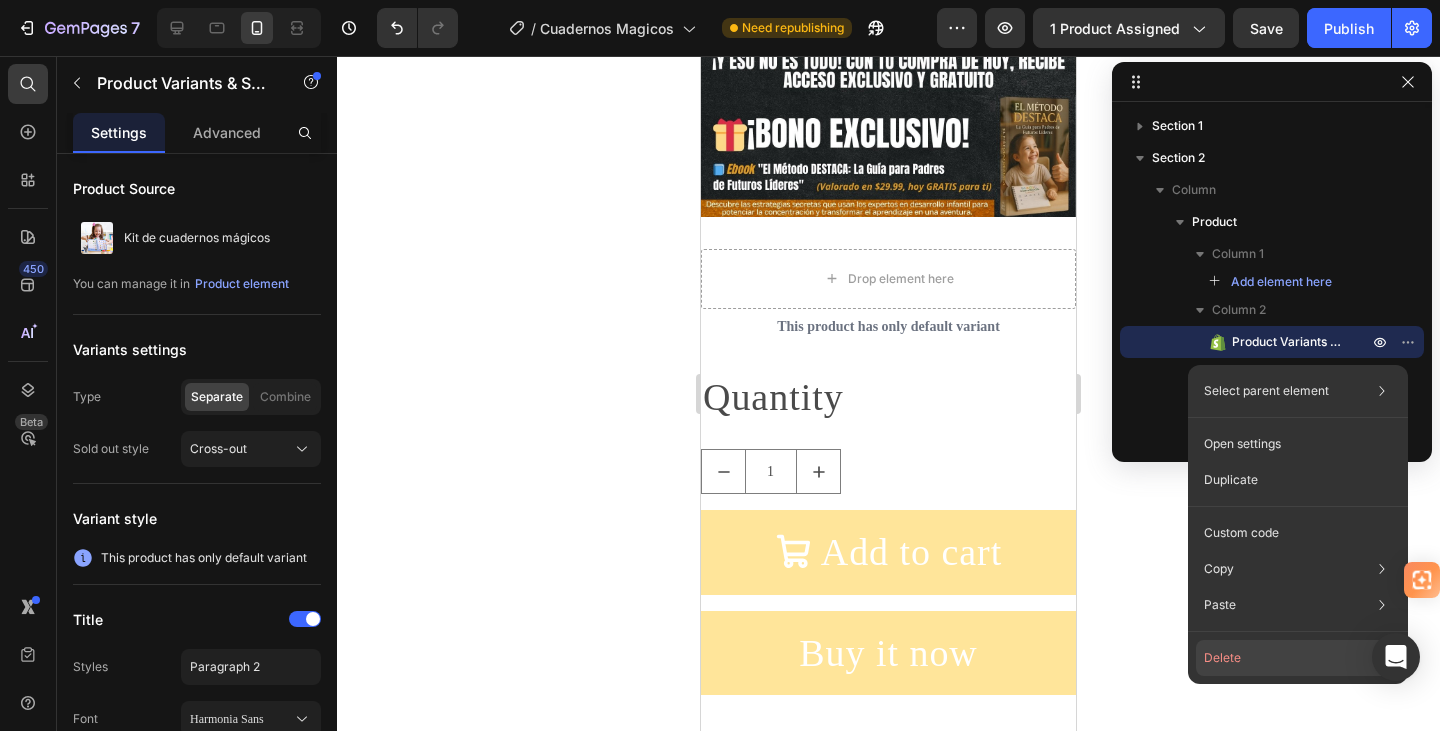 click on "Delete" 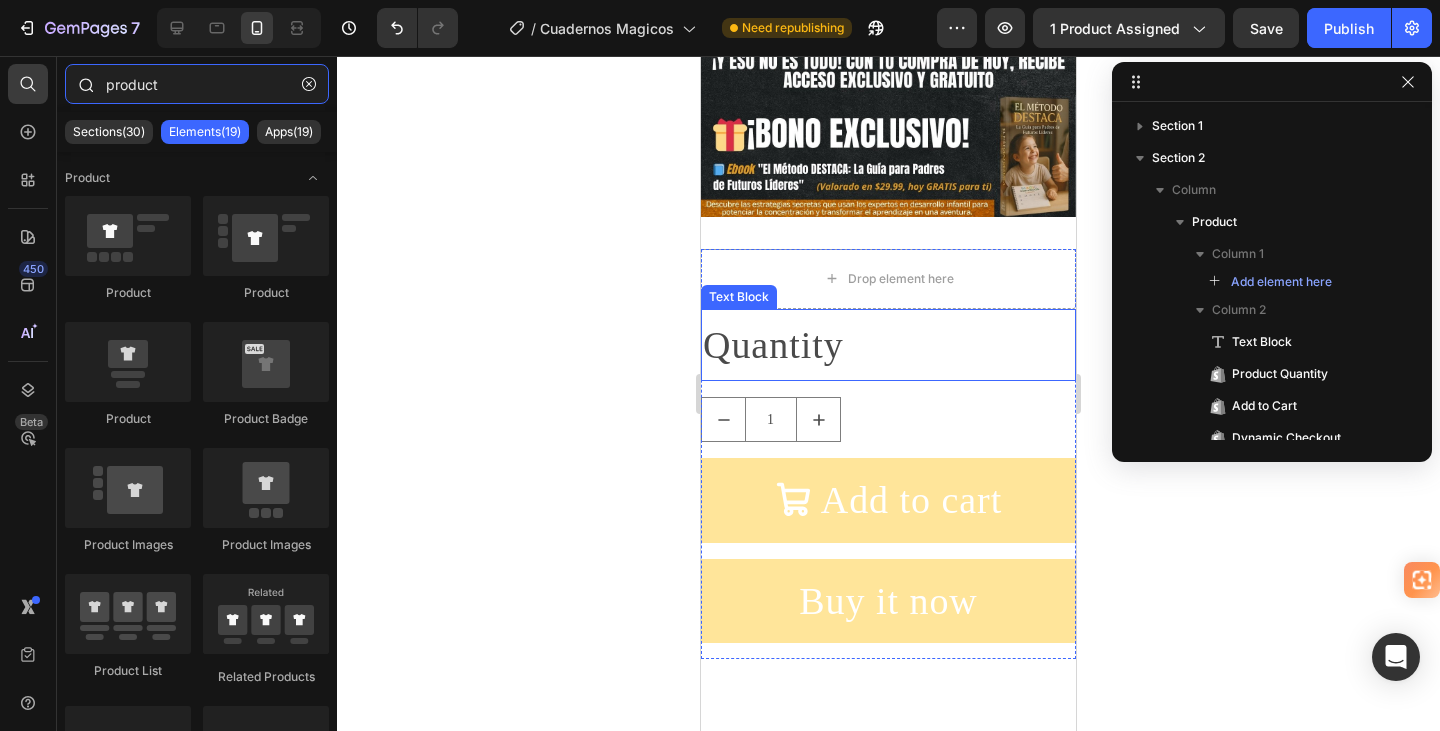 click on "product" at bounding box center (197, 84) 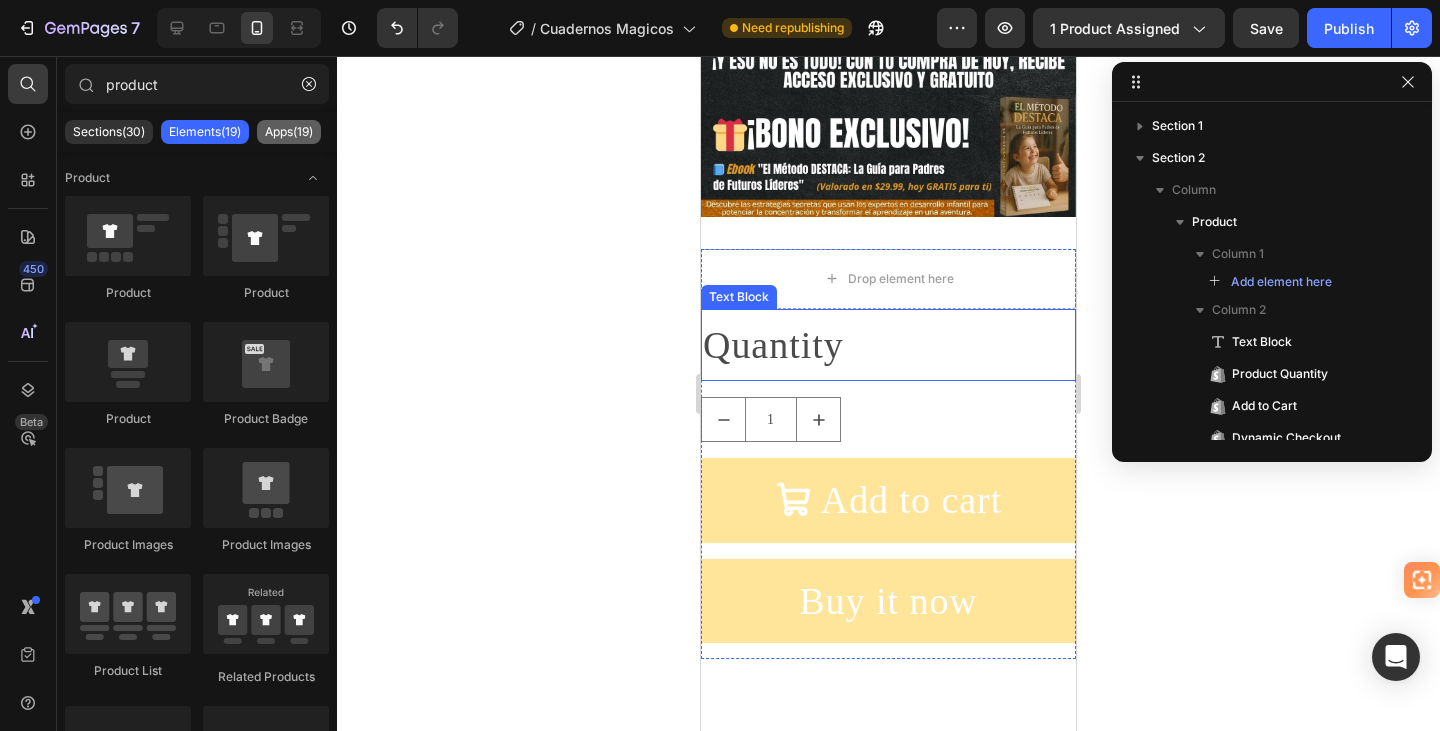 click on "Apps(19)" at bounding box center (289, 132) 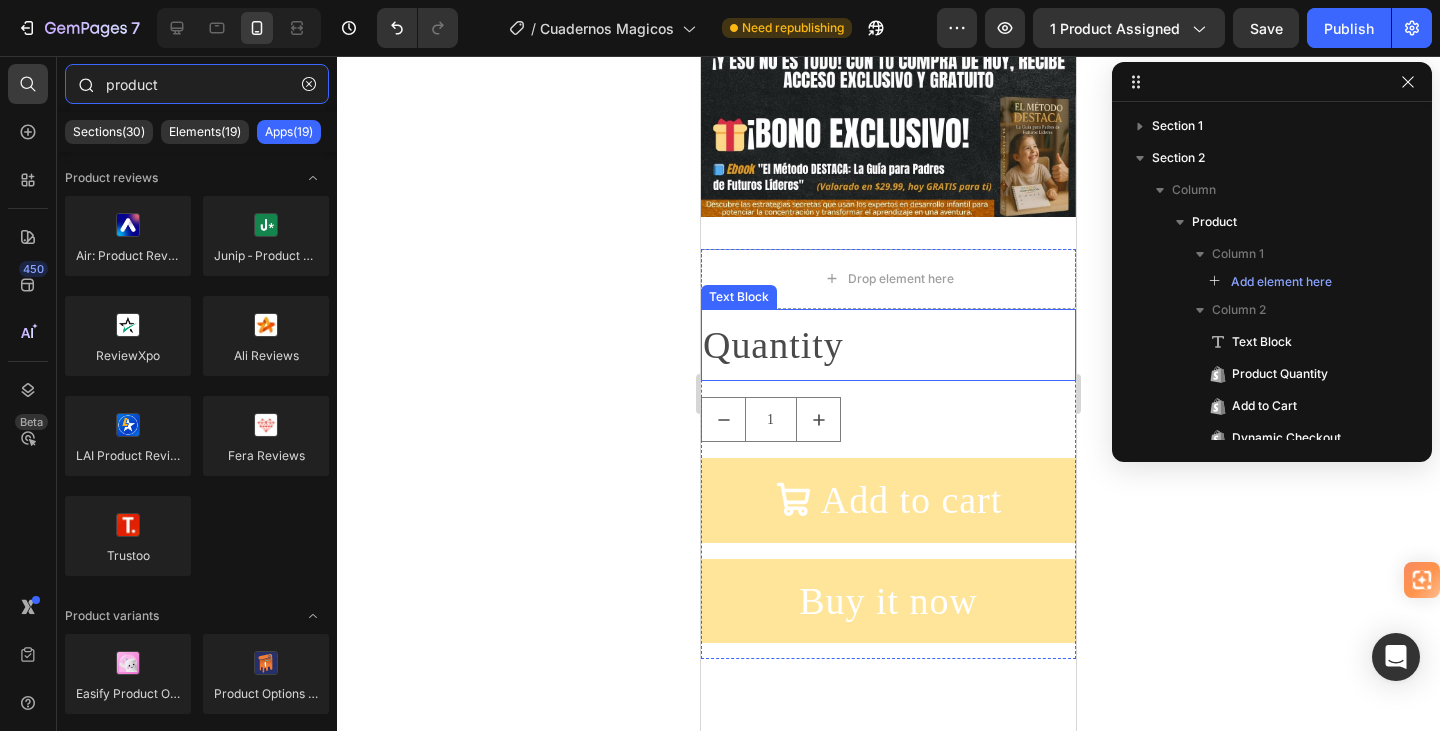 click on "product" at bounding box center [197, 84] 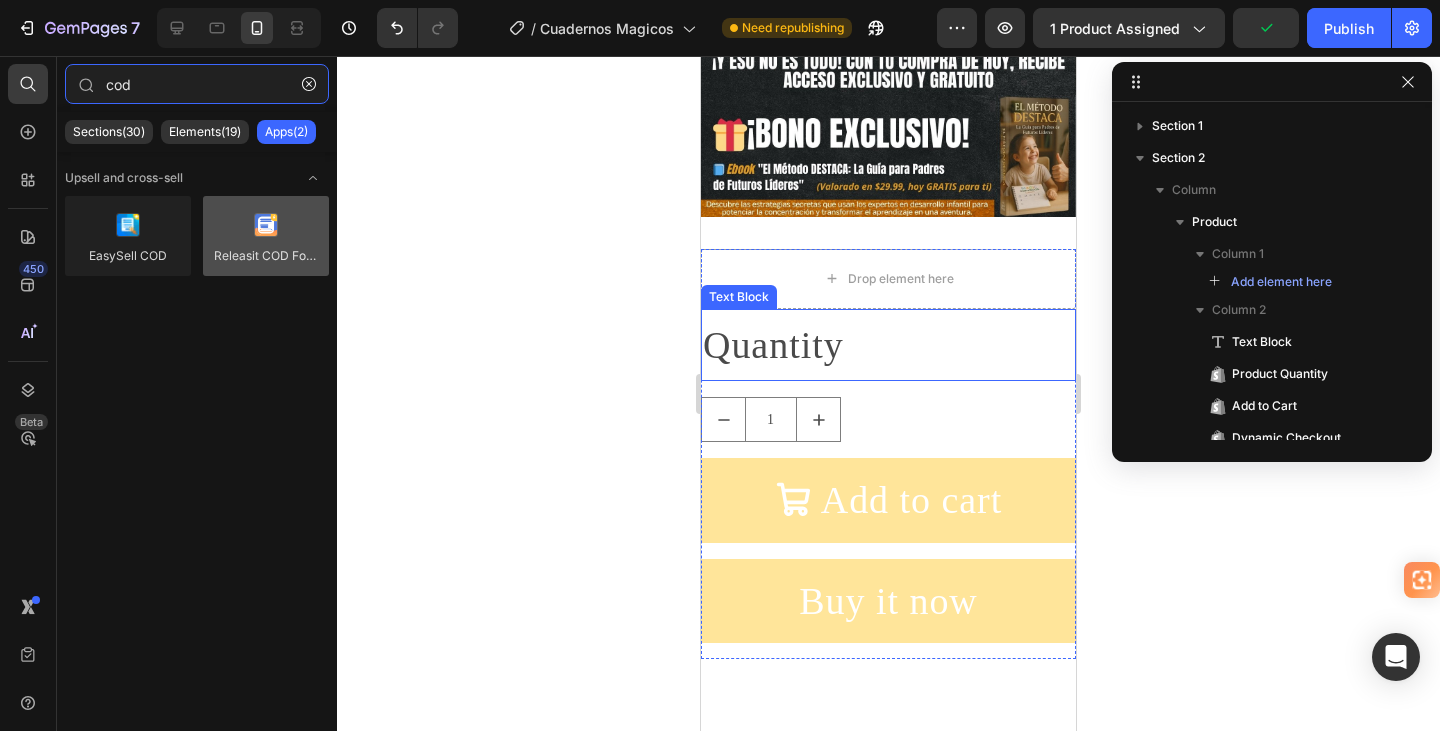 type on "cod" 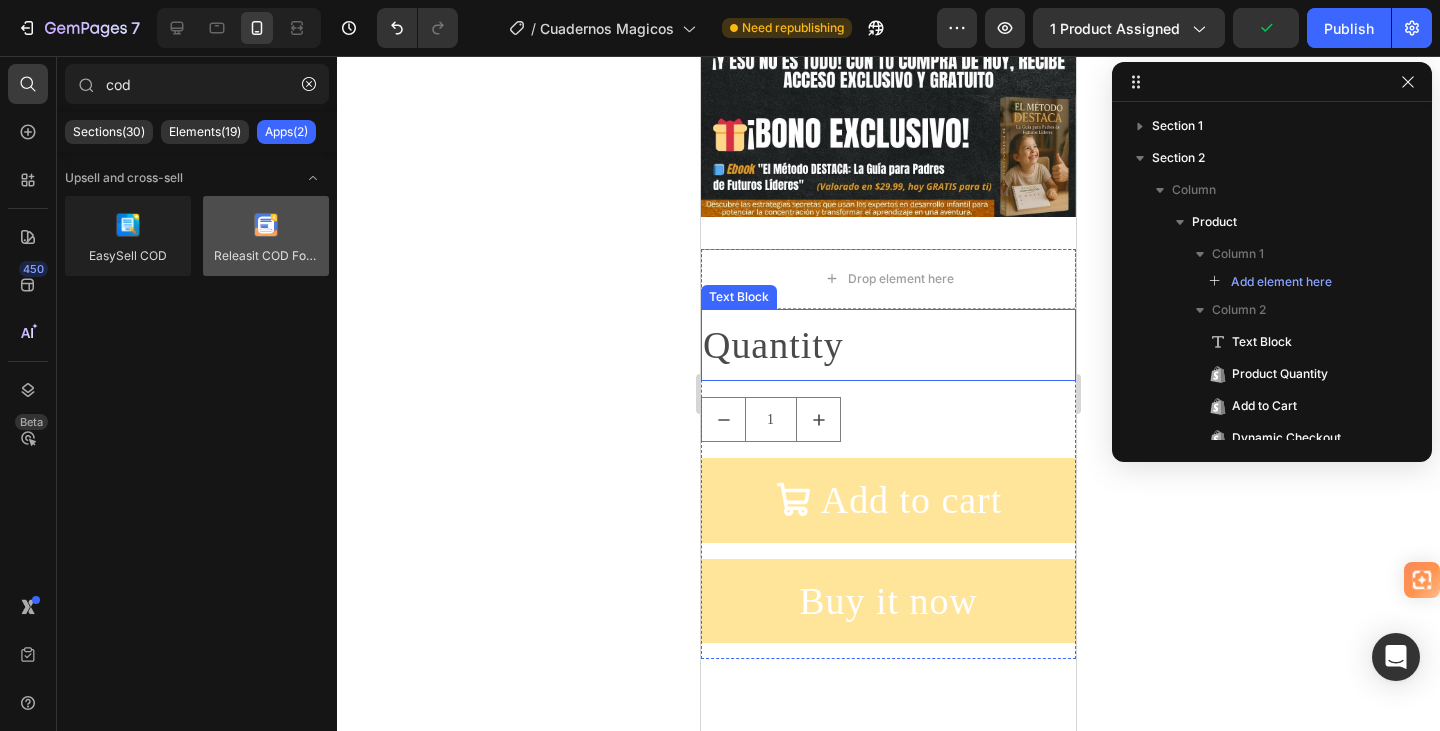 click at bounding box center [266, 236] 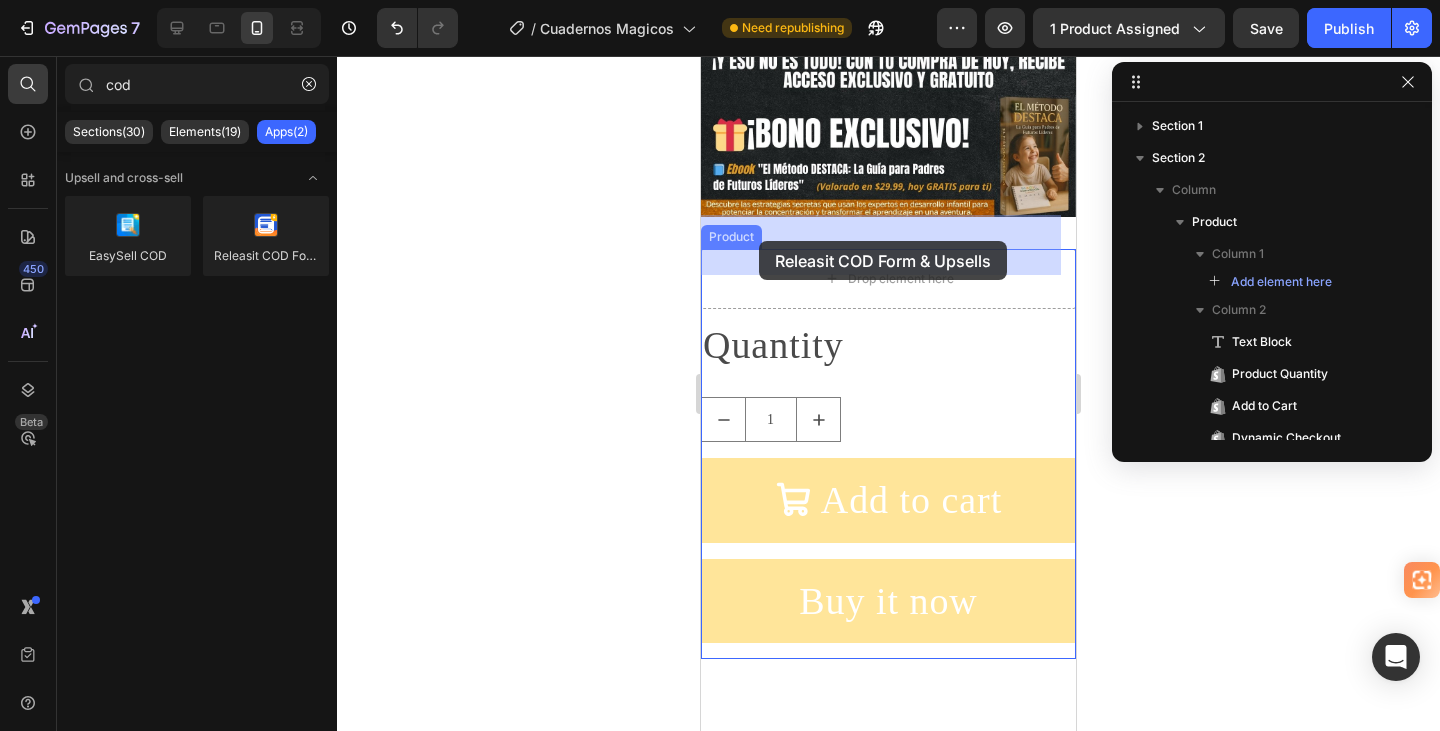 drag, startPoint x: 962, startPoint y: 311, endPoint x: 760, endPoint y: 241, distance: 213.78494 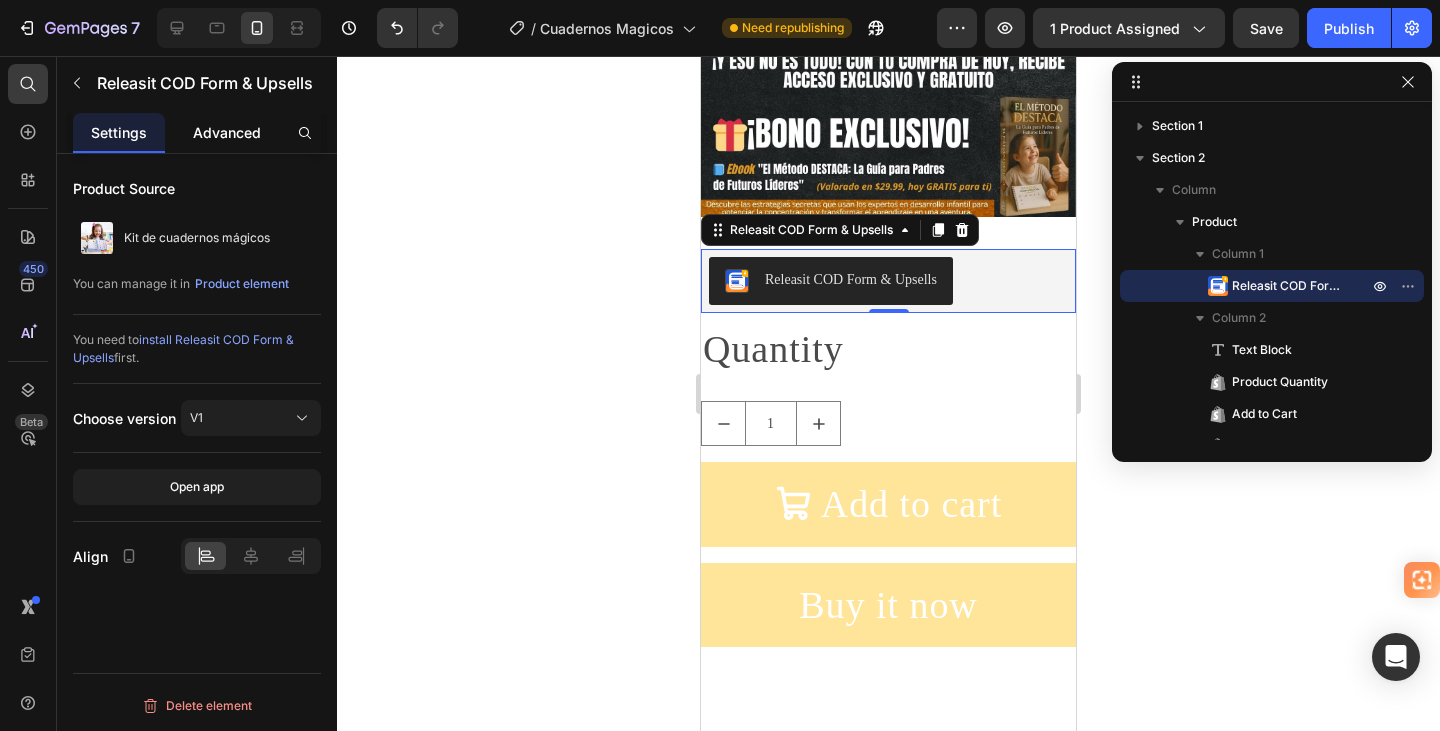 click on "Advanced" at bounding box center [227, 132] 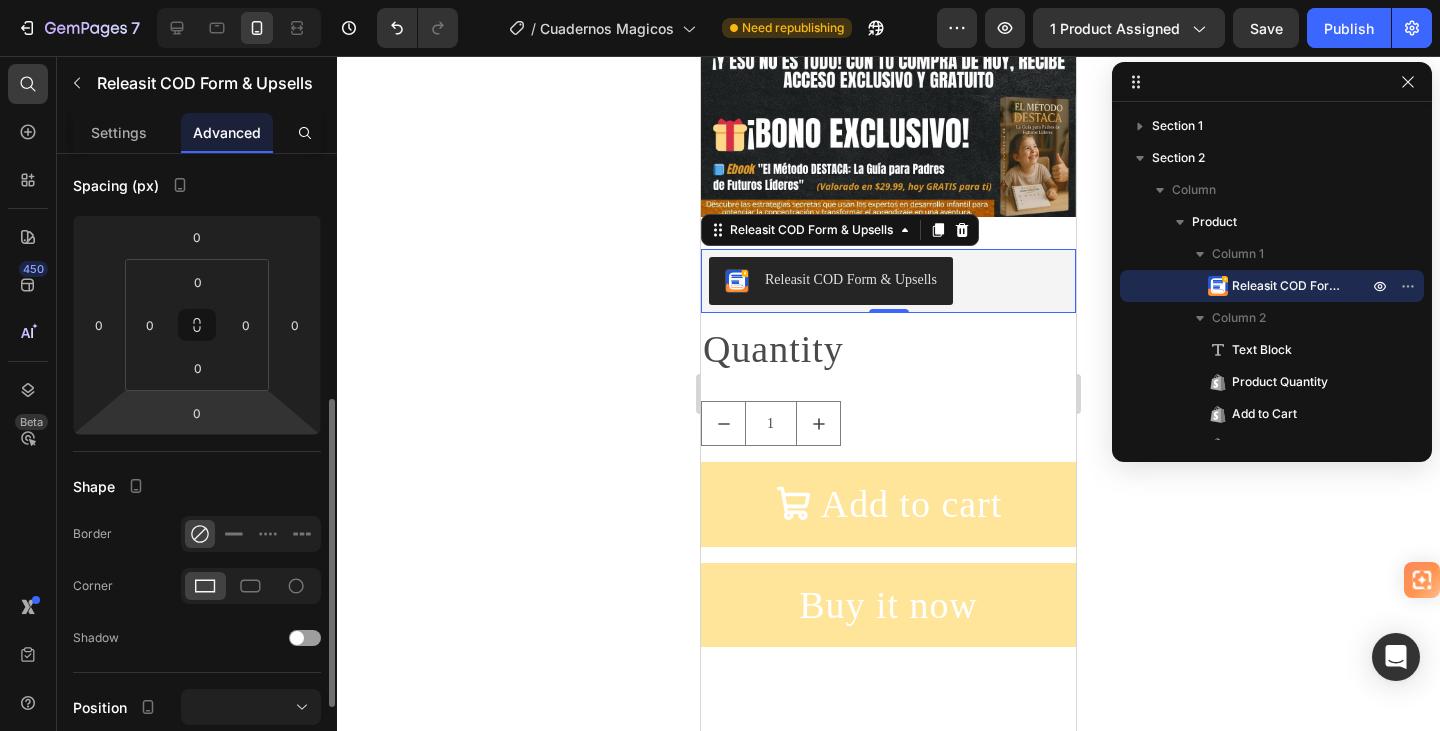 scroll, scrollTop: 300, scrollLeft: 0, axis: vertical 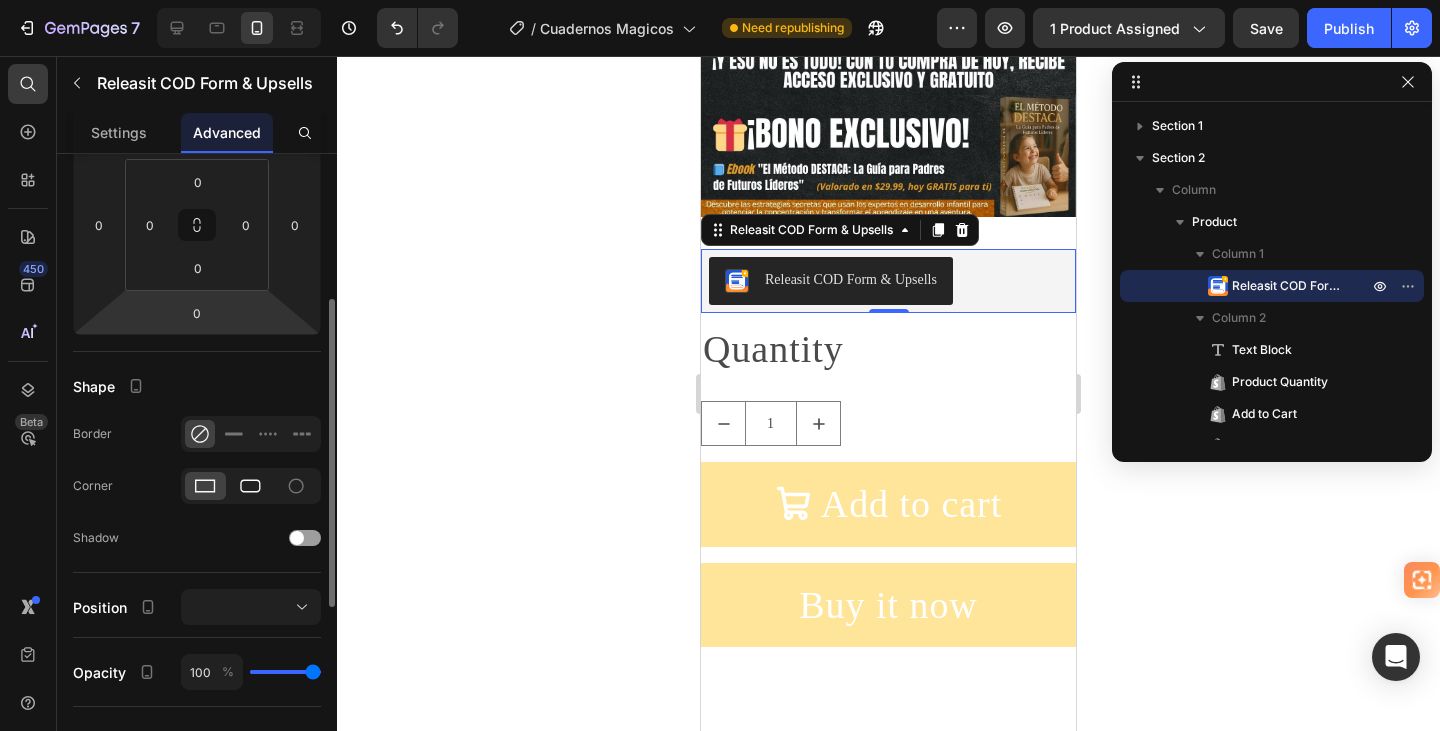 click 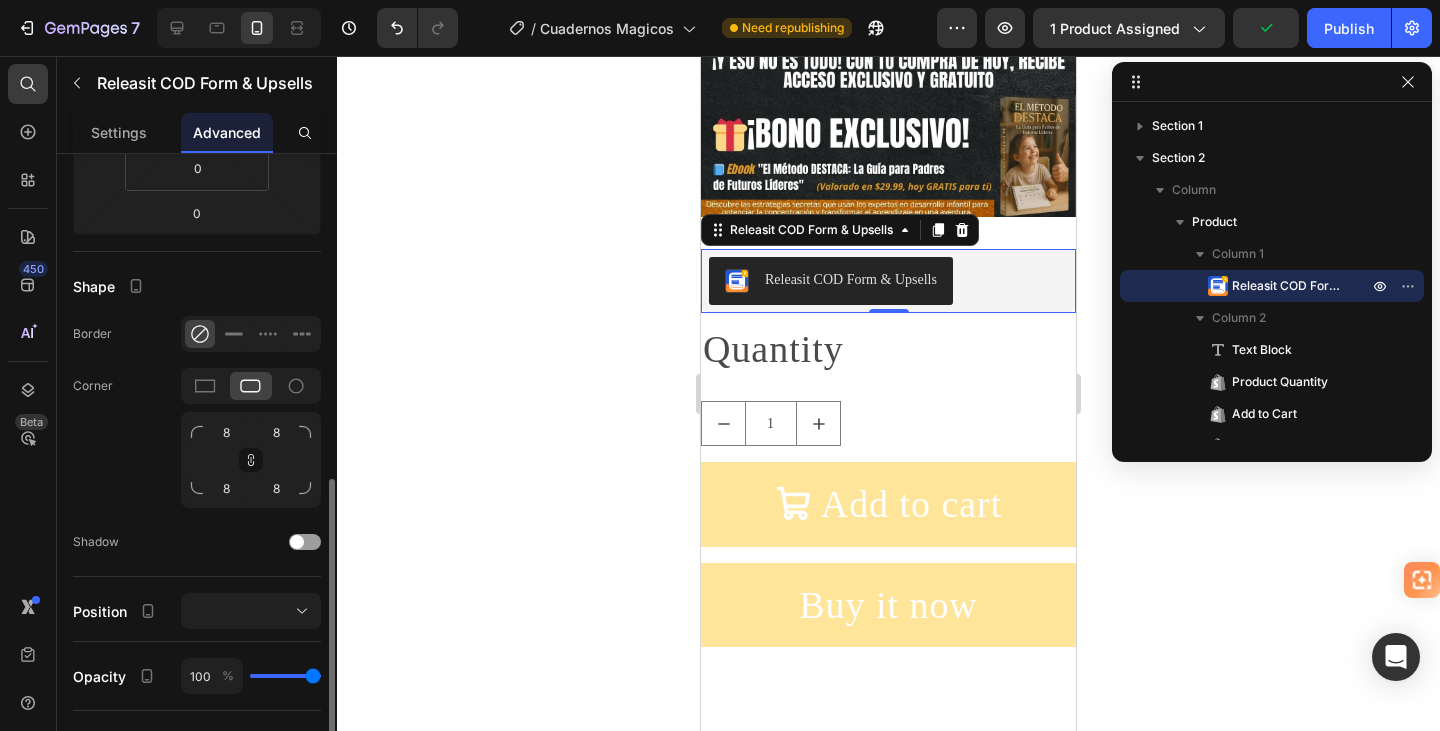 scroll, scrollTop: 500, scrollLeft: 0, axis: vertical 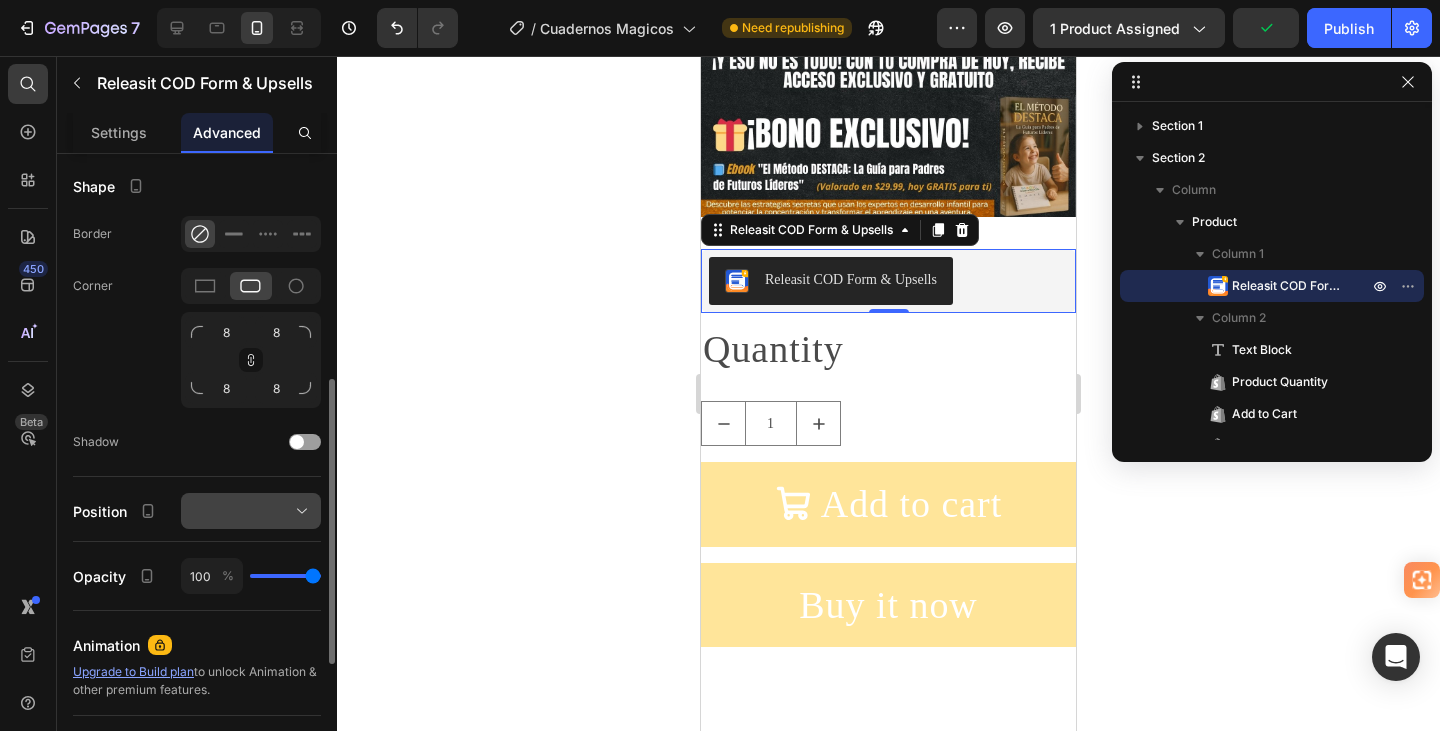 click at bounding box center [251, 511] 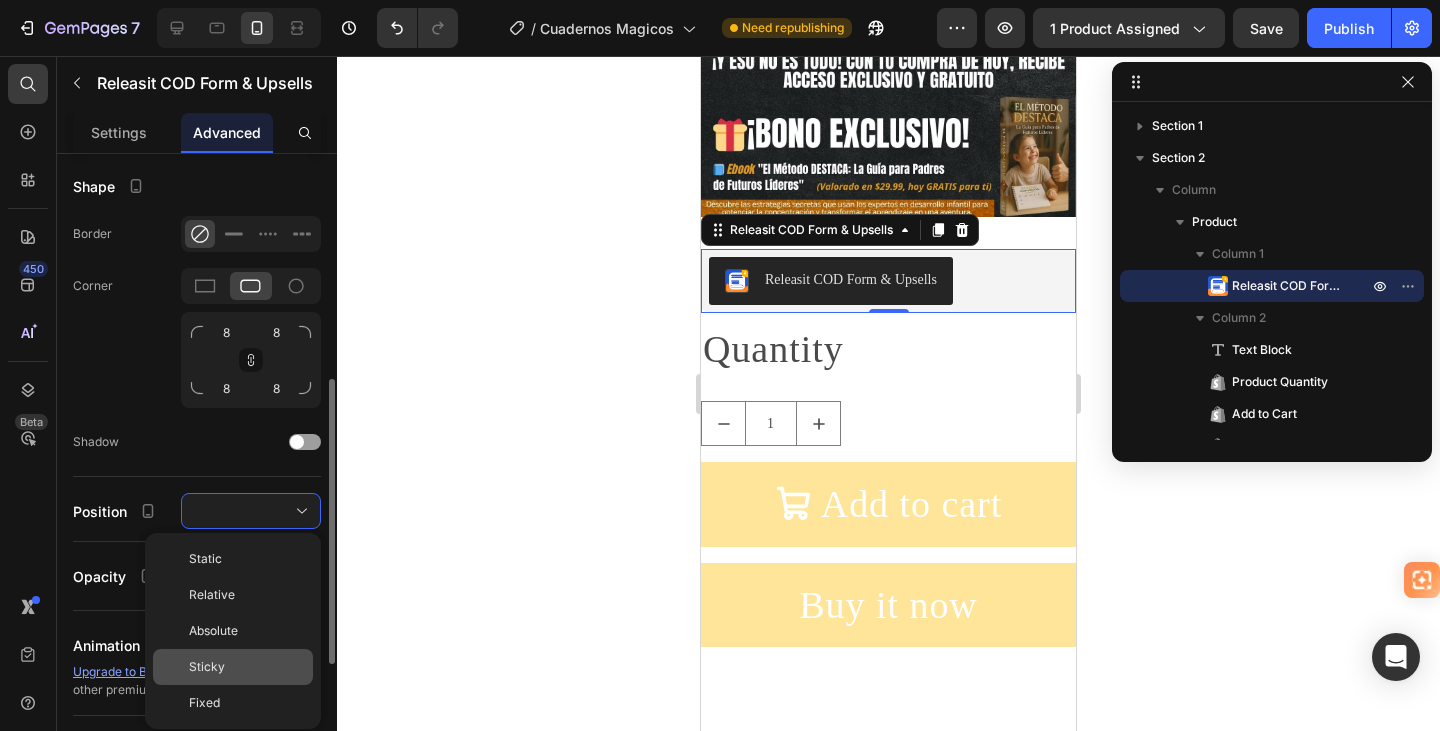 scroll, scrollTop: 600, scrollLeft: 0, axis: vertical 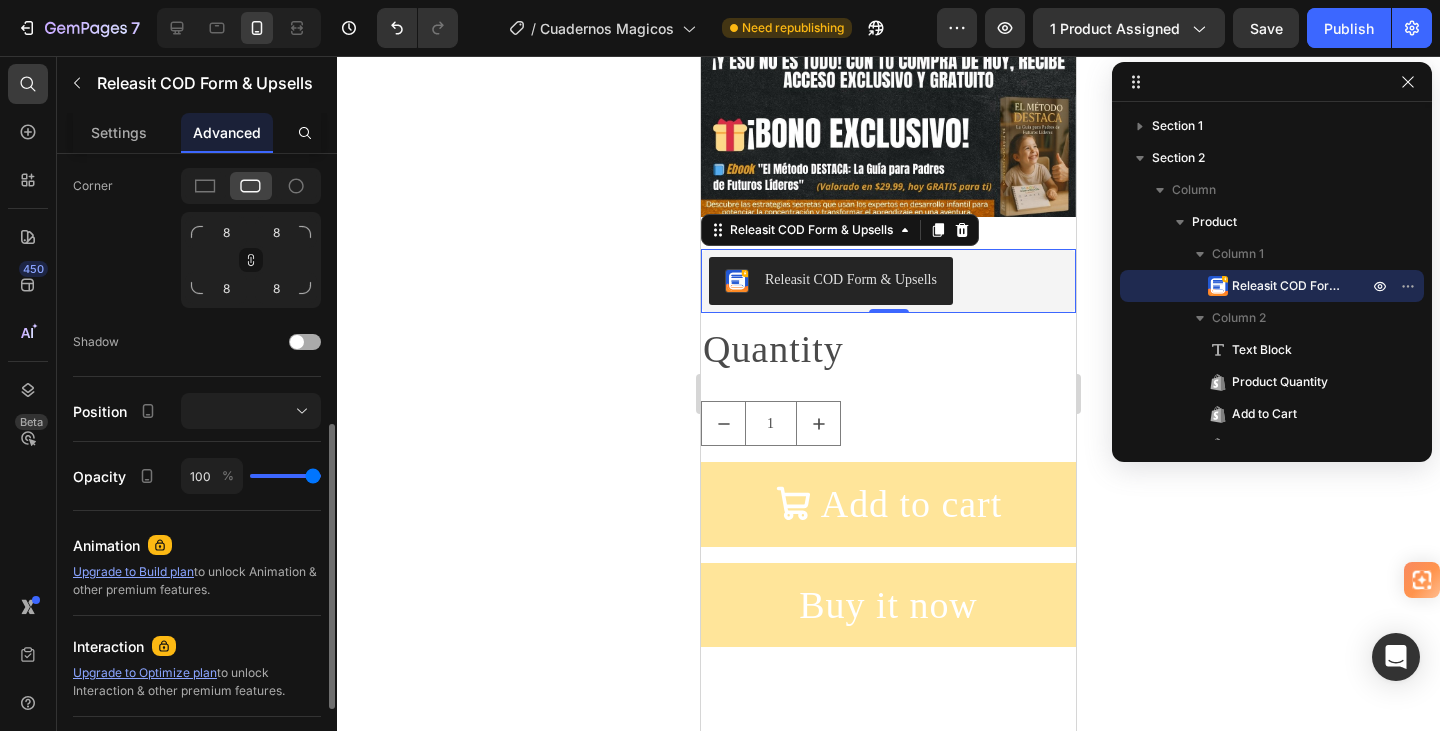 click on "Shadow" 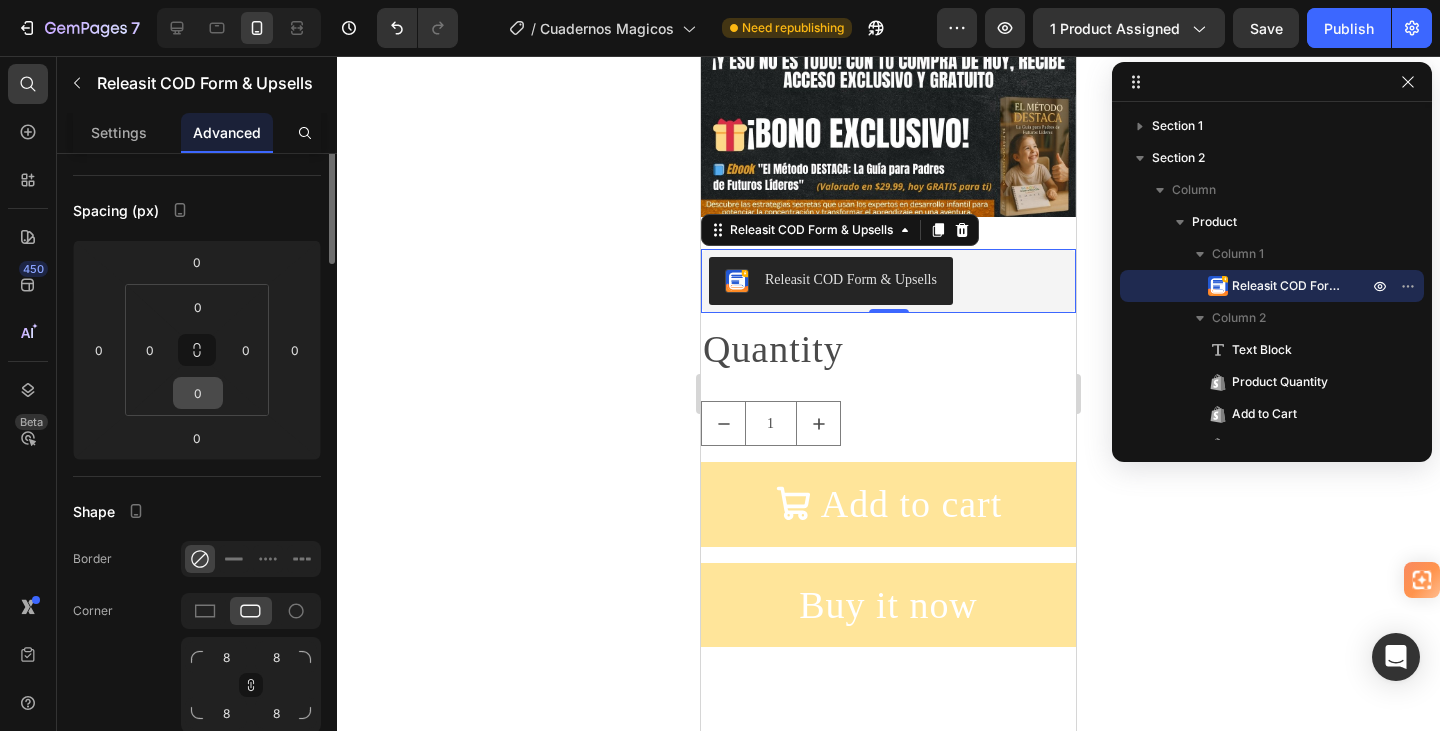 scroll, scrollTop: 0, scrollLeft: 0, axis: both 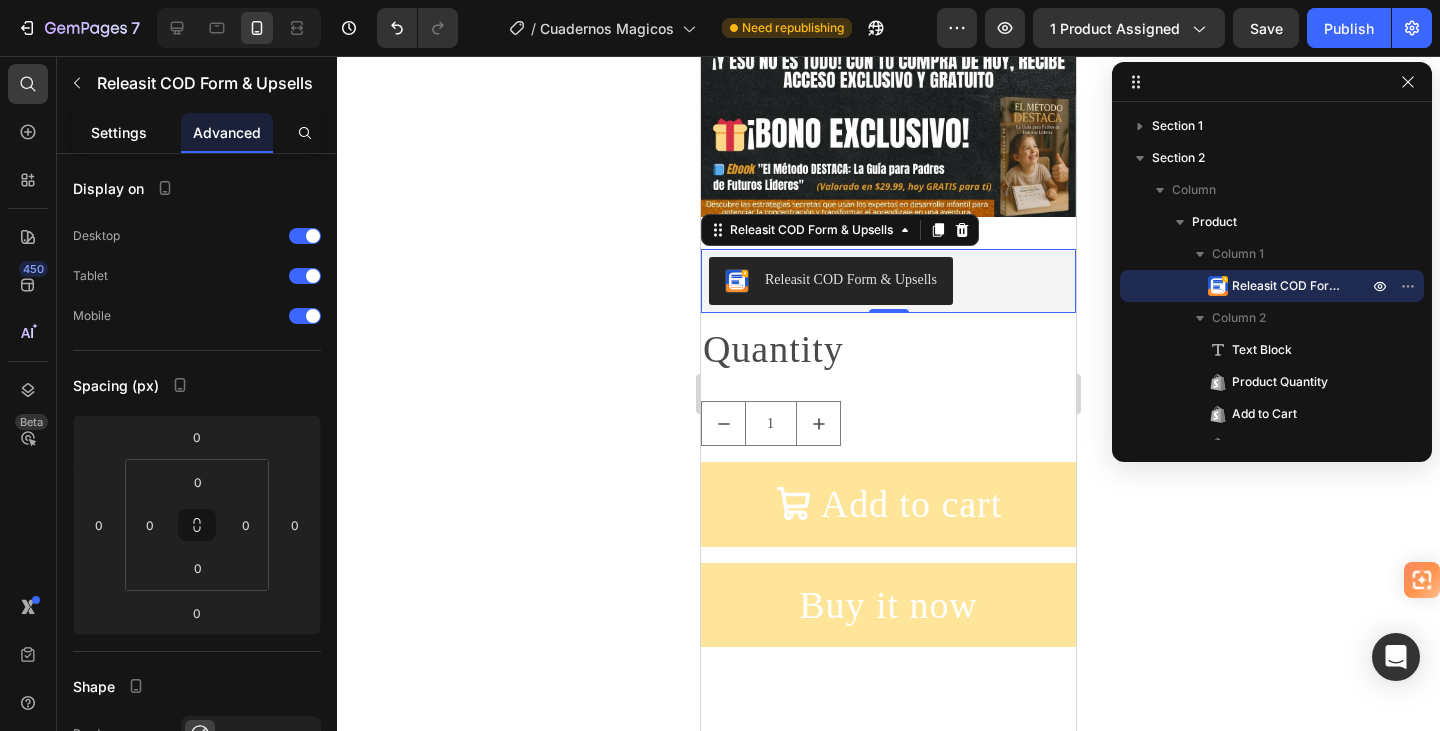 click on "Settings" at bounding box center (119, 132) 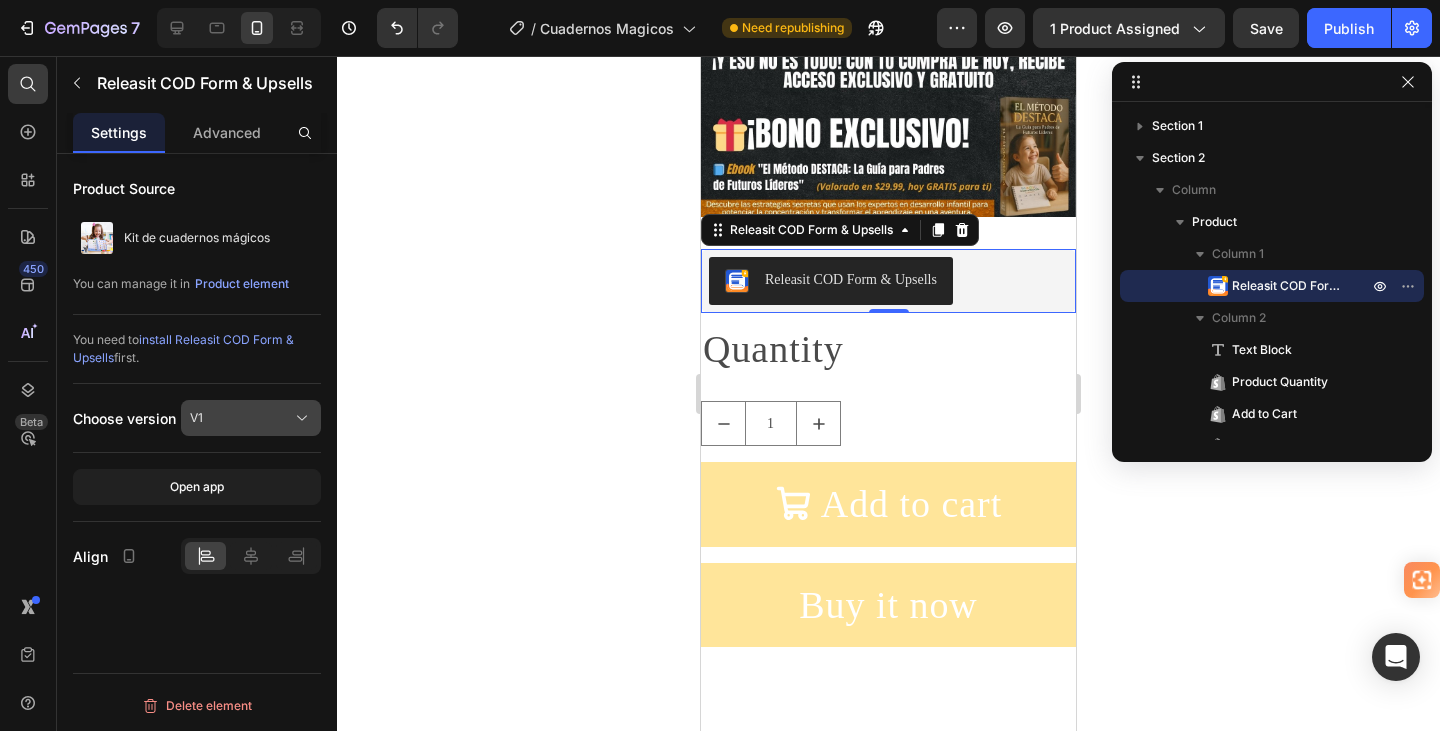 click on "V1" 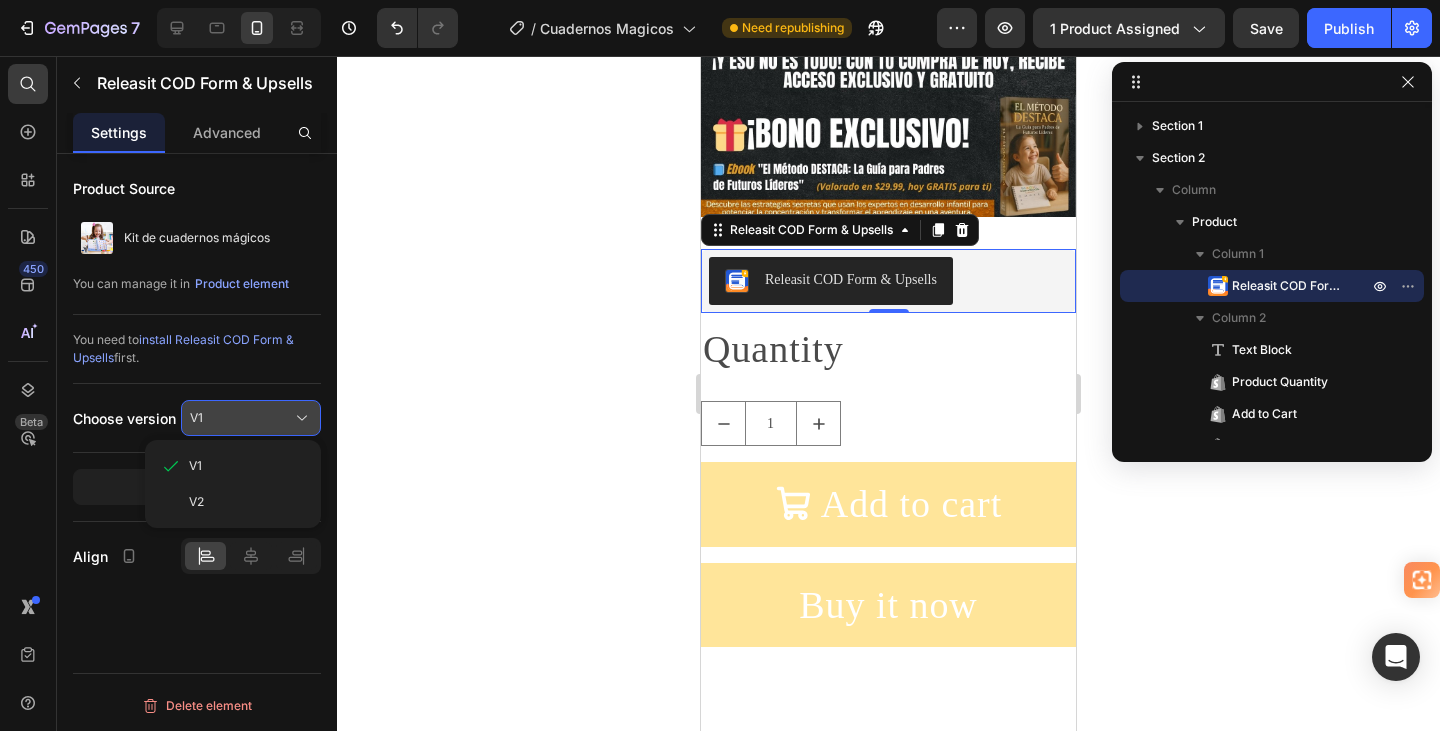 click on "V1" 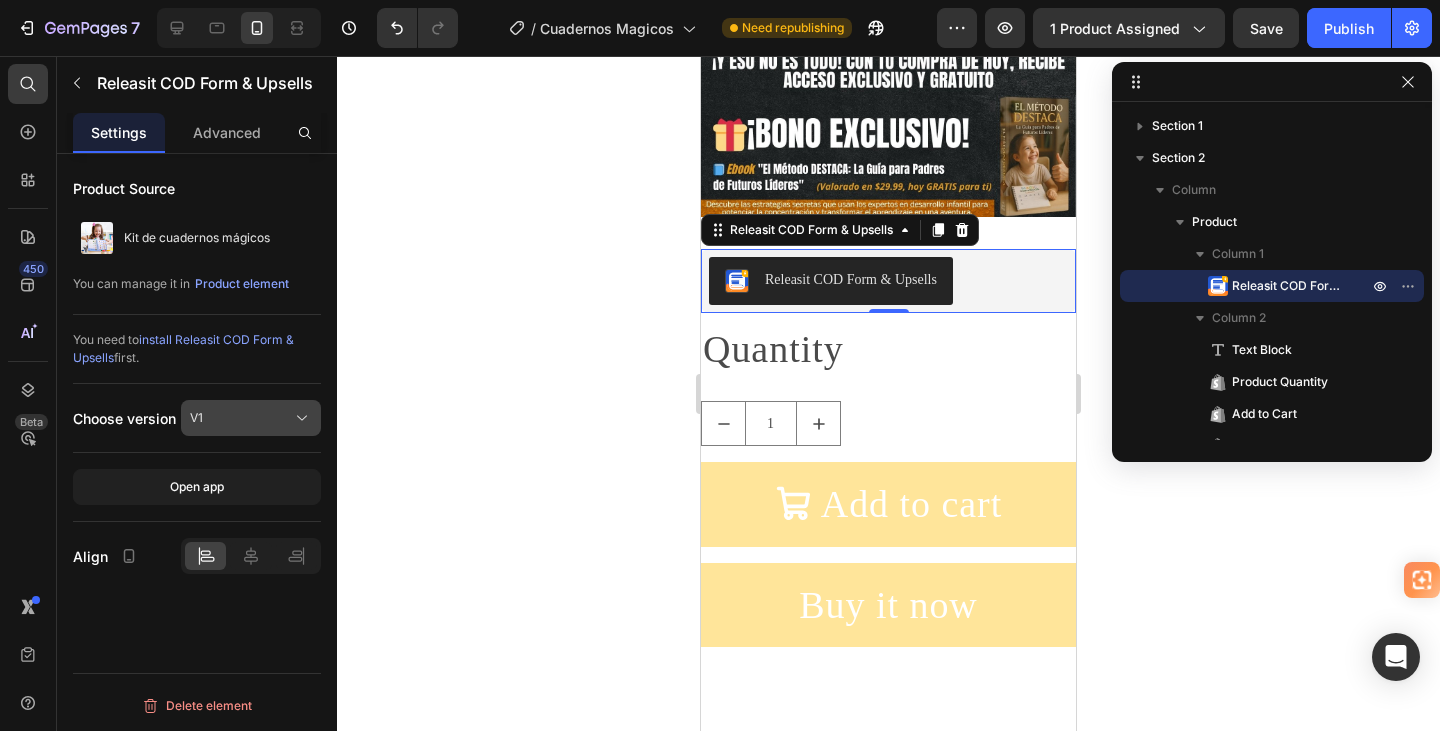click on "V1" 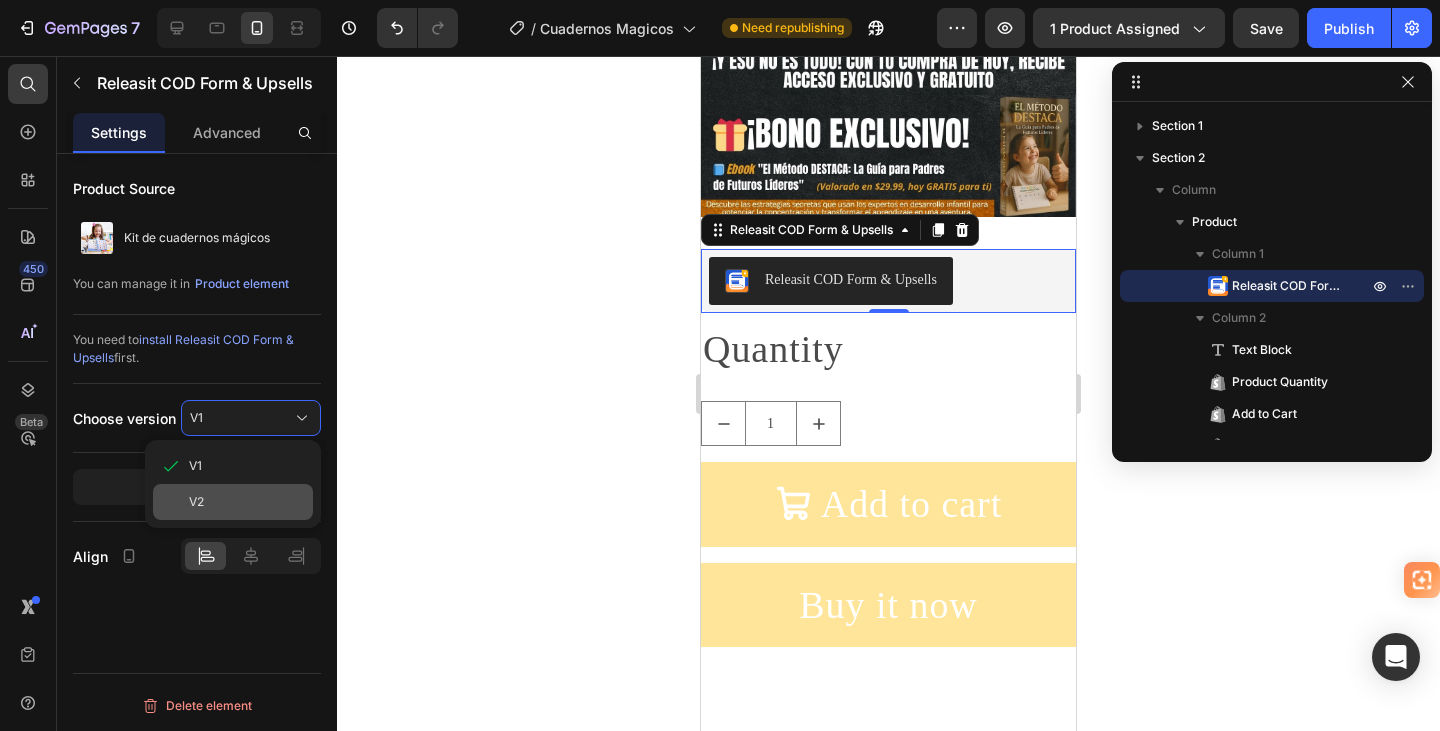 click on "V2" 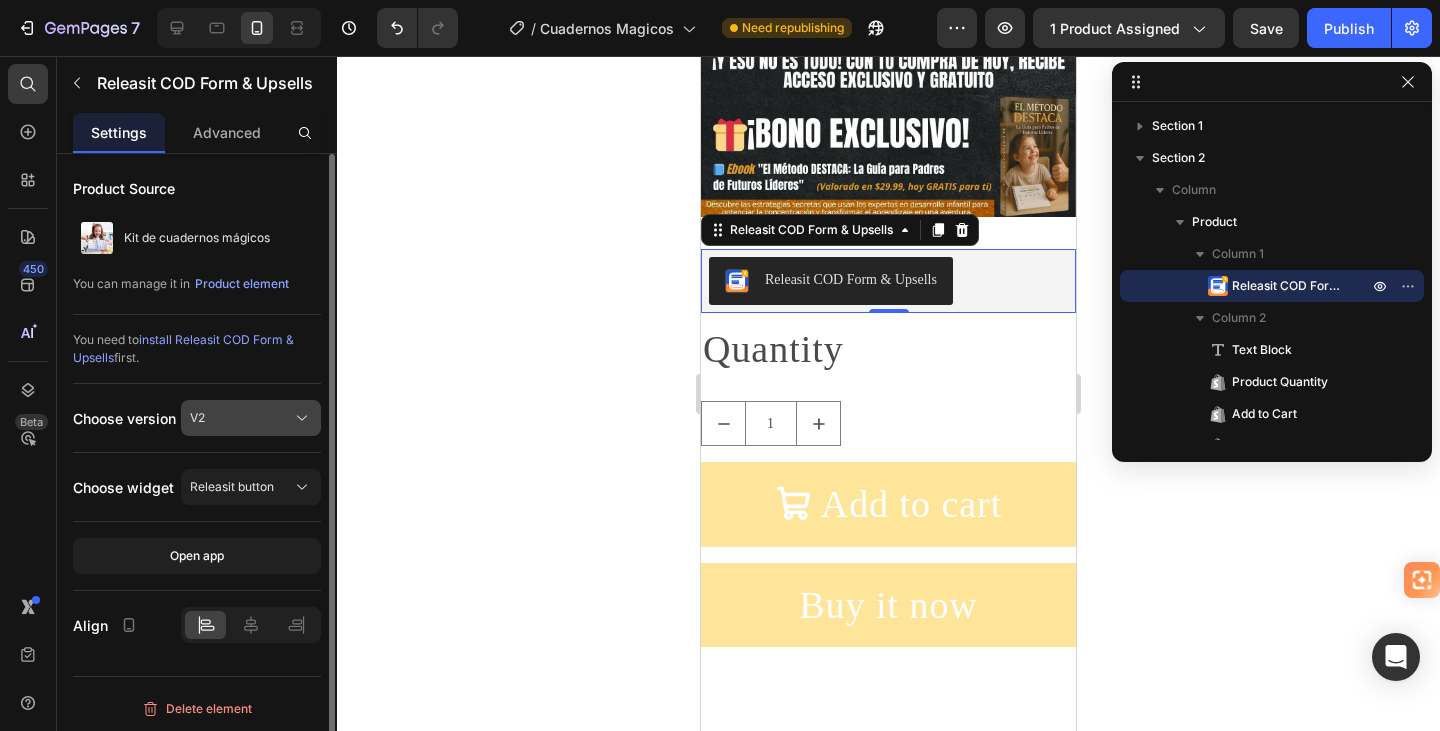 click on "V2" 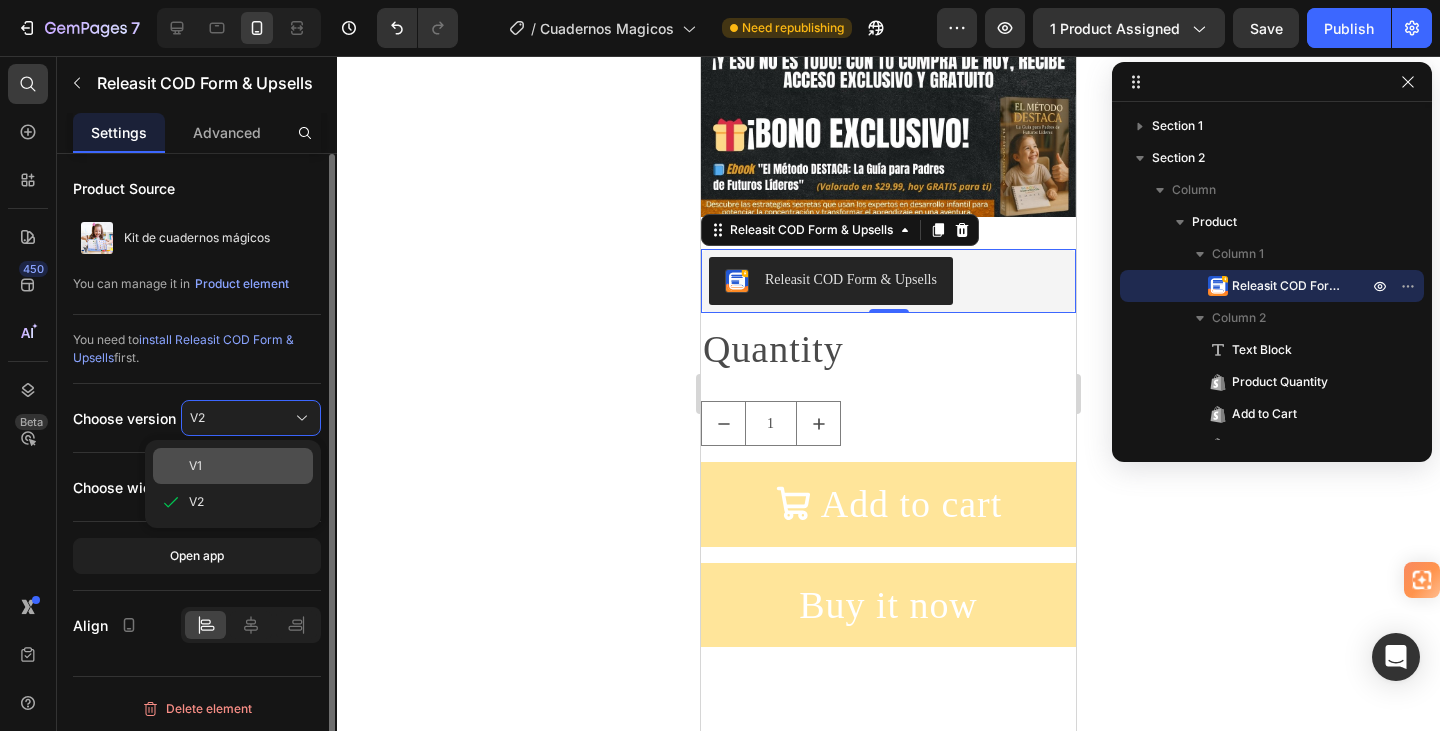 click on "V1" at bounding box center [195, 466] 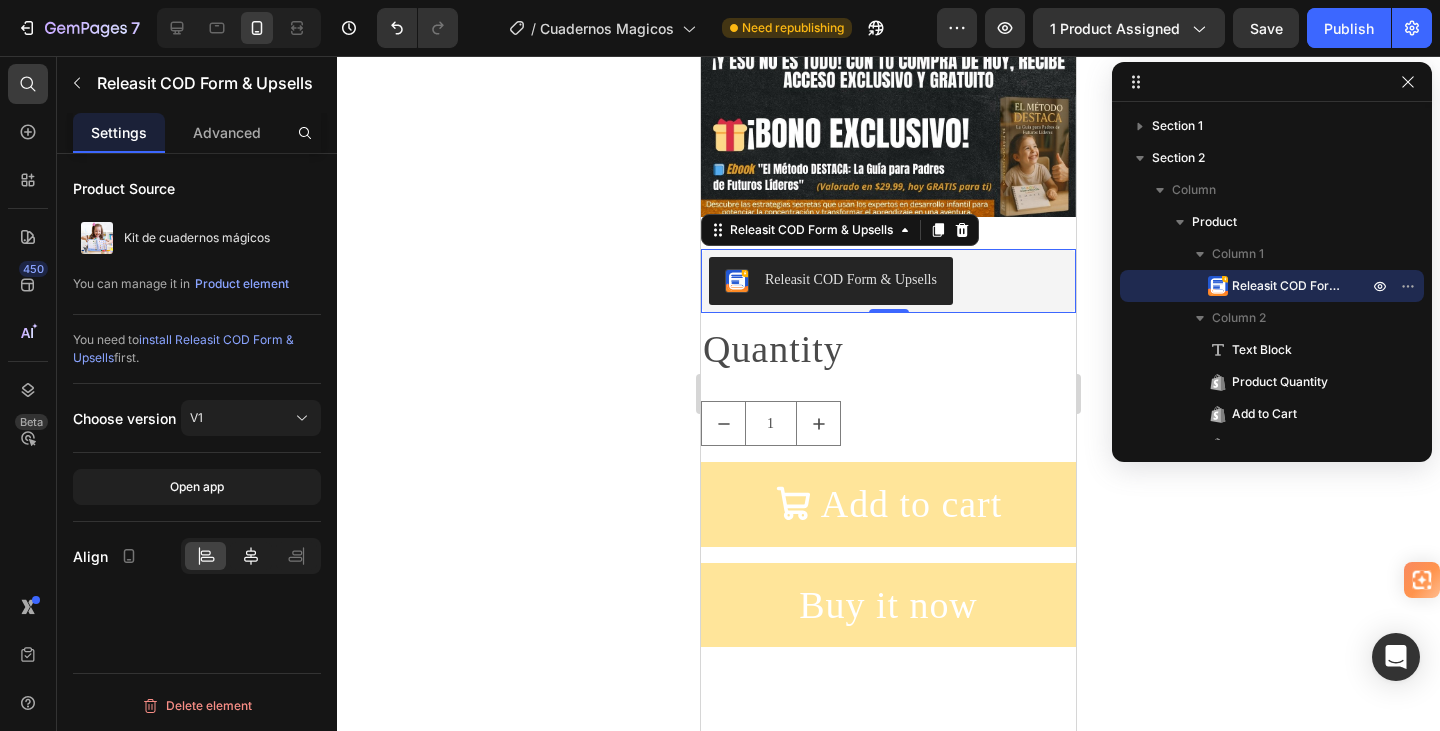 click 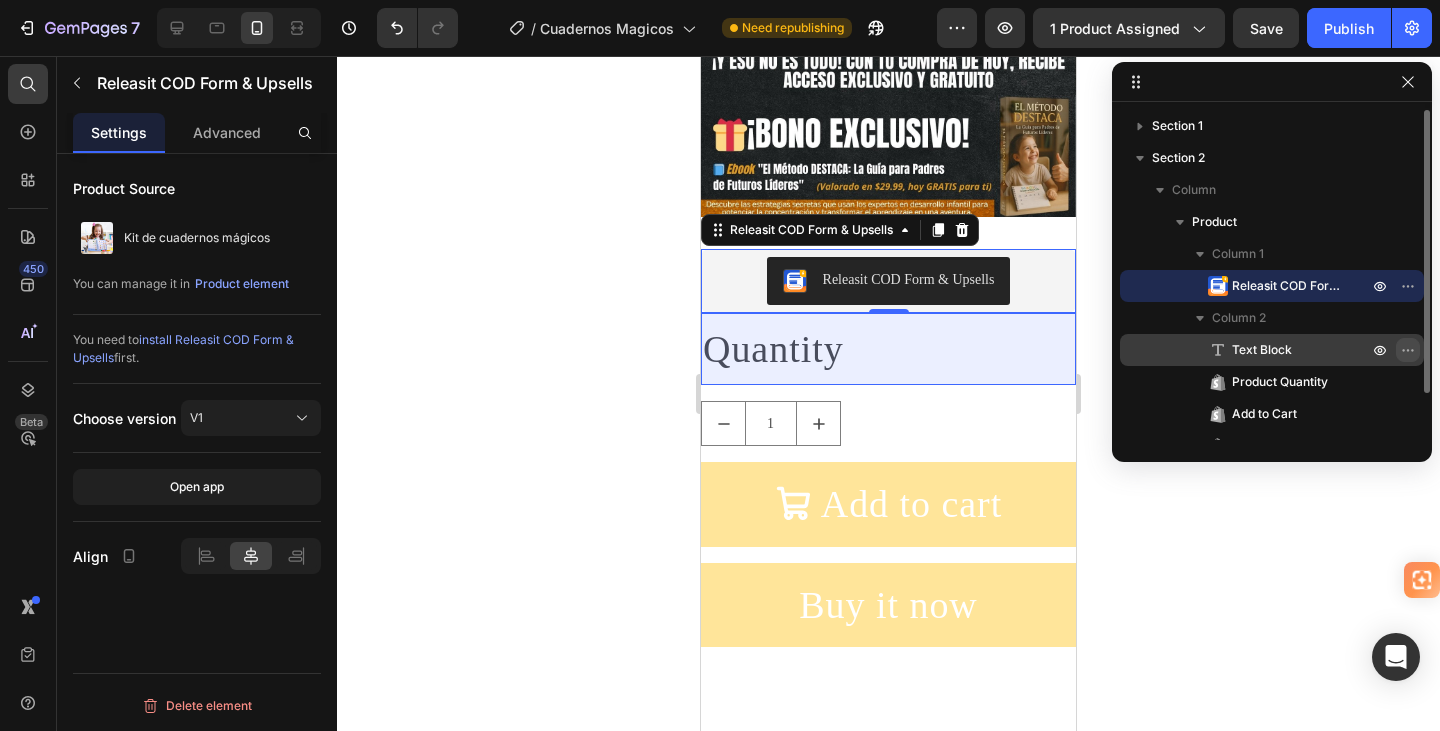 click 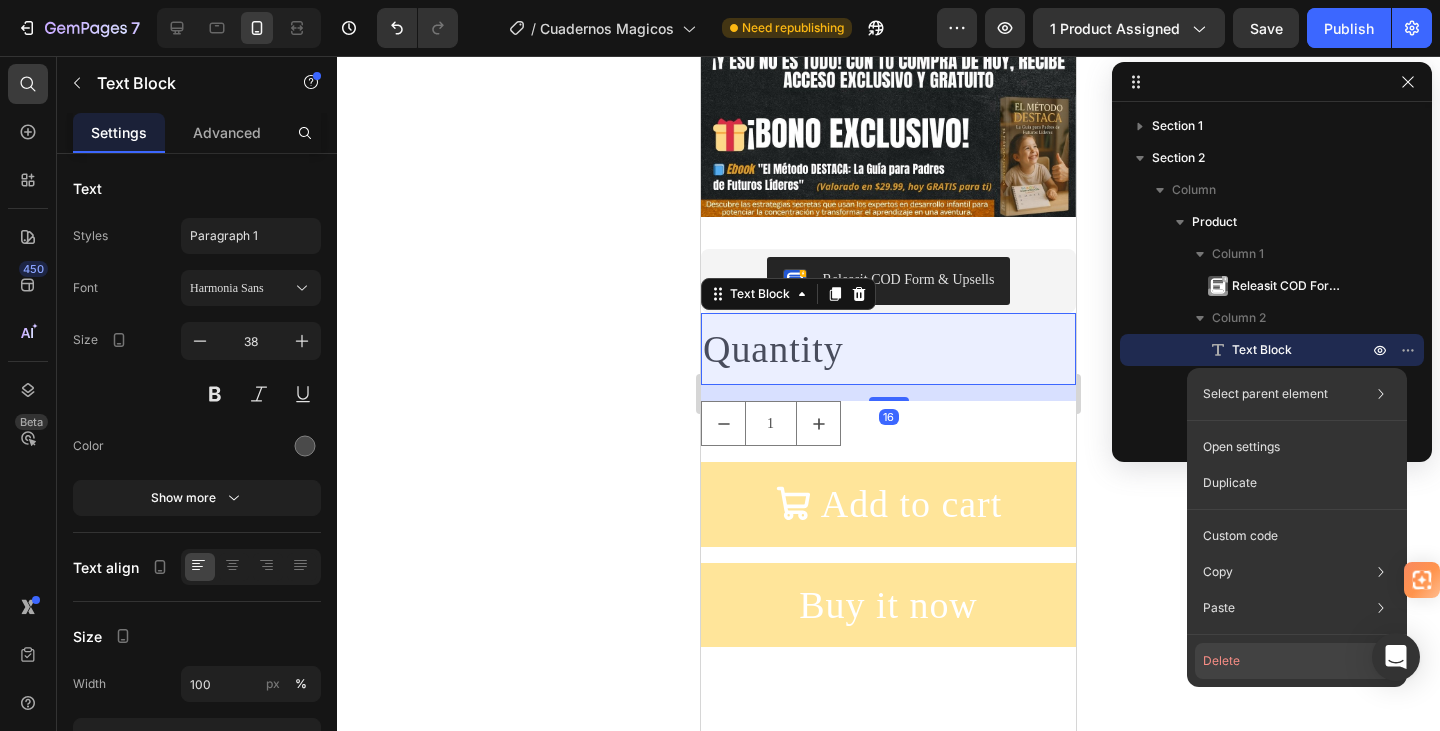 click on "Delete" 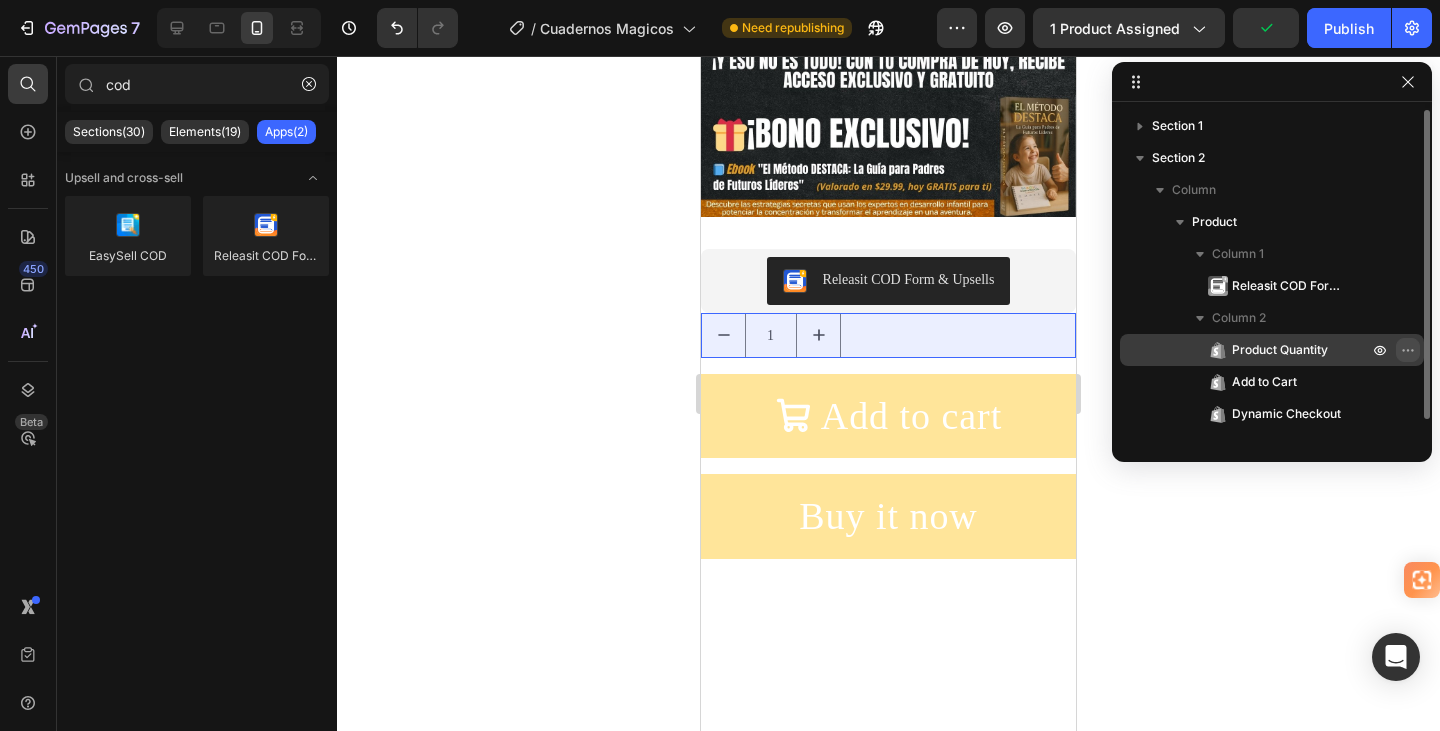 click 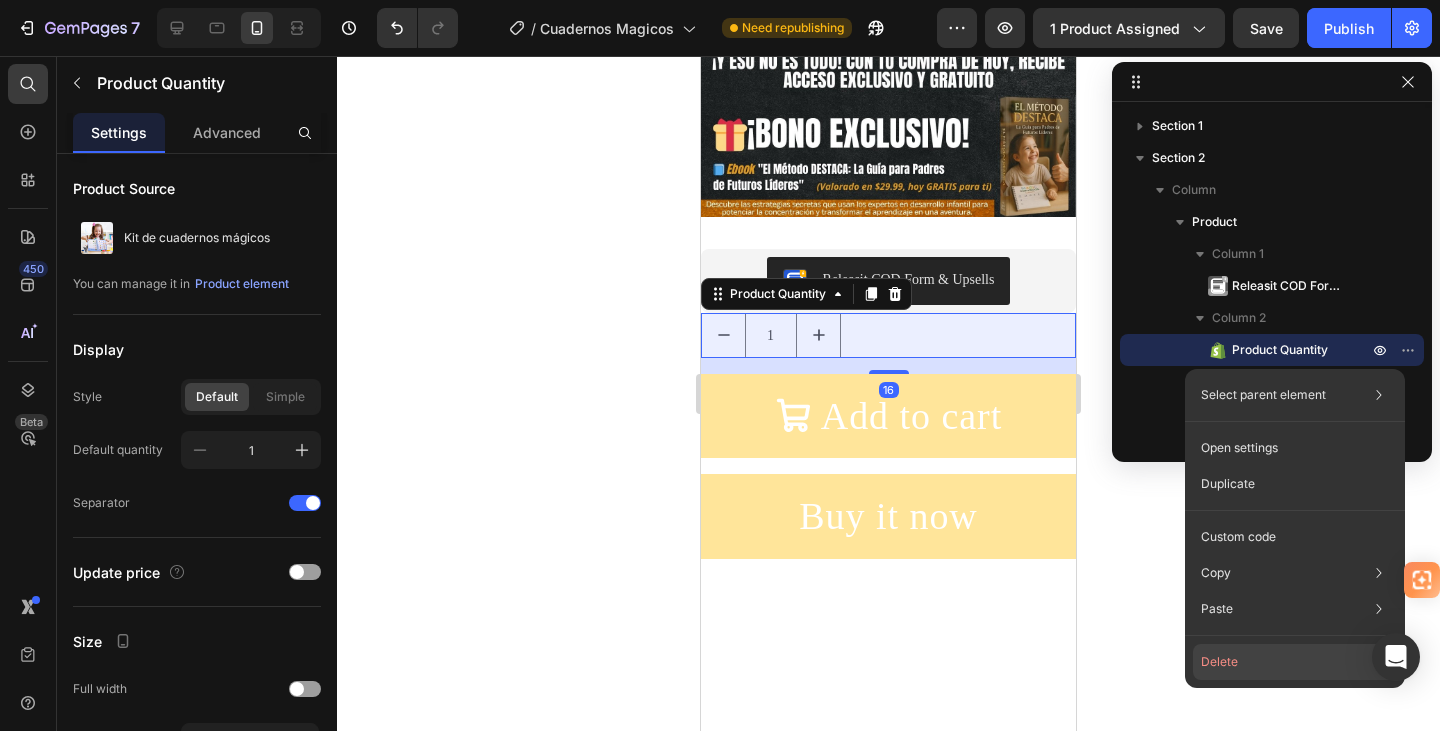 click on "Delete" 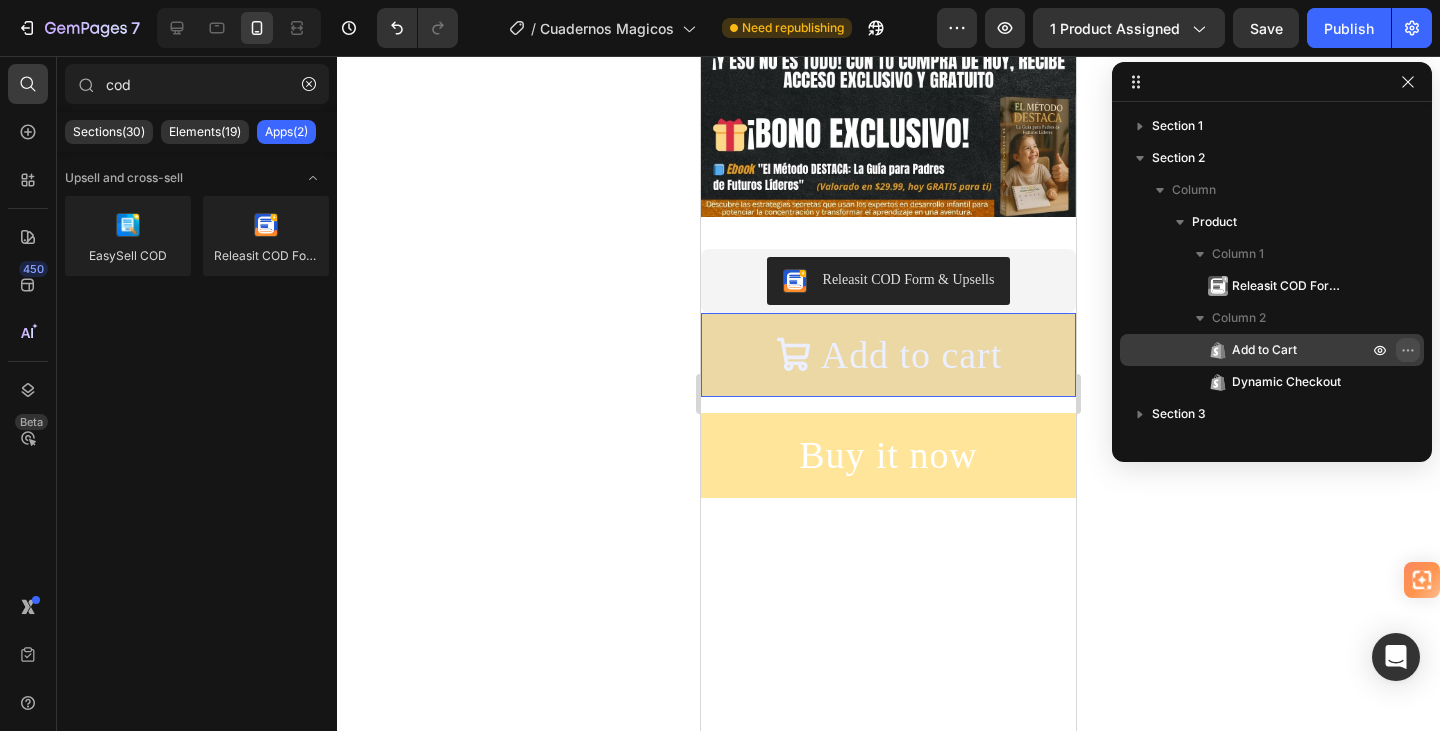 click 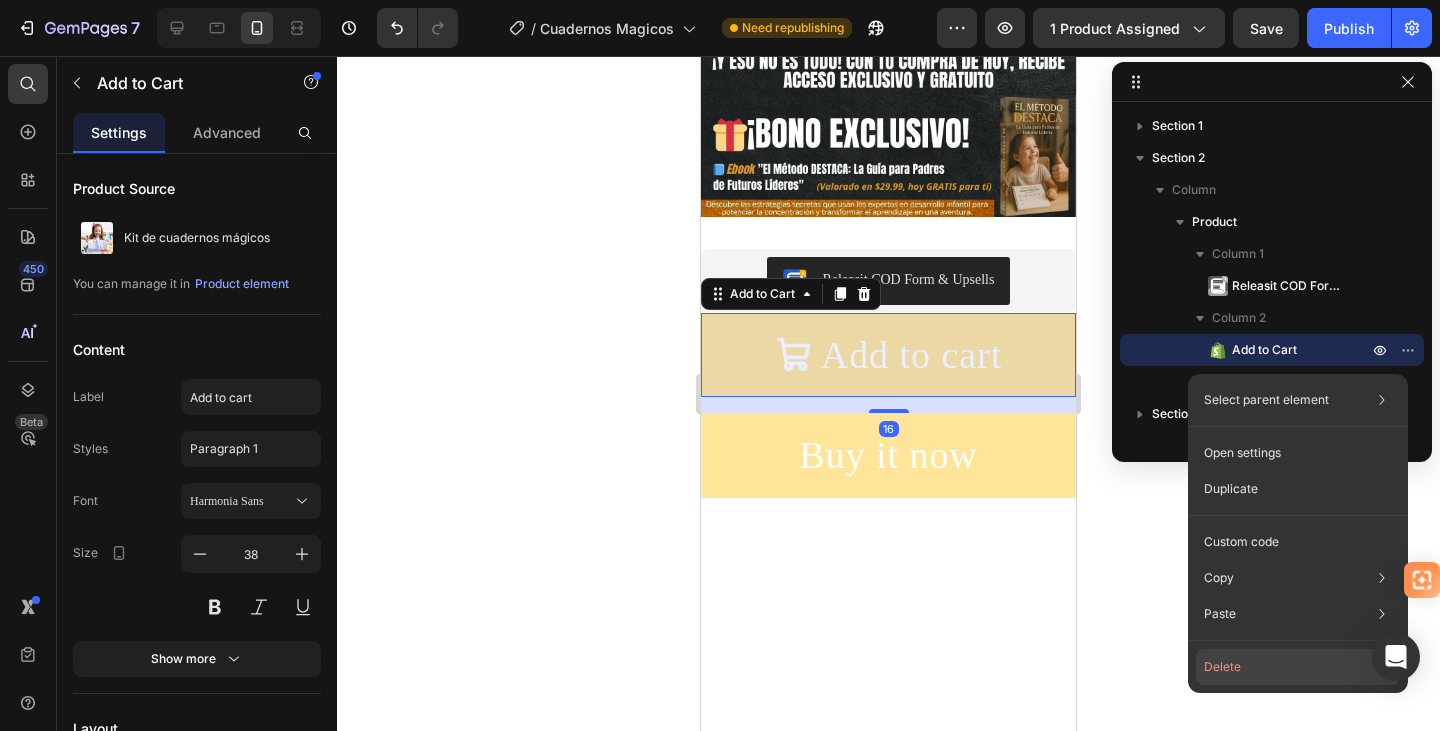 click on "Delete" 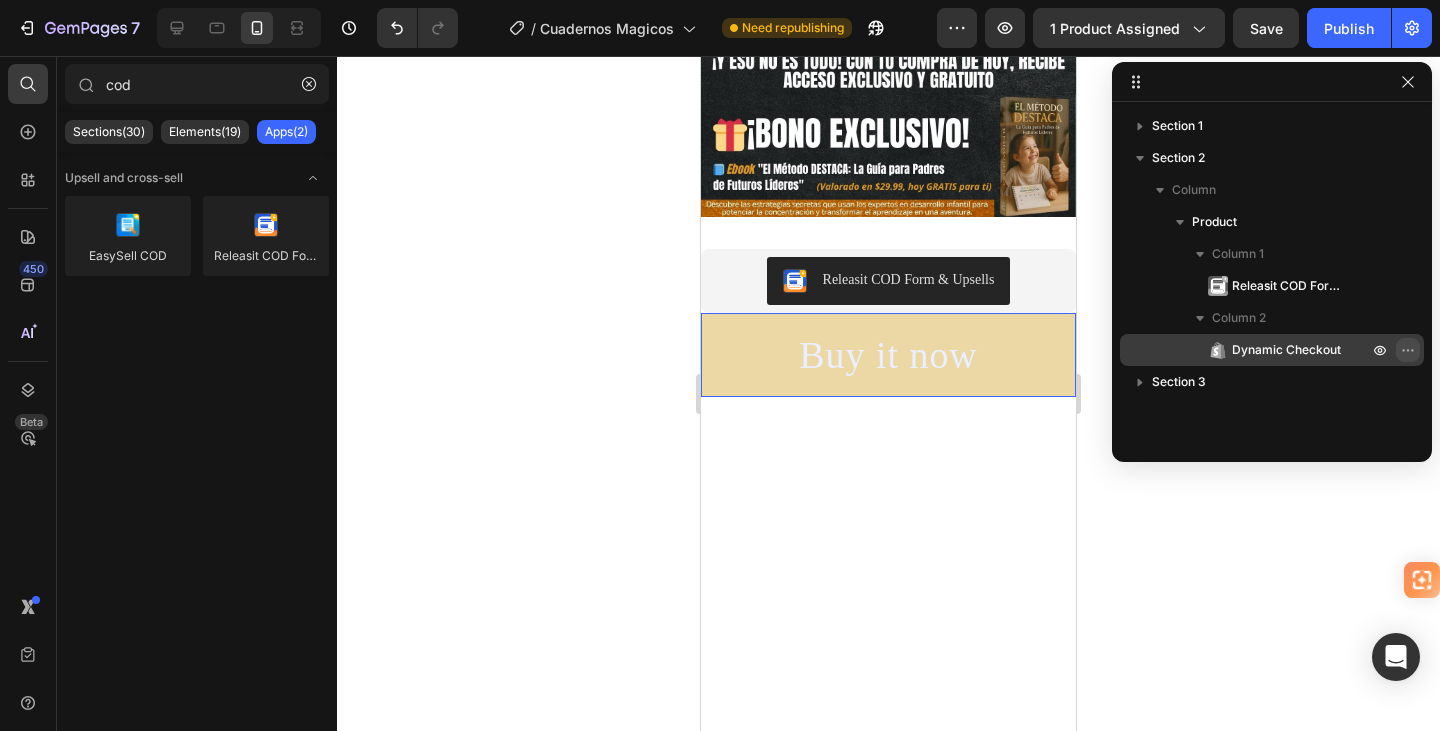click 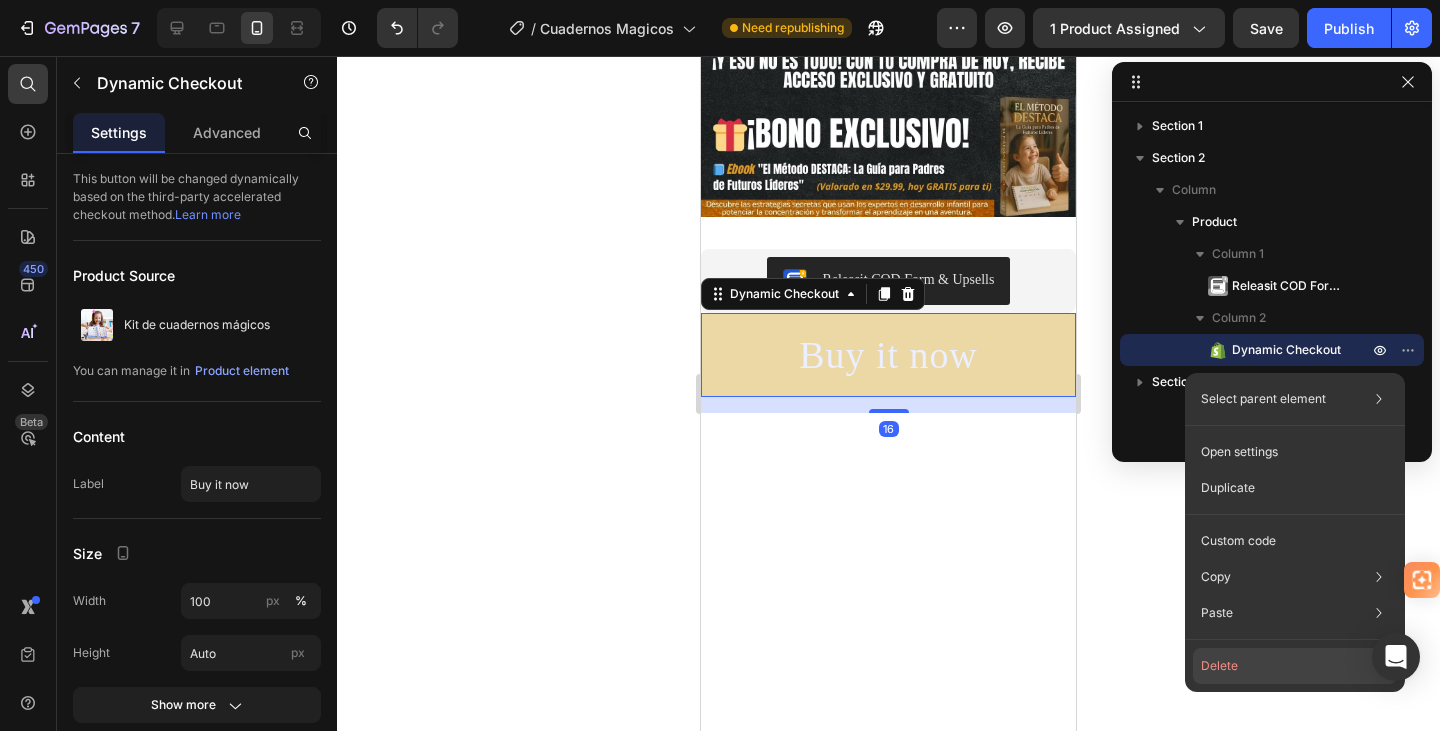 click on "Delete" 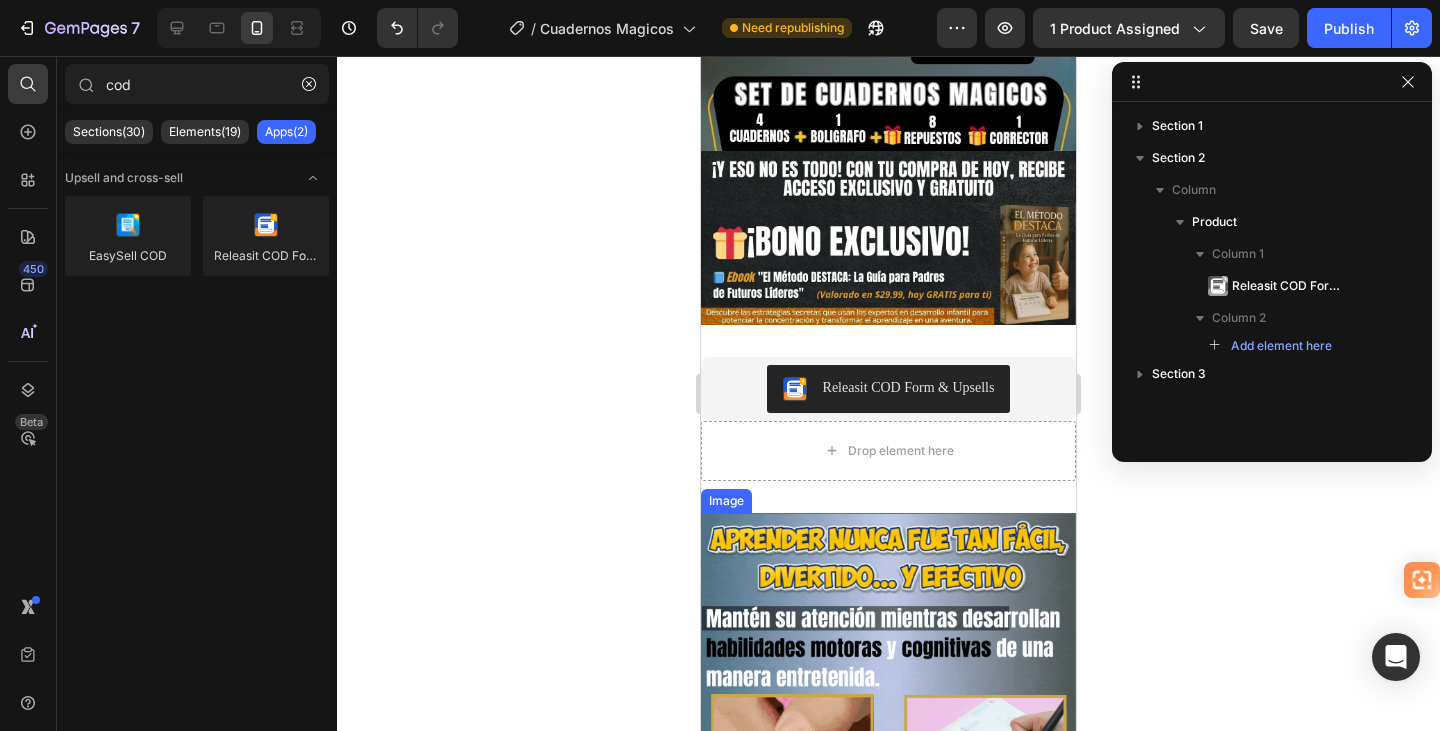 scroll, scrollTop: 585, scrollLeft: 0, axis: vertical 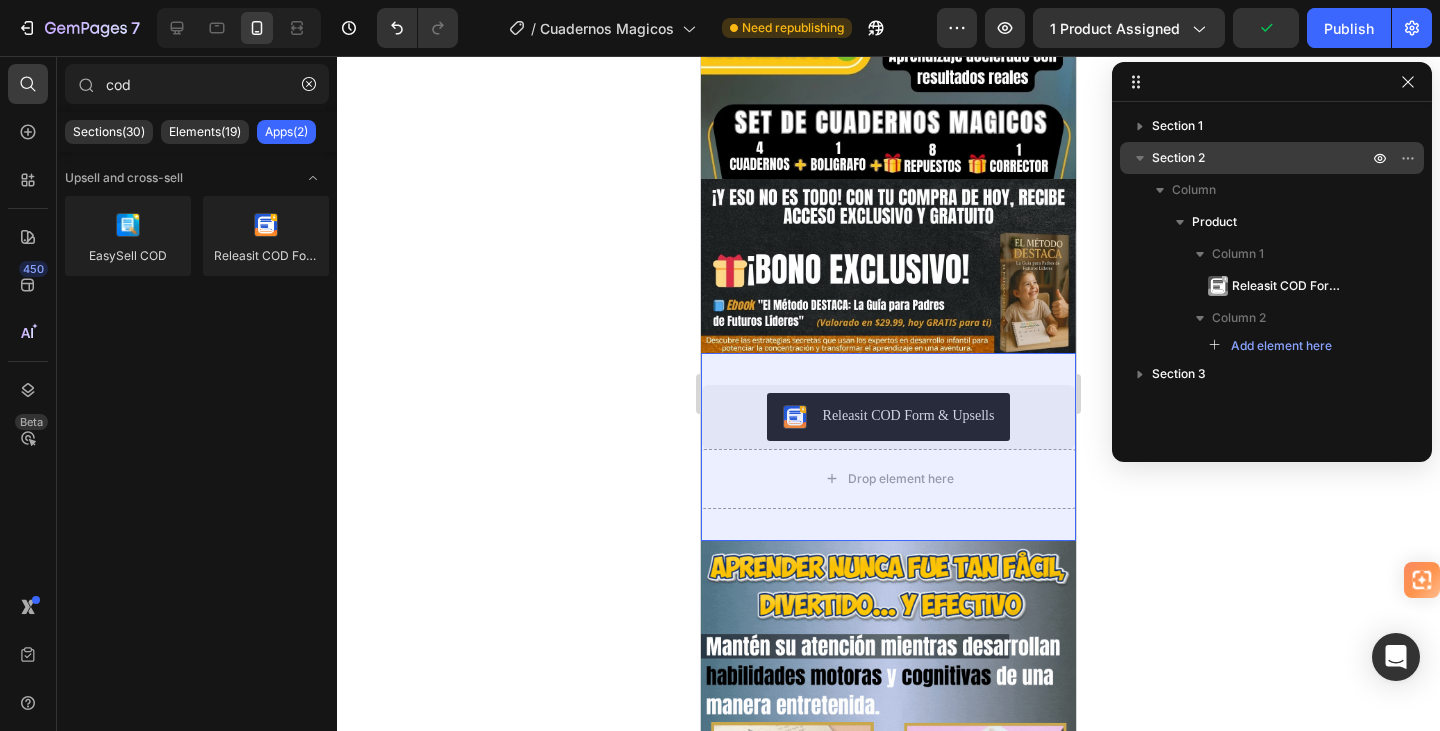click on "Section 2" at bounding box center [1178, 158] 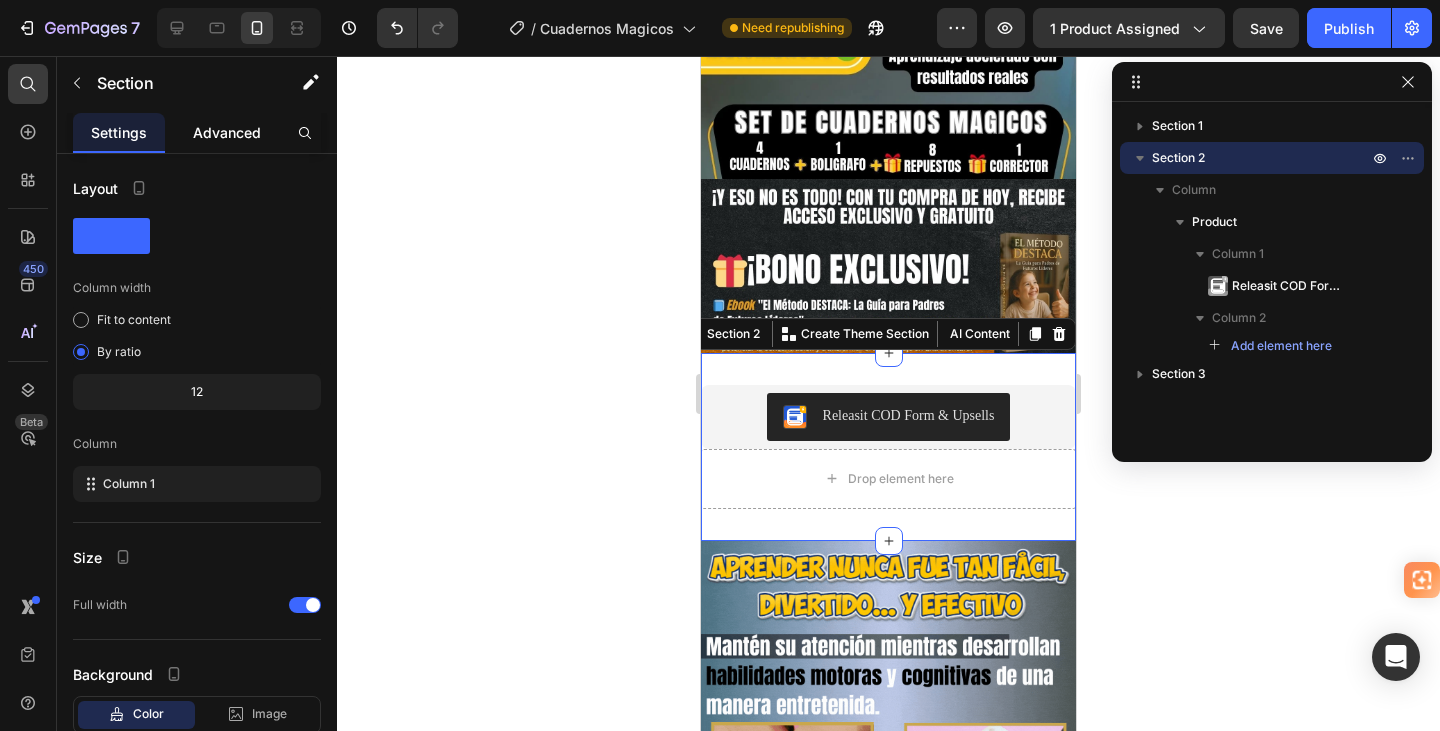 click on "Advanced" at bounding box center [227, 132] 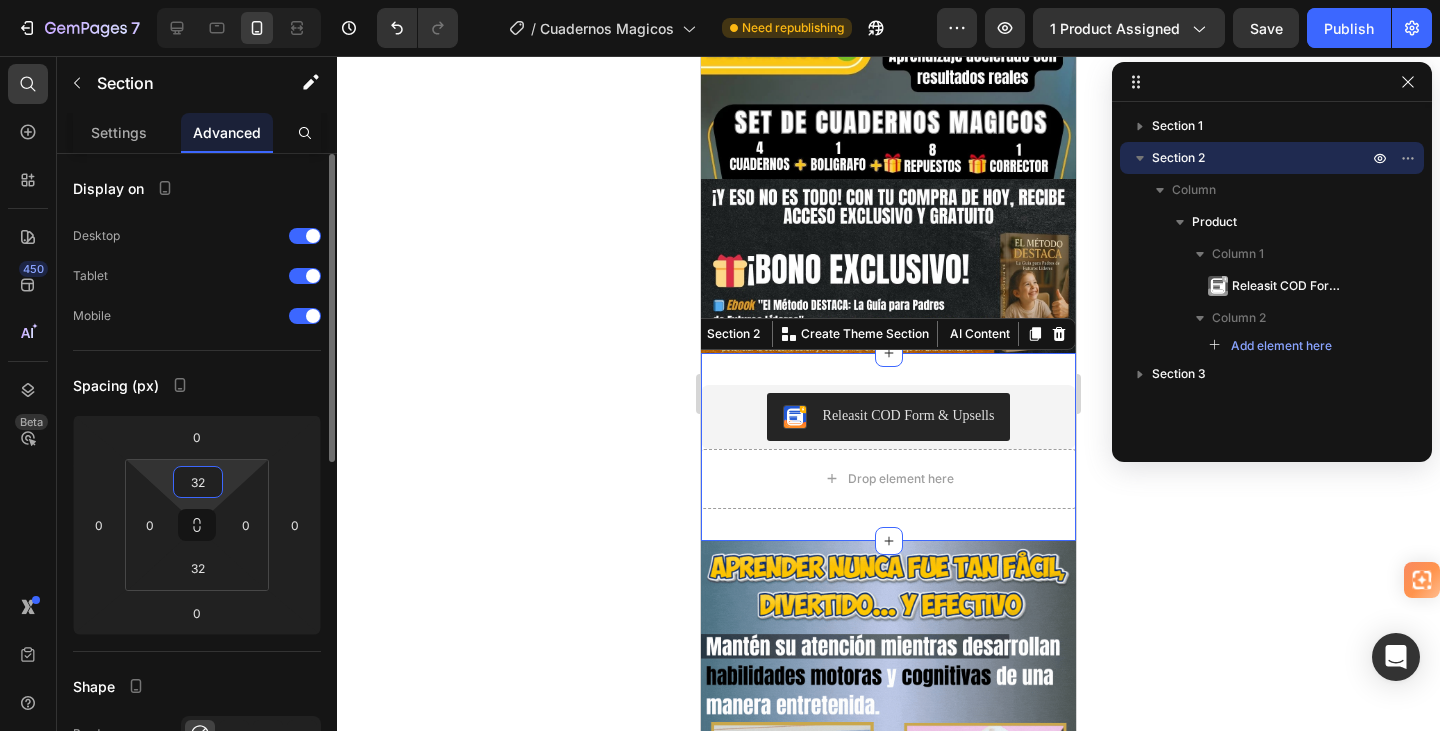 click on "32" at bounding box center [198, 482] 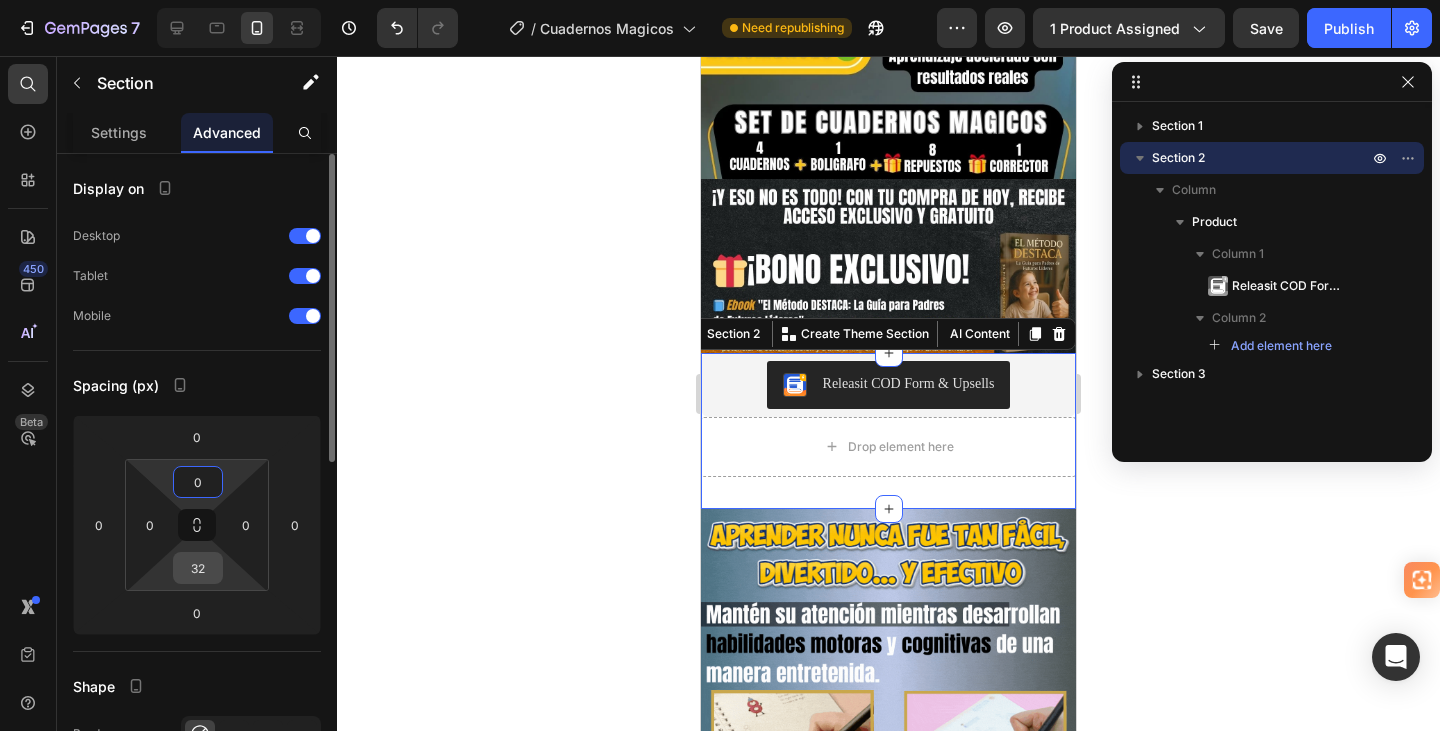 type on "0" 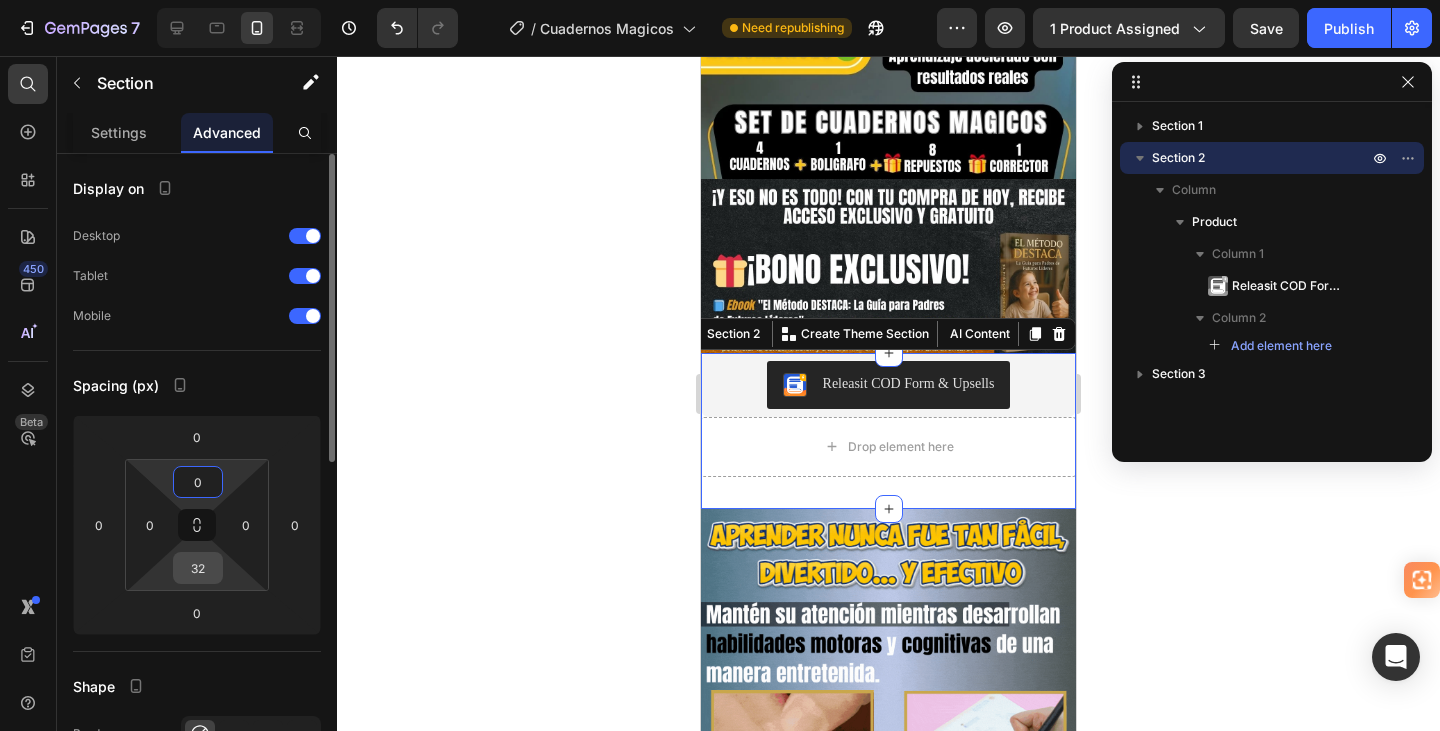 click on "32" at bounding box center (198, 568) 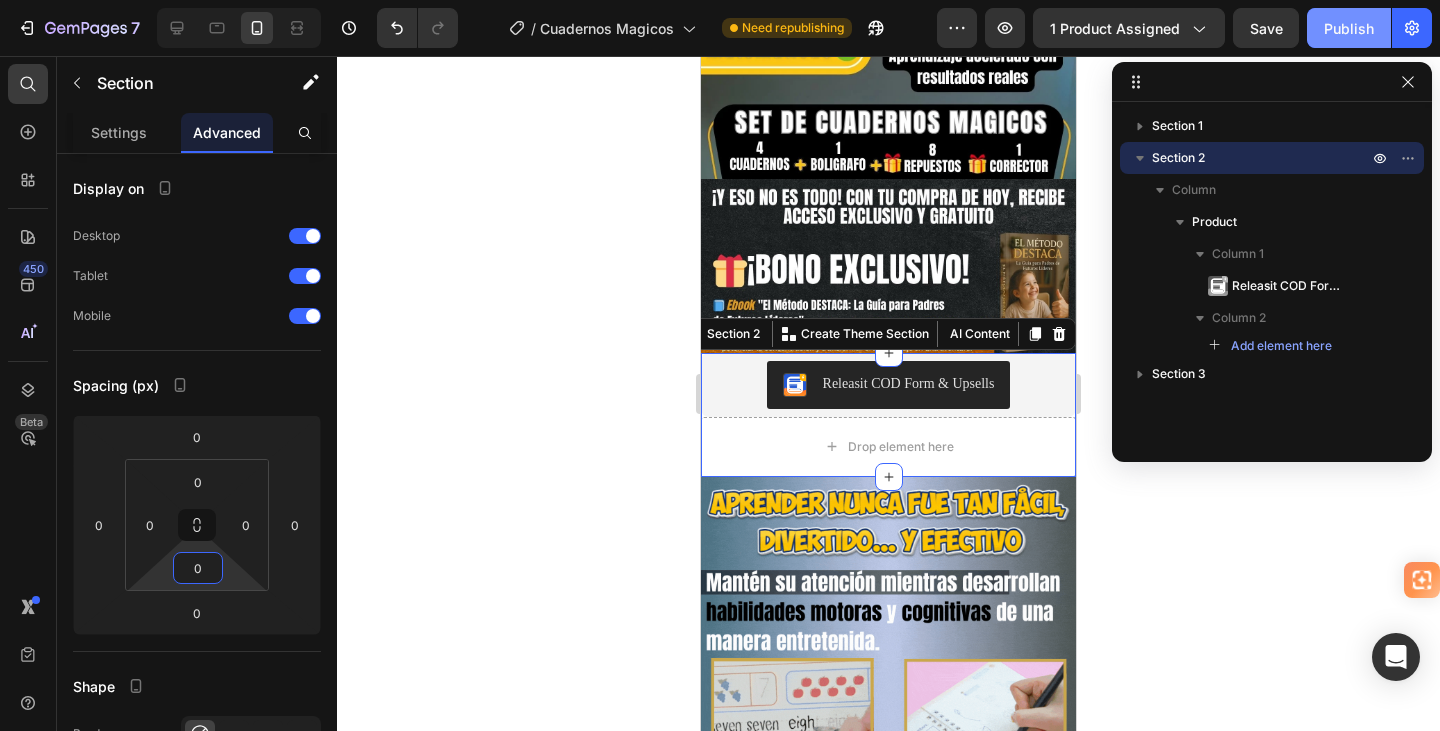 type on "0" 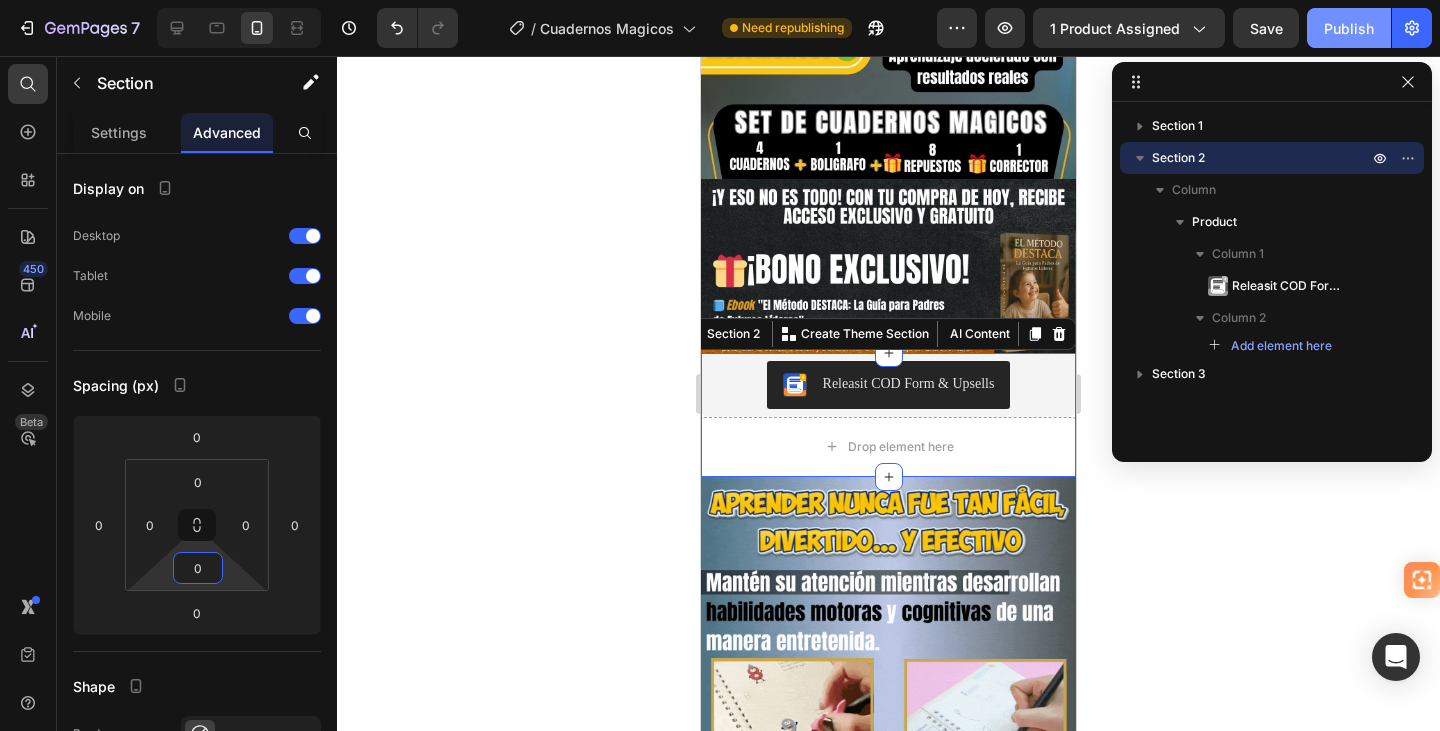 click on "Publish" at bounding box center (1349, 28) 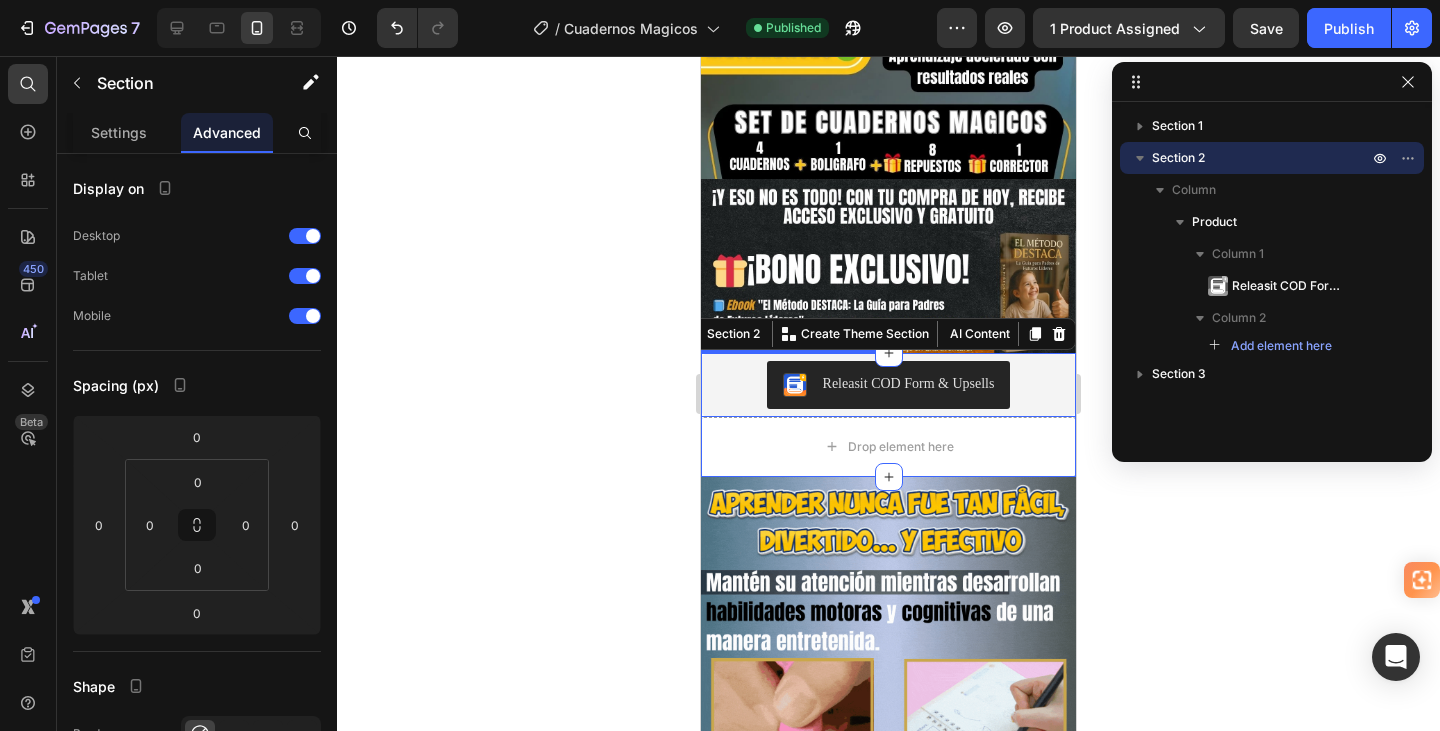 click on "Releasit COD Form & Upsells" at bounding box center [888, 385] 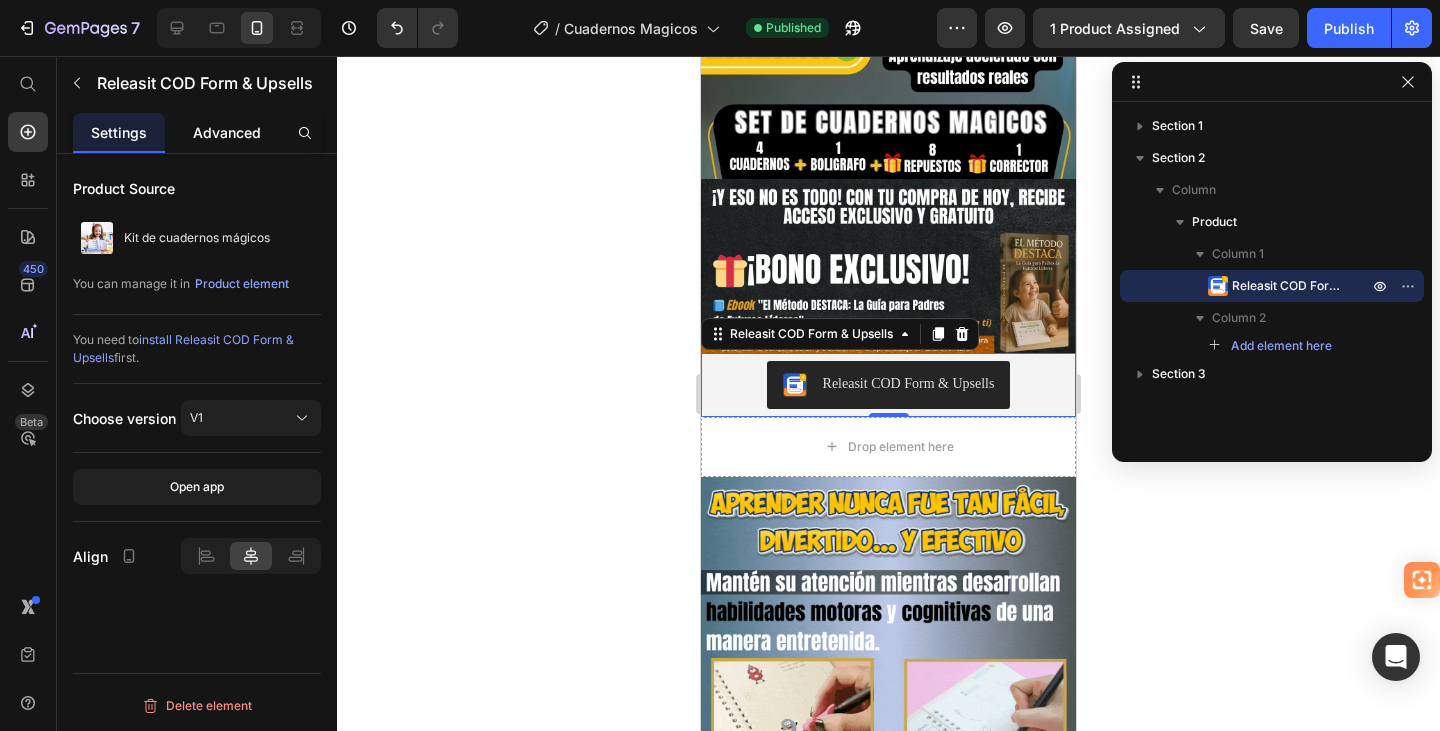 click on "Advanced" at bounding box center [227, 132] 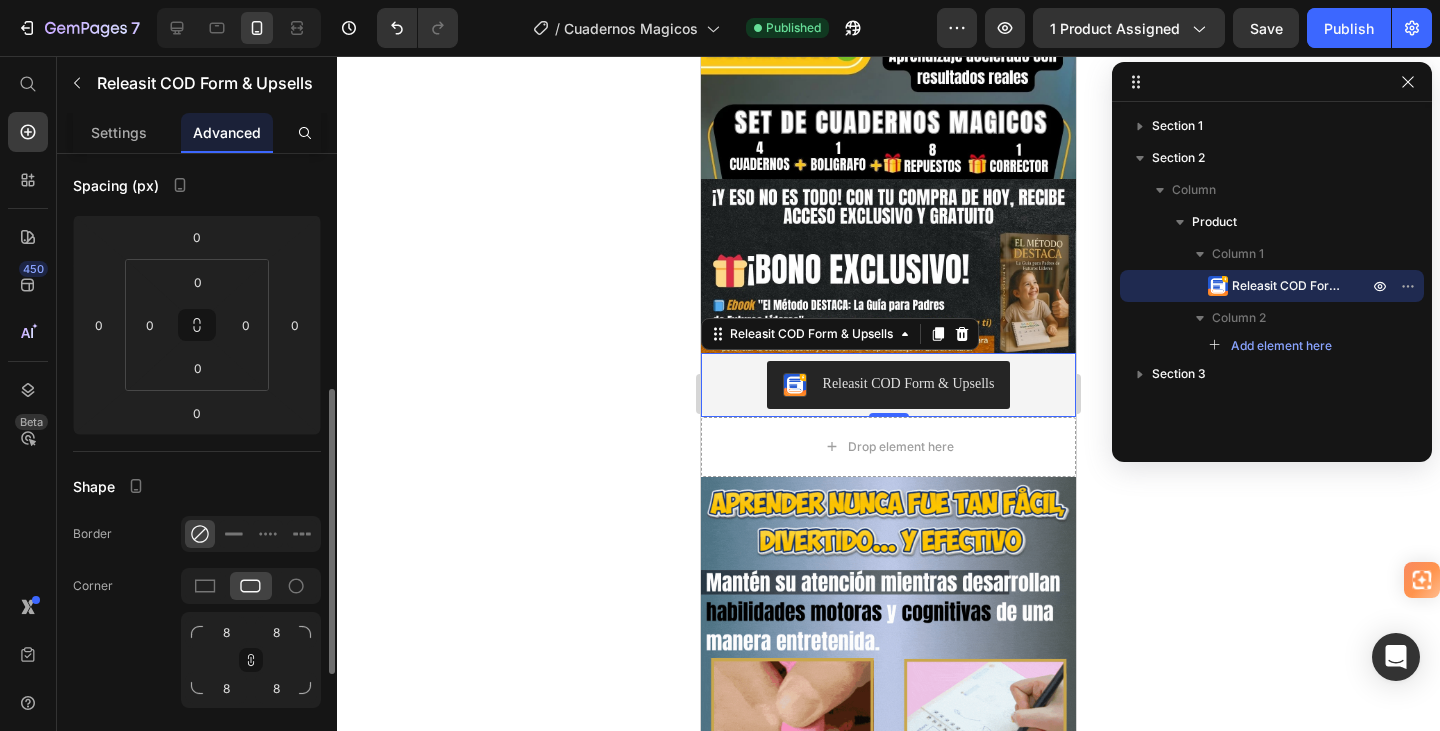 scroll, scrollTop: 300, scrollLeft: 0, axis: vertical 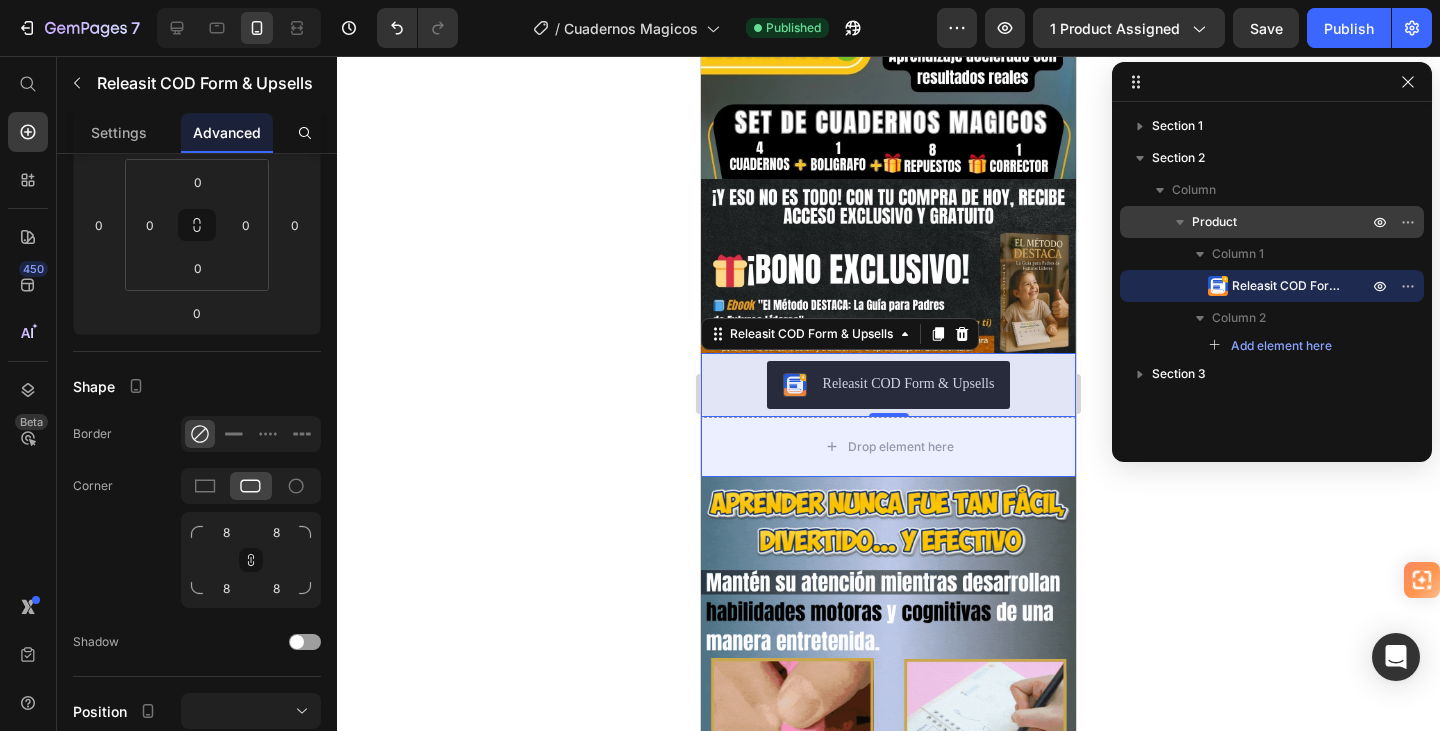 click on "Product" at bounding box center [1214, 222] 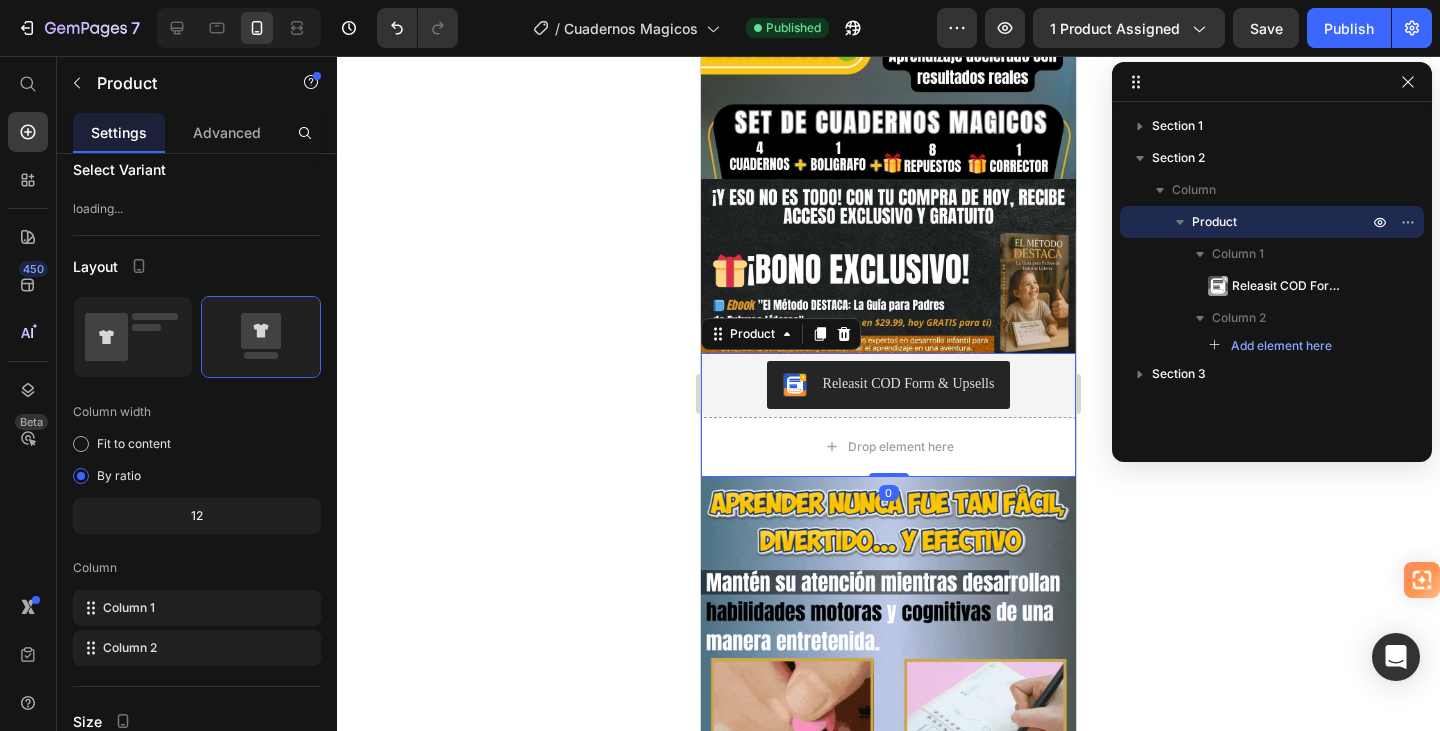 scroll, scrollTop: 0, scrollLeft: 0, axis: both 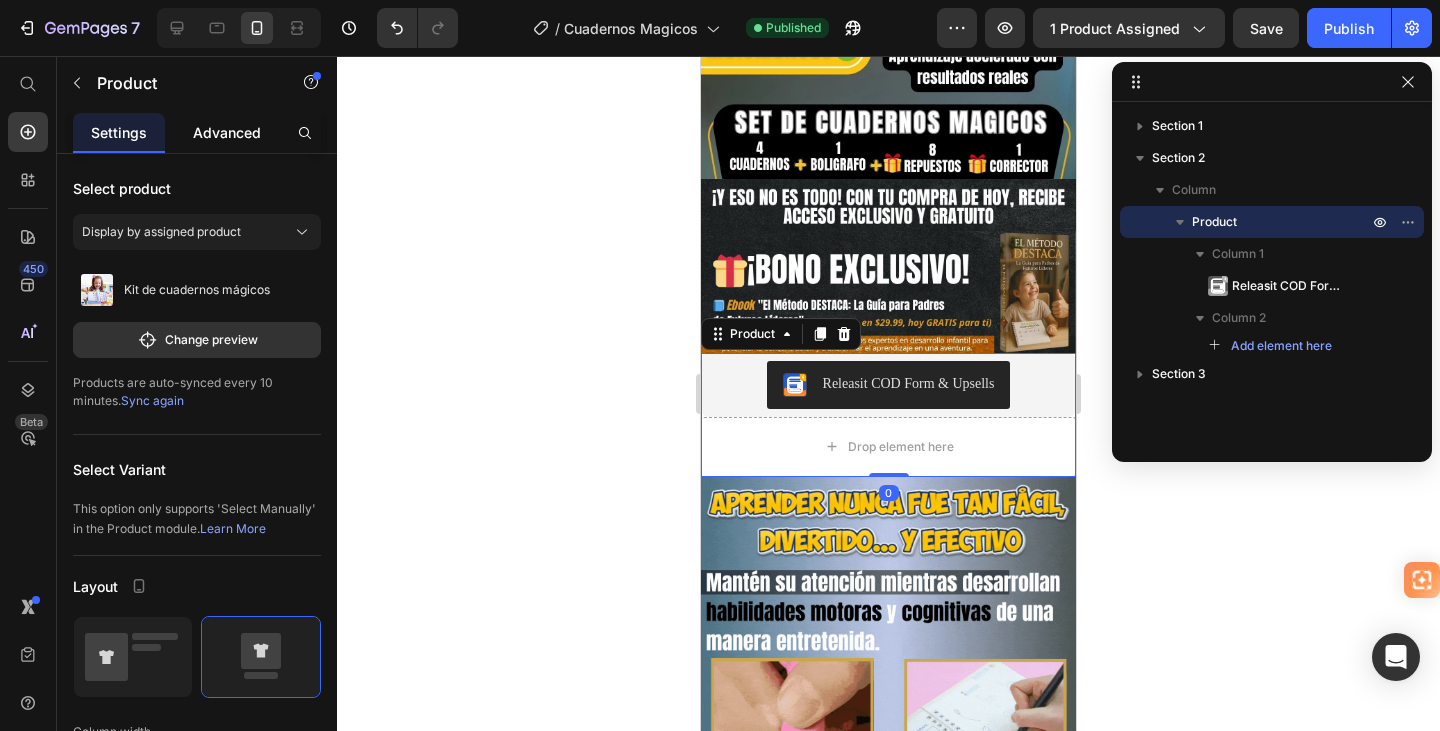 click on "Advanced" at bounding box center (227, 132) 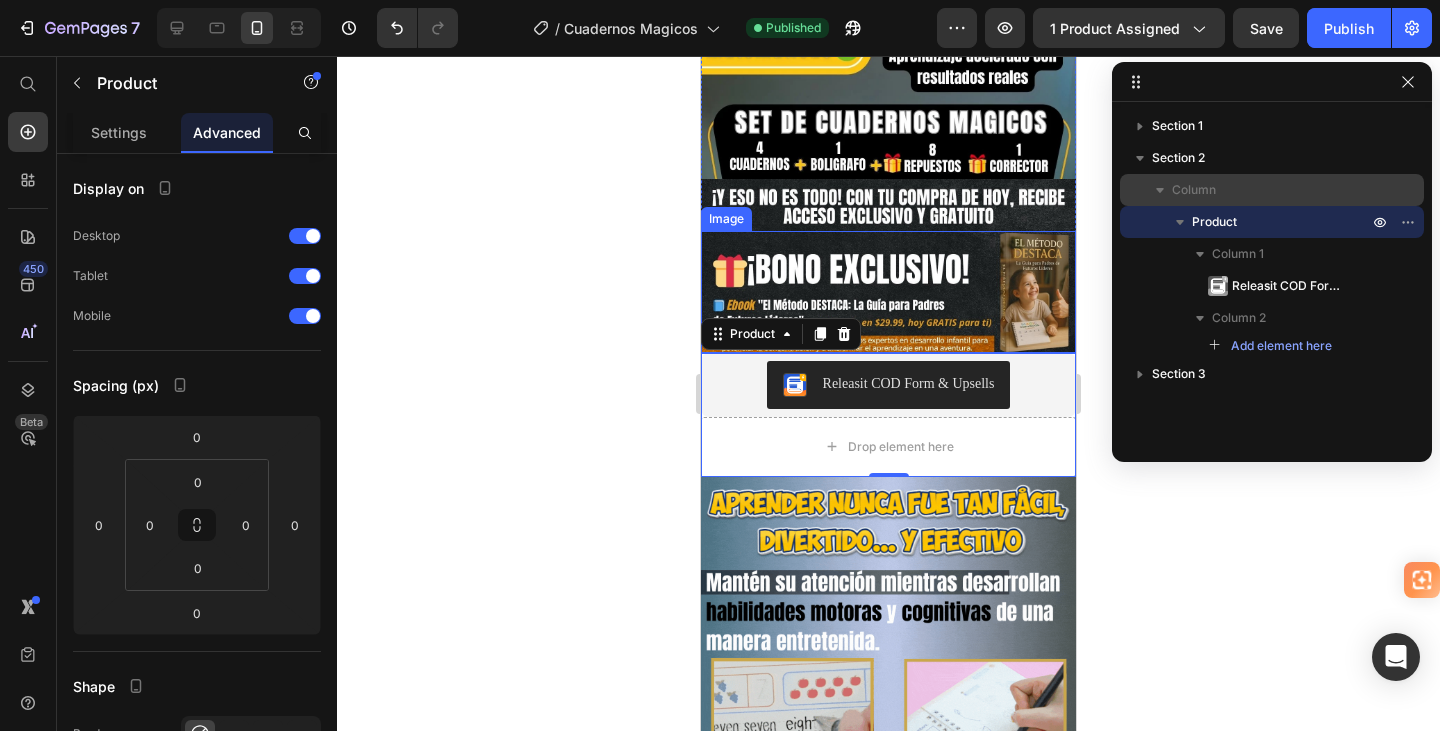 click on "Column" at bounding box center (1194, 190) 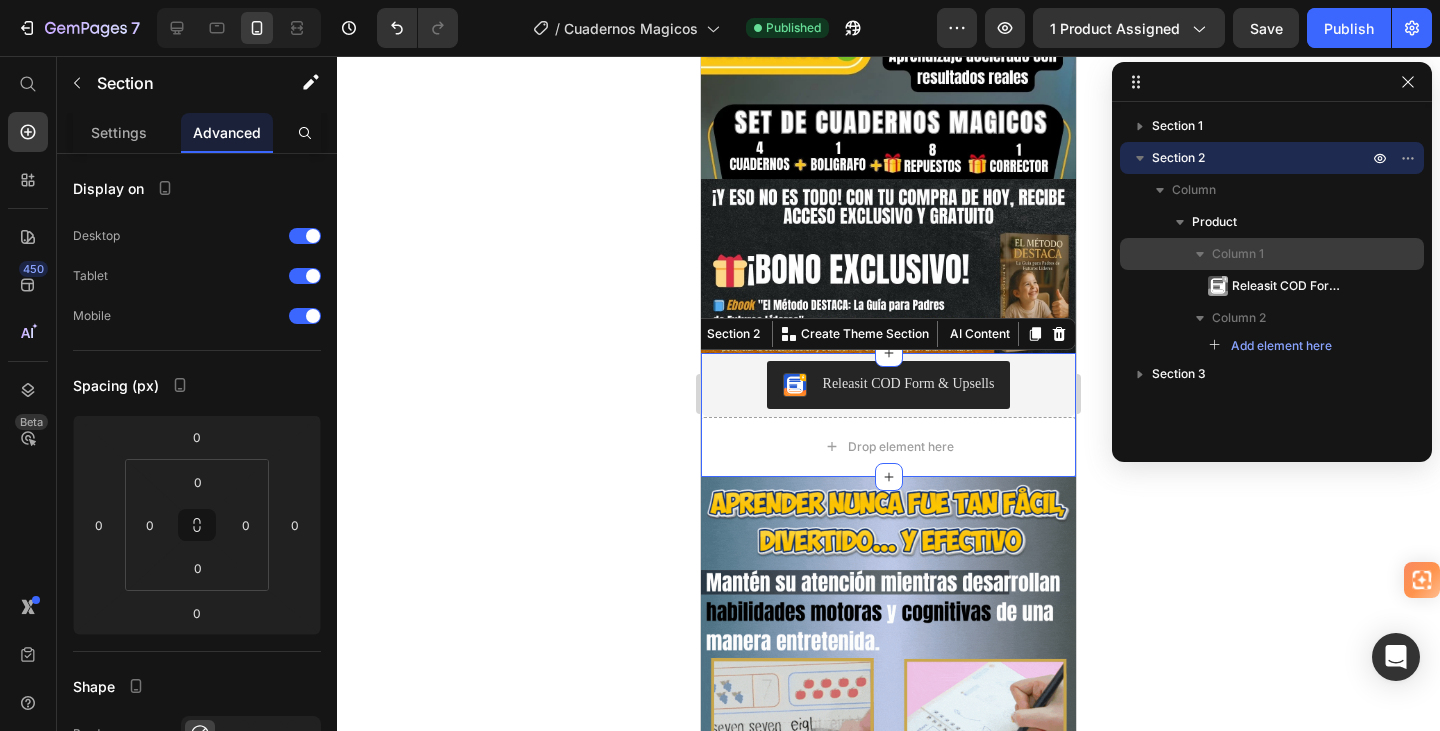 click on "Column 1" at bounding box center [1272, 254] 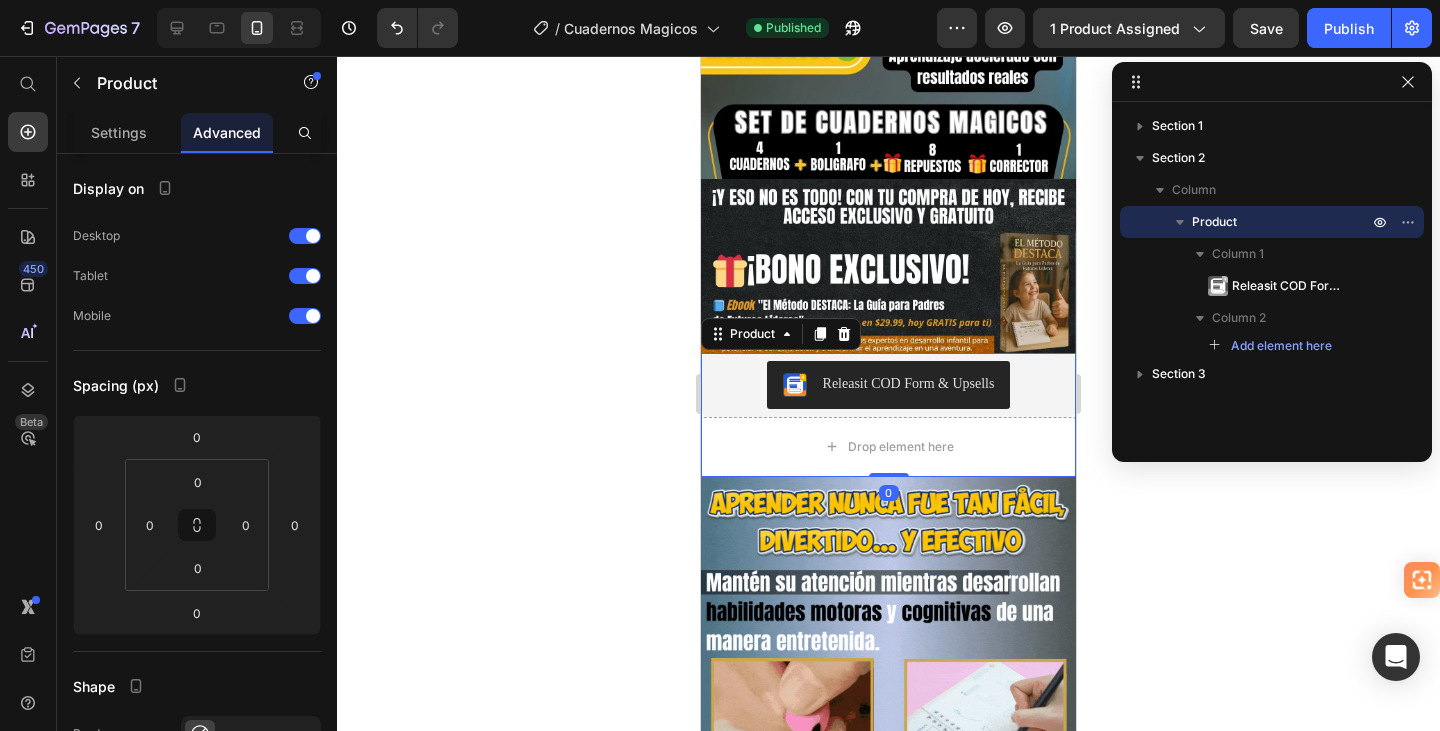 click on "Product" at bounding box center (1214, 222) 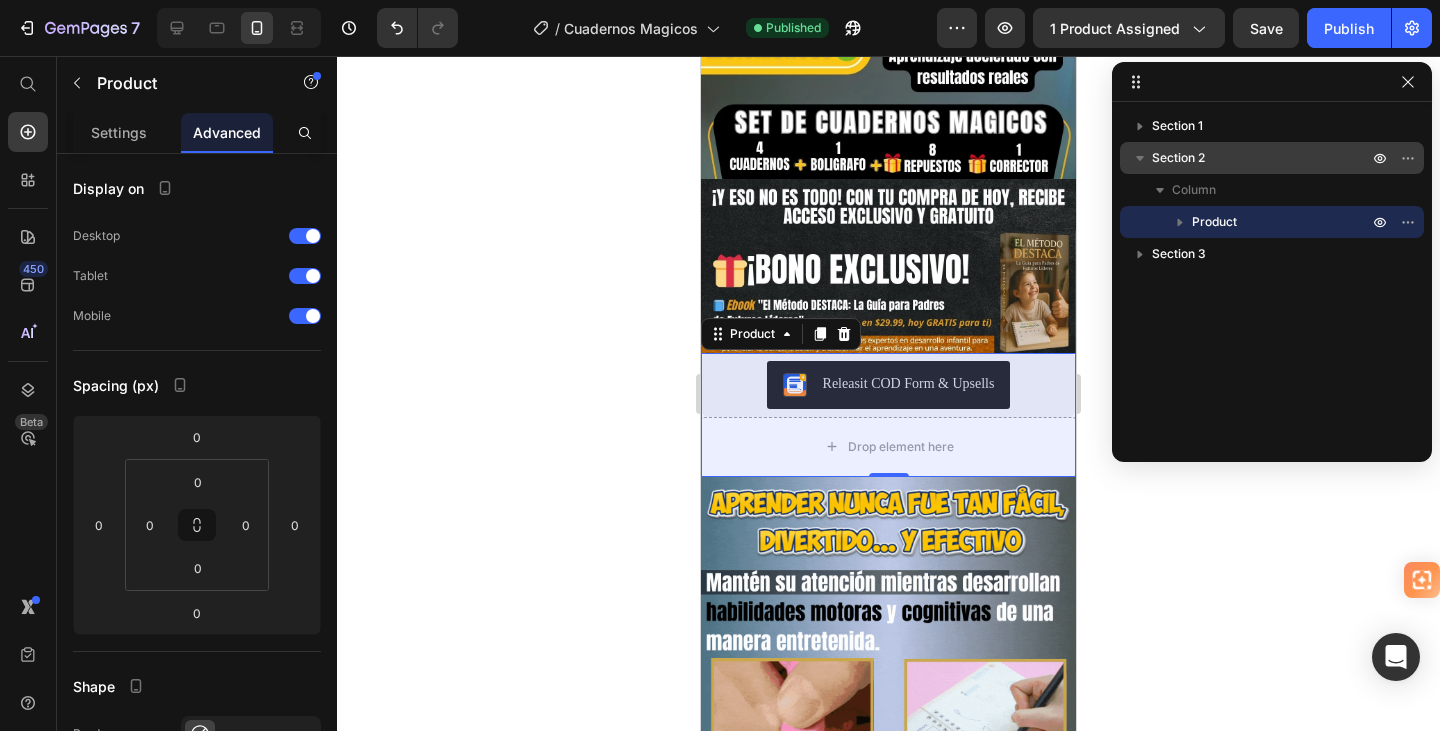 click on "Section 2" at bounding box center (1178, 158) 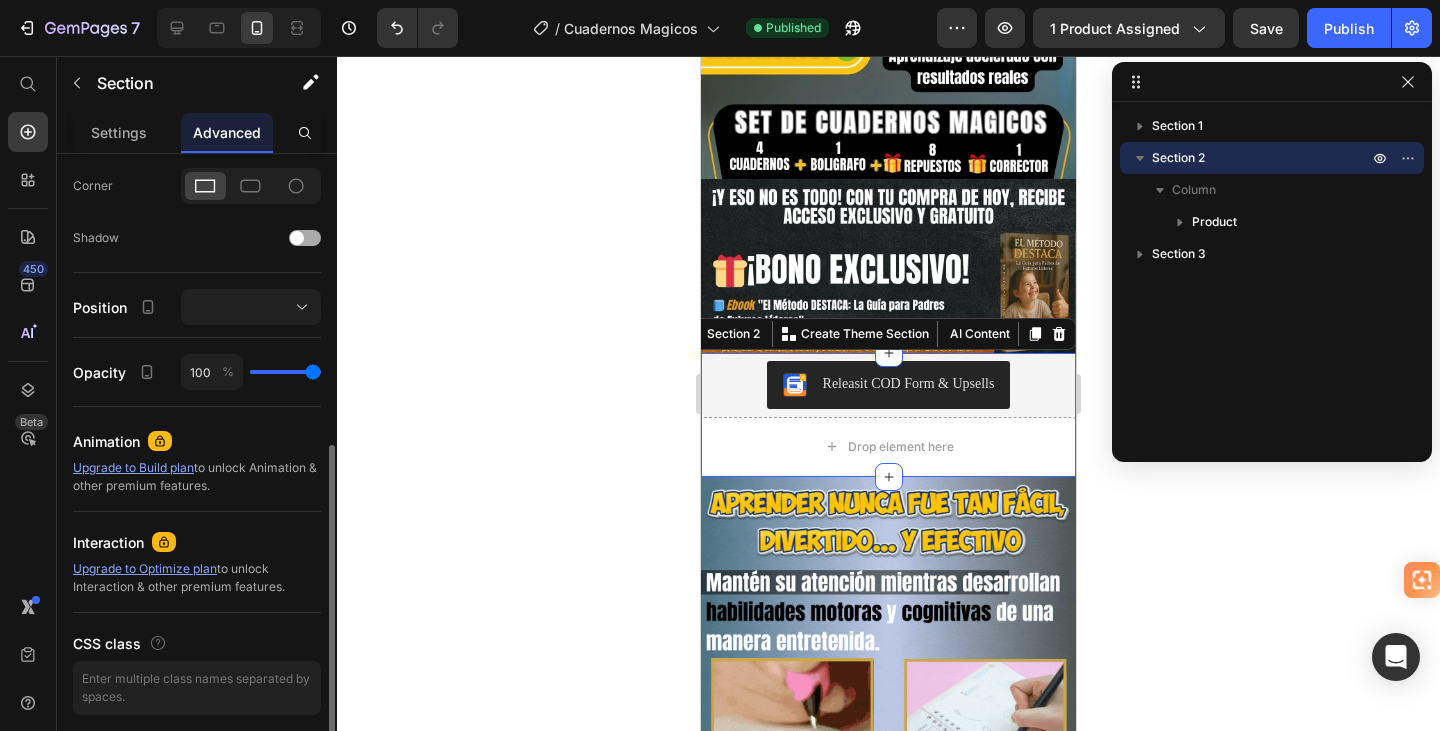 scroll, scrollTop: 200, scrollLeft: 0, axis: vertical 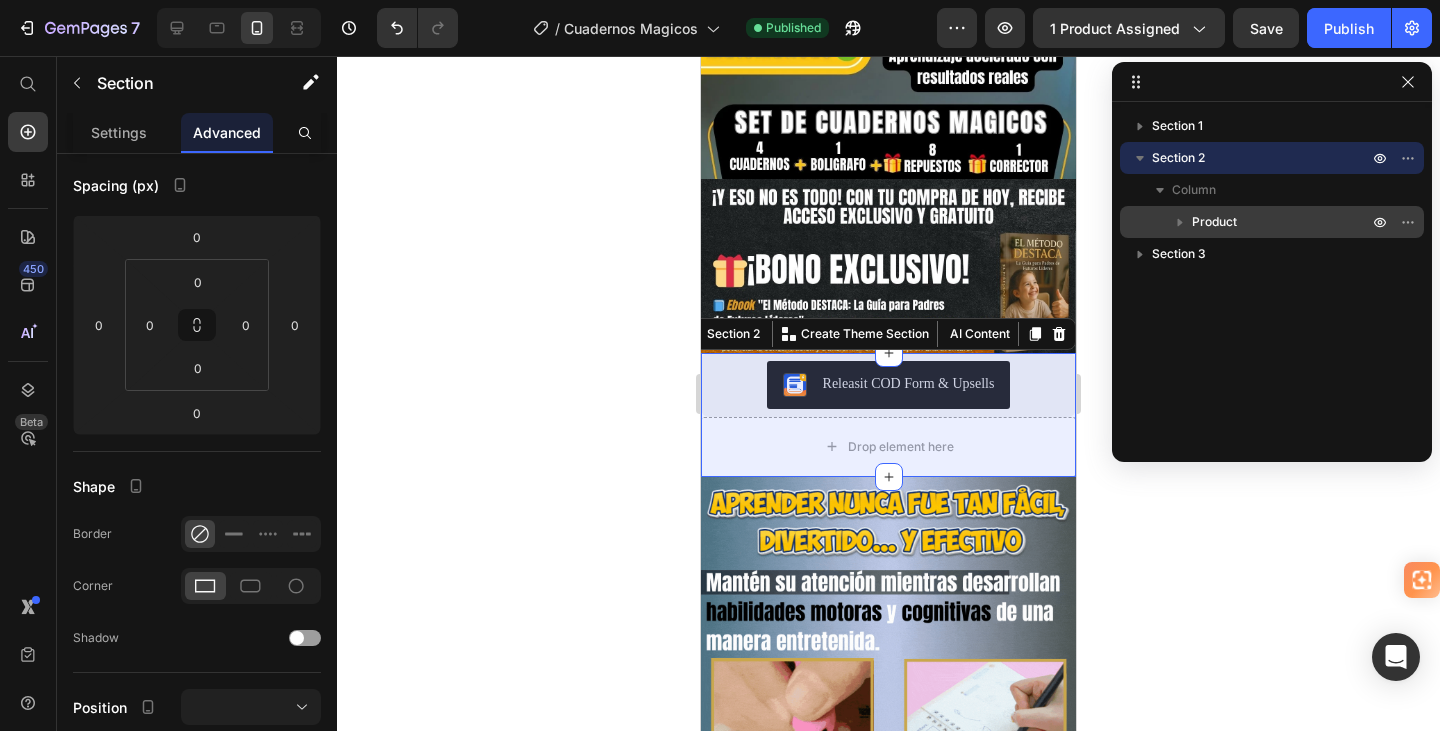 click on "Product" at bounding box center [1214, 222] 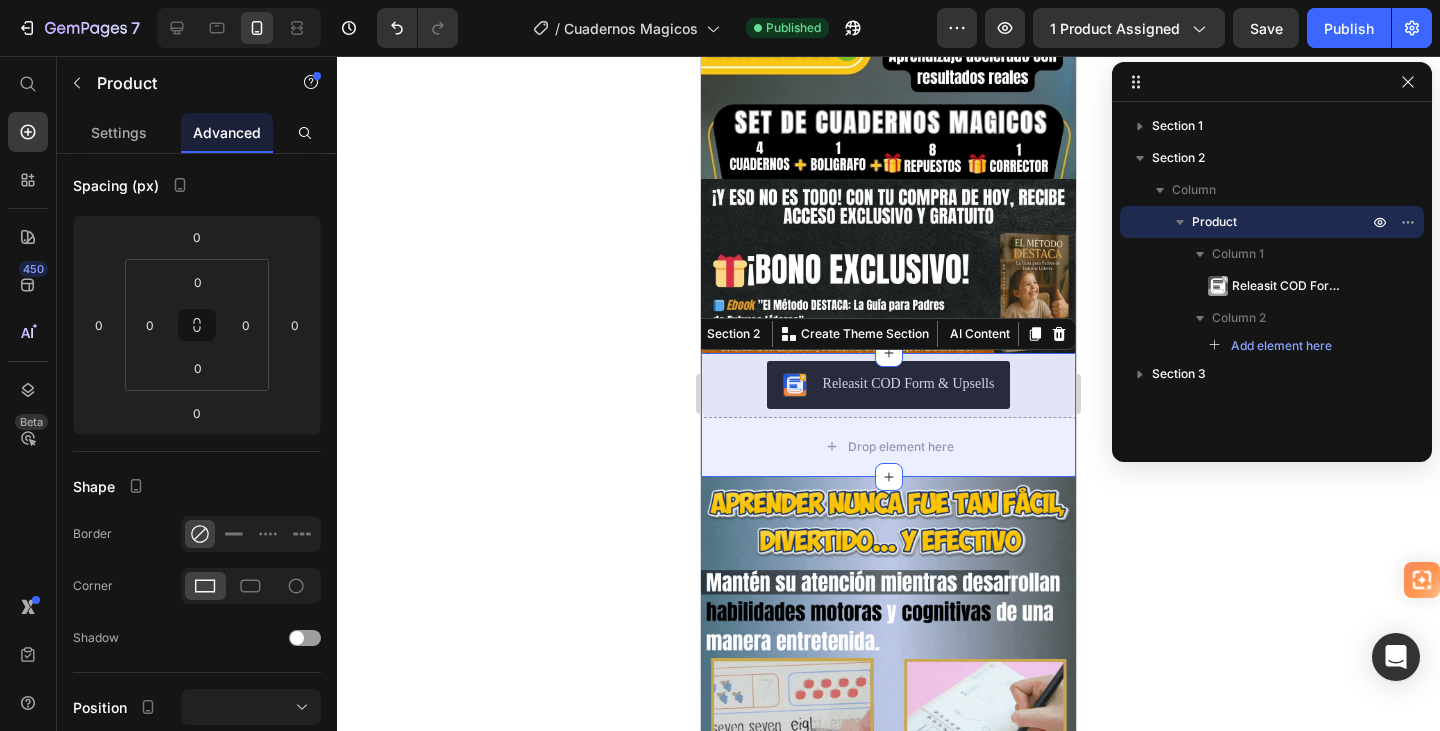 scroll, scrollTop: 0, scrollLeft: 0, axis: both 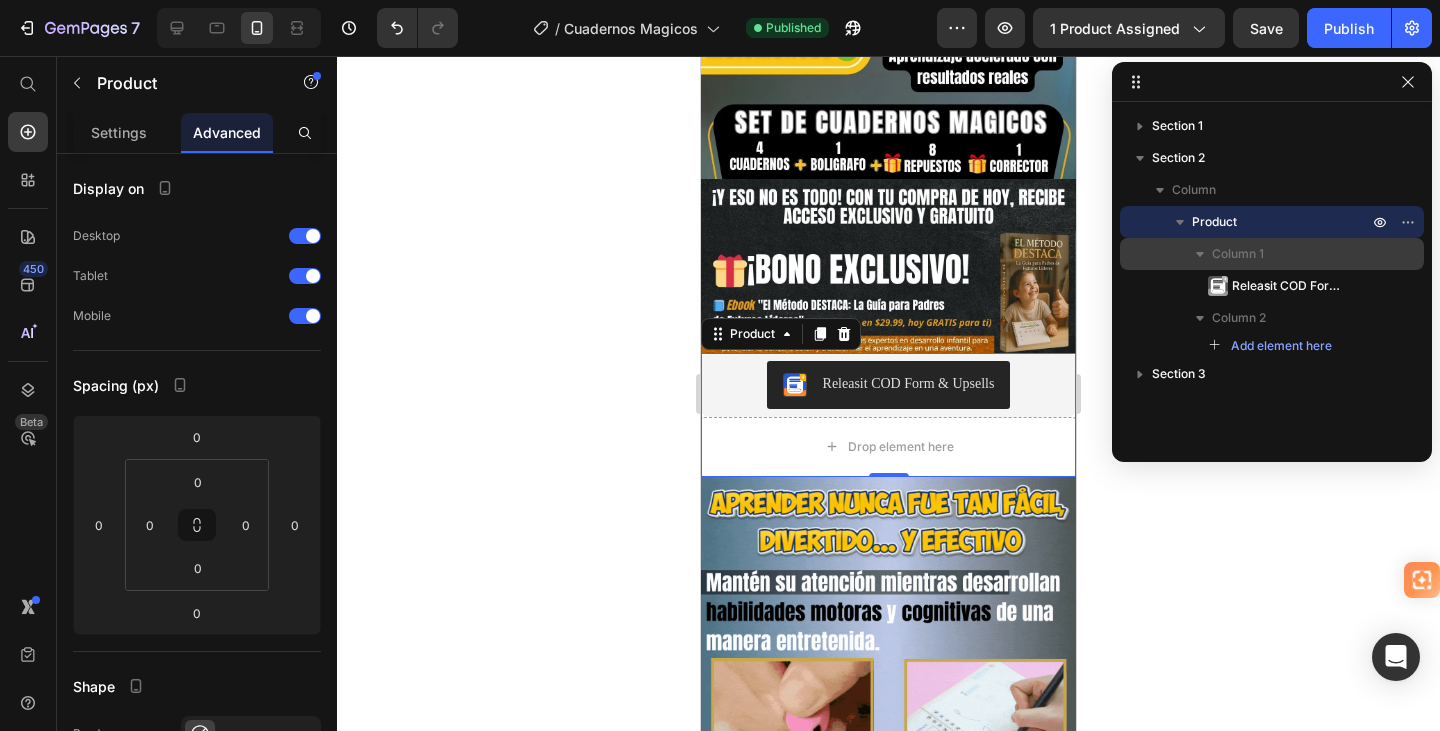 click on "Column 1" at bounding box center (1238, 254) 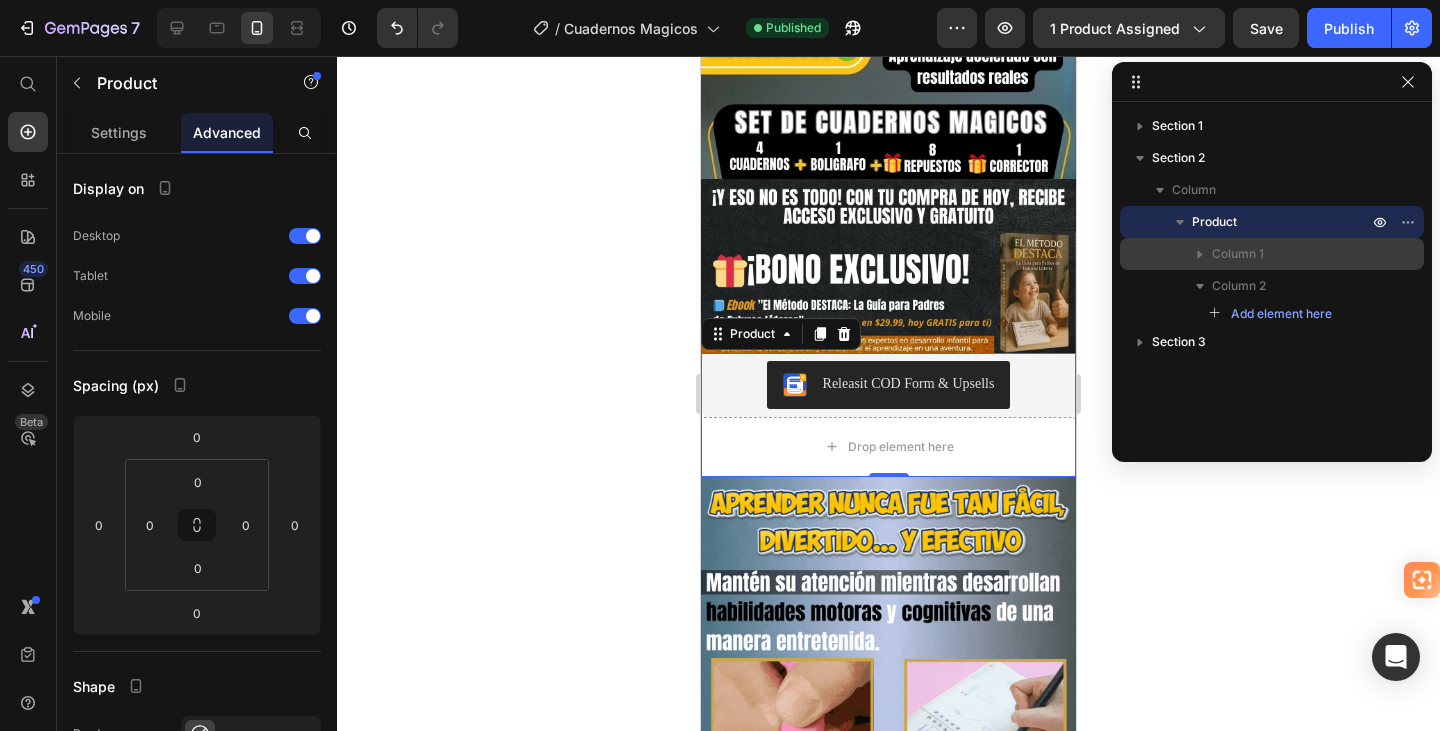 click on "Column 1" at bounding box center [1238, 254] 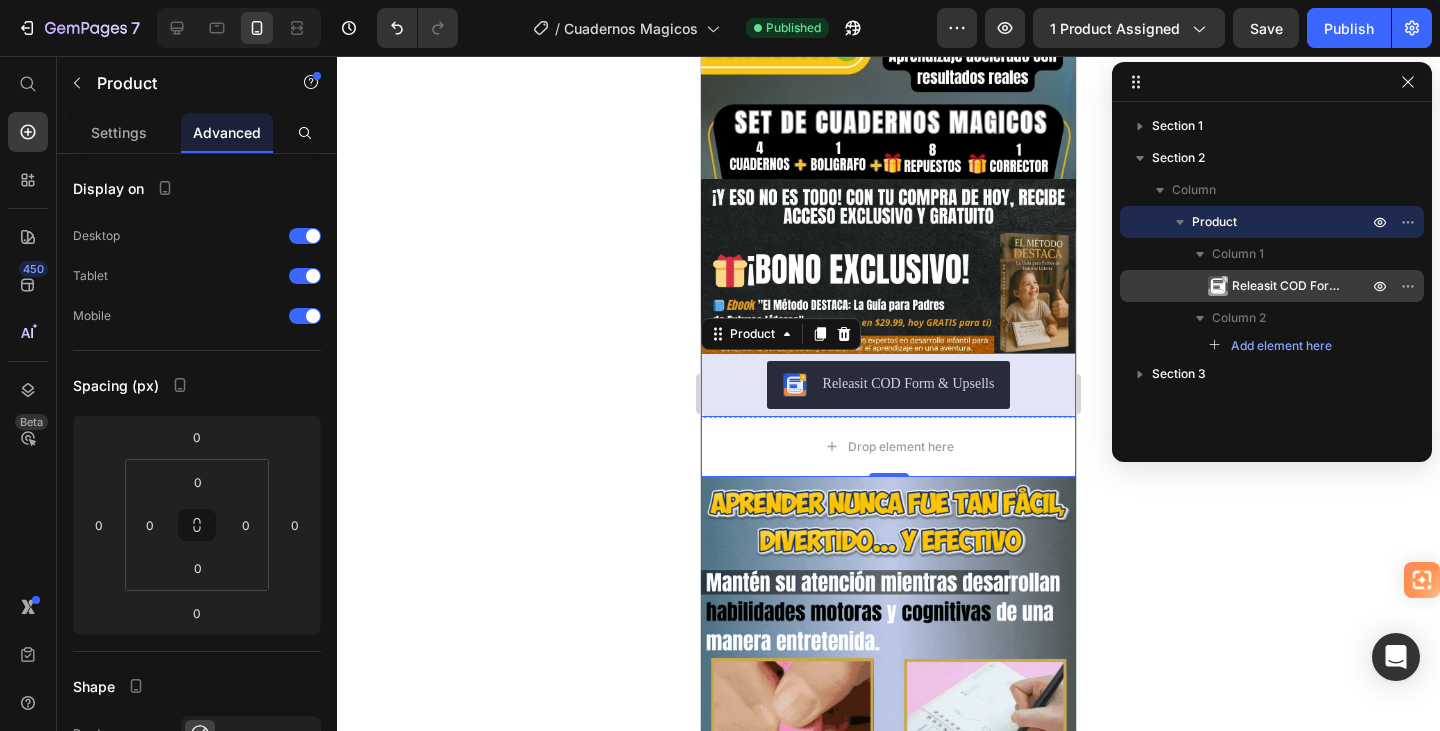 click on "Releasit COD Form & Upsells" at bounding box center [1290, 286] 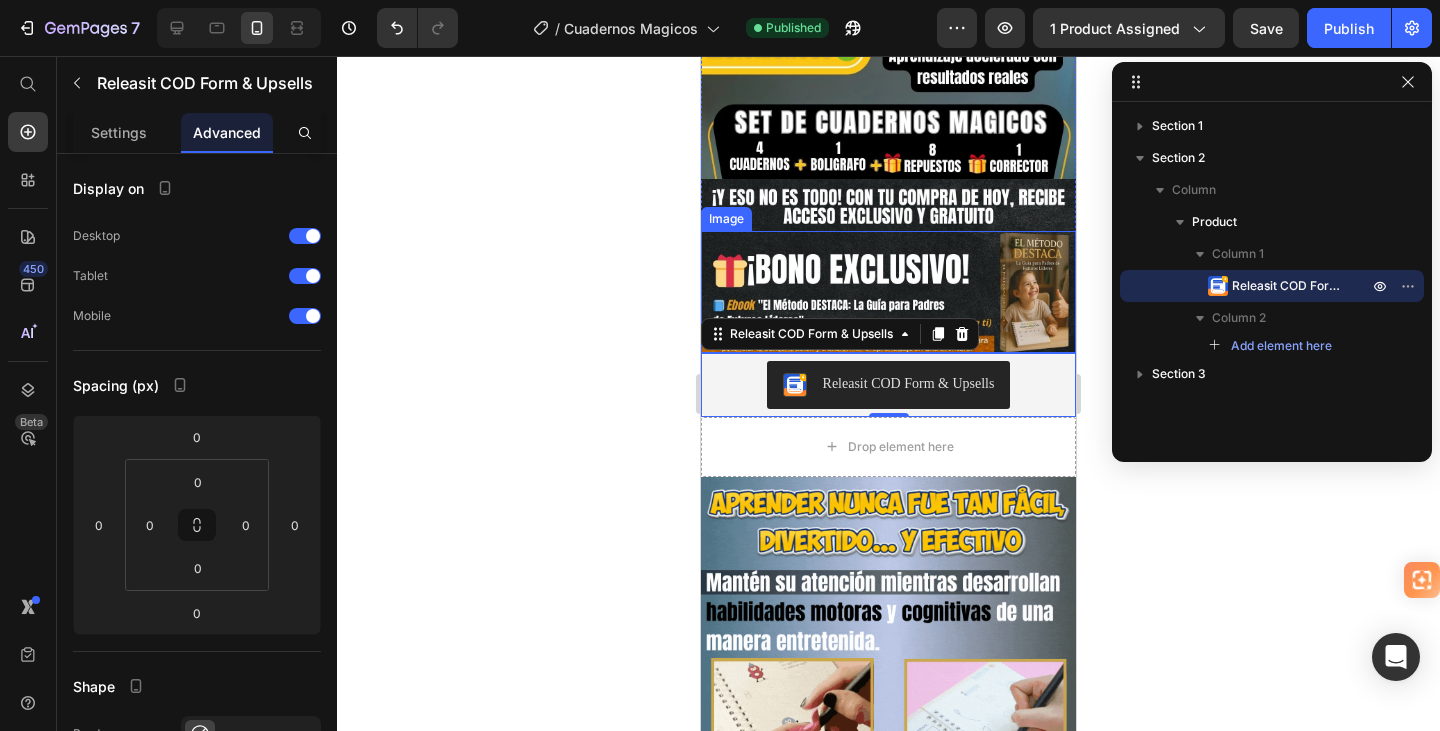 click at bounding box center (888, 292) 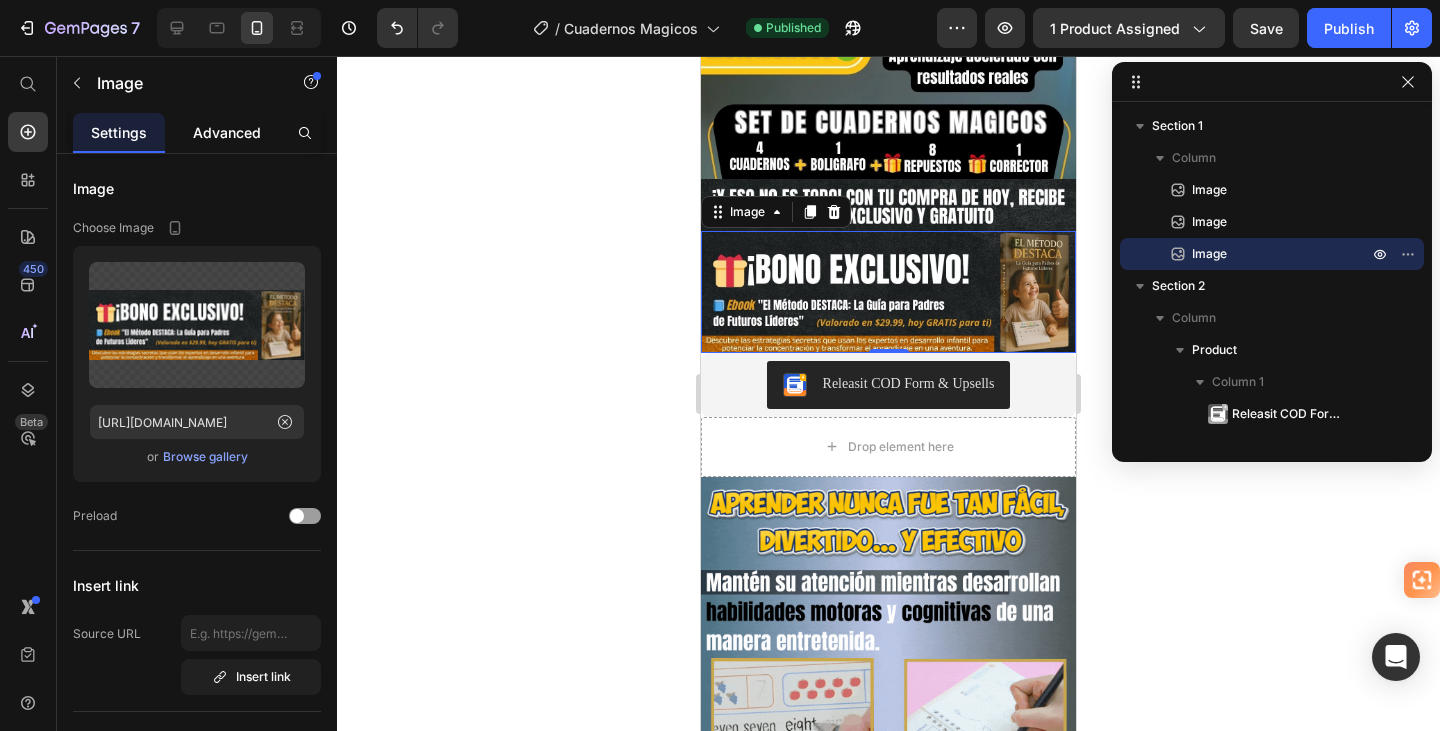 click on "Advanced" at bounding box center [227, 132] 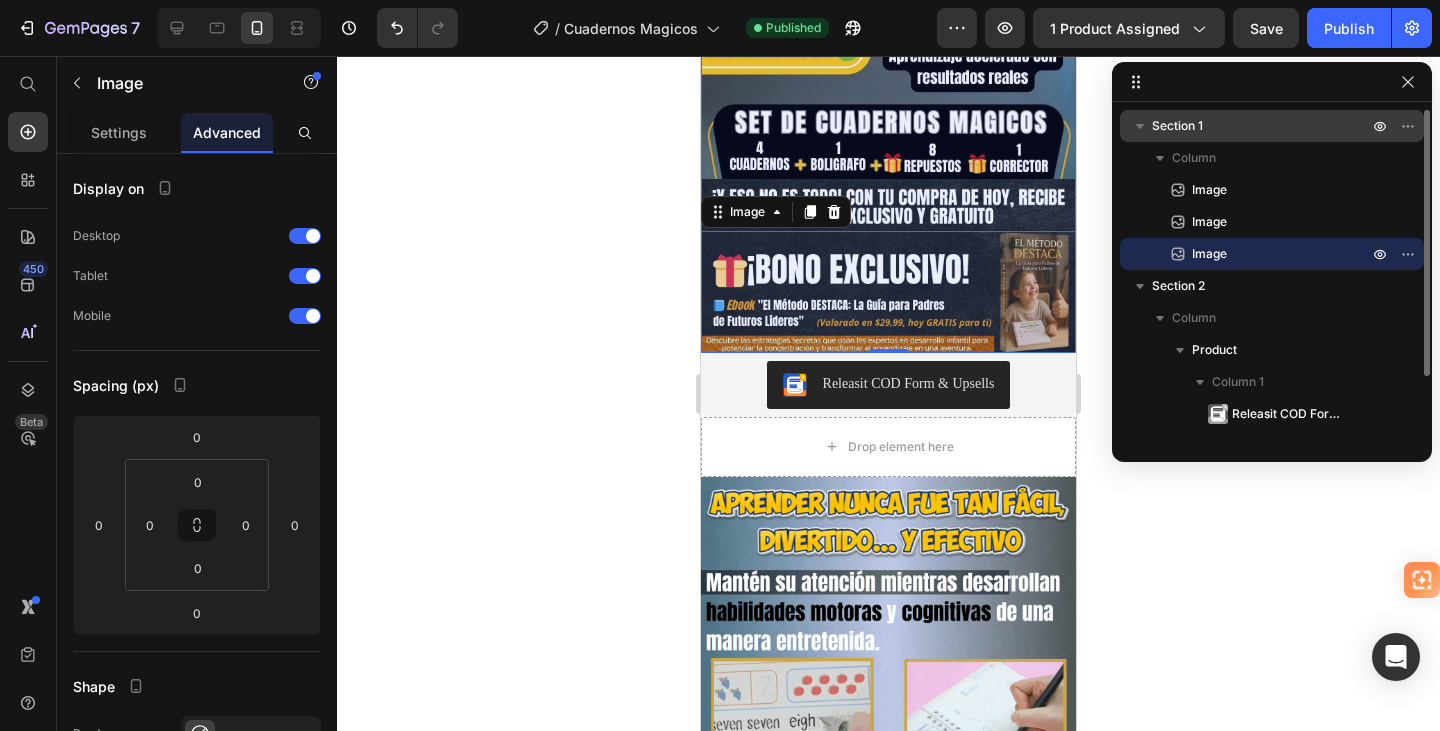 click on "Section 1" at bounding box center (1177, 126) 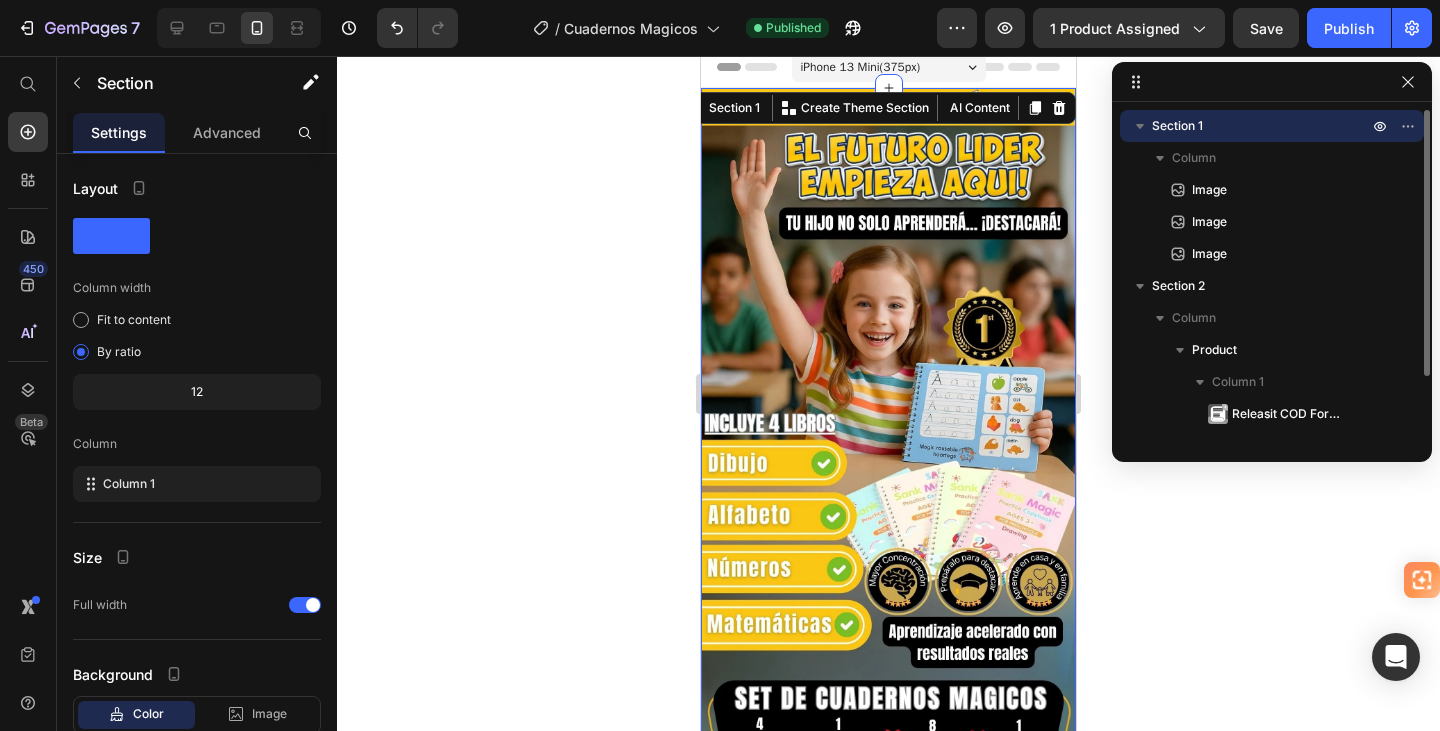 scroll, scrollTop: 0, scrollLeft: 0, axis: both 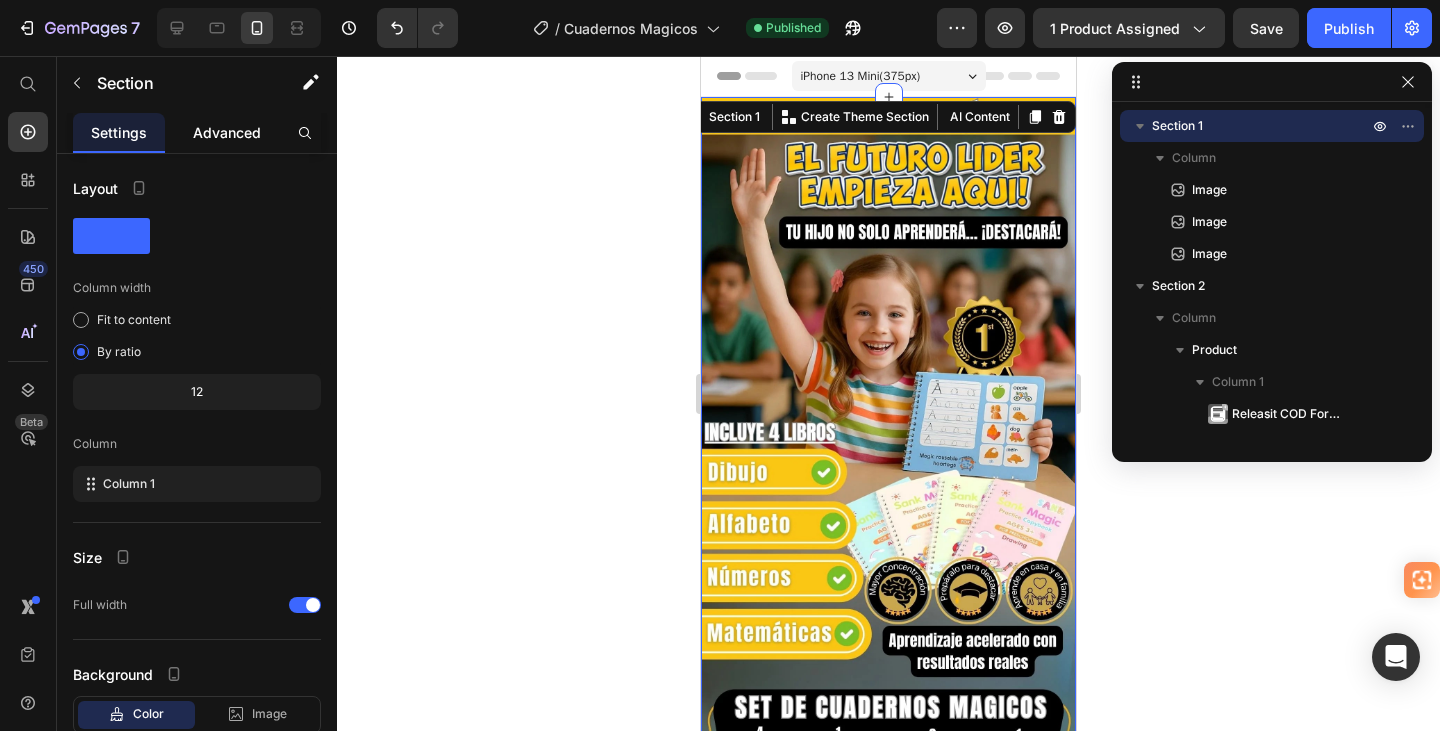 click on "Advanced" at bounding box center [227, 132] 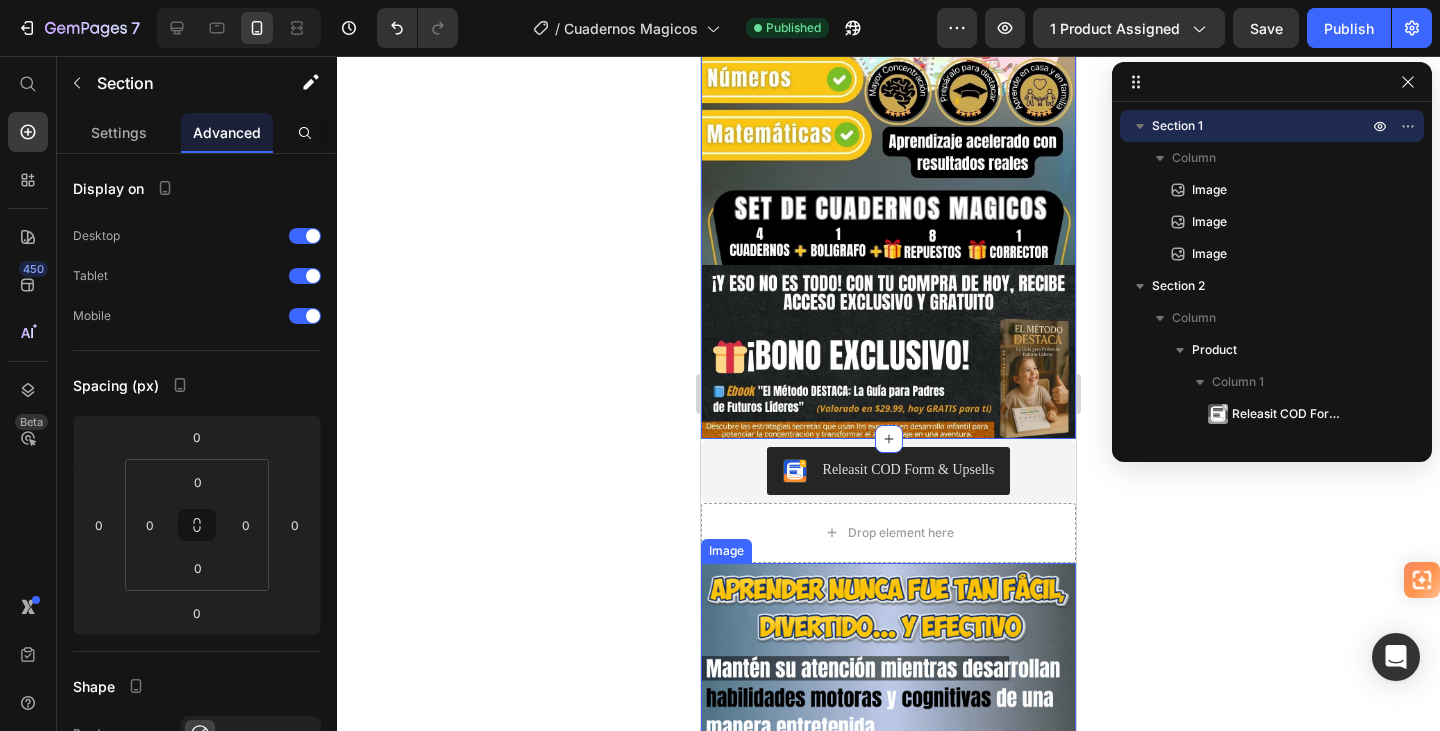 scroll, scrollTop: 500, scrollLeft: 0, axis: vertical 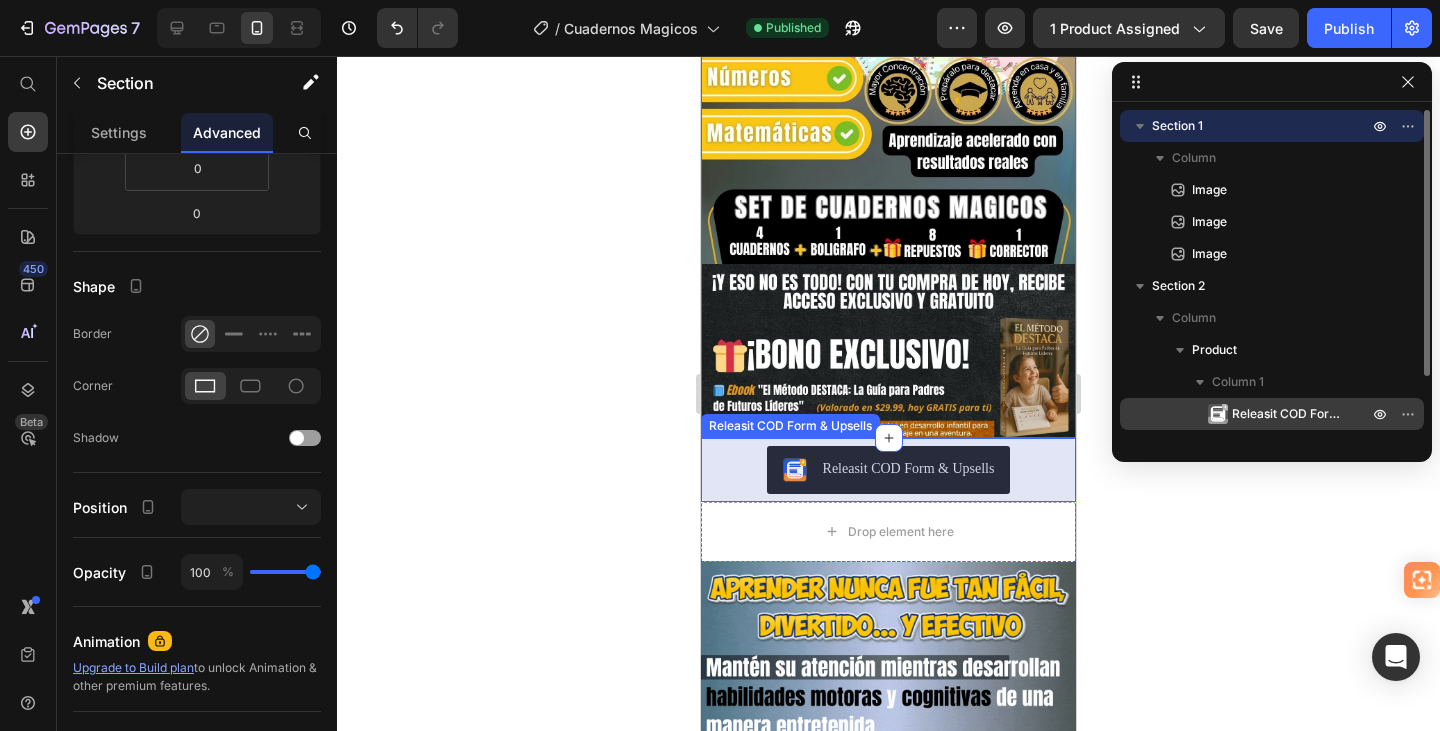 click on "Releasit COD Form & Upsells" at bounding box center [1290, 414] 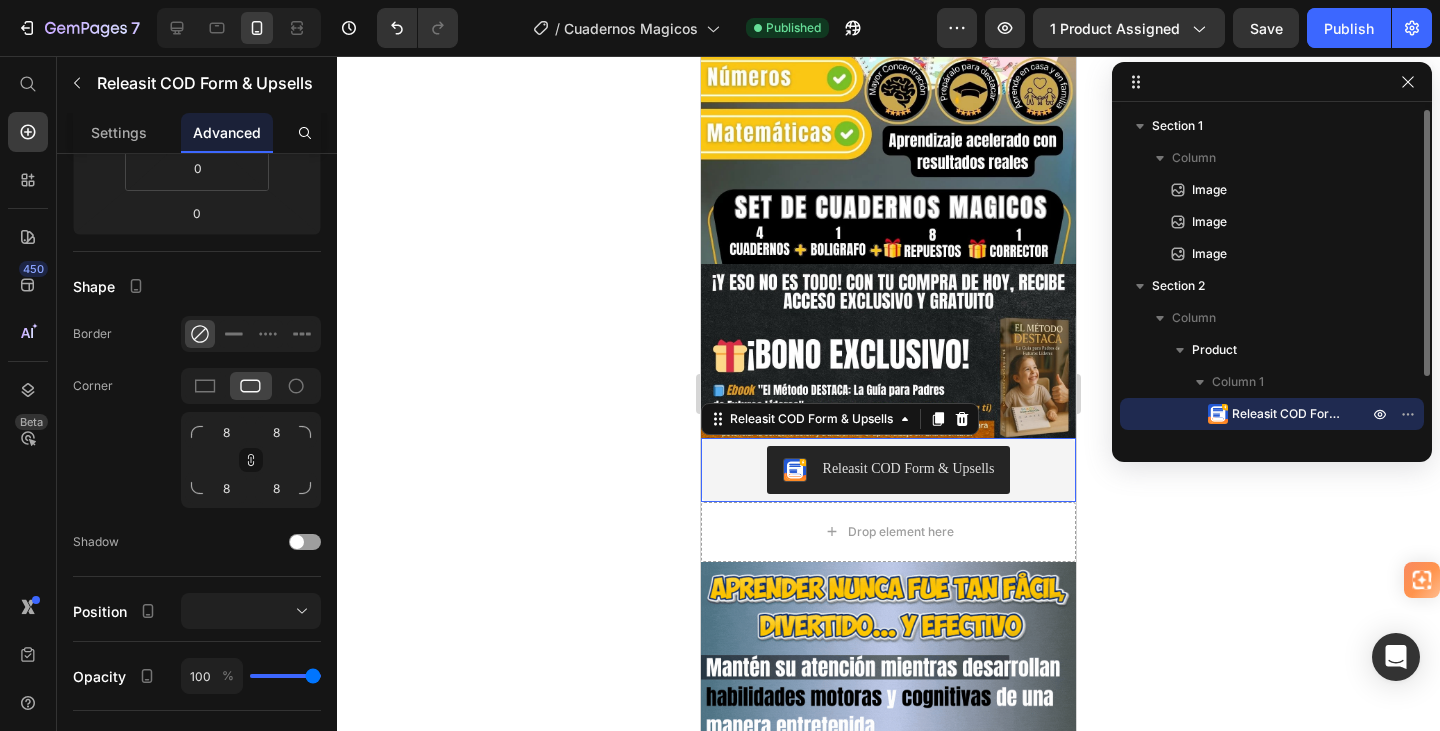 scroll, scrollTop: 0, scrollLeft: 0, axis: both 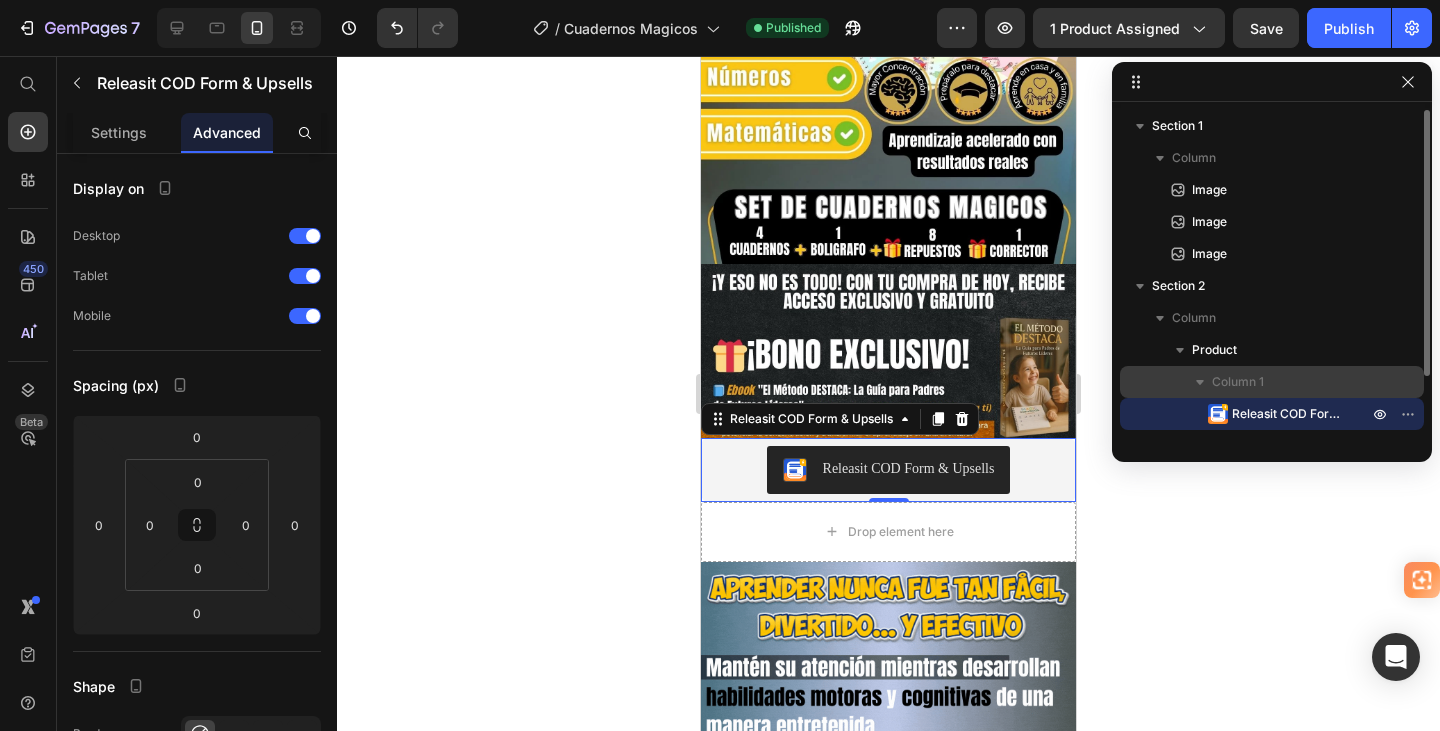 click on "Column 1" at bounding box center (1238, 382) 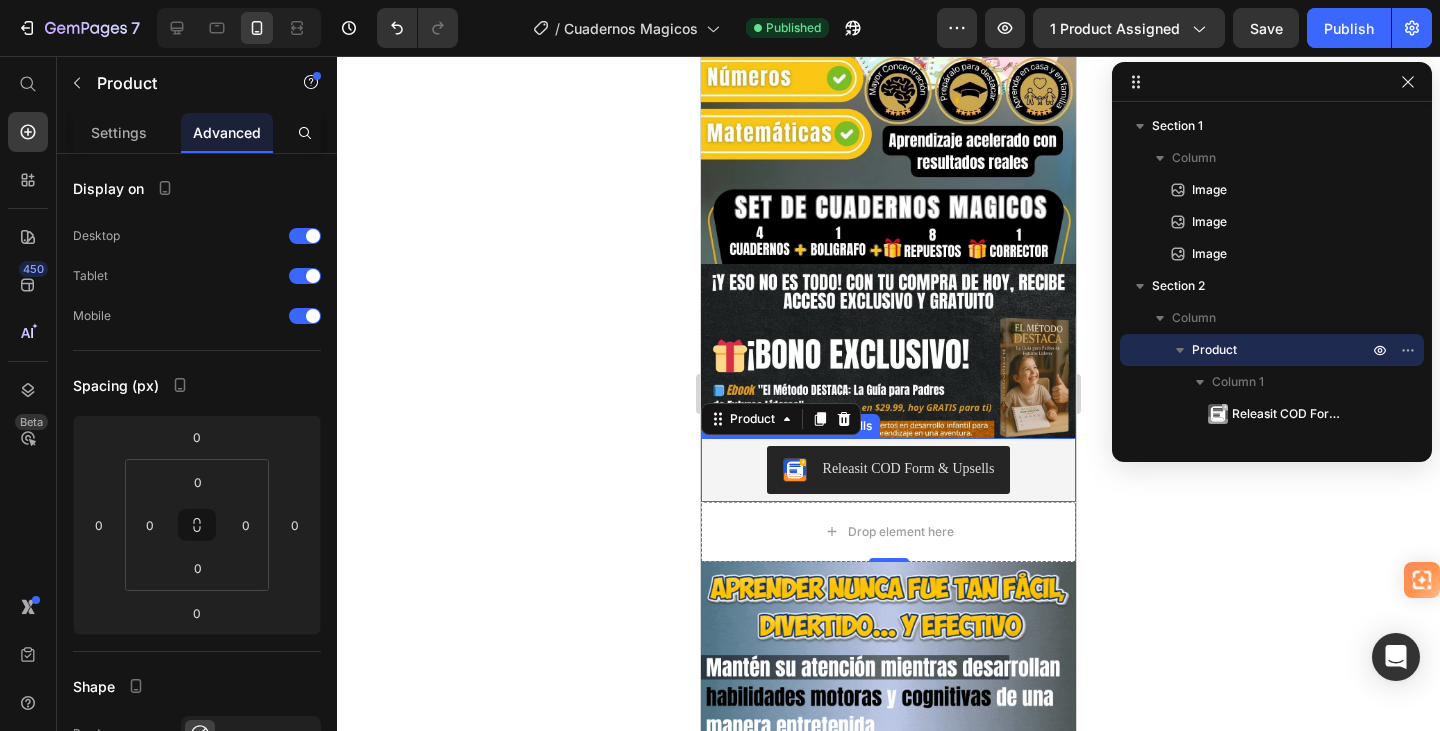click on "Releasit COD Form & Upsells" at bounding box center (888, 470) 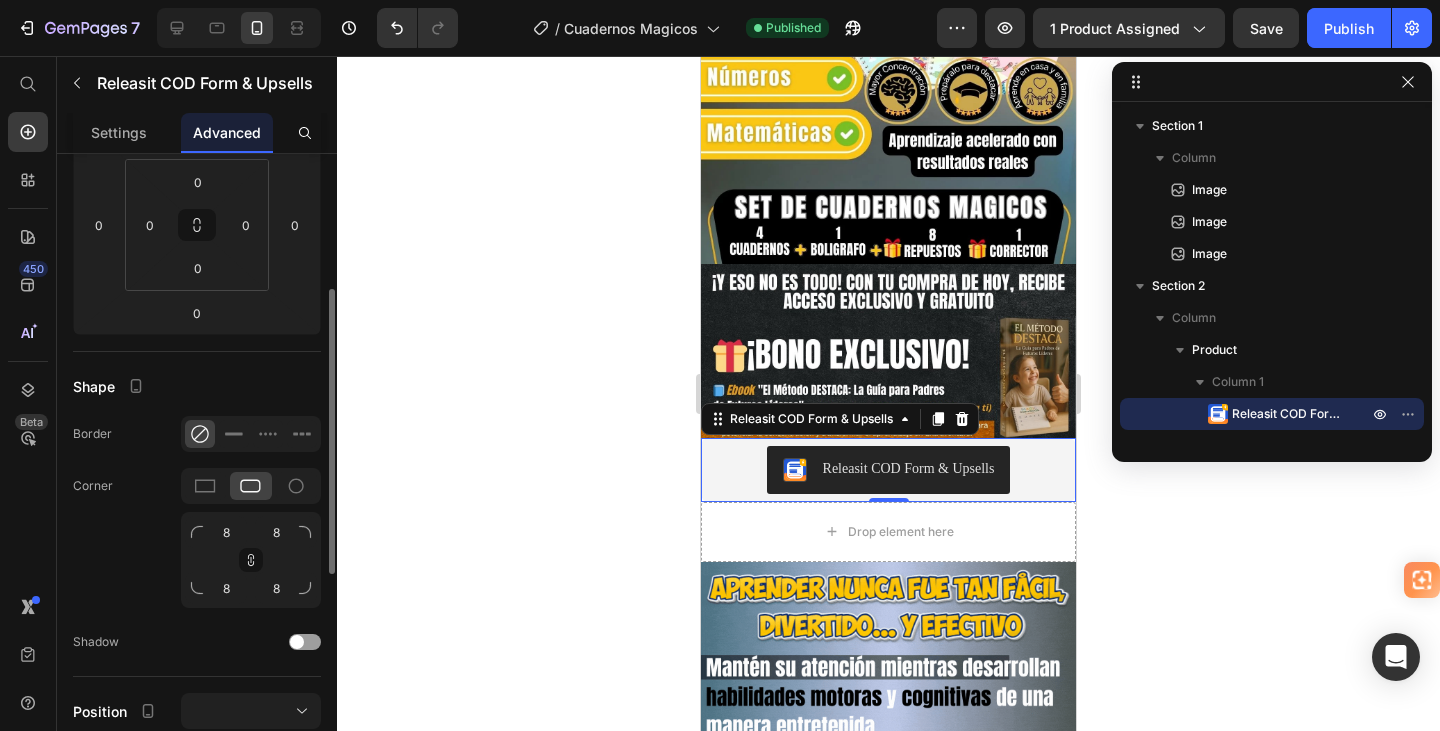 scroll, scrollTop: 500, scrollLeft: 0, axis: vertical 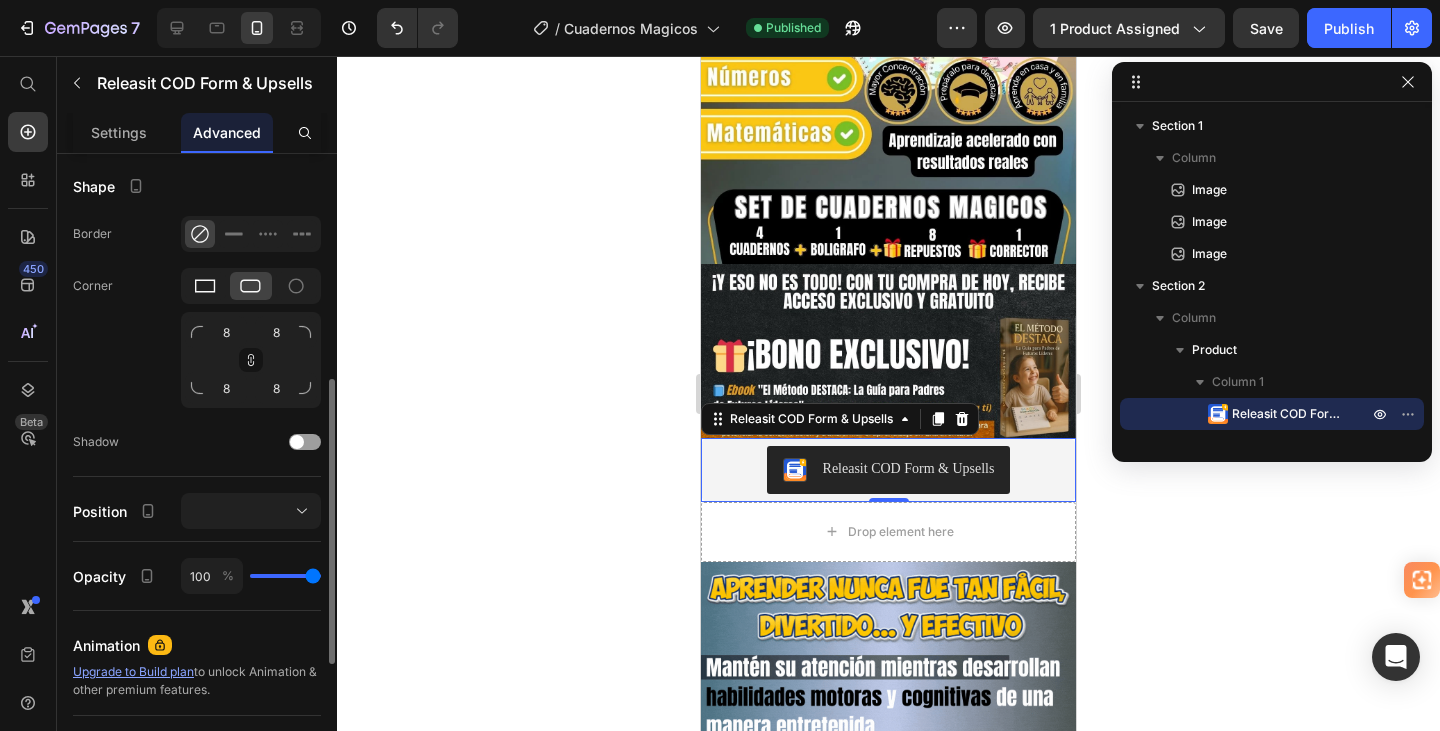 click 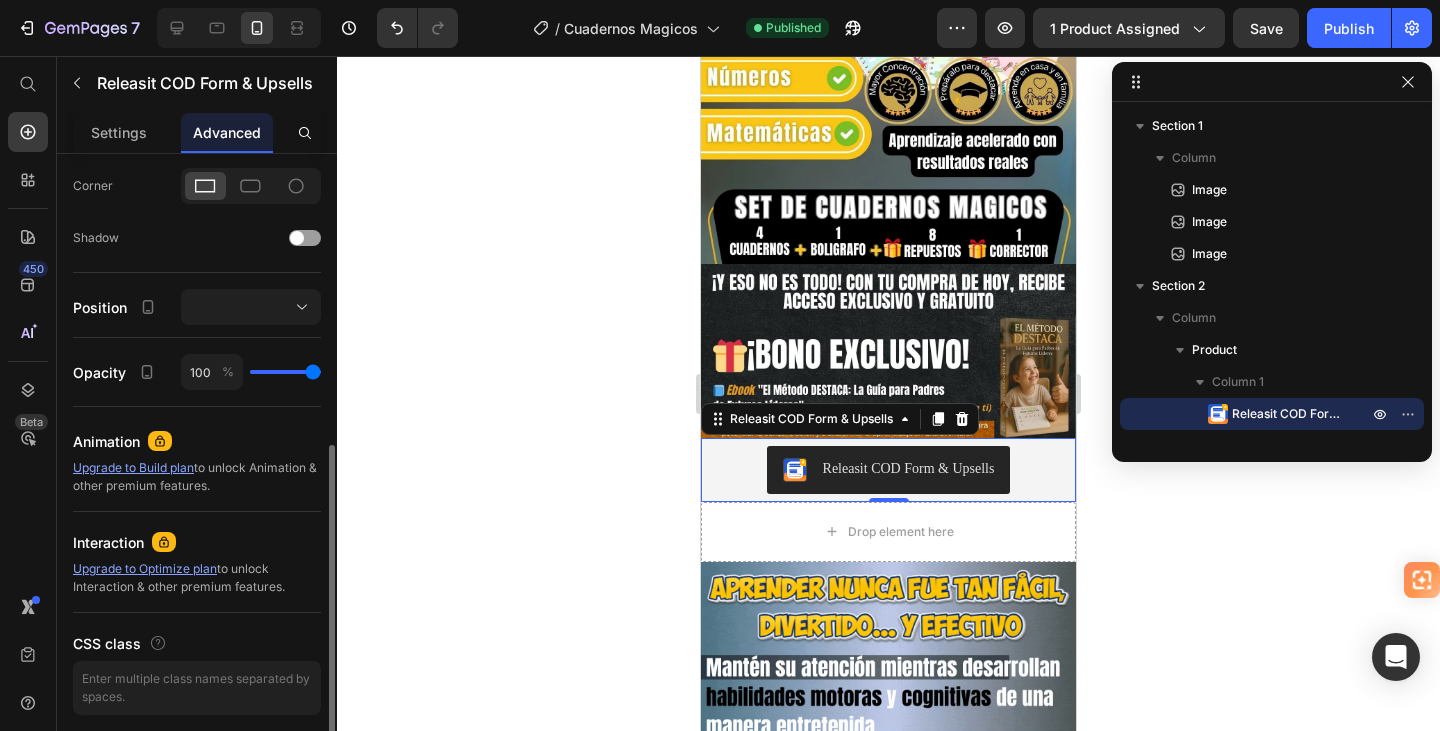 scroll, scrollTop: 671, scrollLeft: 0, axis: vertical 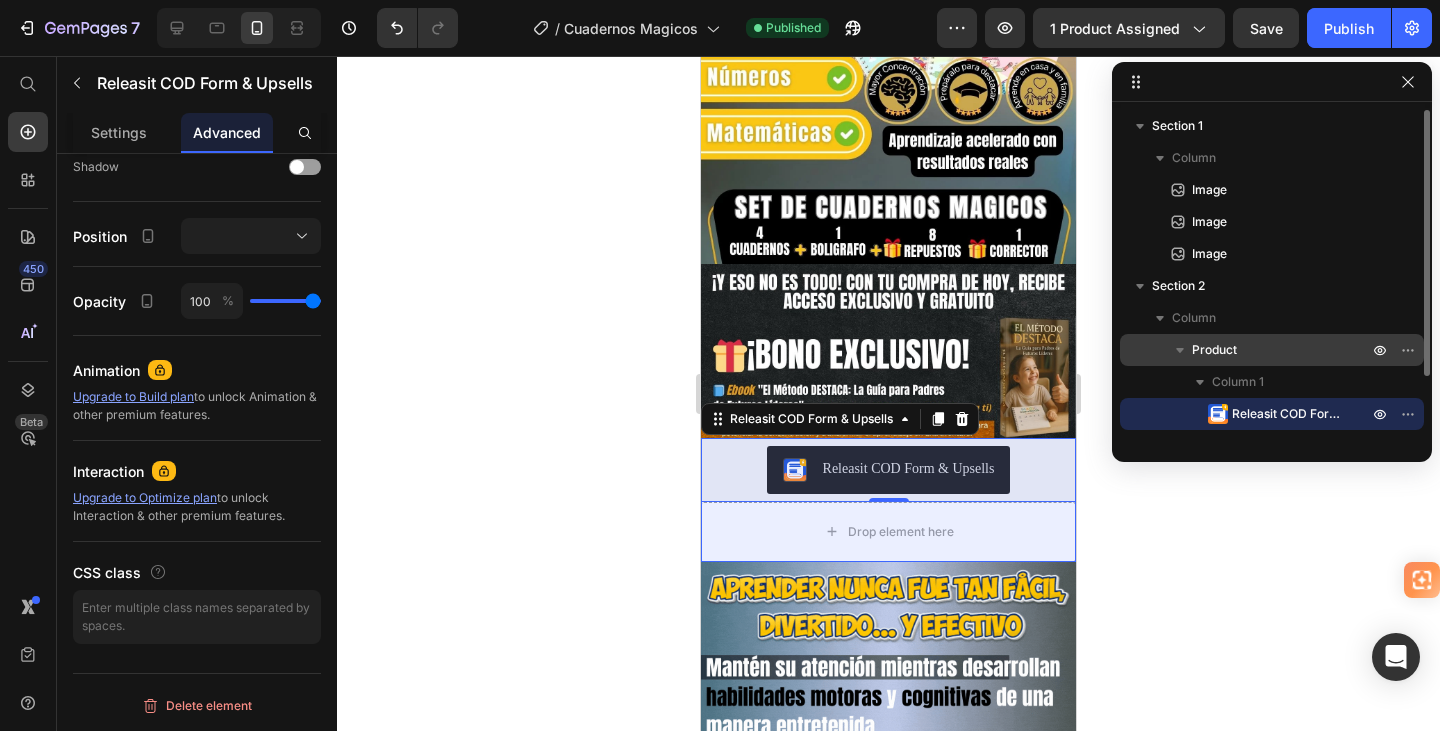 click on "Product" at bounding box center (1214, 350) 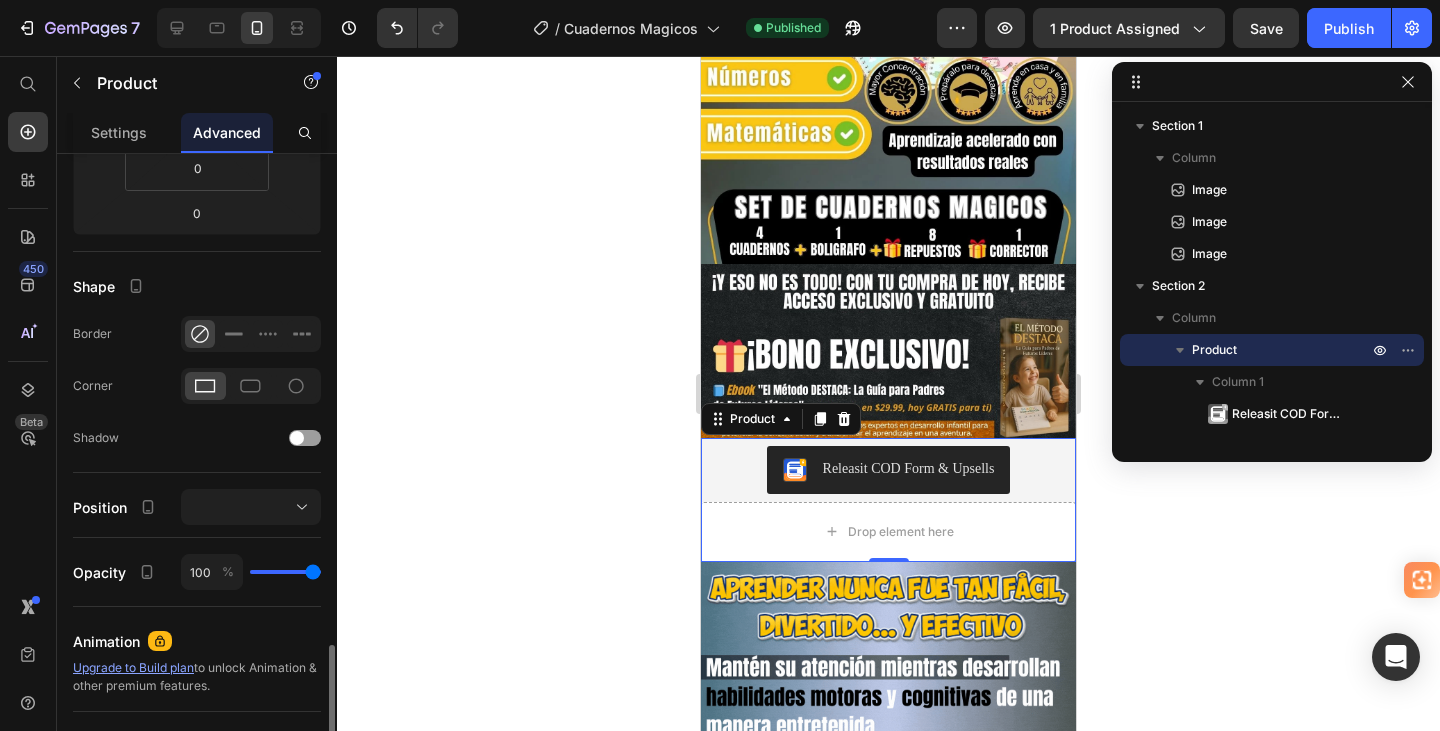 scroll, scrollTop: 671, scrollLeft: 0, axis: vertical 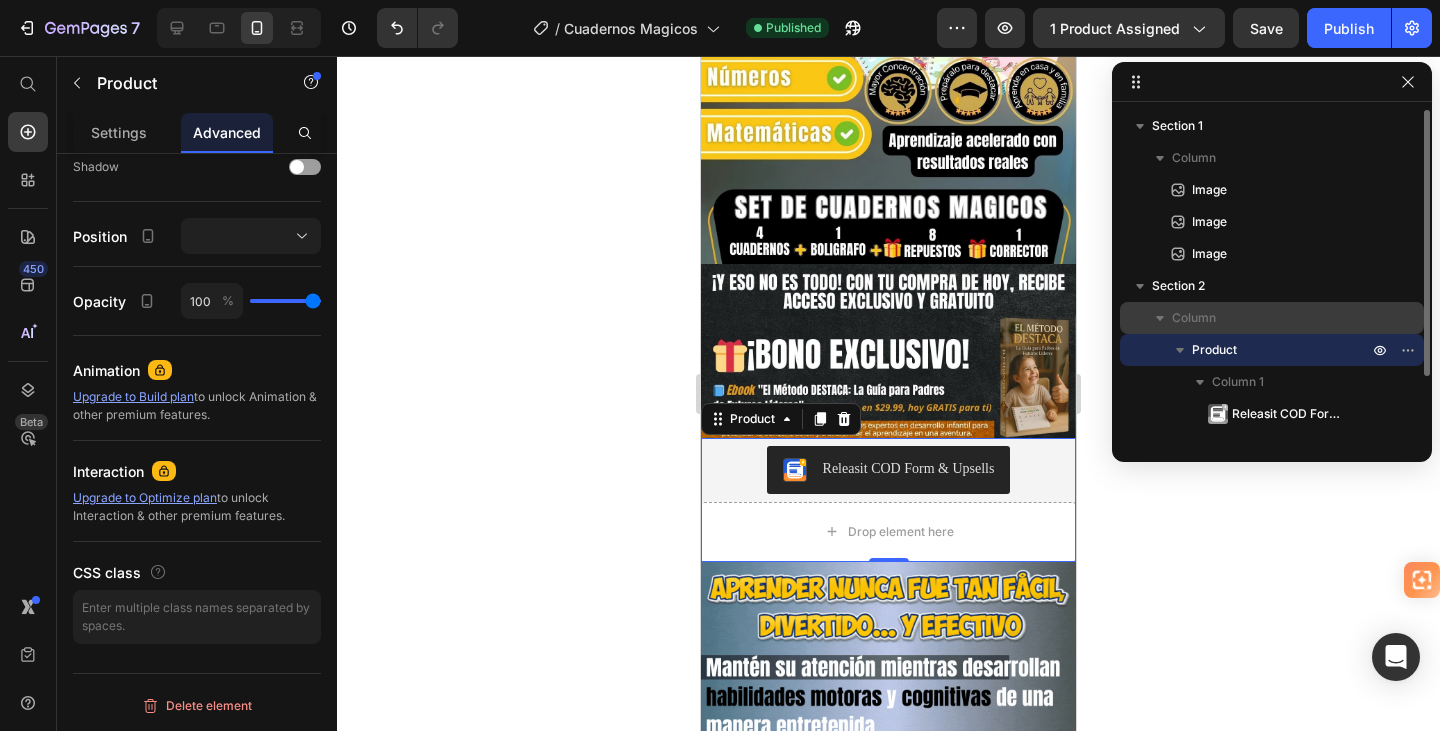 click on "Column" at bounding box center [1194, 318] 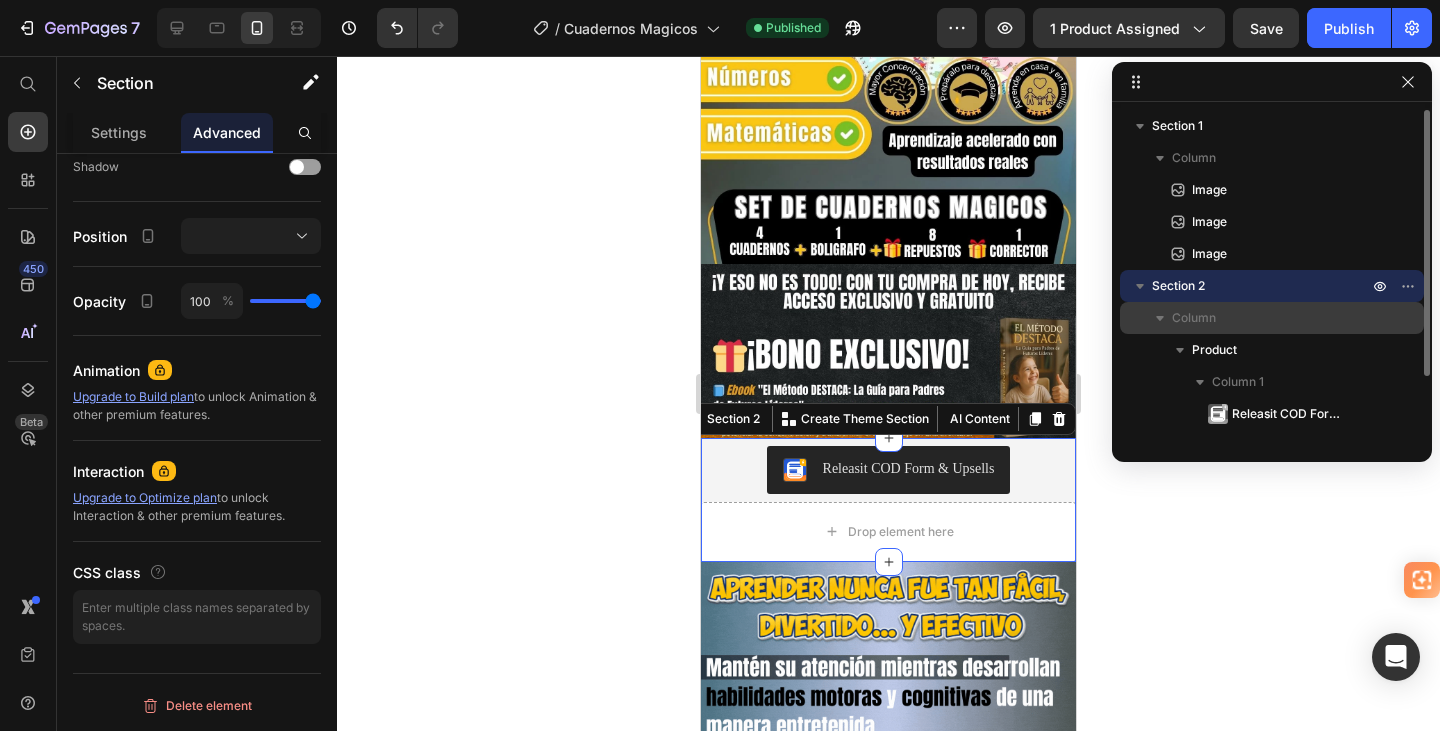 scroll, scrollTop: 0, scrollLeft: 0, axis: both 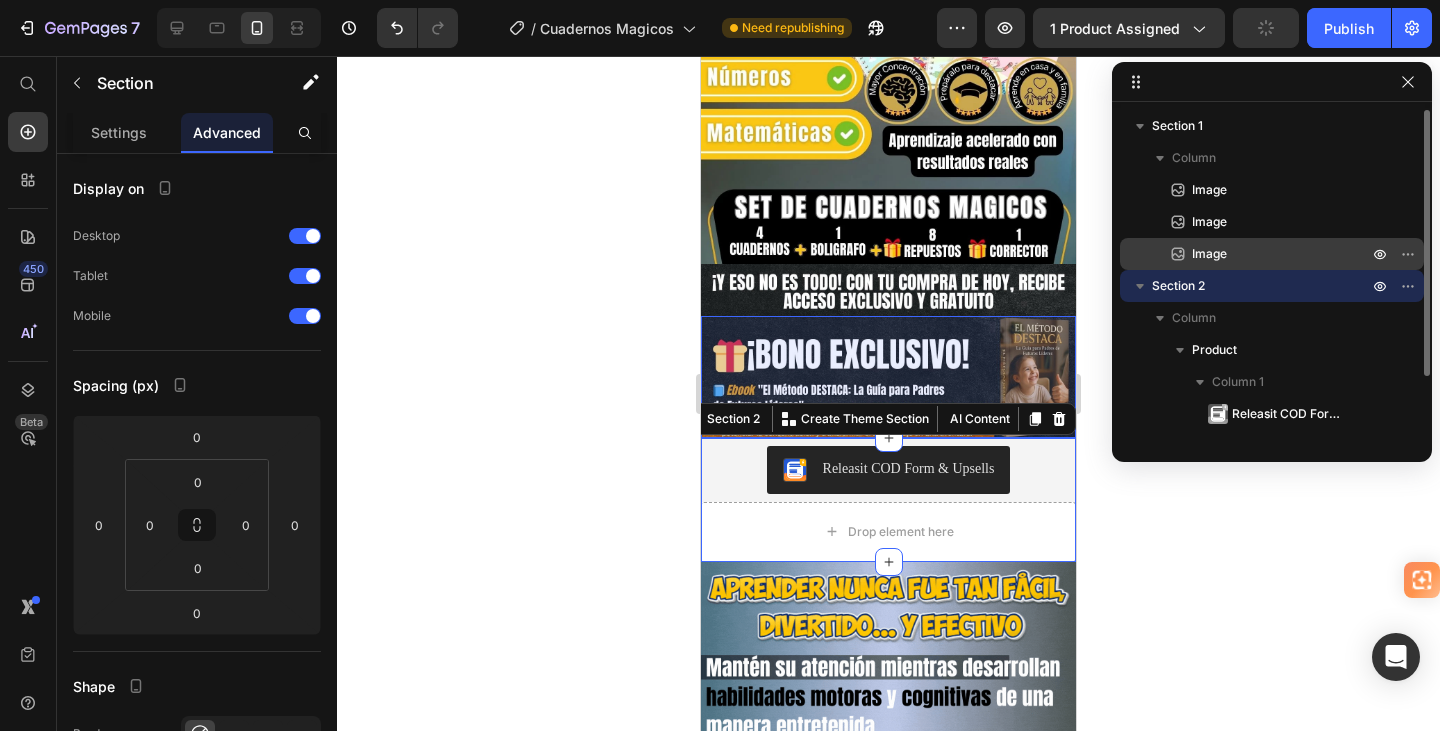 click on "Image" at bounding box center (1209, 254) 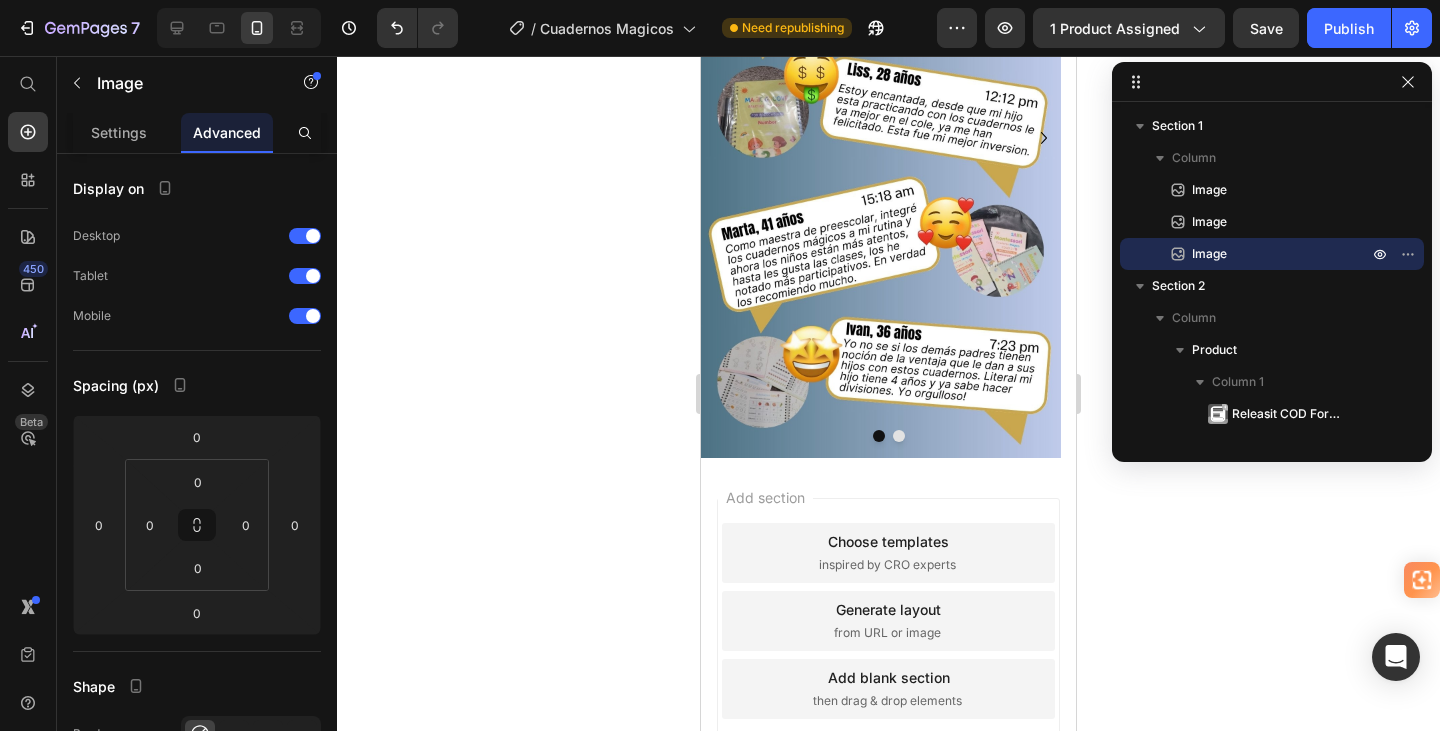 scroll, scrollTop: 4263, scrollLeft: 0, axis: vertical 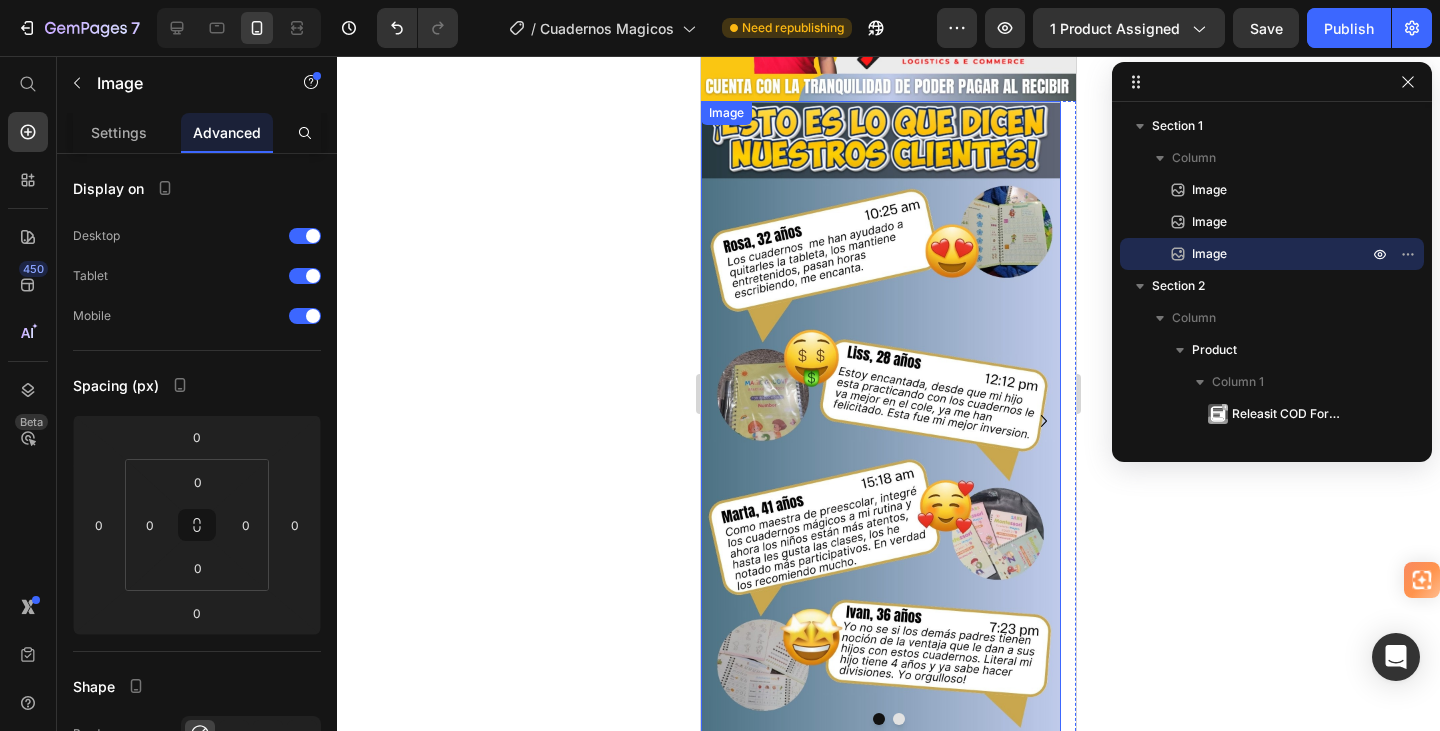 click at bounding box center [881, 421] 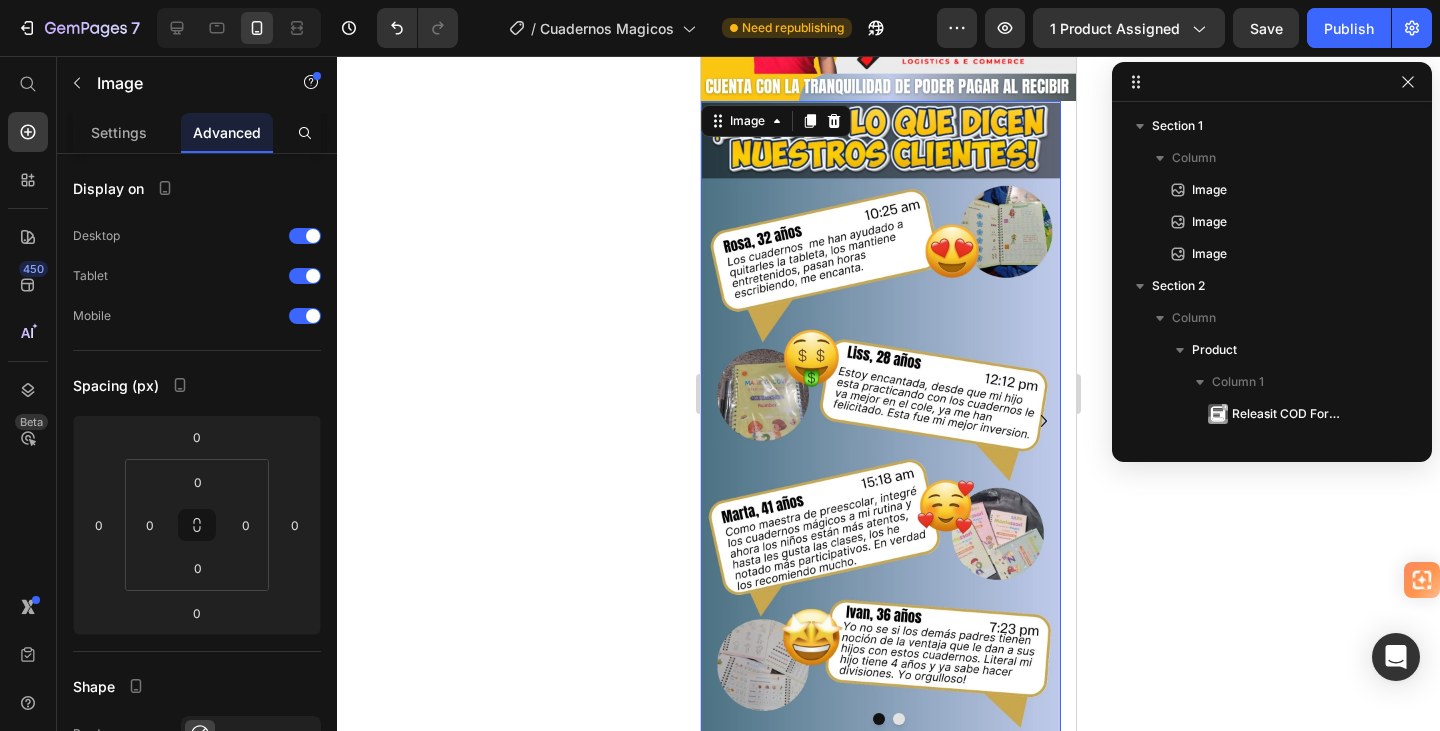 scroll, scrollTop: 430, scrollLeft: 0, axis: vertical 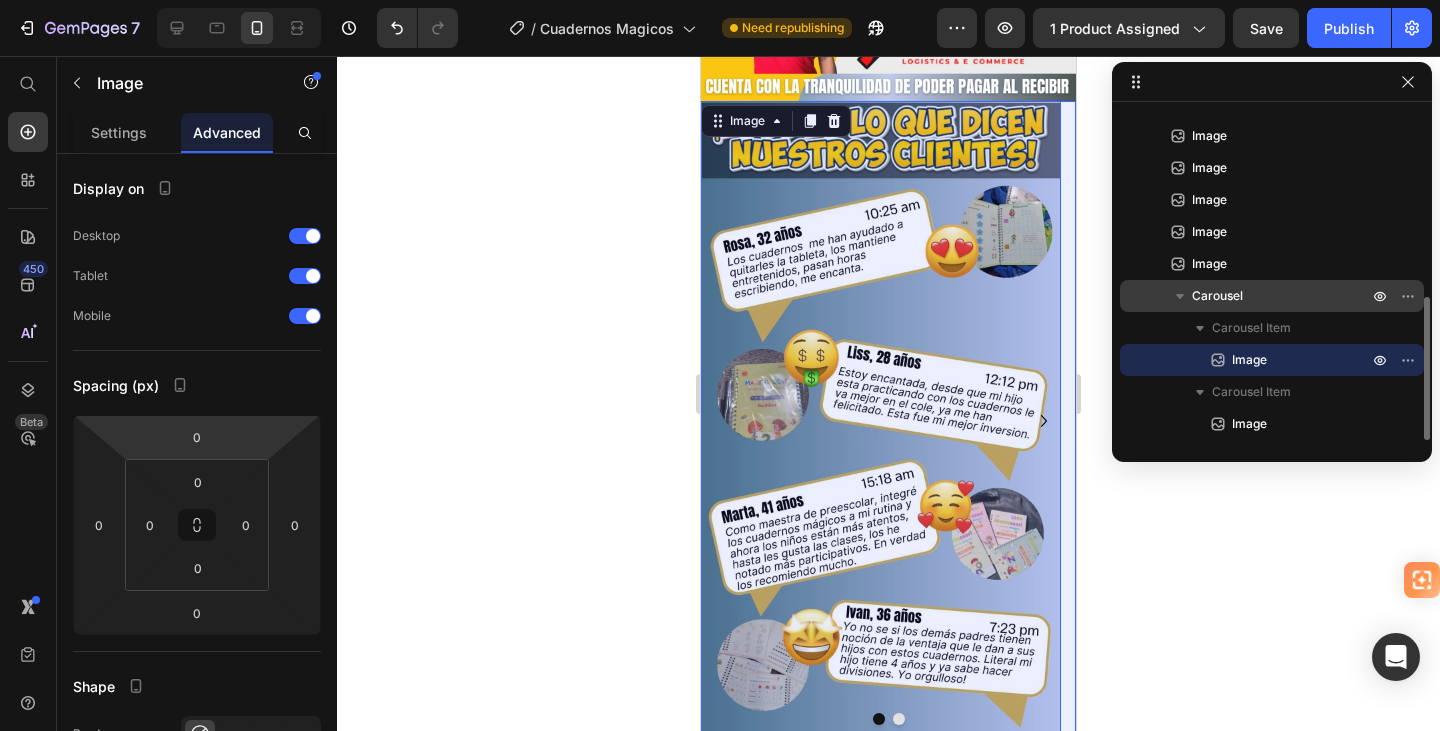 click on "Carousel" at bounding box center [1217, 296] 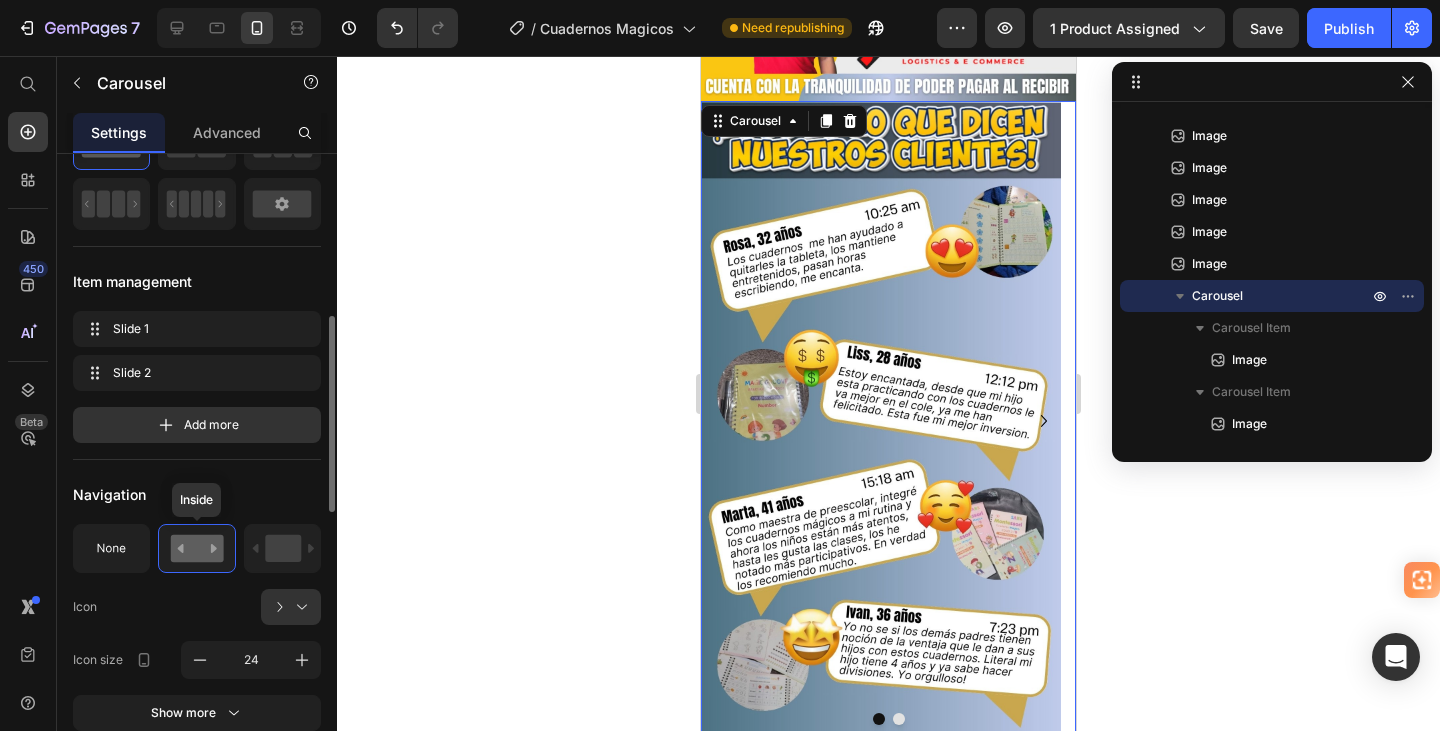 scroll, scrollTop: 300, scrollLeft: 0, axis: vertical 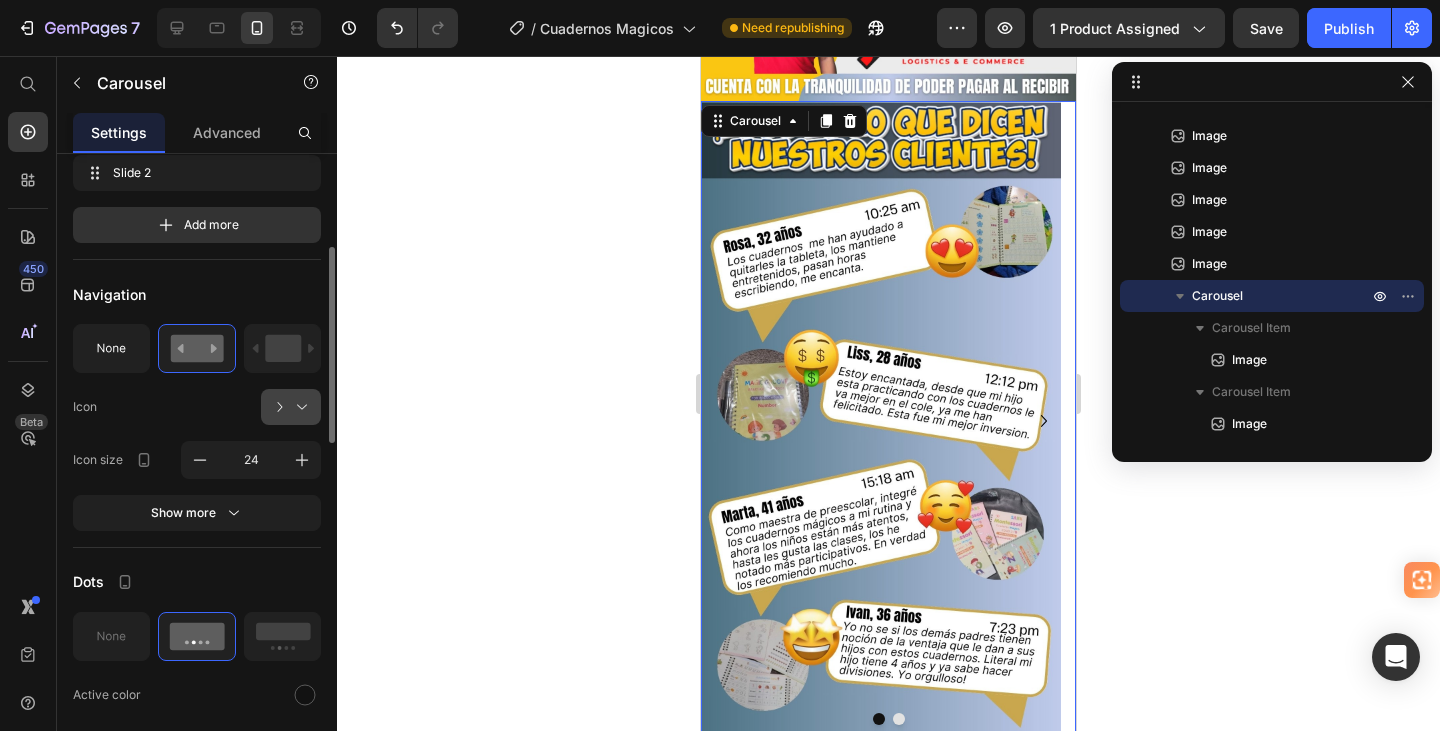 click at bounding box center (299, 407) 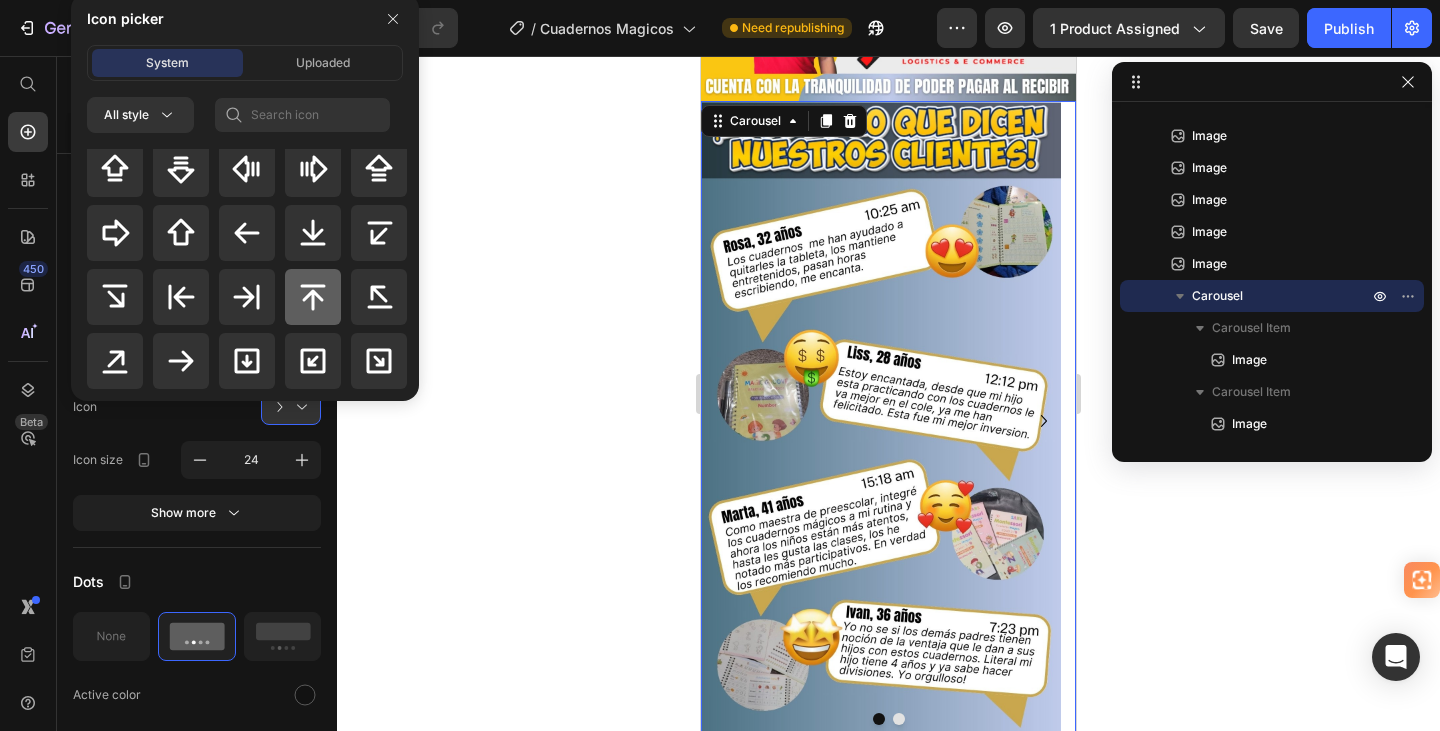scroll, scrollTop: 828, scrollLeft: 0, axis: vertical 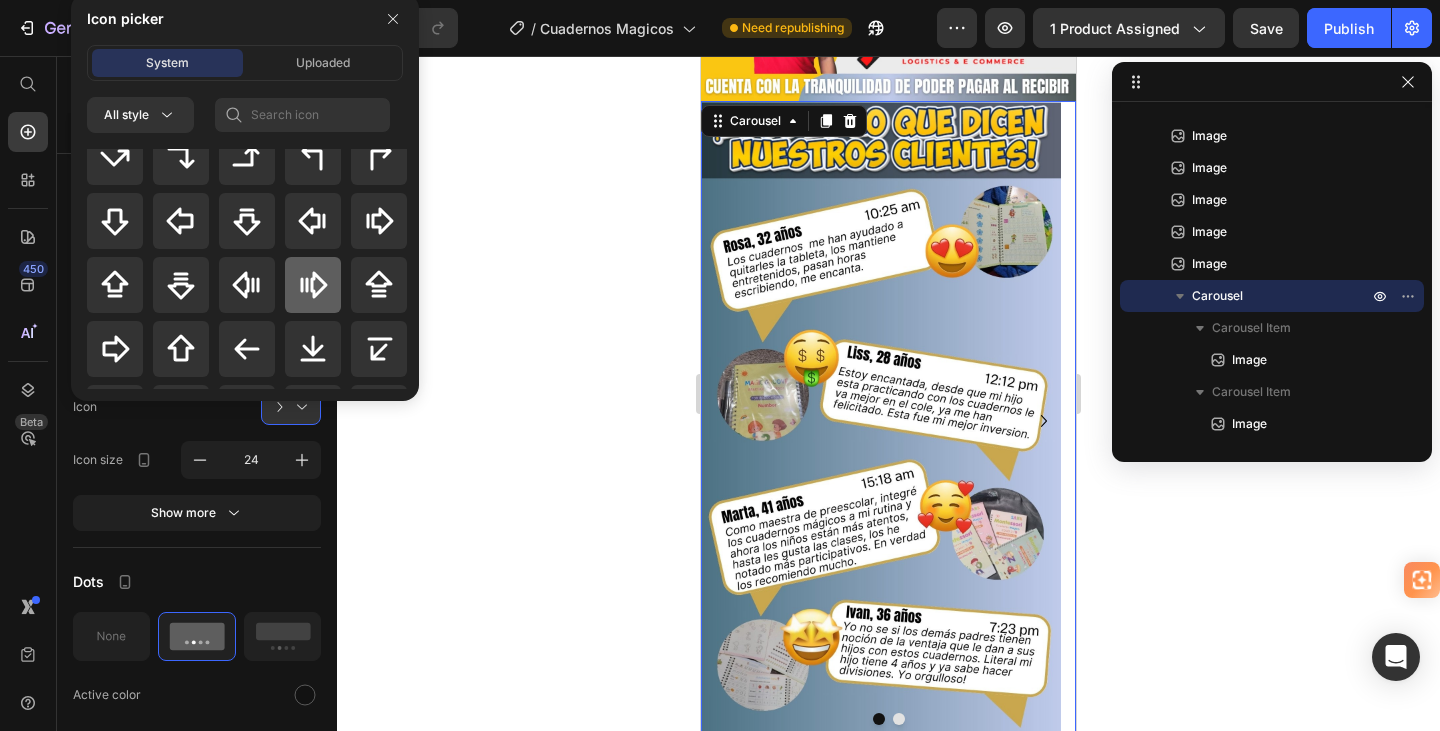 click 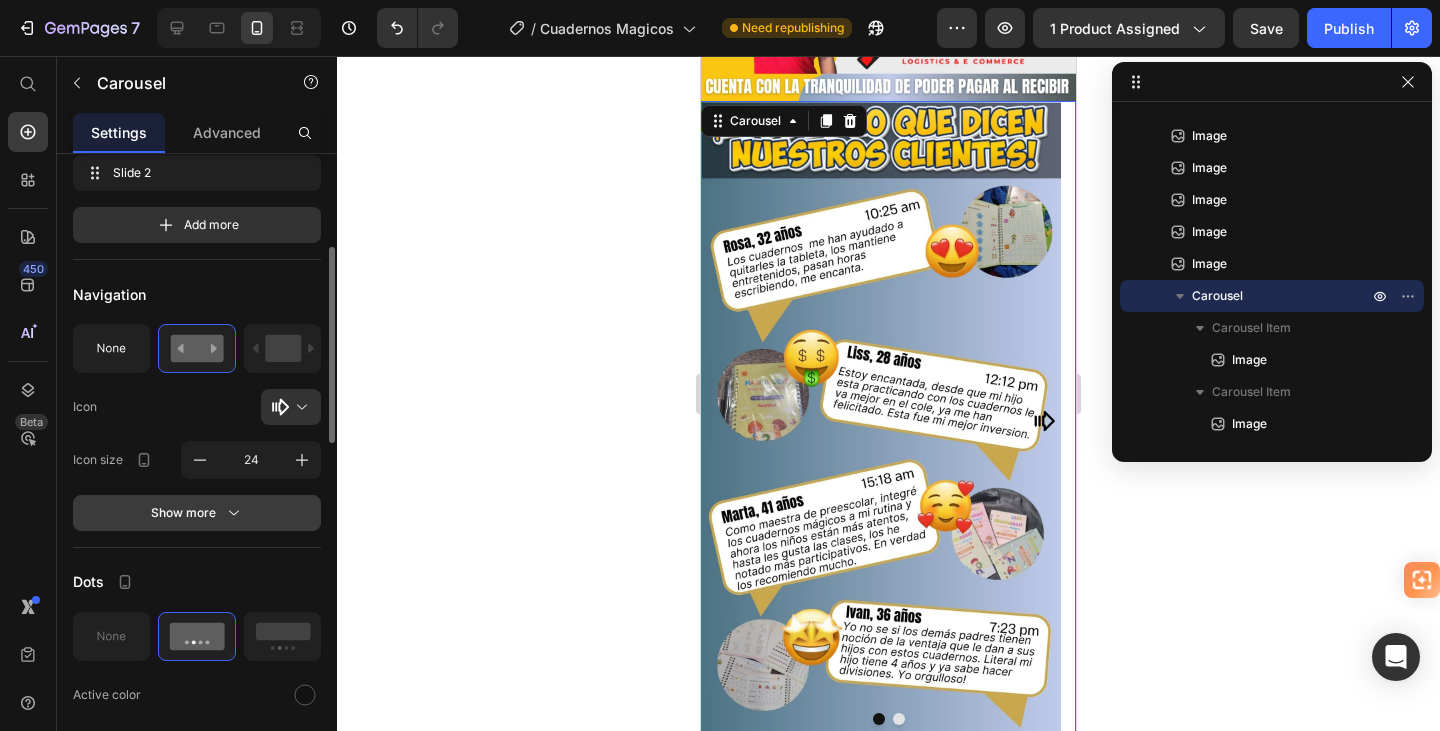 click 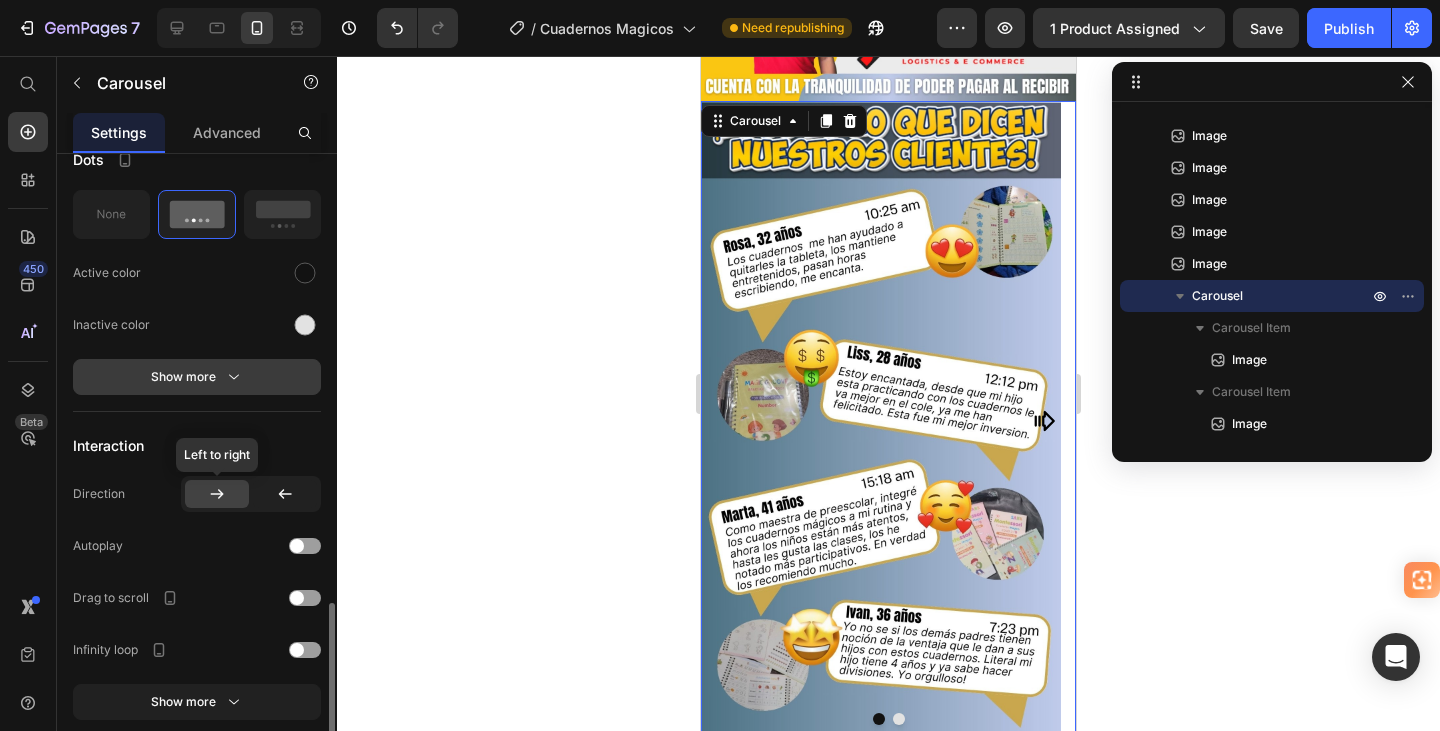scroll, scrollTop: 1500, scrollLeft: 0, axis: vertical 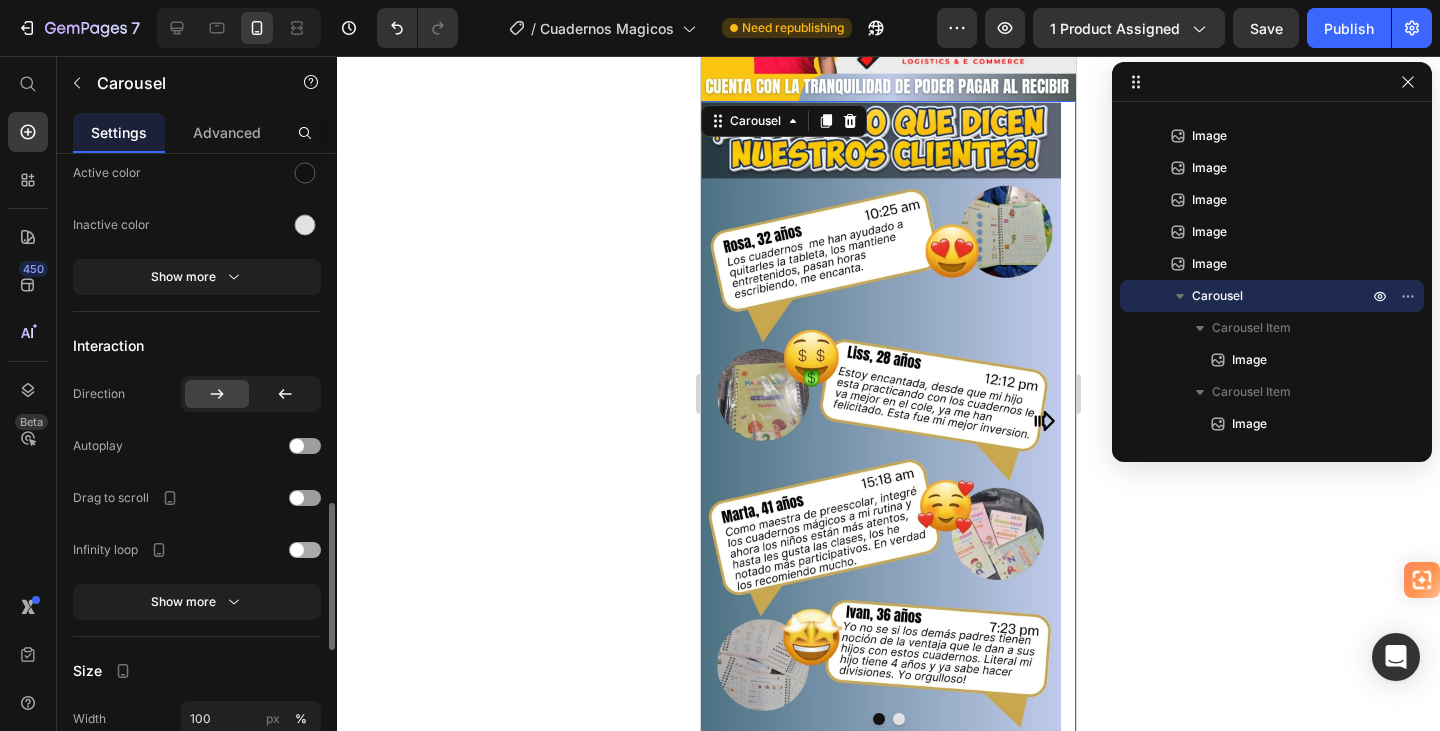 click at bounding box center [305, 550] 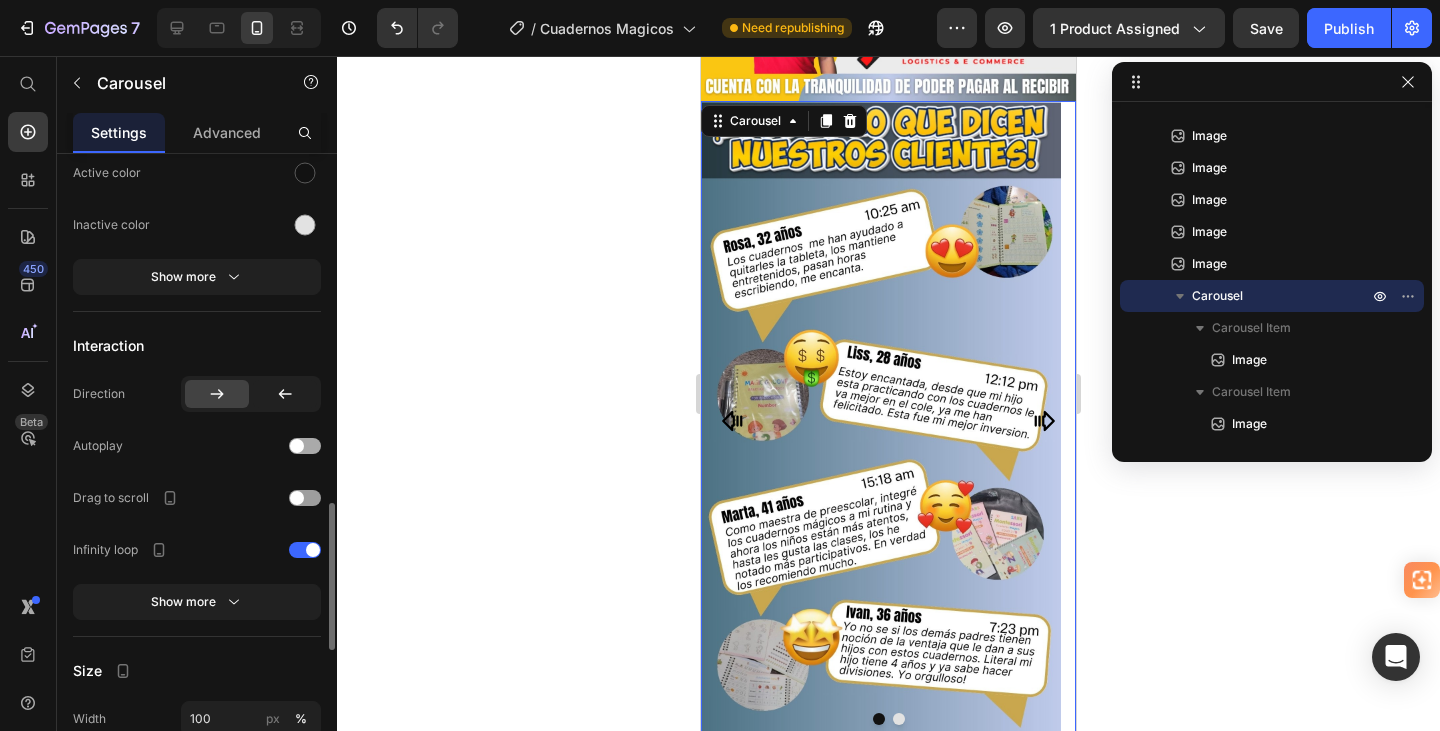 click at bounding box center (297, 446) 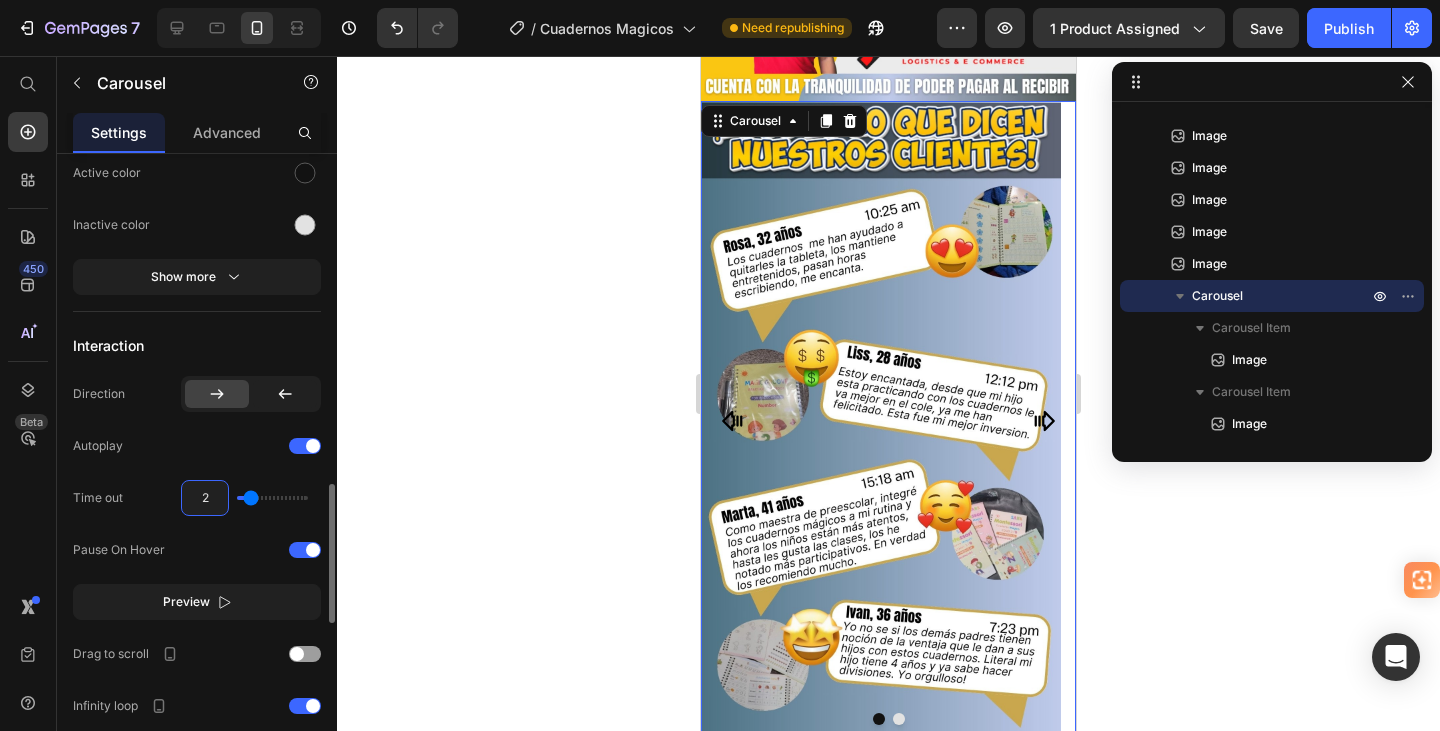 click on "2" at bounding box center [205, 498] 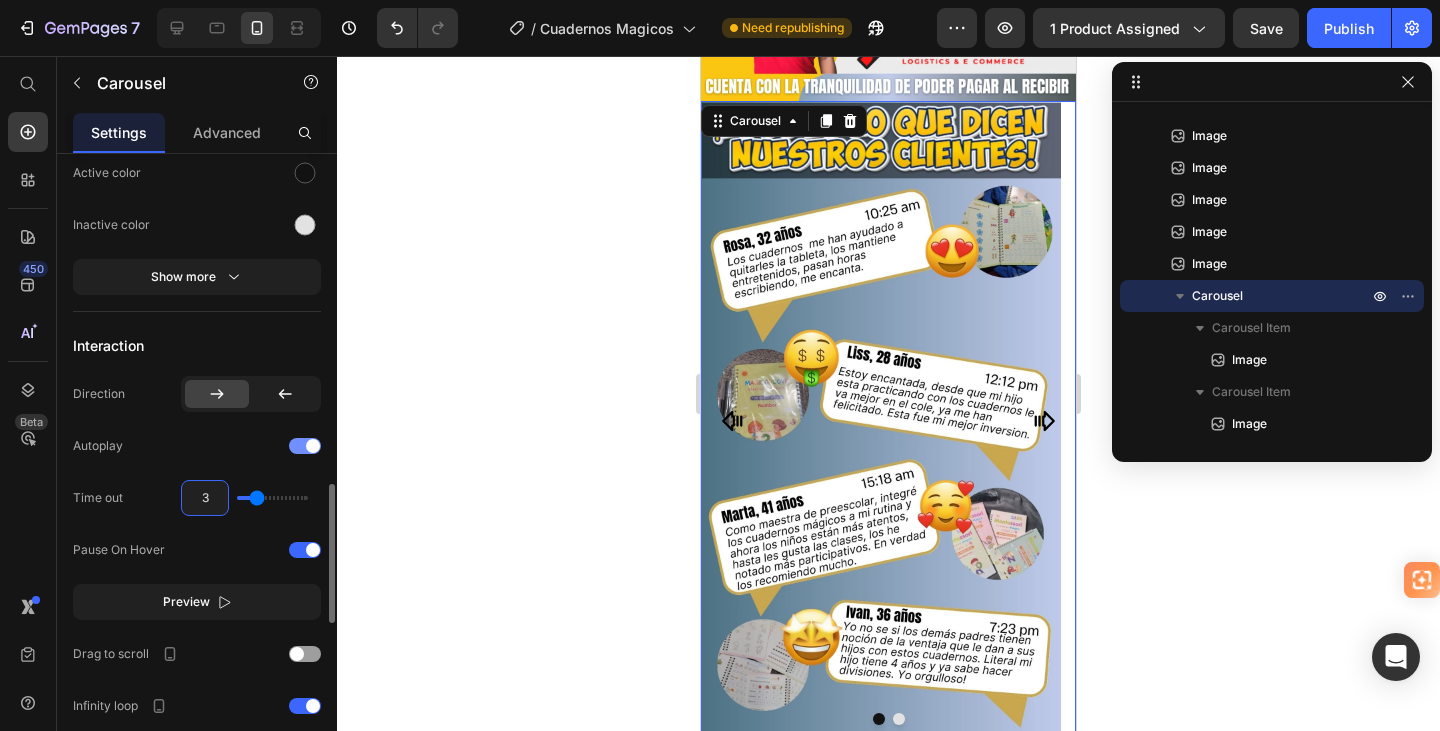 type on "3" 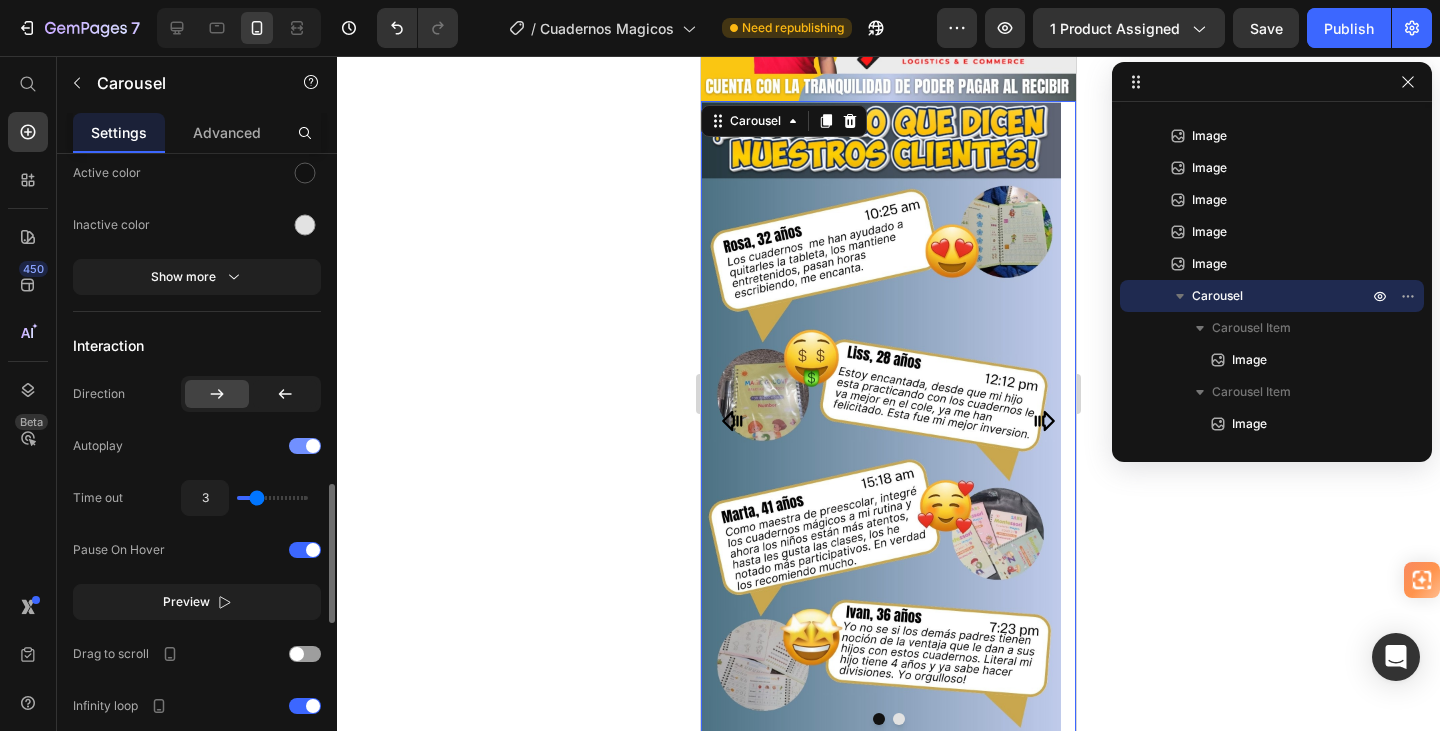 click on "Autoplay" 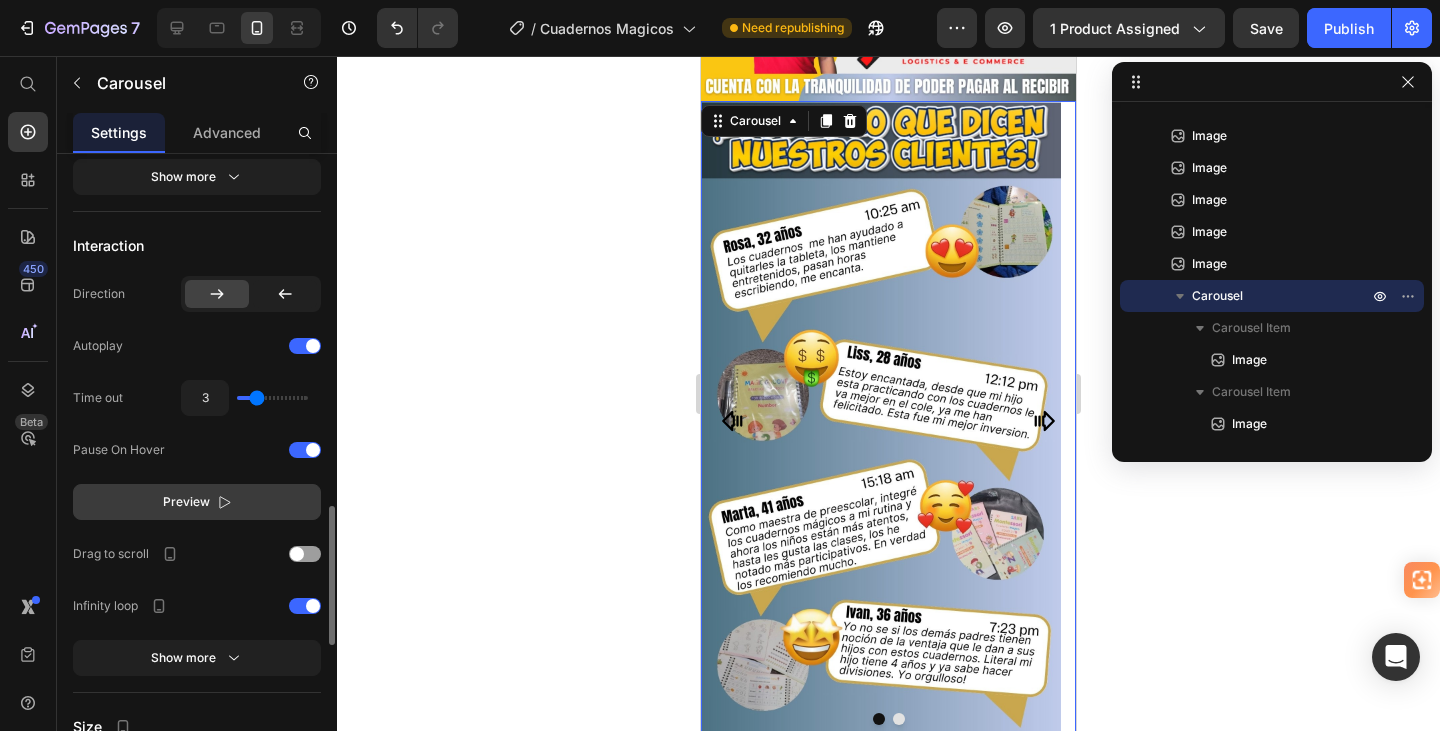 scroll, scrollTop: 1700, scrollLeft: 0, axis: vertical 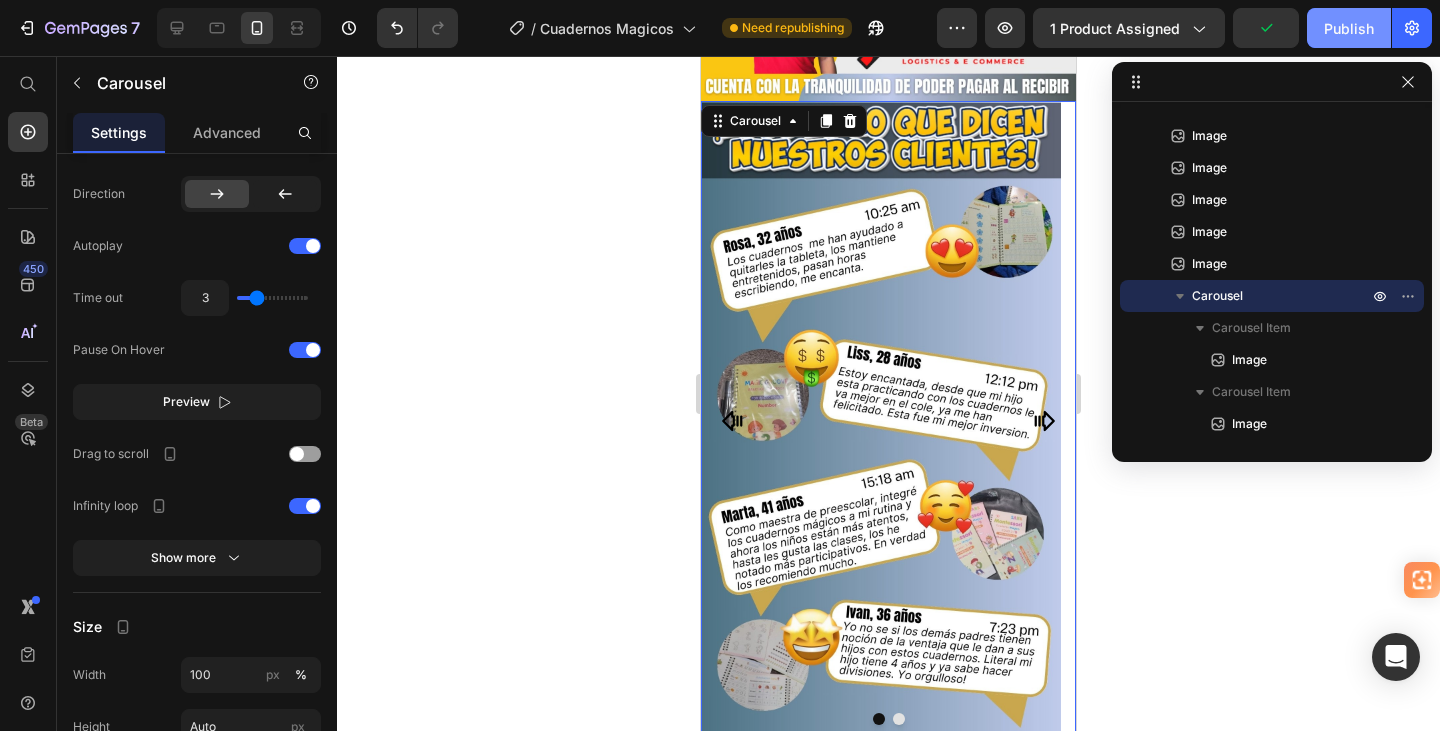 click on "Publish" at bounding box center (1349, 28) 